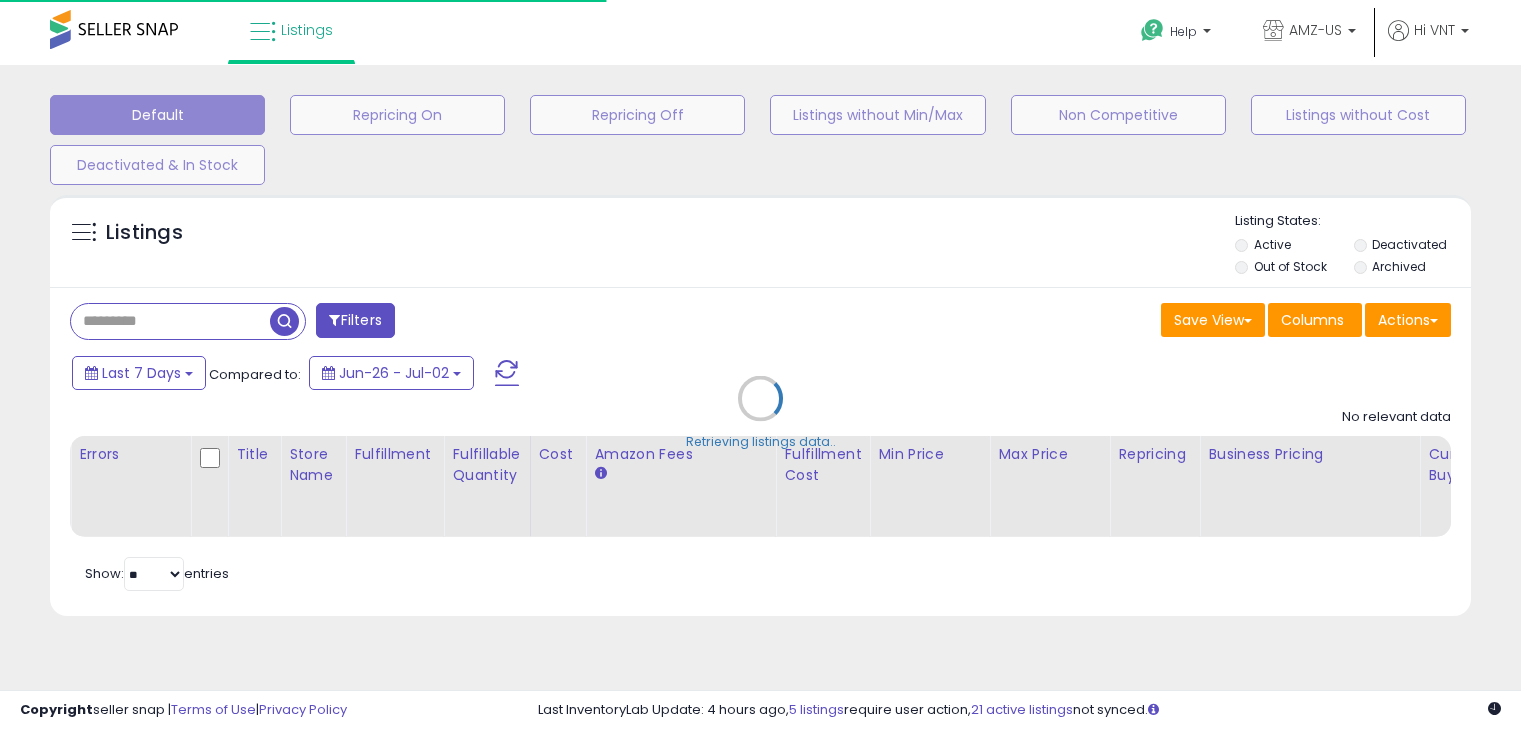 select on "**" 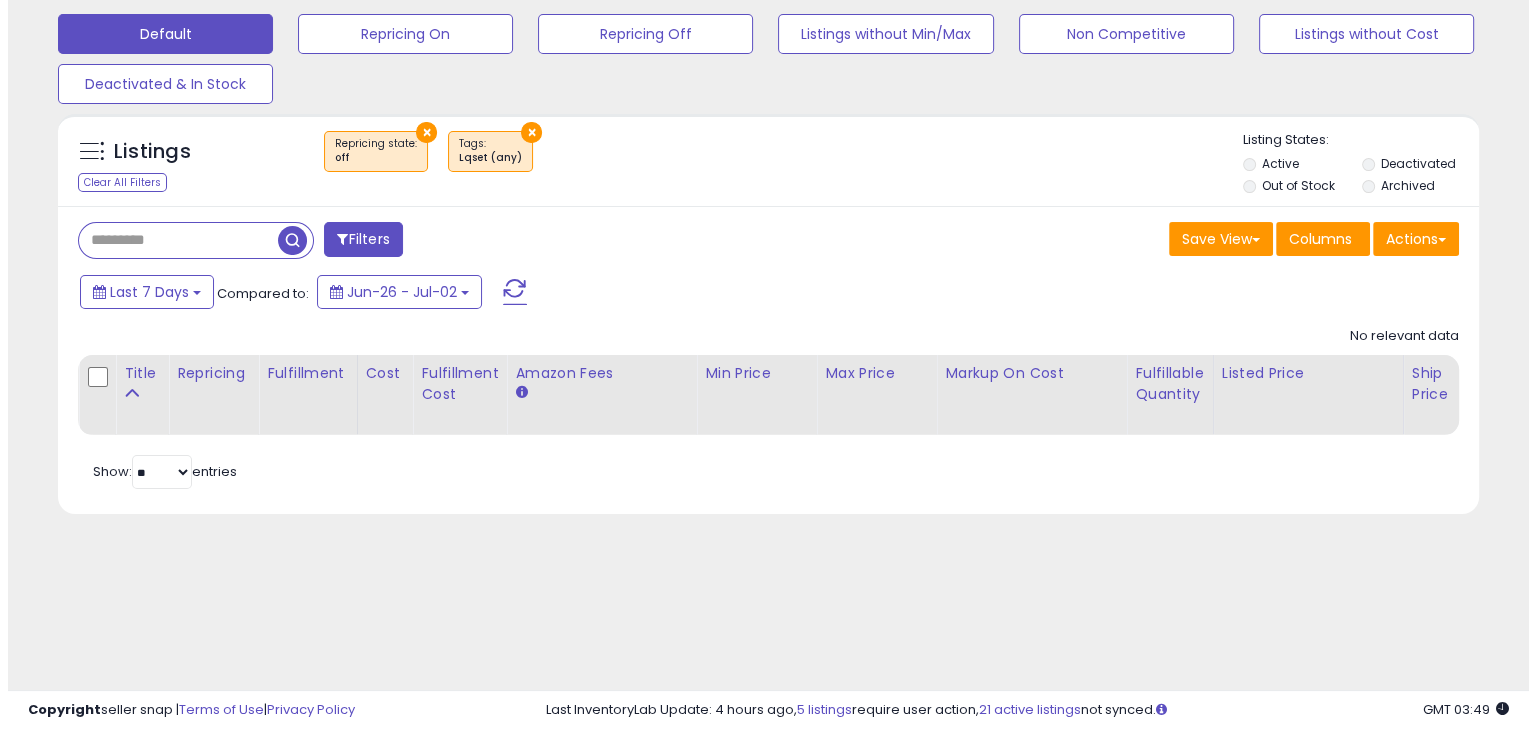 scroll, scrollTop: 165, scrollLeft: 0, axis: vertical 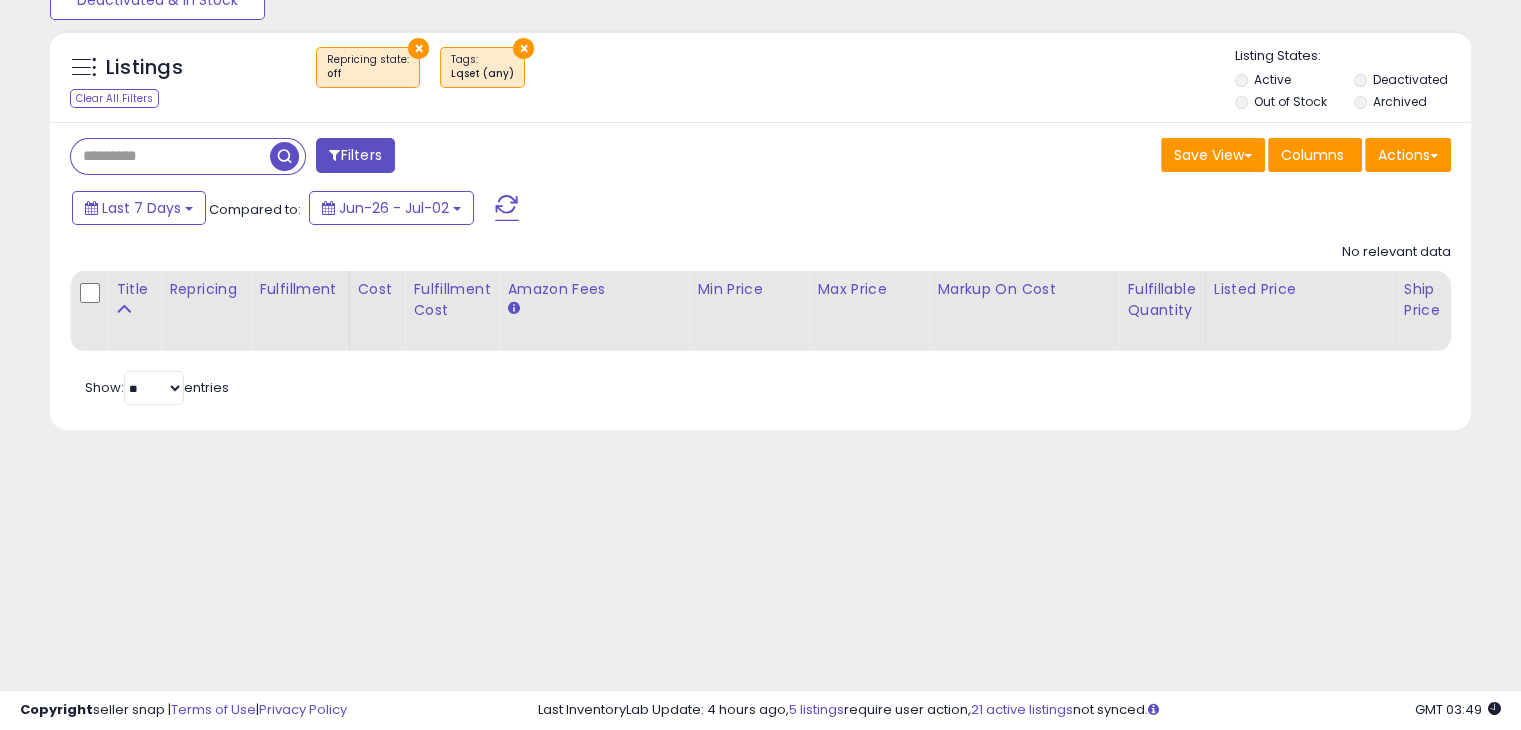 click on "×" at bounding box center (418, 48) 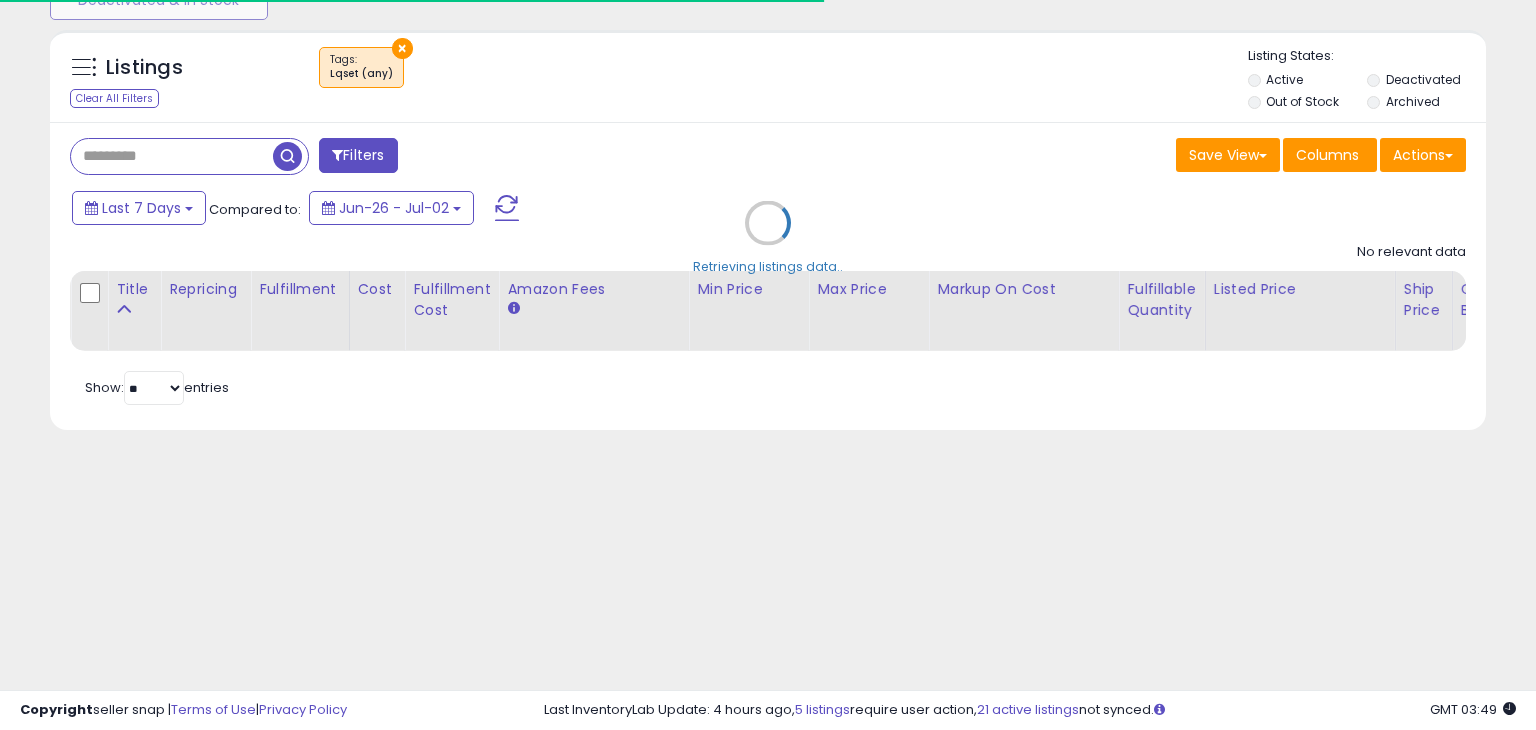 click on "Retrieving listings data.." at bounding box center [768, 237] 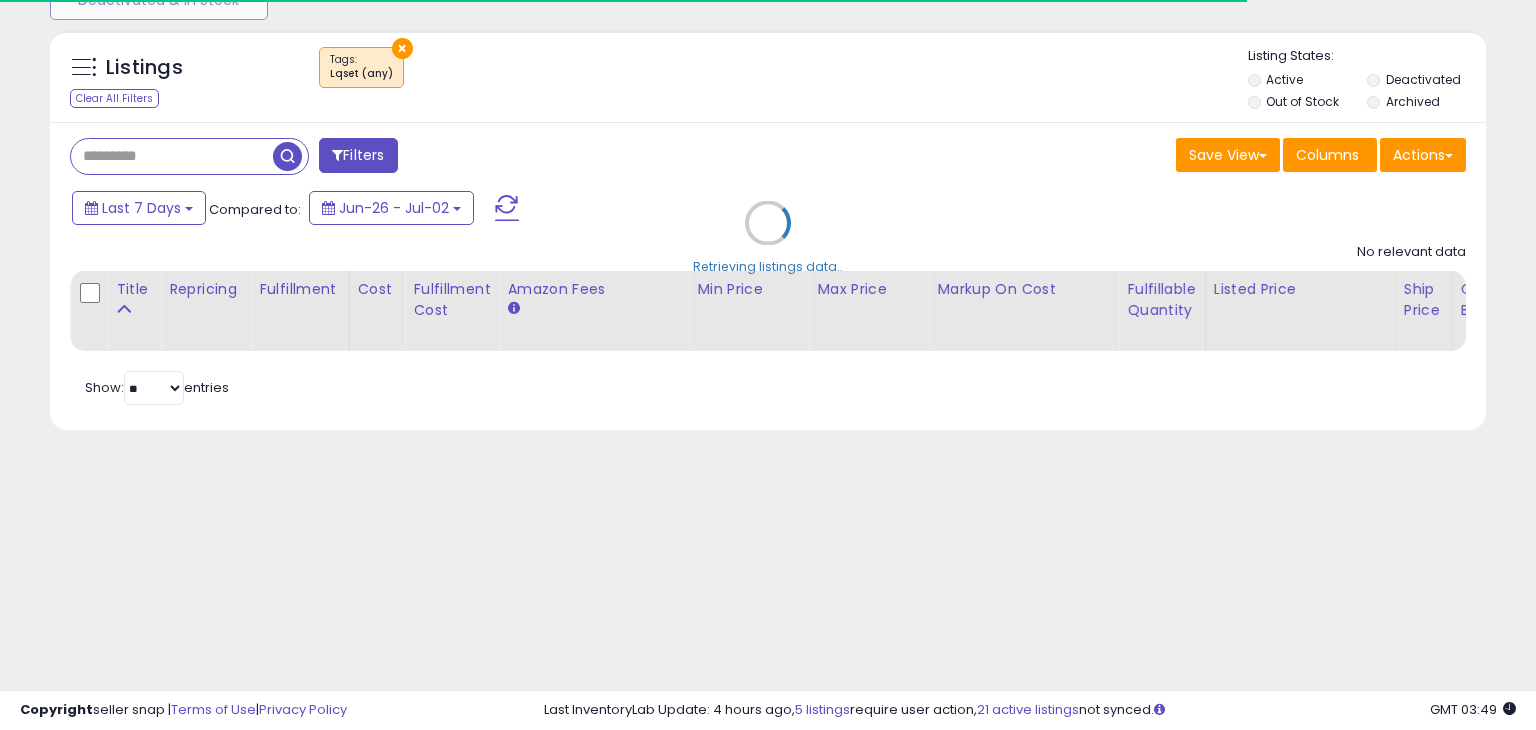click on "Retrieving listings data.." at bounding box center (768, 237) 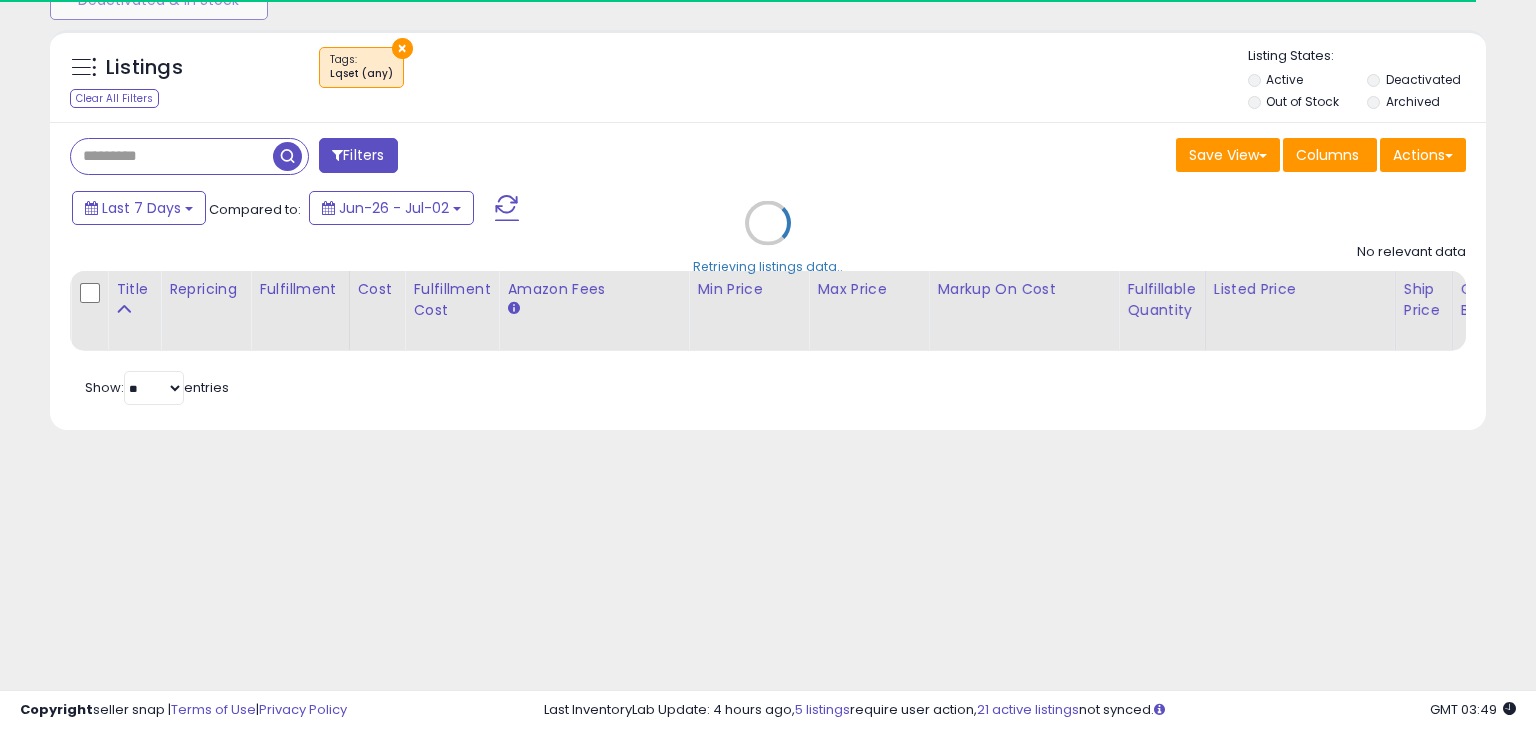 click on "Retrieving listings data.." at bounding box center (768, 237) 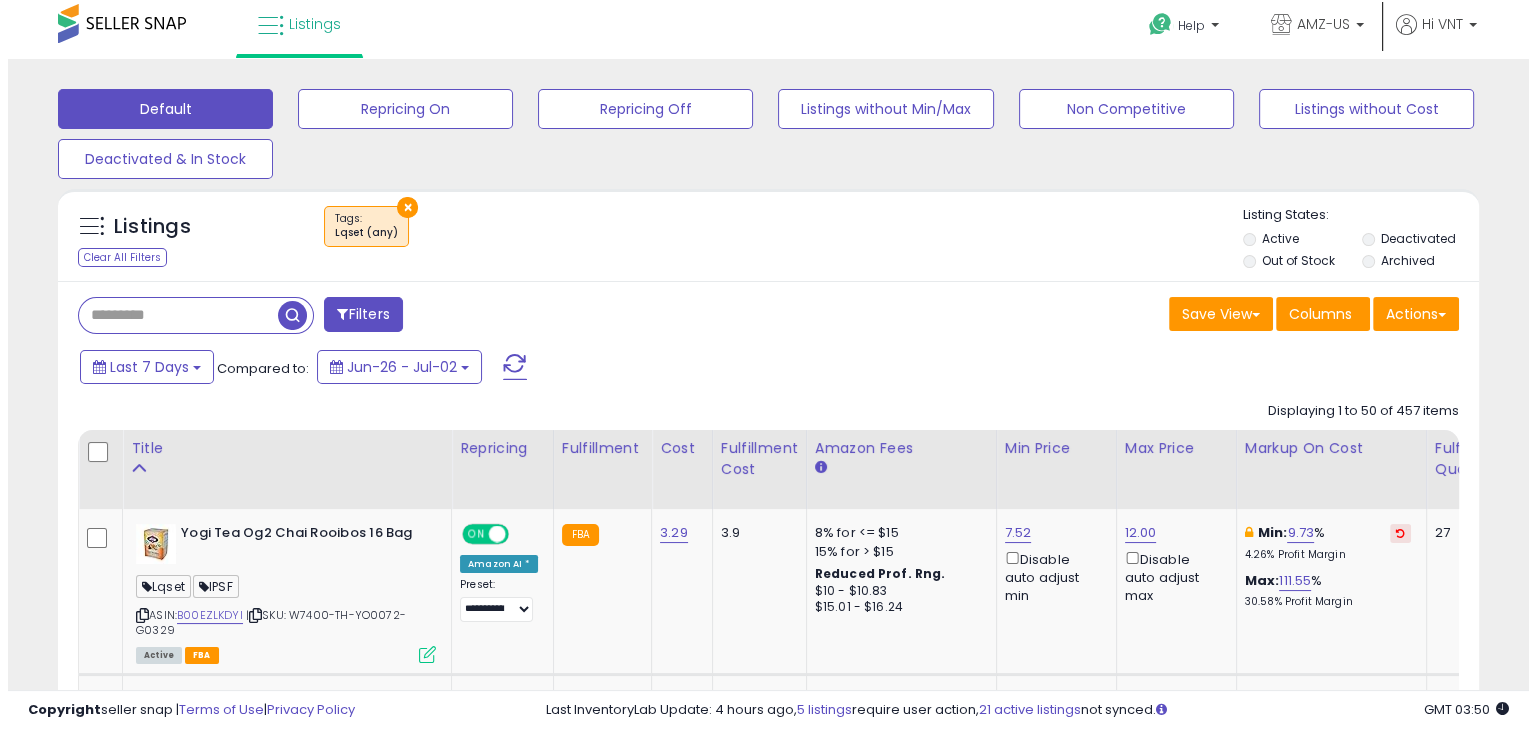 scroll, scrollTop: 0, scrollLeft: 0, axis: both 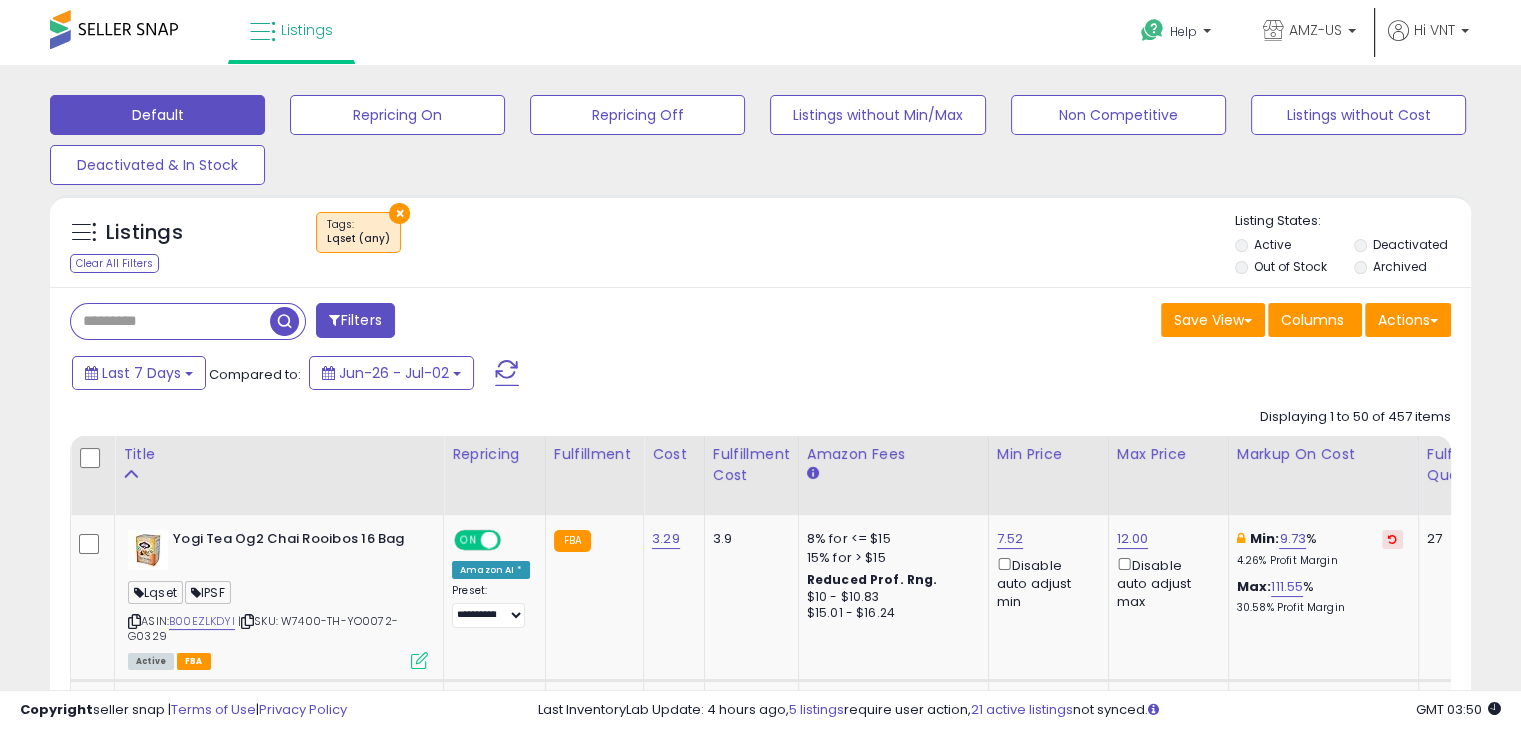 click on "×" at bounding box center [399, 213] 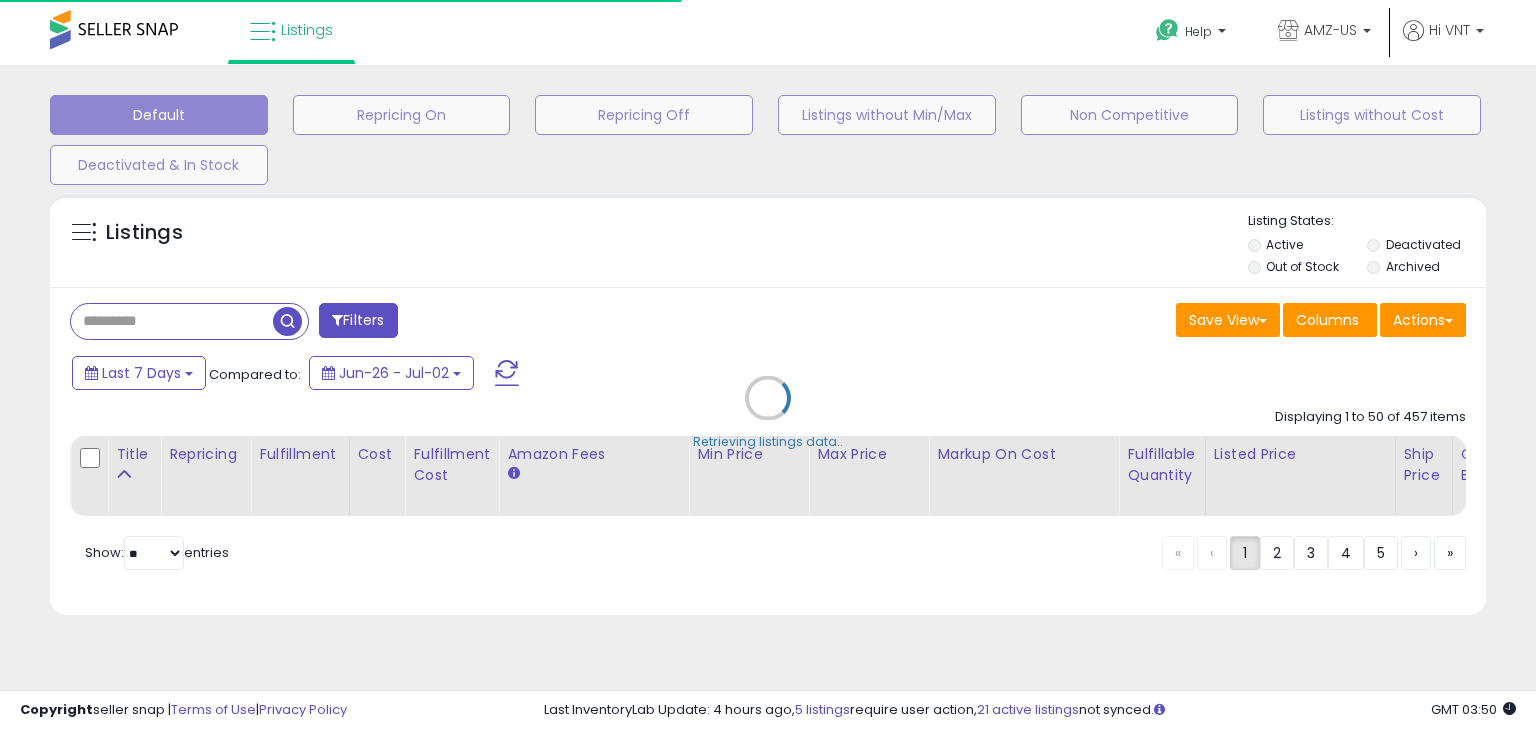 click on "Retrieving listings data.." at bounding box center [768, 412] 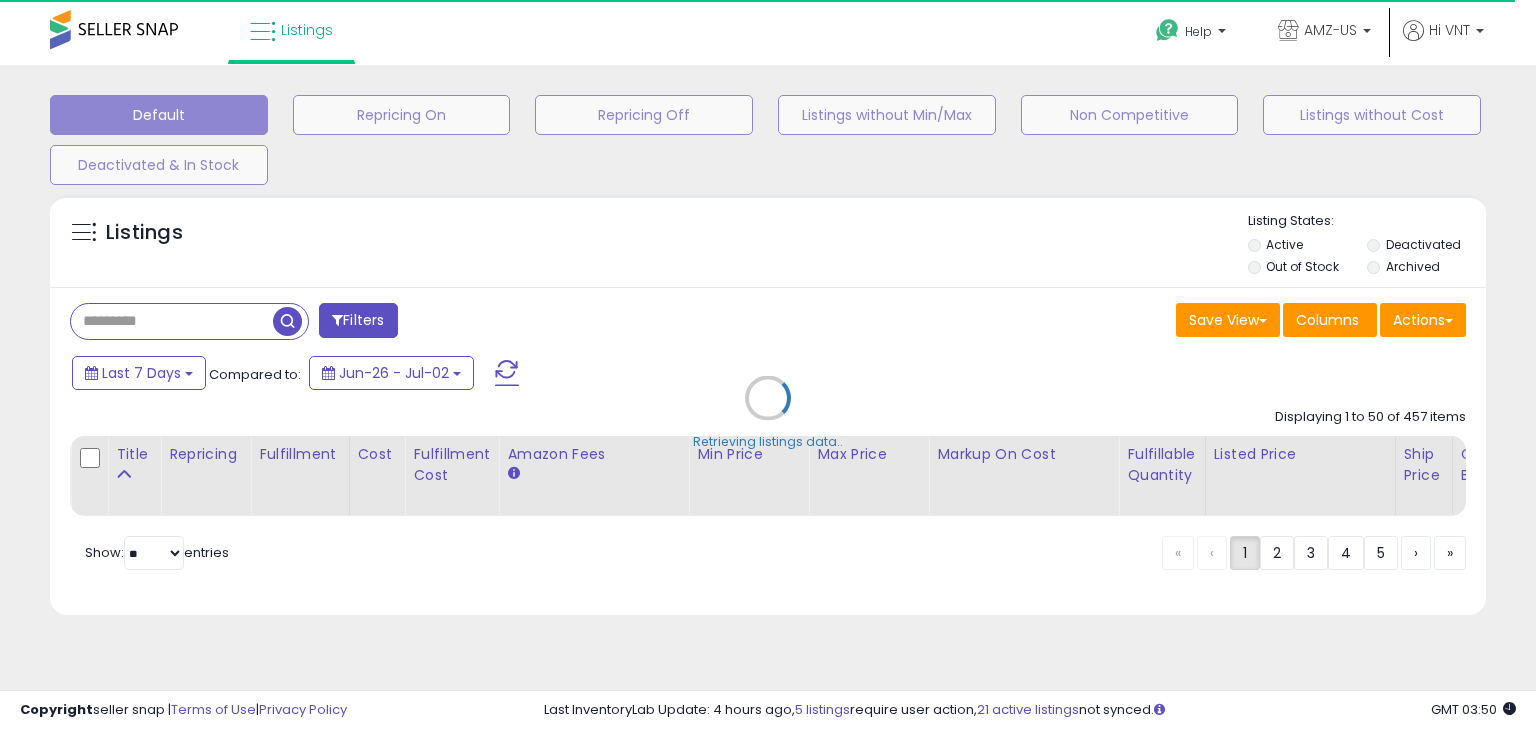 select on "*" 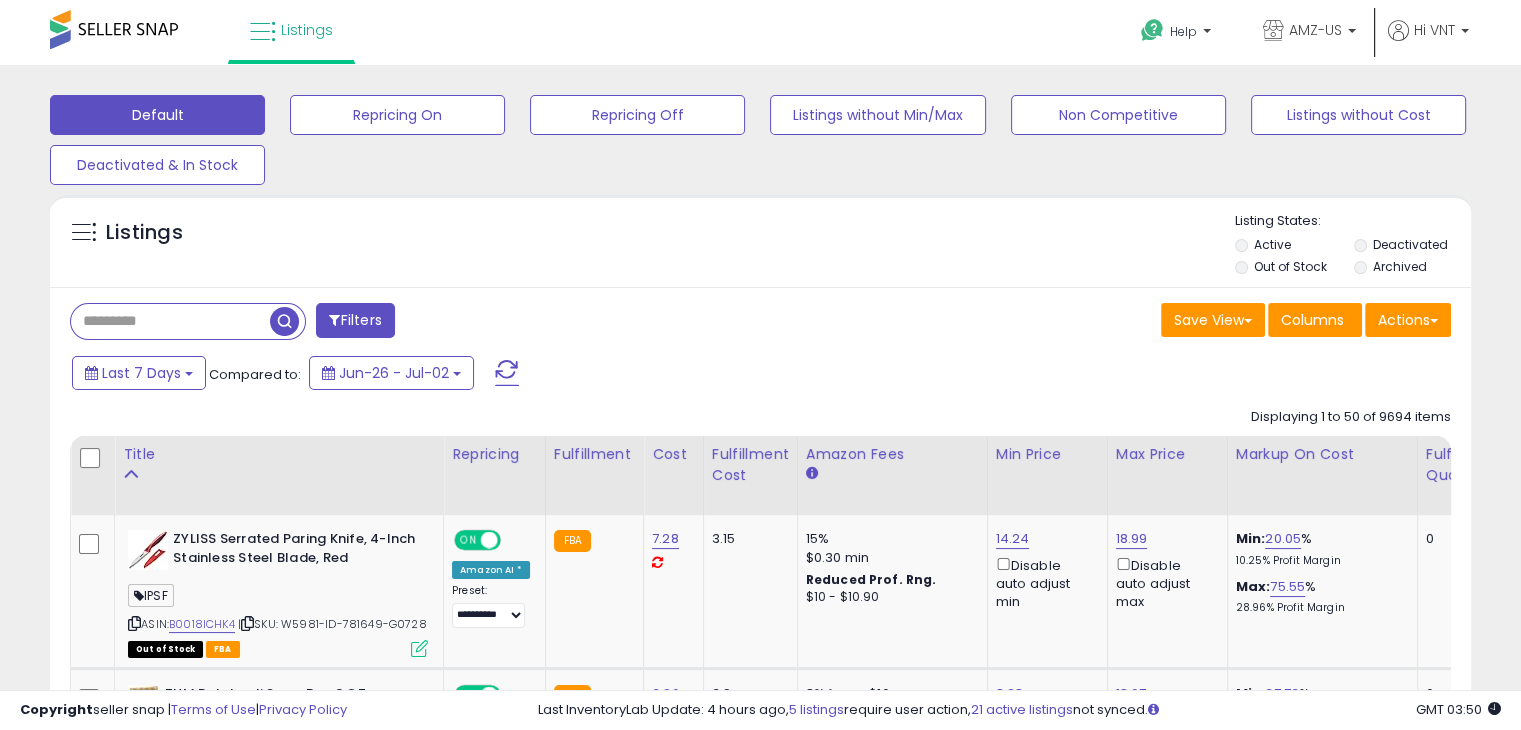 click on "Filters" at bounding box center [355, 320] 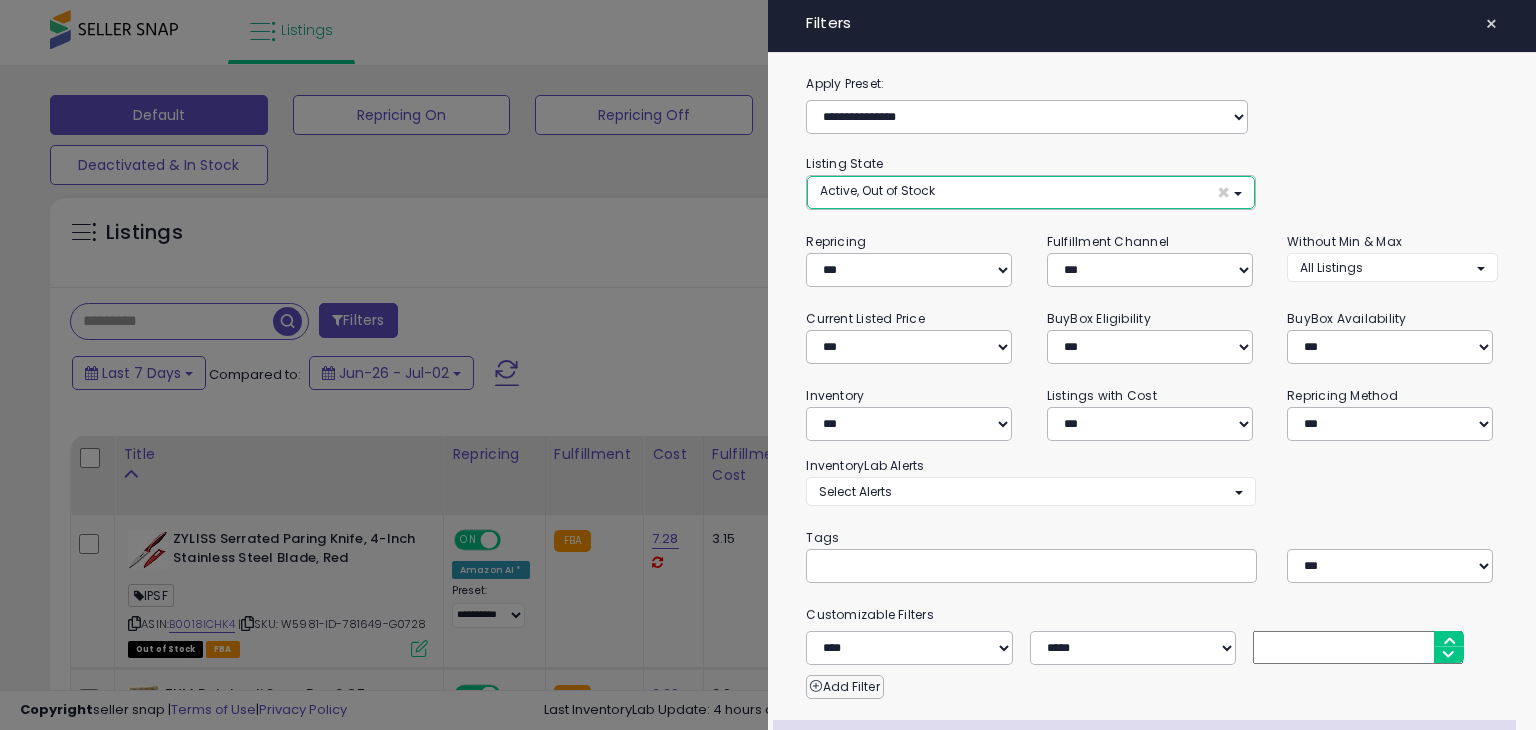 click on "Active, Out of Stock
×" at bounding box center (1030, 192) 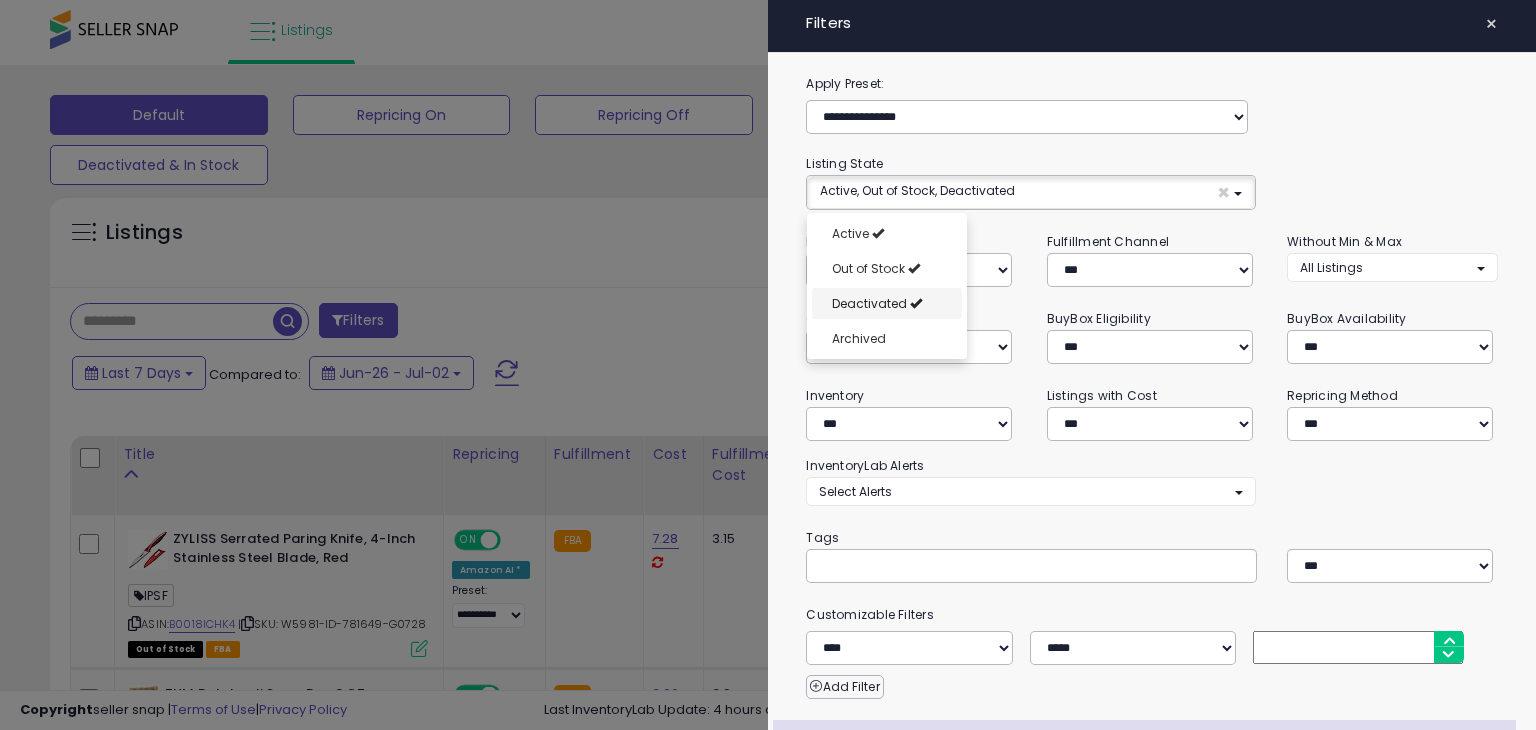 click on "Deactivated" at bounding box center [869, 303] 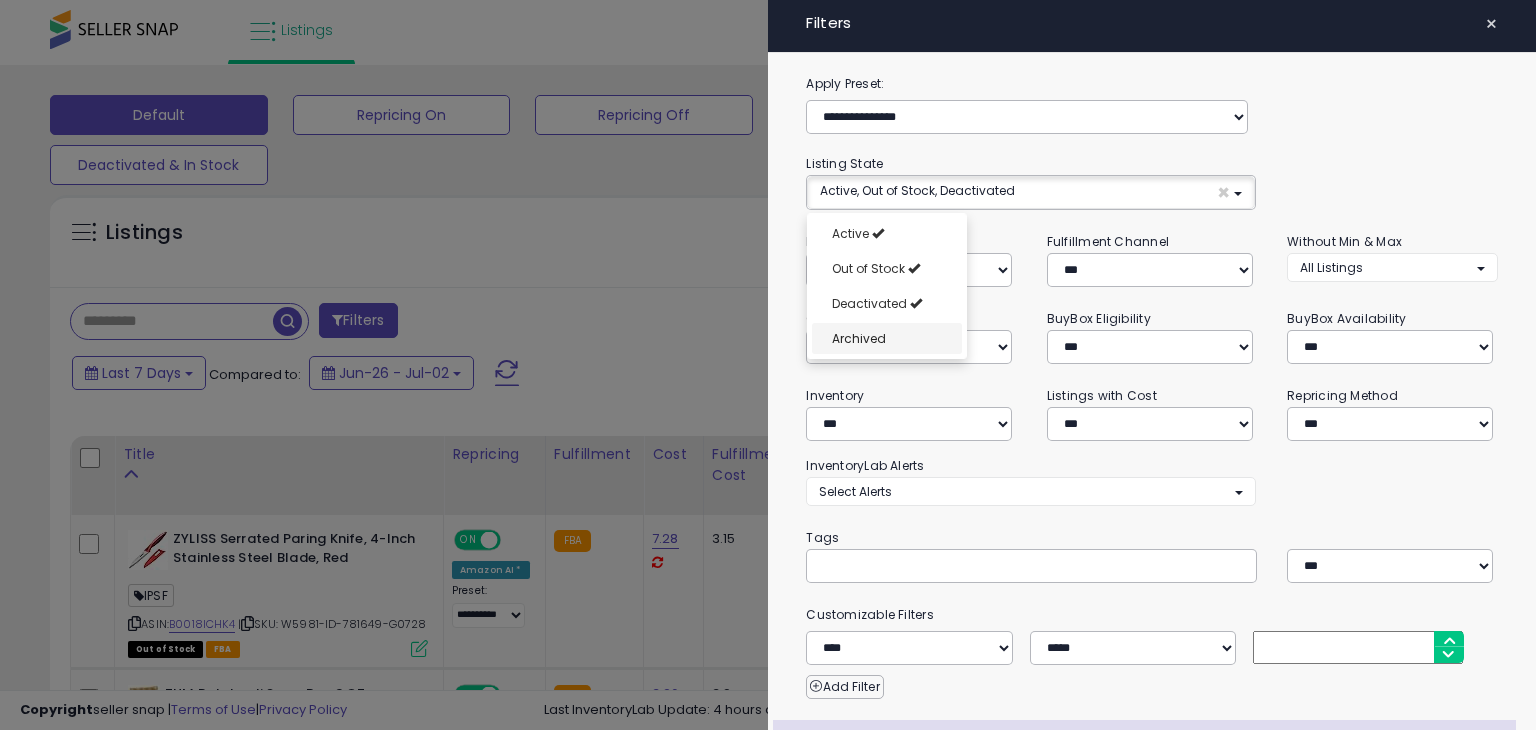 select on "**********" 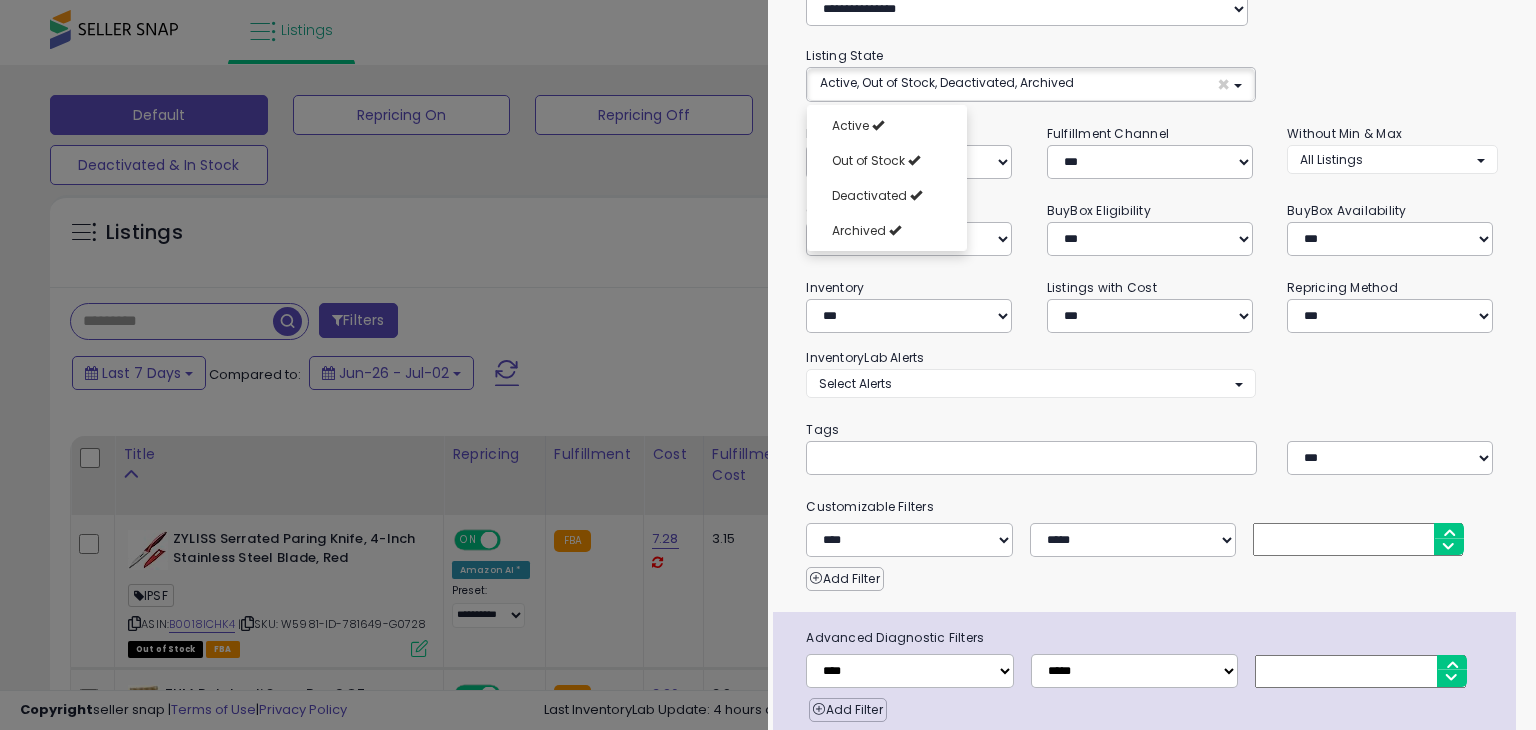 scroll, scrollTop: 184, scrollLeft: 0, axis: vertical 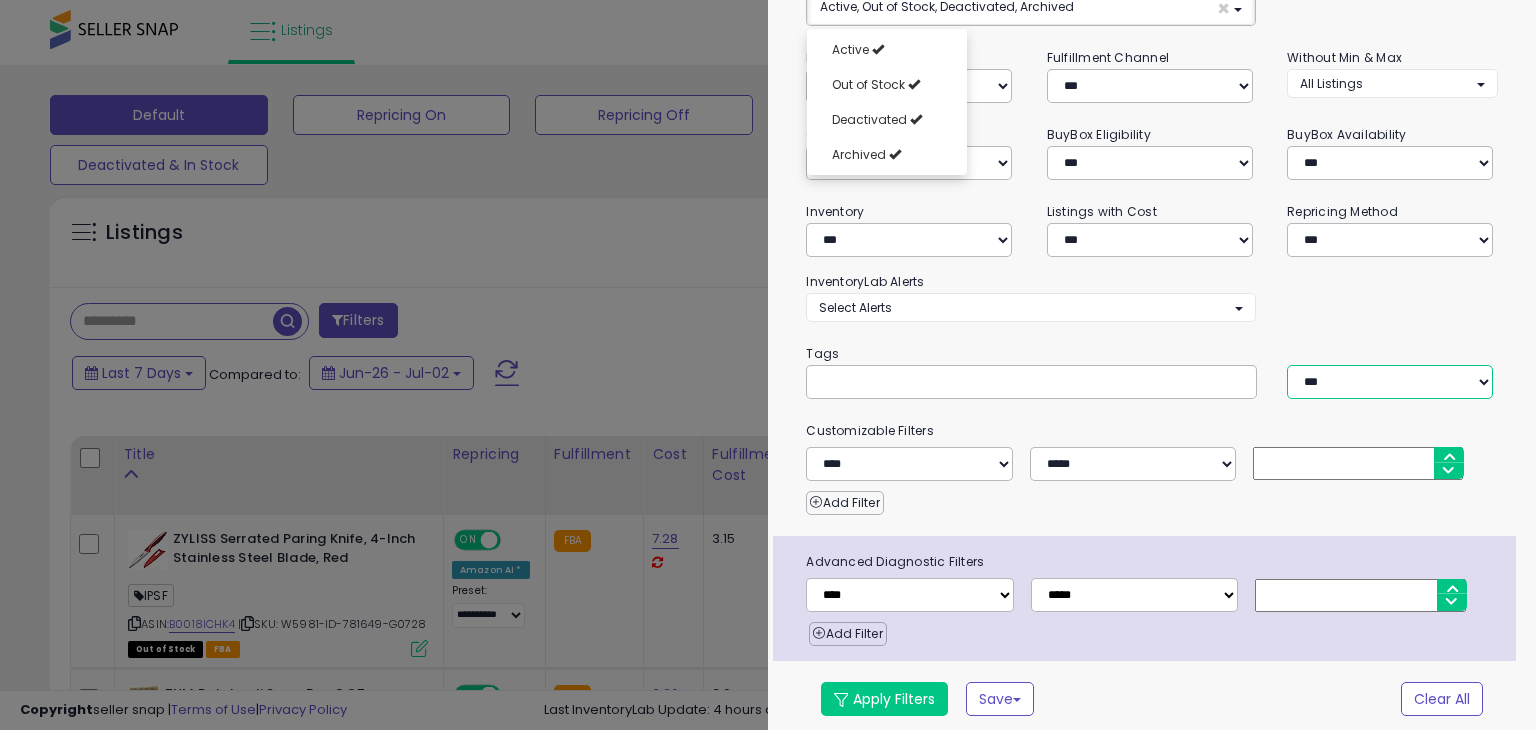 click on "***
***
****" at bounding box center (1390, 382) 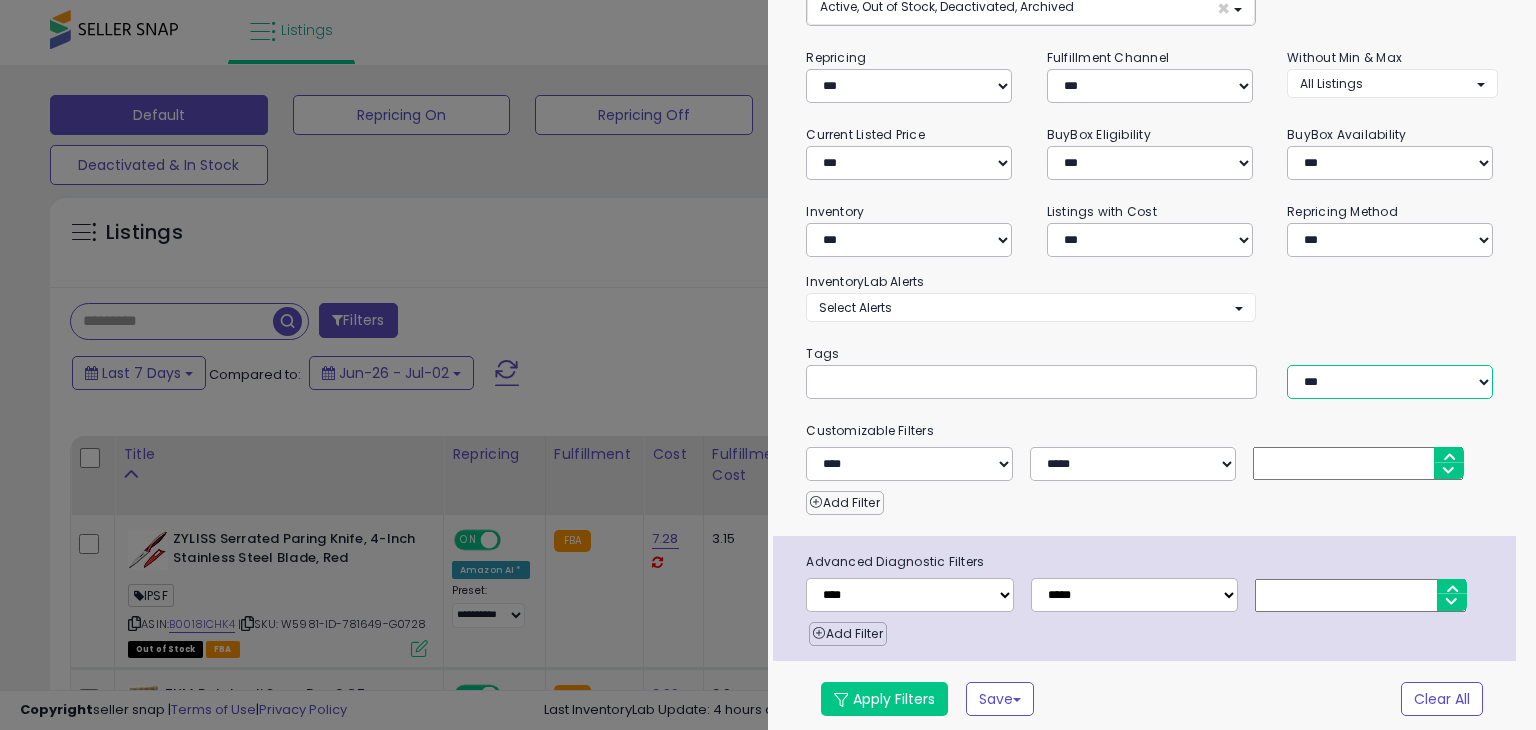select on "***" 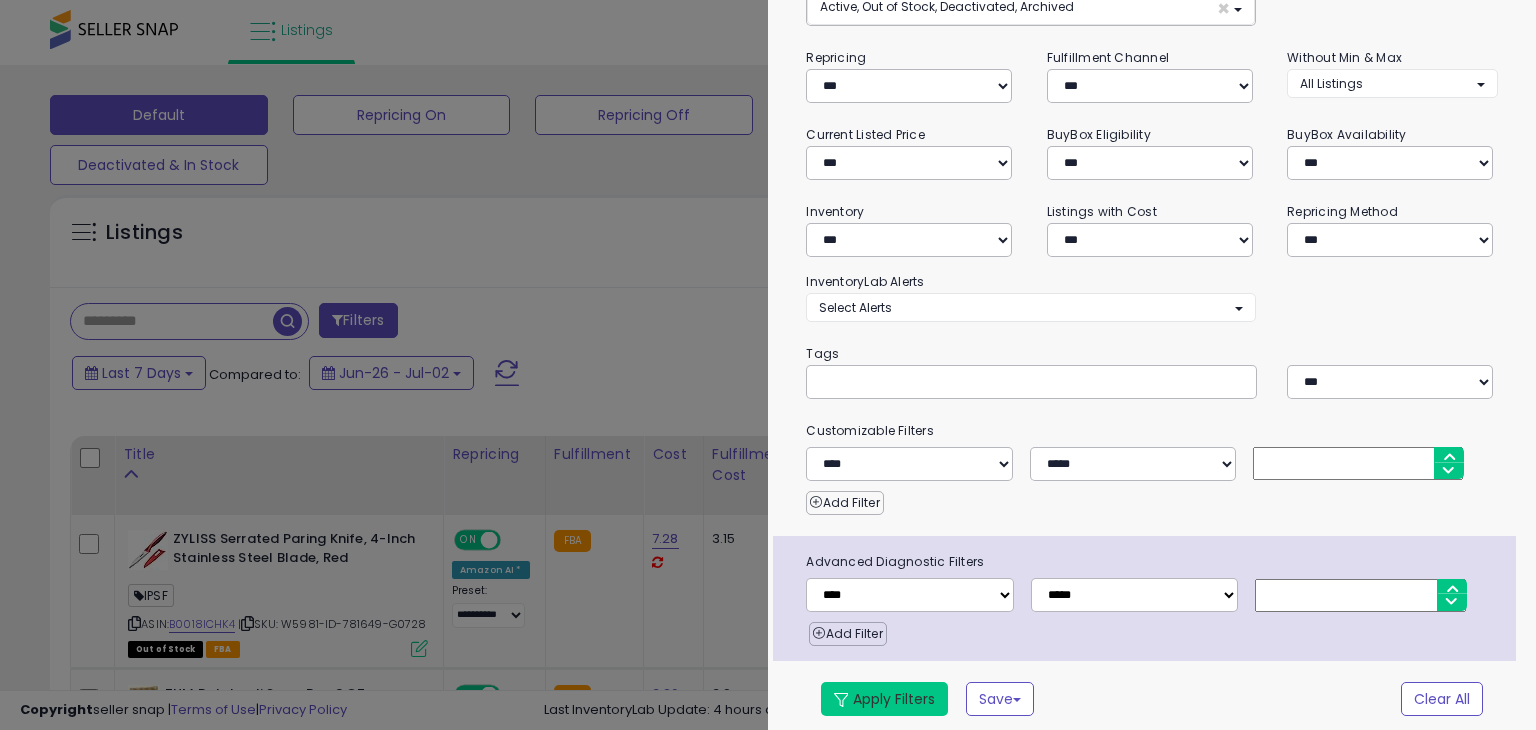 click on "Apply Filters" at bounding box center (884, 699) 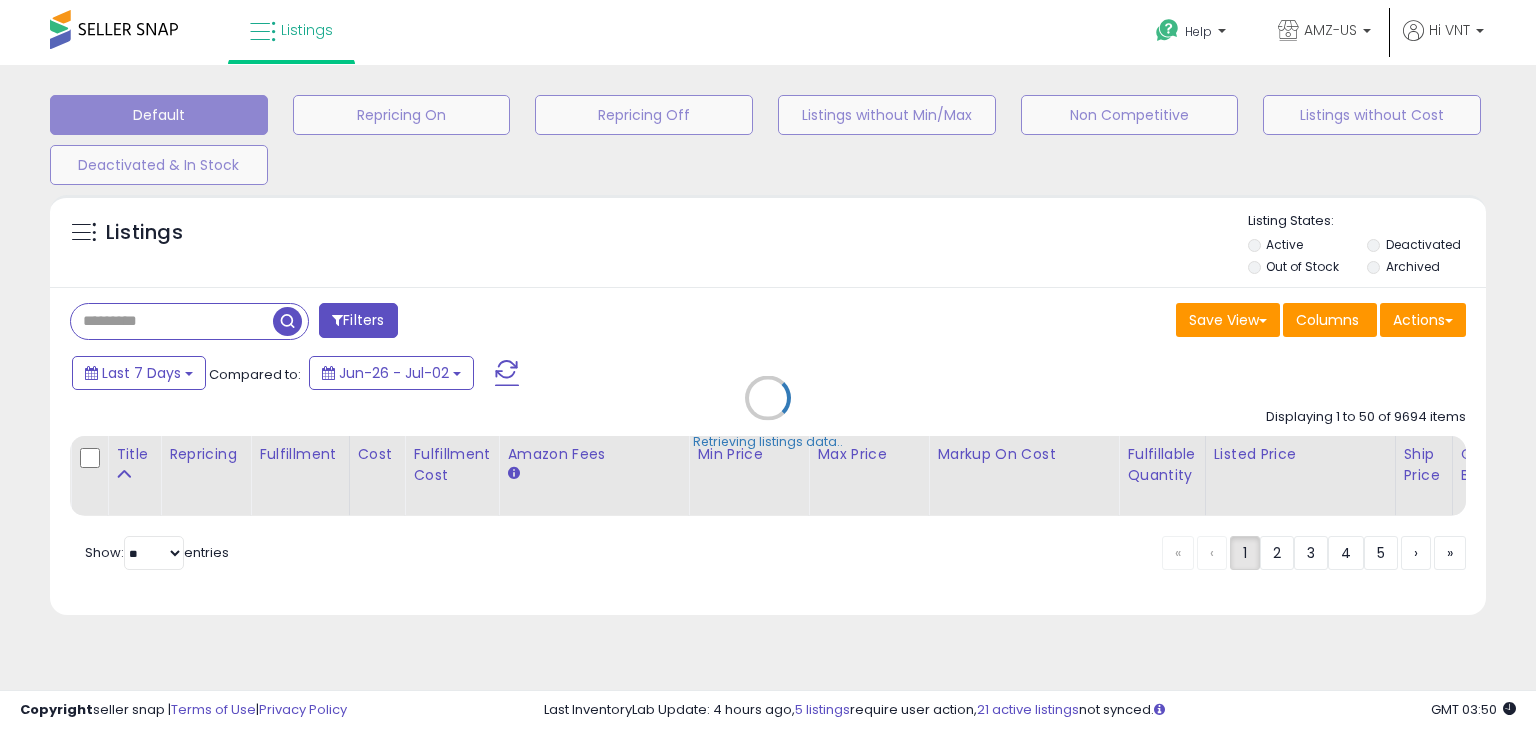 click on "Retrieving listings data.." at bounding box center (768, 412) 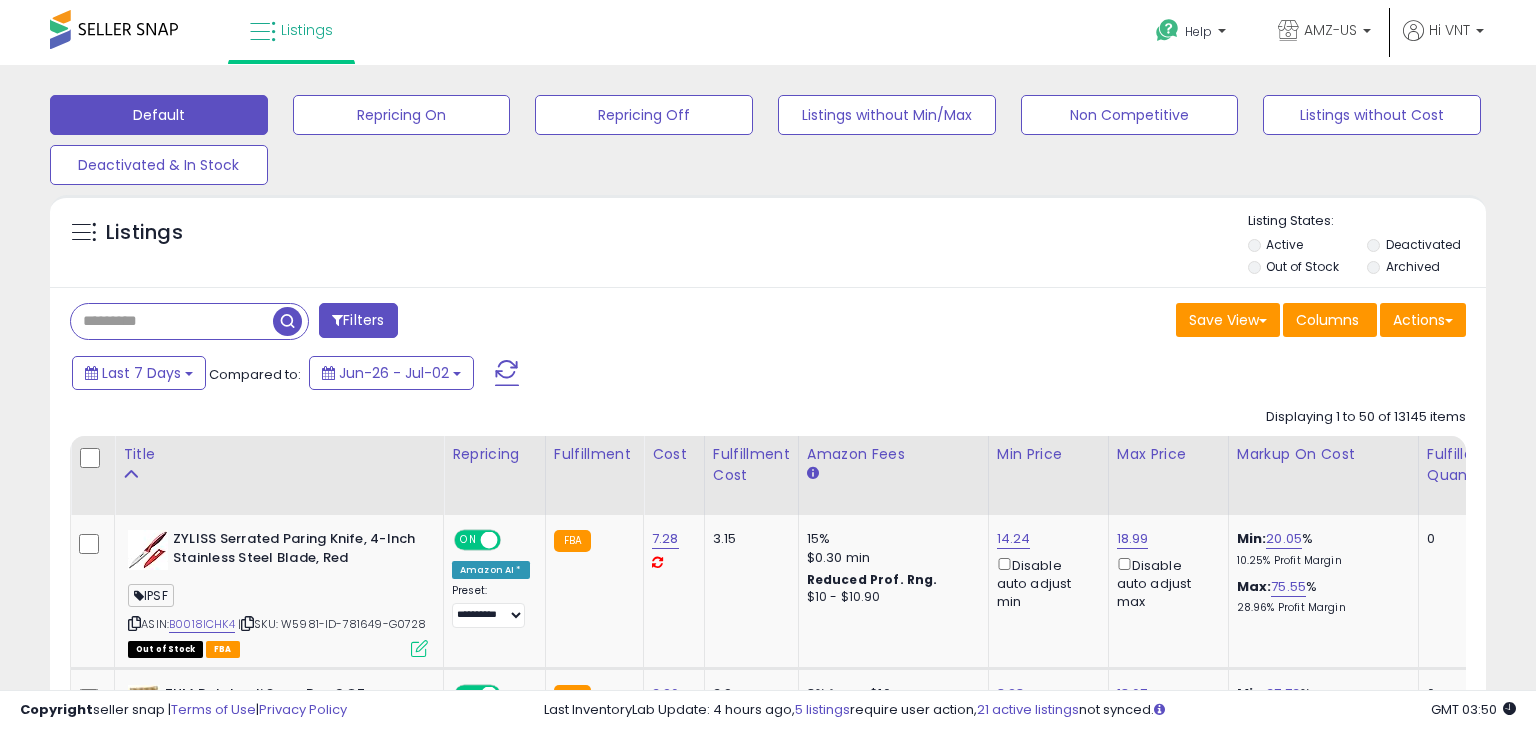 click at bounding box center (172, 321) 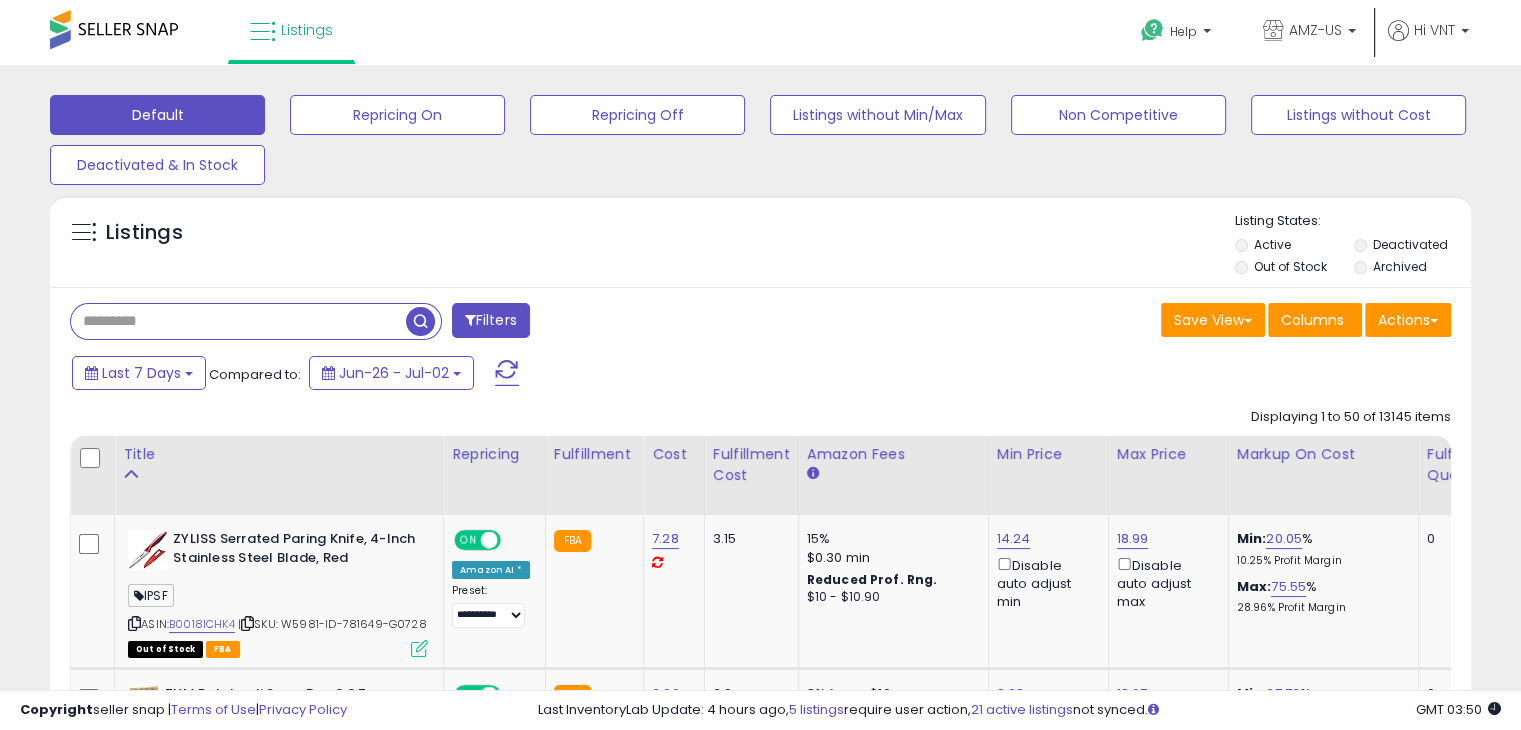 paste on "**********" 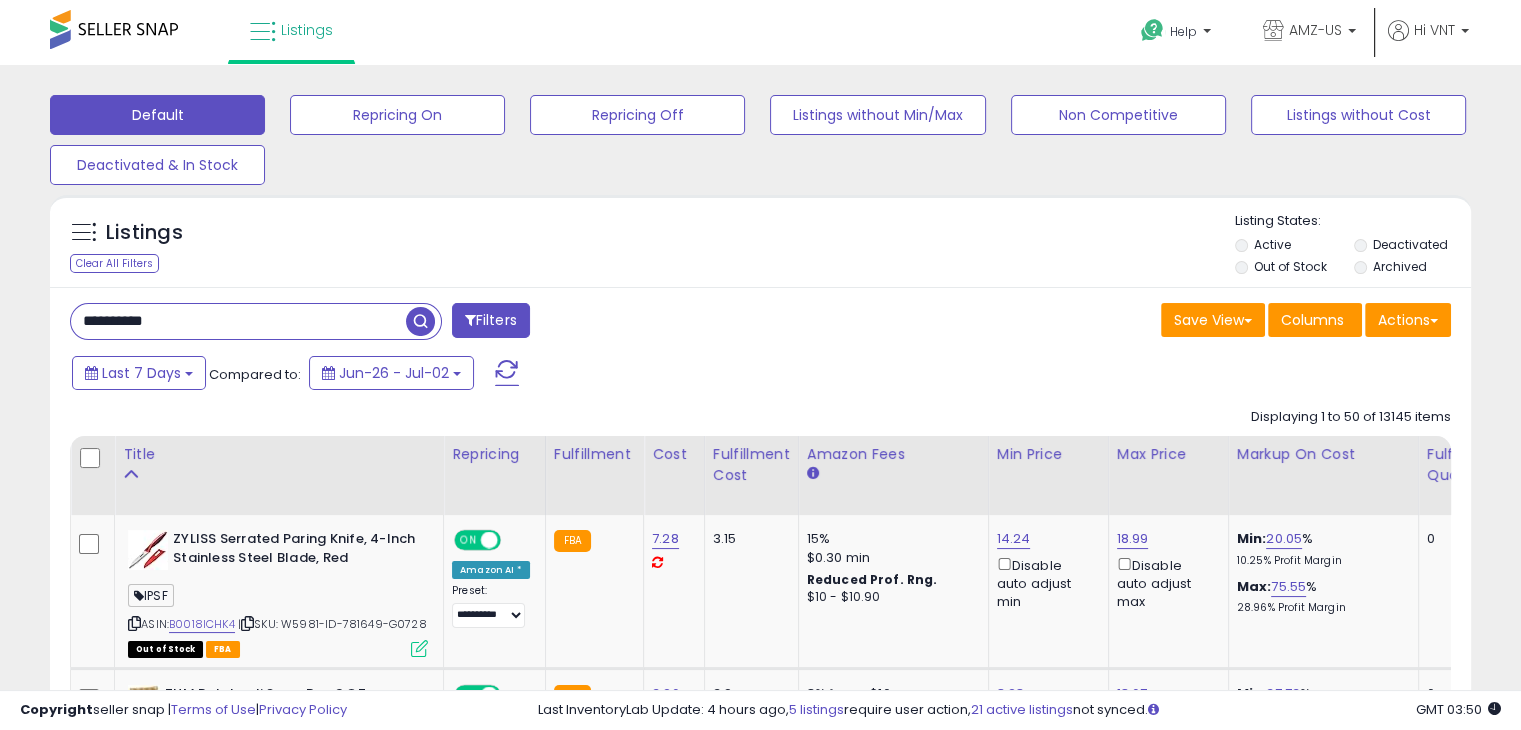 type on "**********" 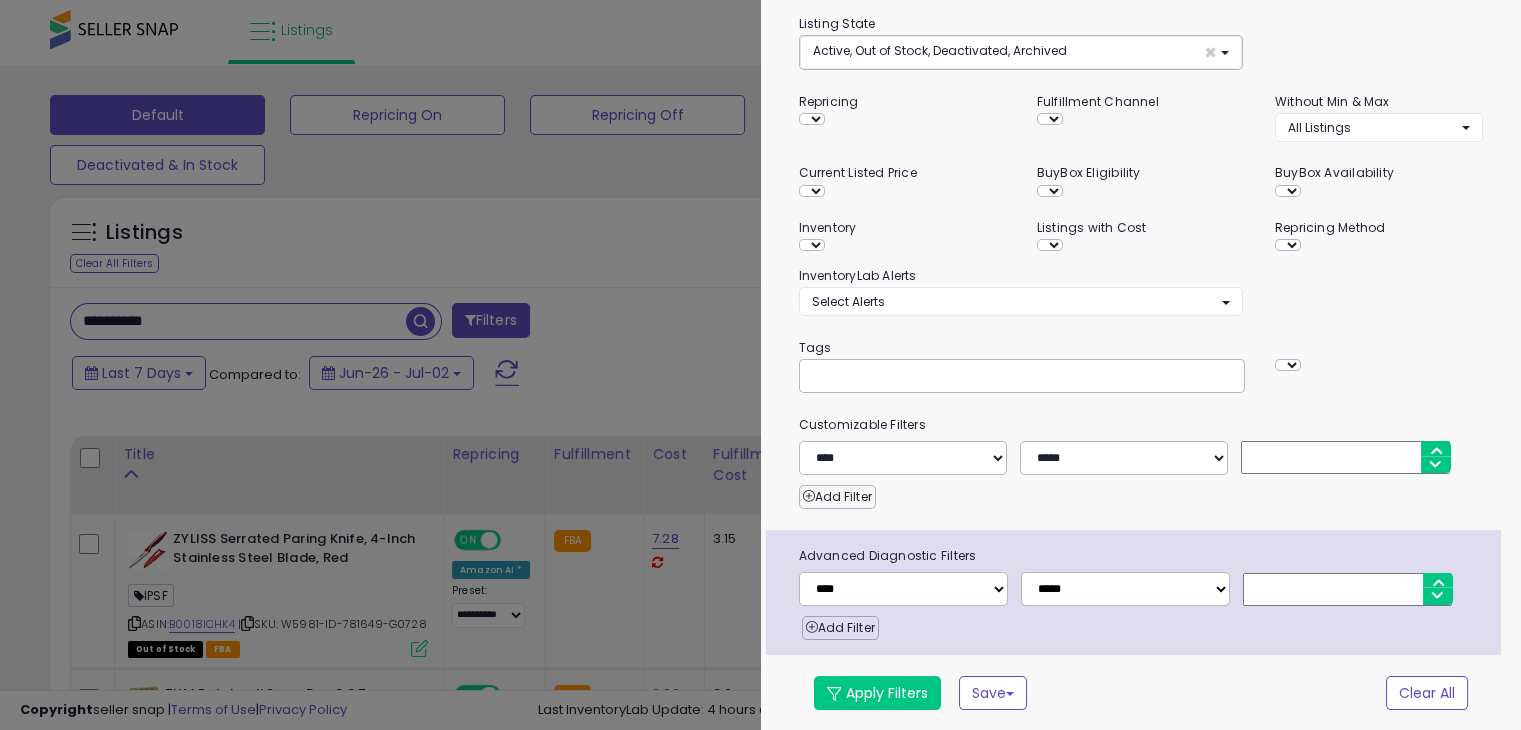 scroll, scrollTop: 182, scrollLeft: 0, axis: vertical 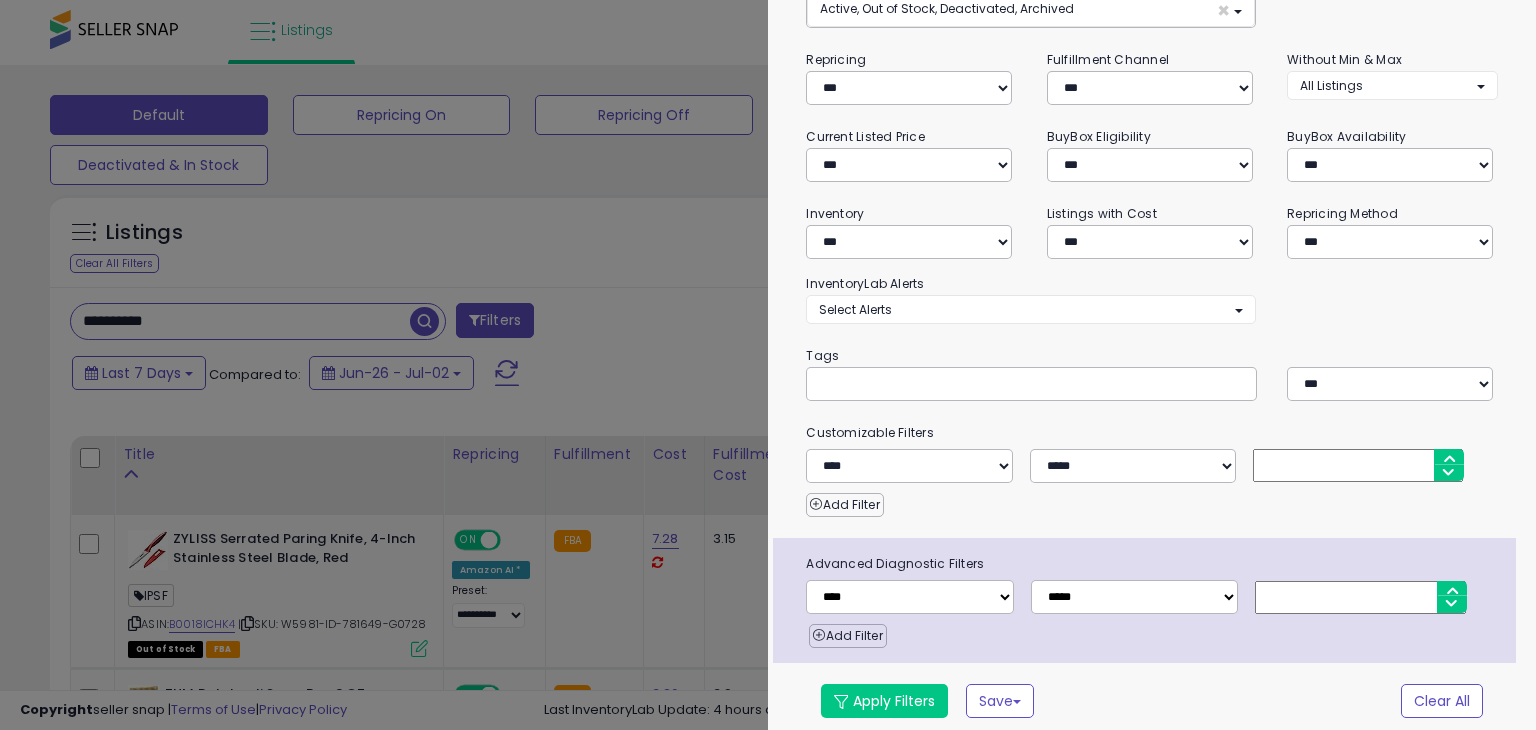 click at bounding box center (768, 365) 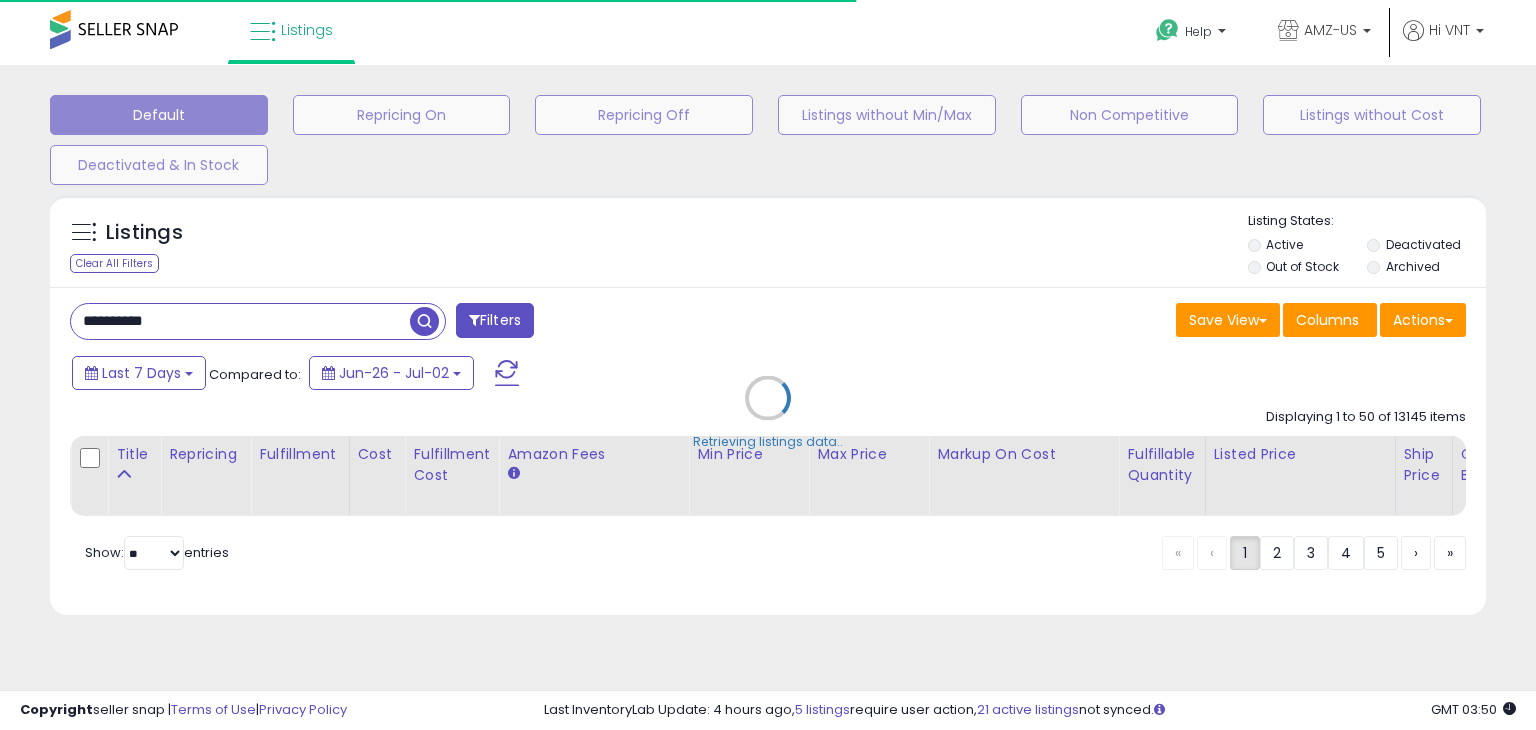 click on "Retrieving listings data.." at bounding box center (768, 412) 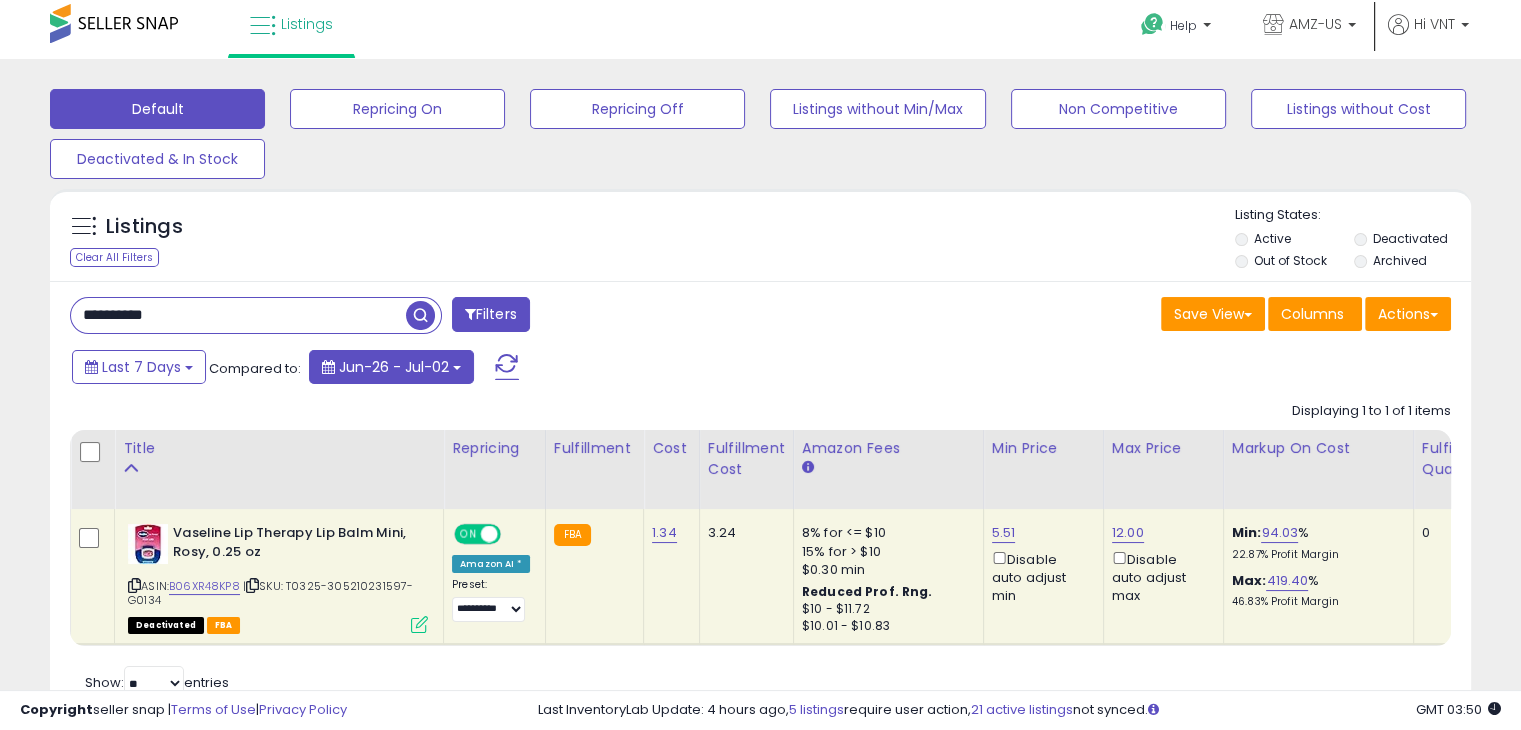 scroll, scrollTop: 165, scrollLeft: 0, axis: vertical 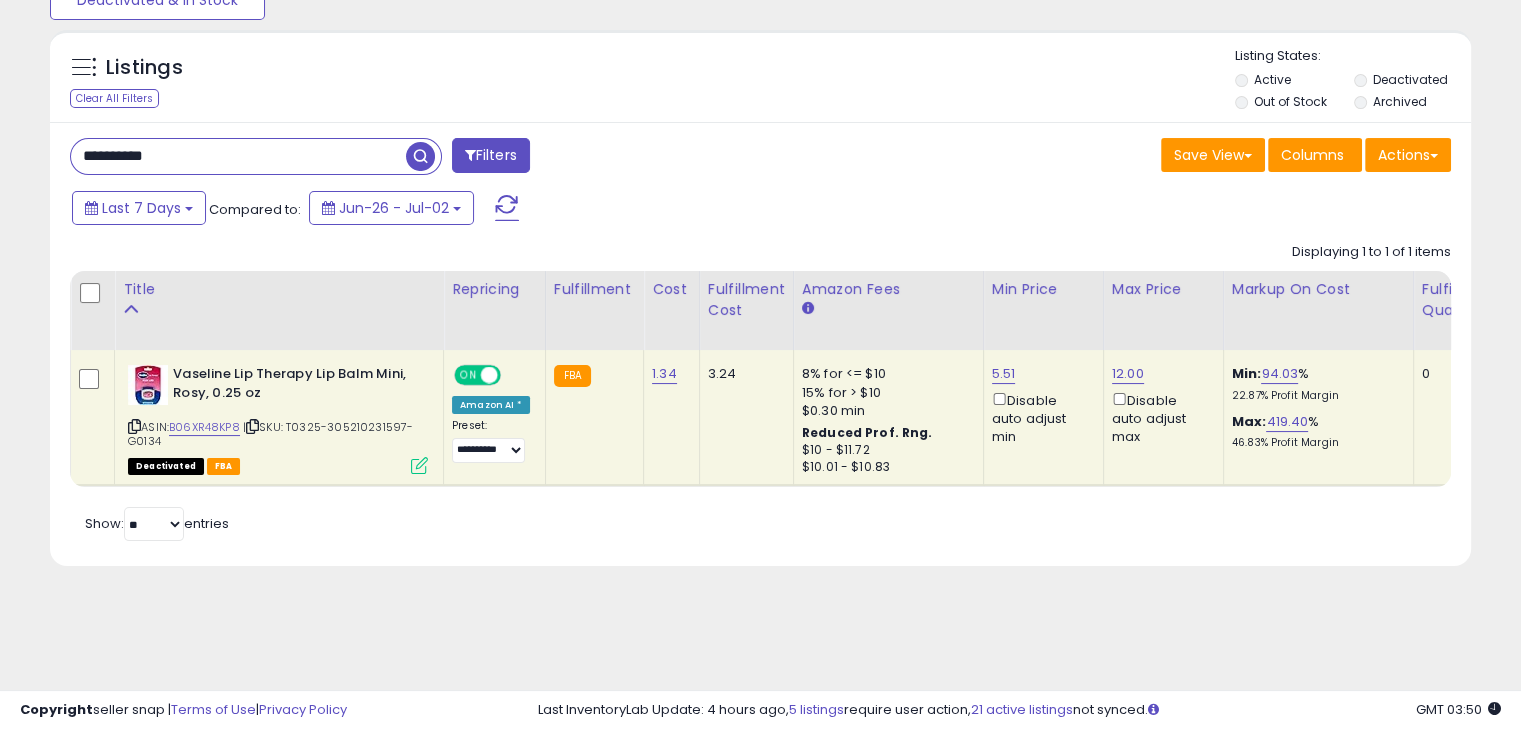 click on "|   SKU: T0325-305210231597-G0134" at bounding box center [270, 434] 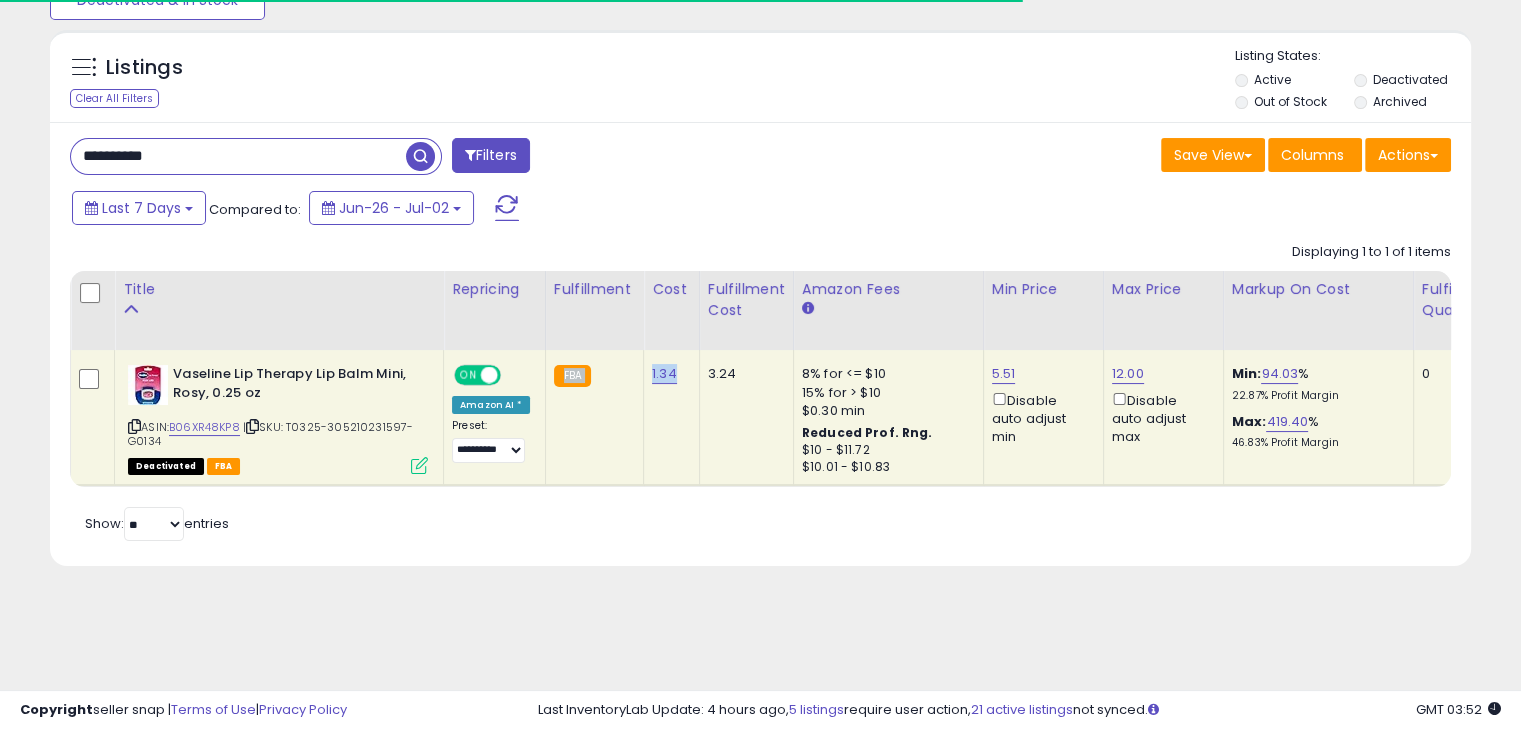 drag, startPoint x: 627, startPoint y: 483, endPoint x: 676, endPoint y: 483, distance: 49 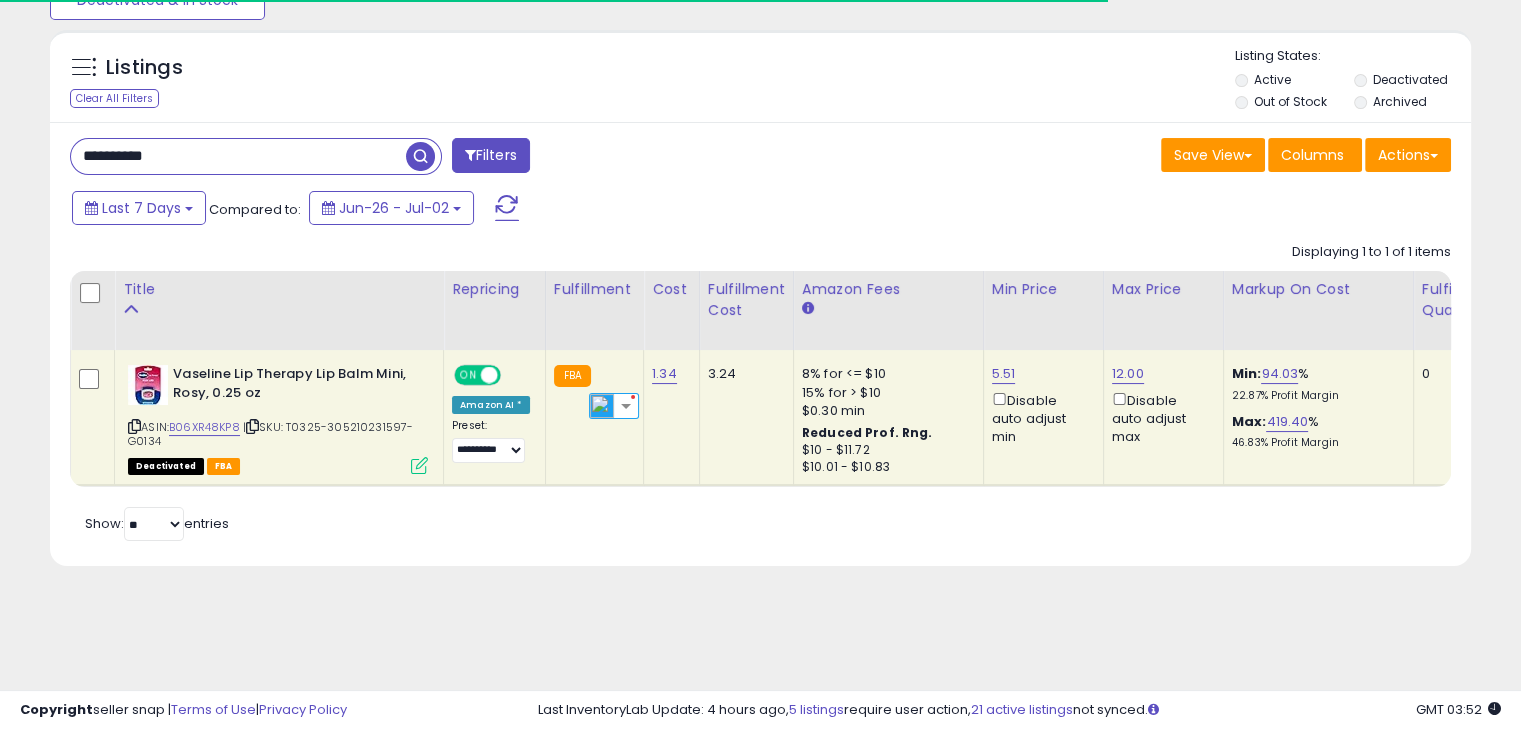 click on "Retrieving listings data..
Displaying 1 to 1 of 1 items
Title
Repricing" at bounding box center (760, 390) 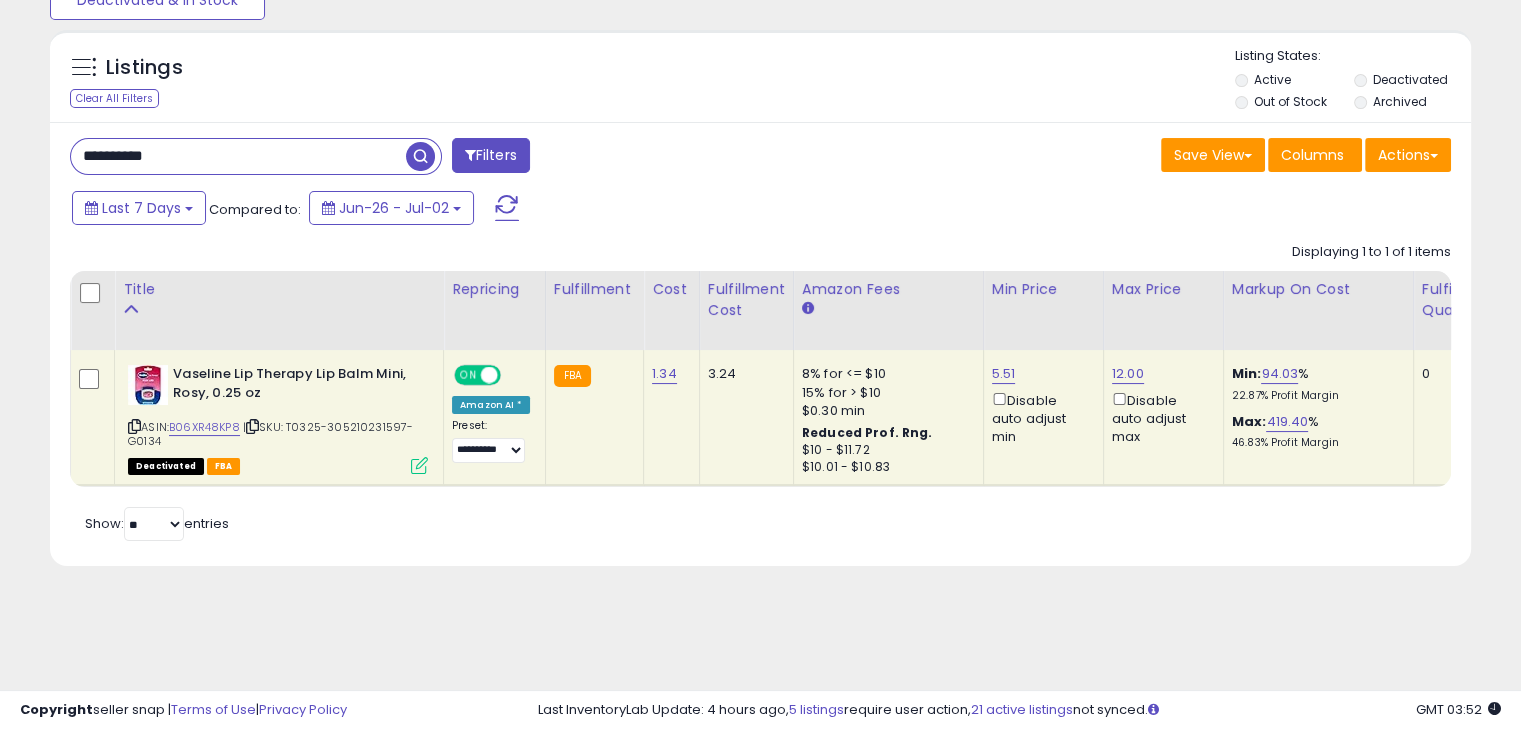 scroll, scrollTop: 0, scrollLeft: 1, axis: horizontal 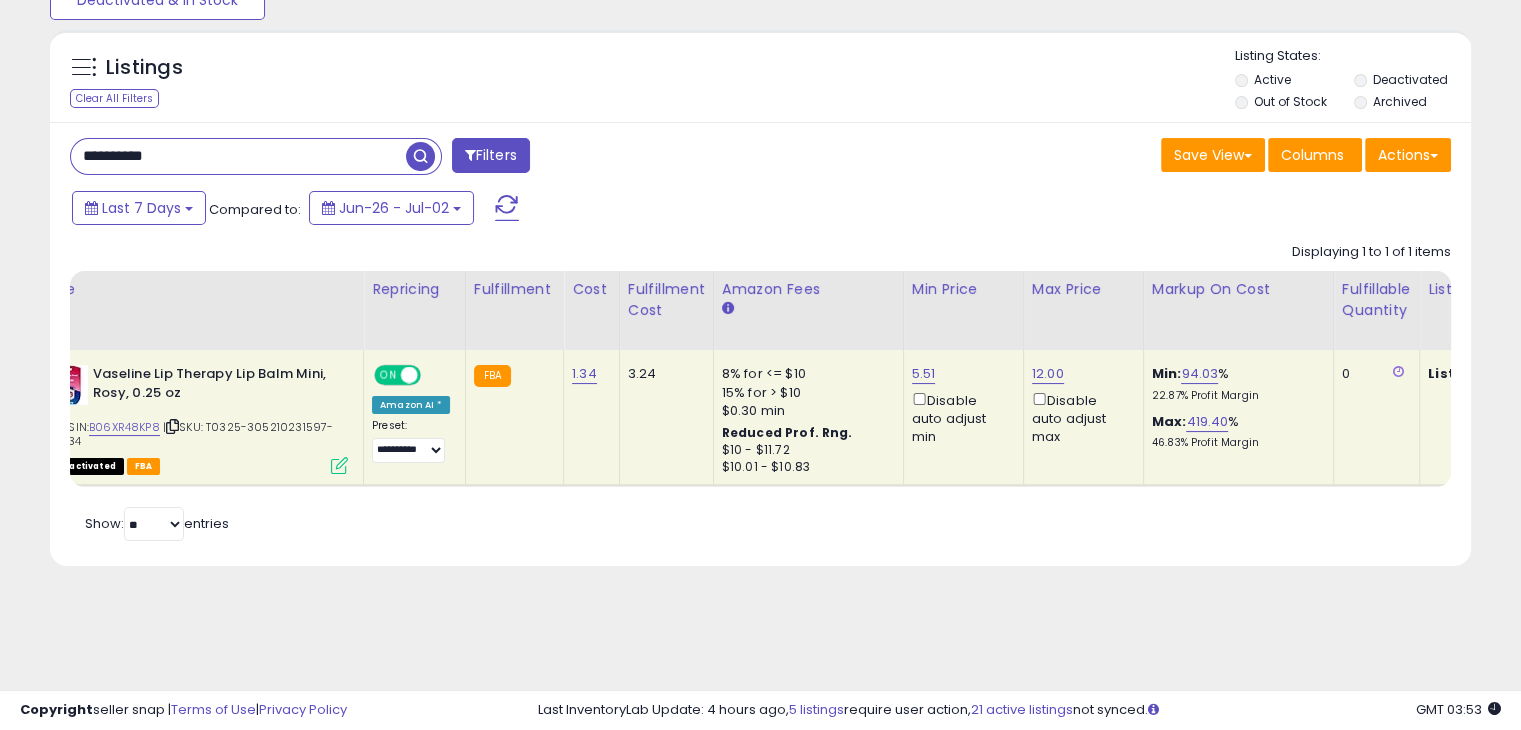 click at bounding box center (339, 465) 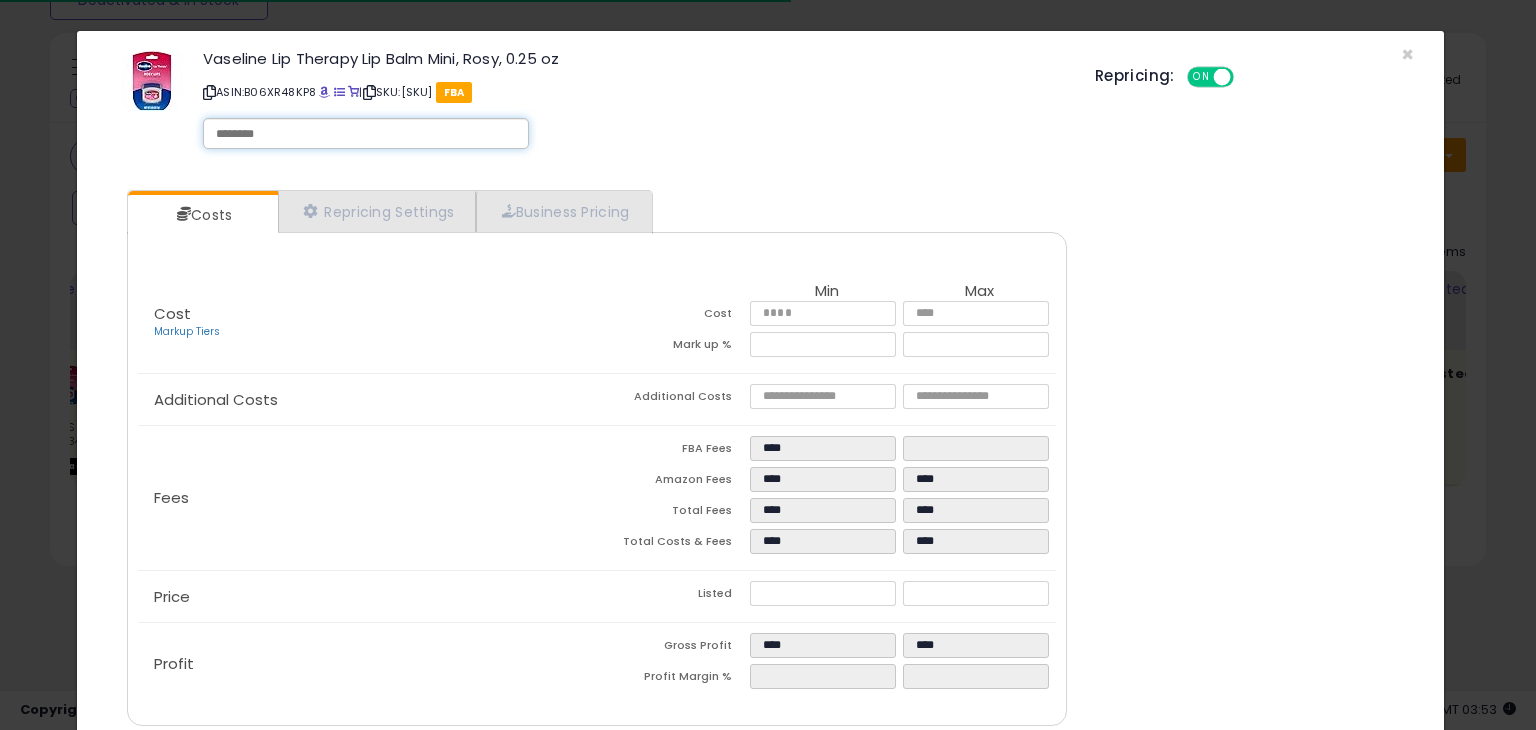 click at bounding box center (366, 134) 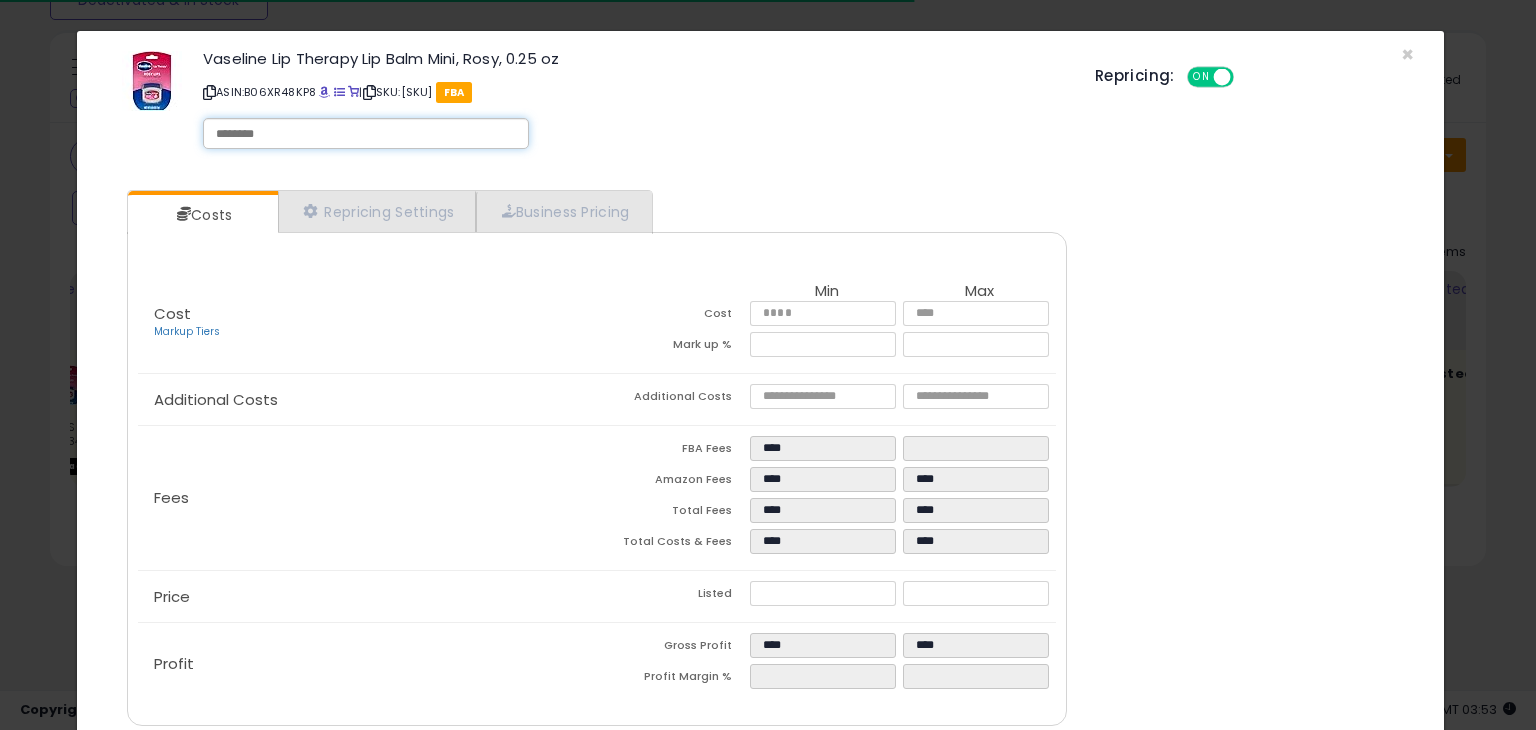paste on "**********" 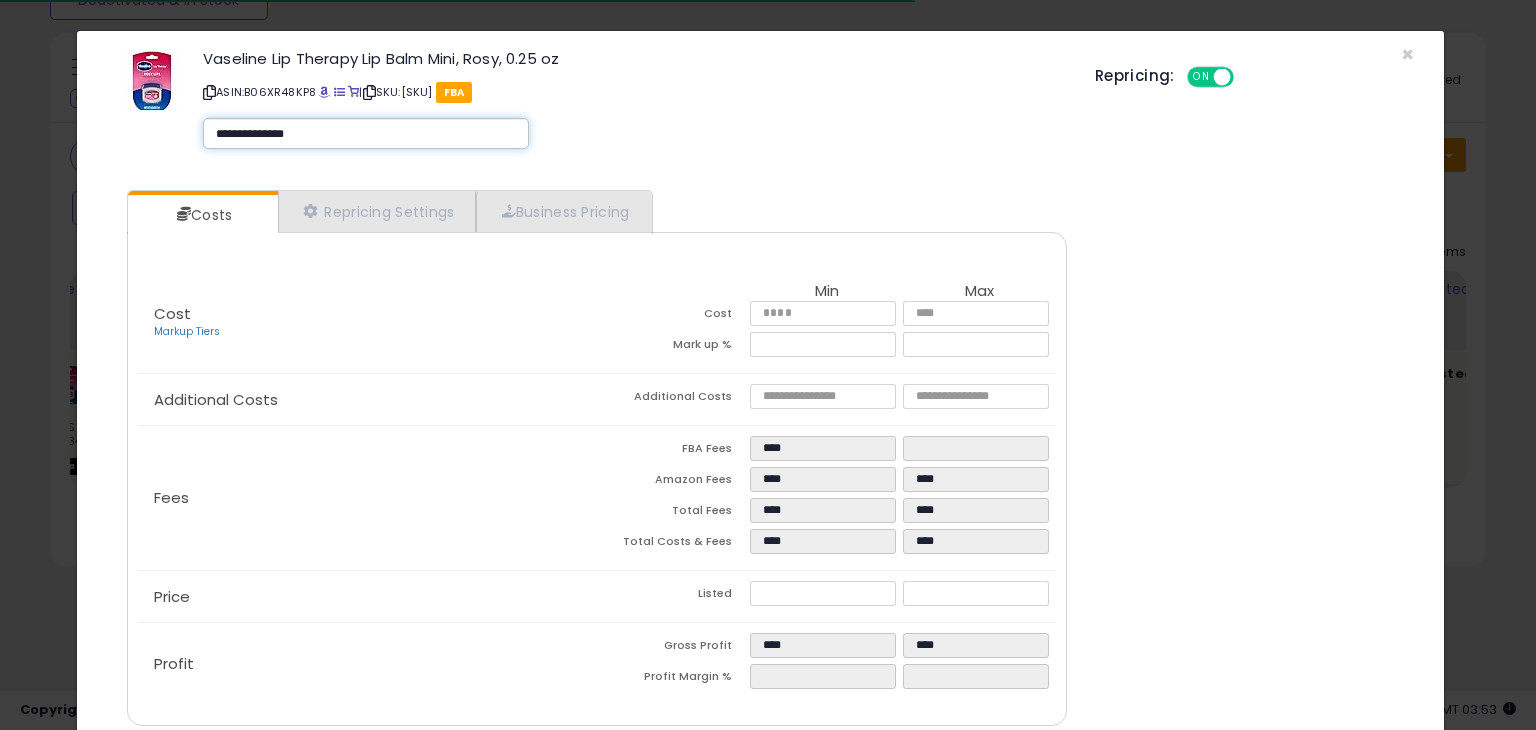 type on "**********" 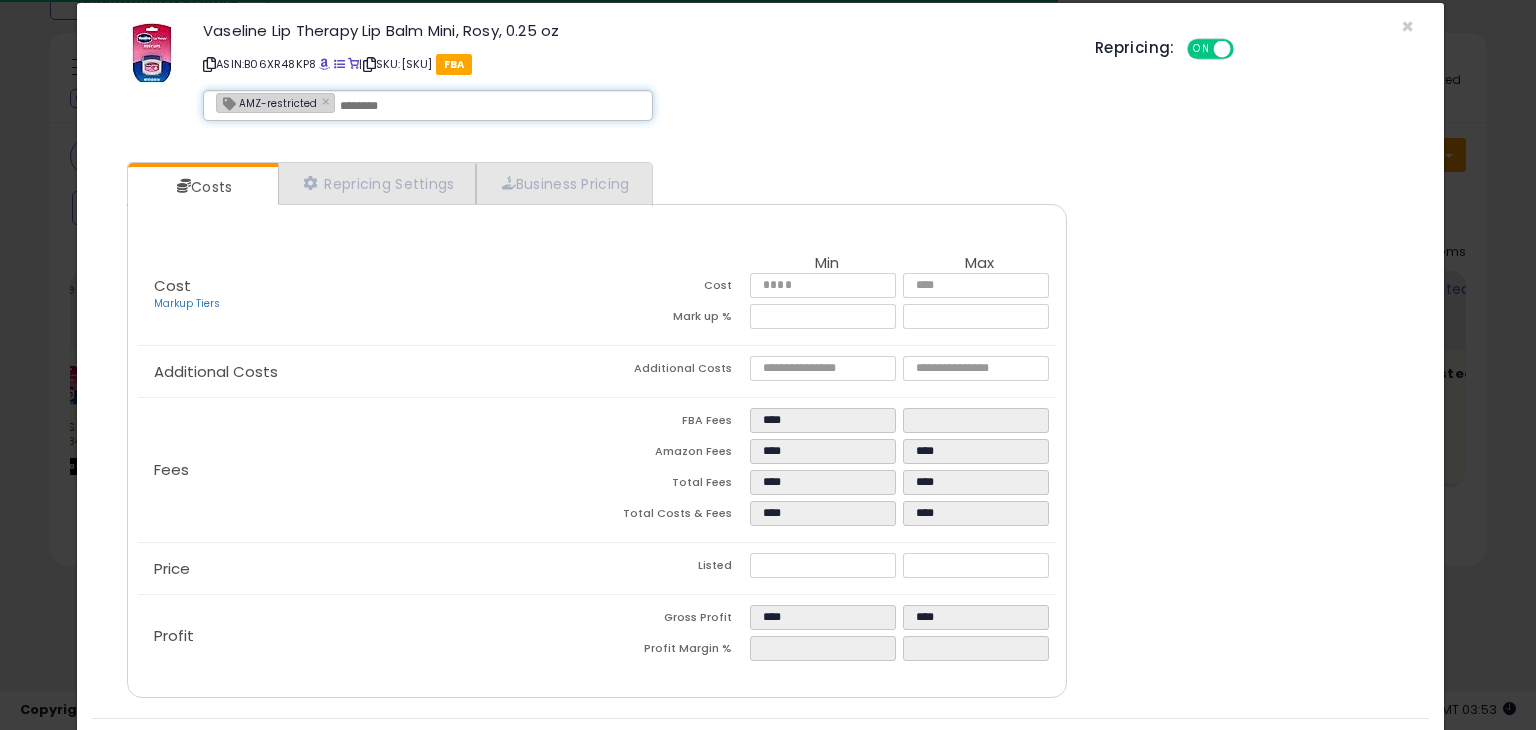 scroll, scrollTop: 79, scrollLeft: 0, axis: vertical 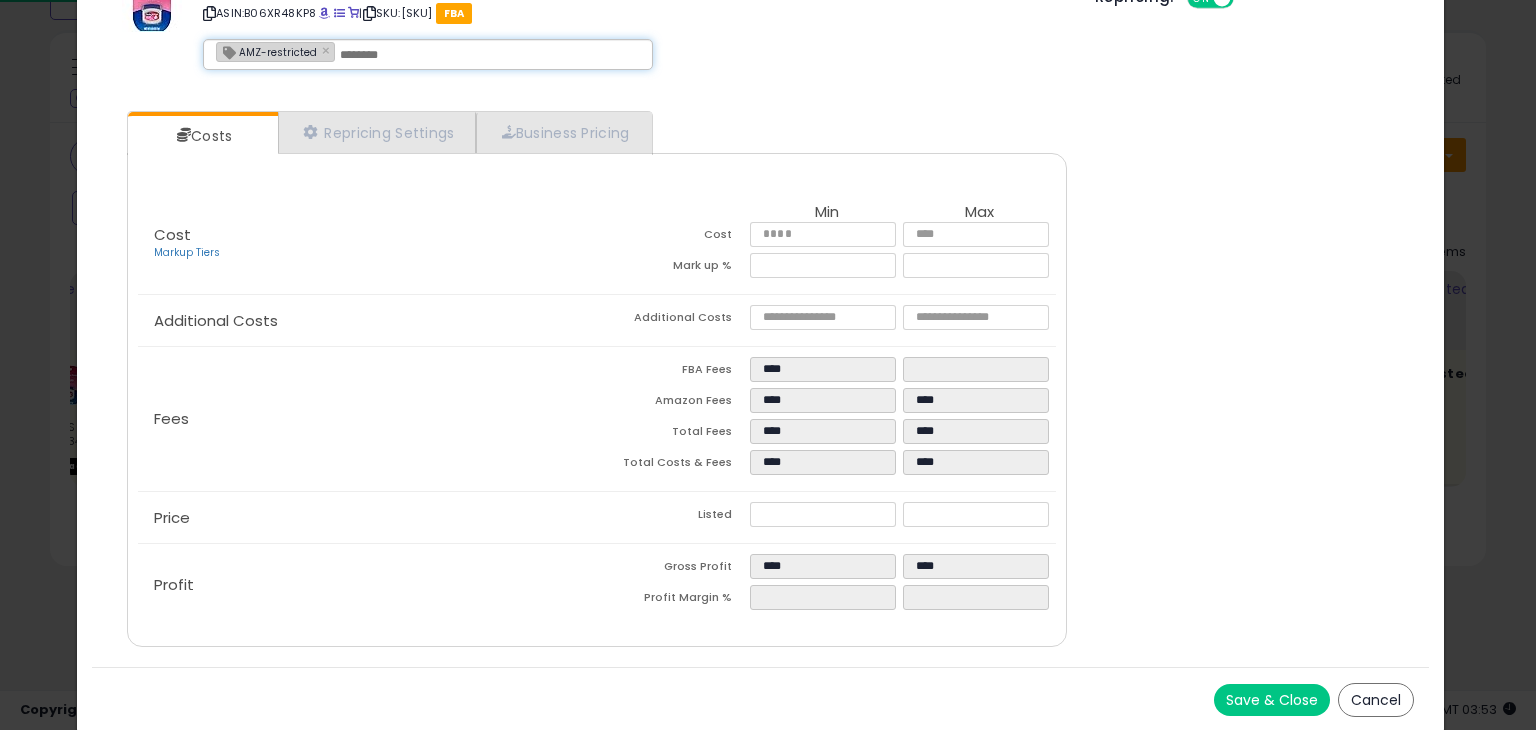 click on "Save & Close" at bounding box center (1272, 700) 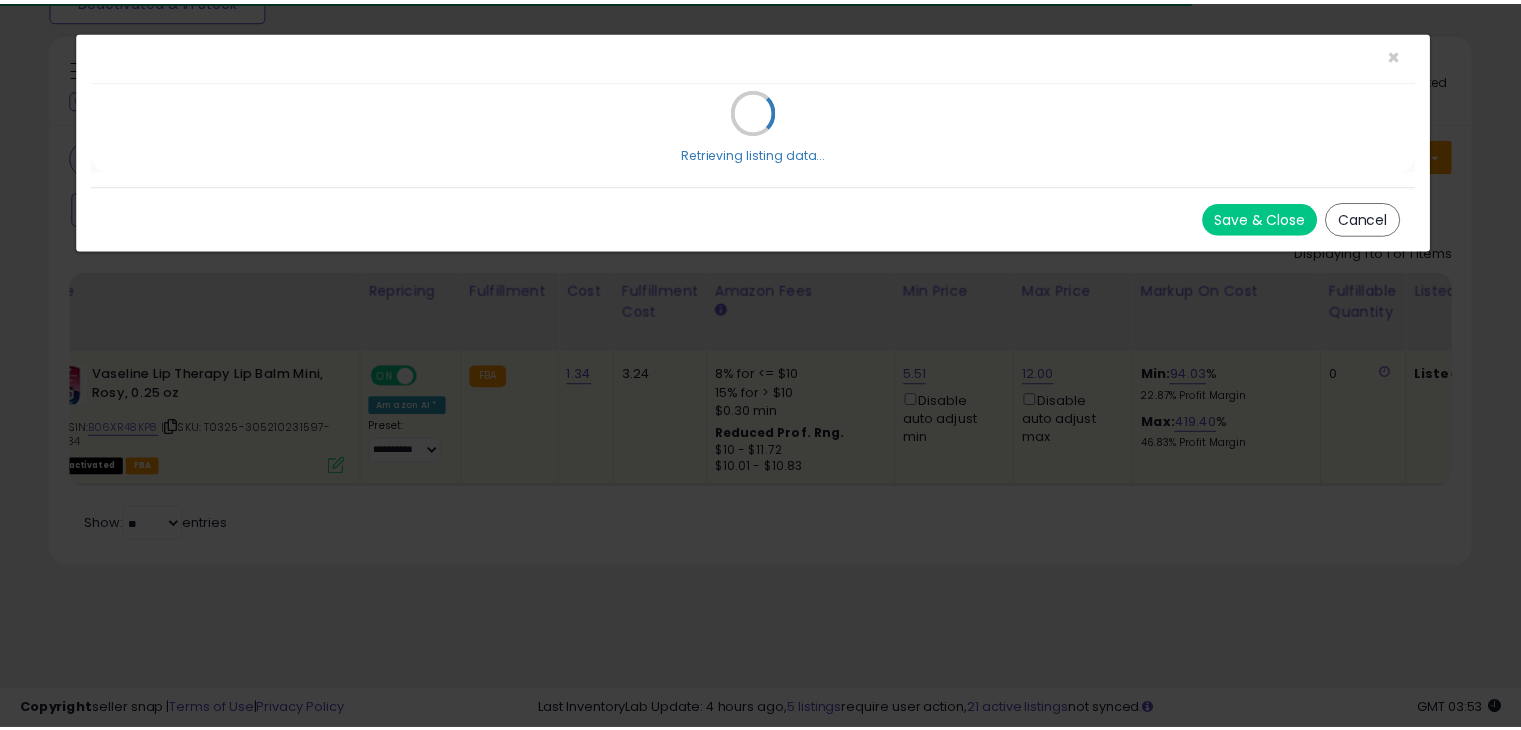 scroll, scrollTop: 0, scrollLeft: 0, axis: both 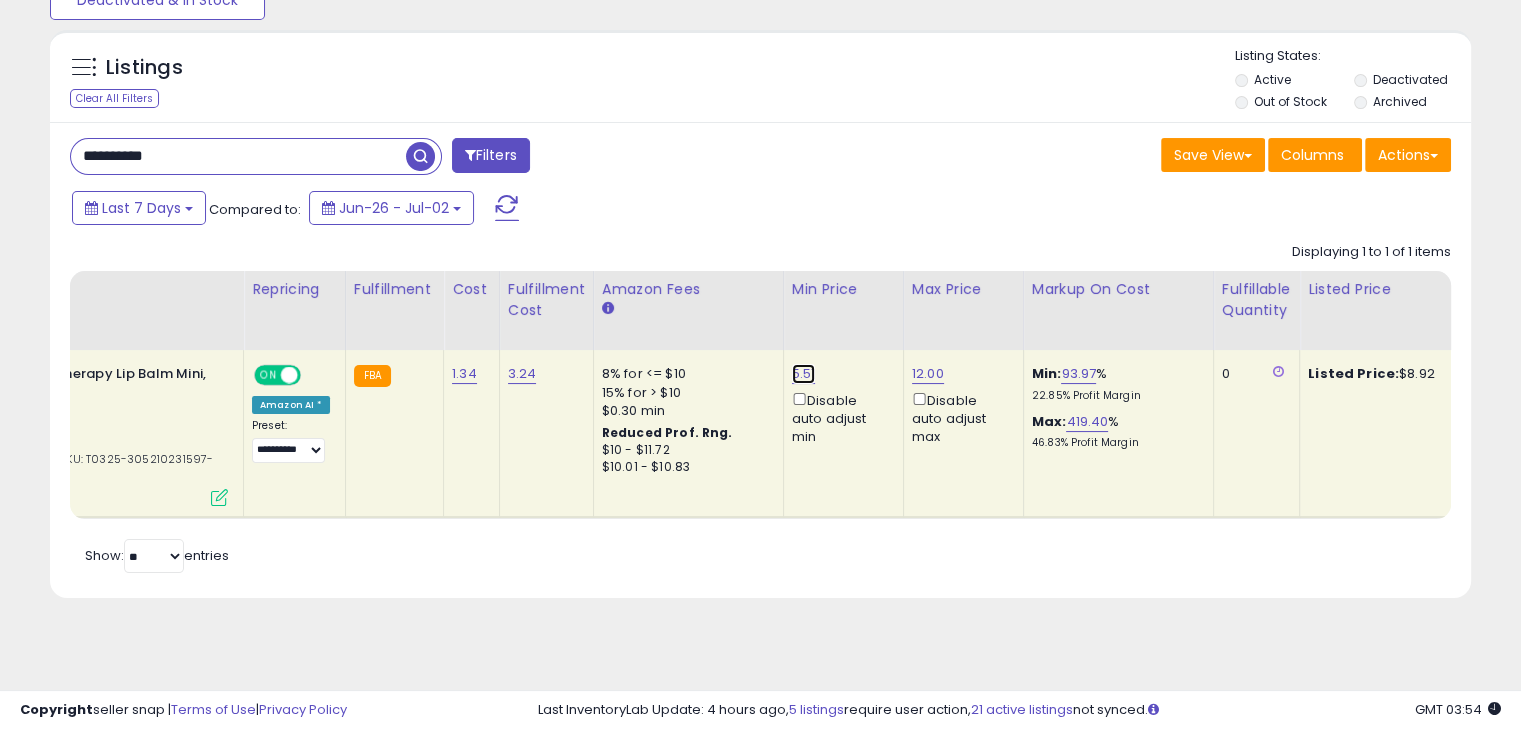 click on "5.51" at bounding box center [804, 374] 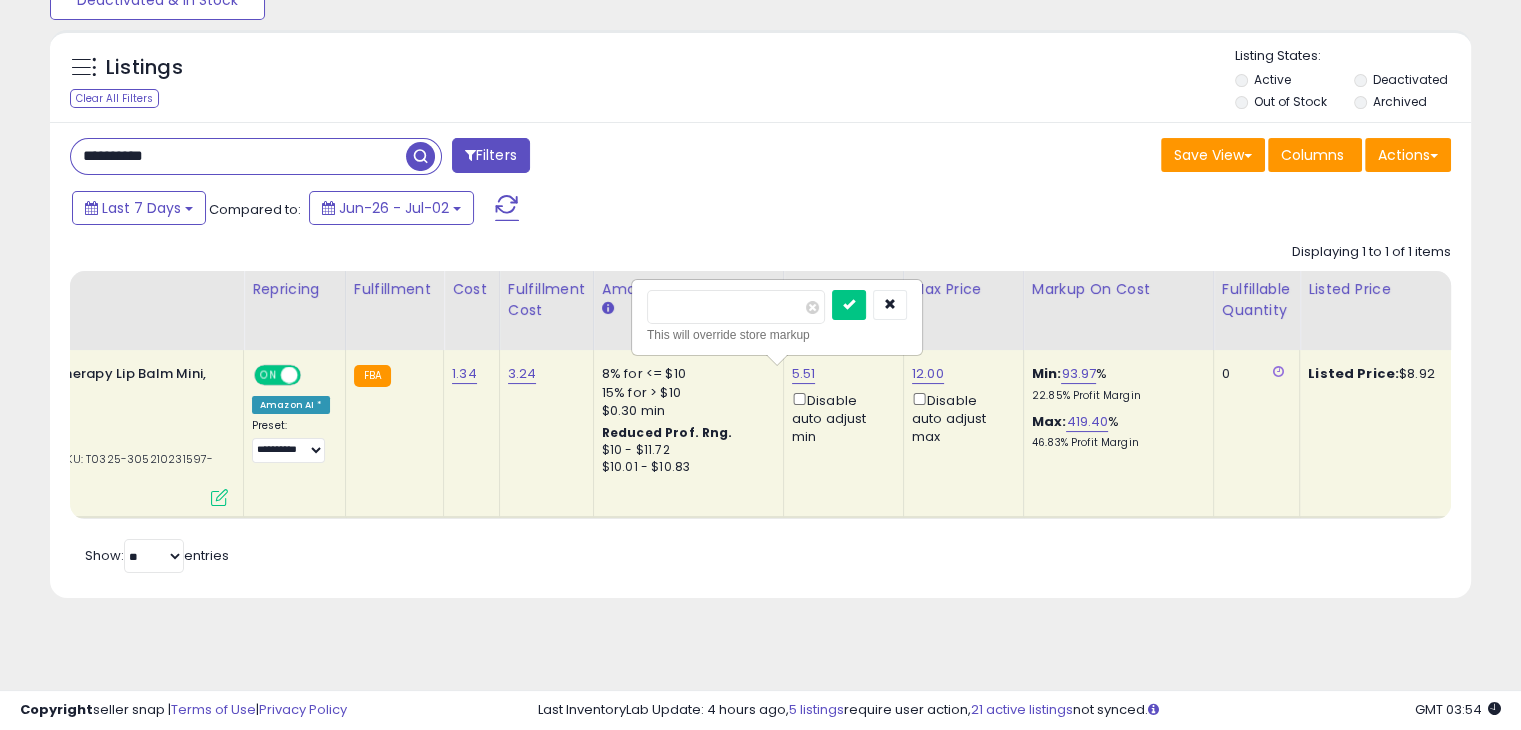 click on "****" at bounding box center (736, 307) 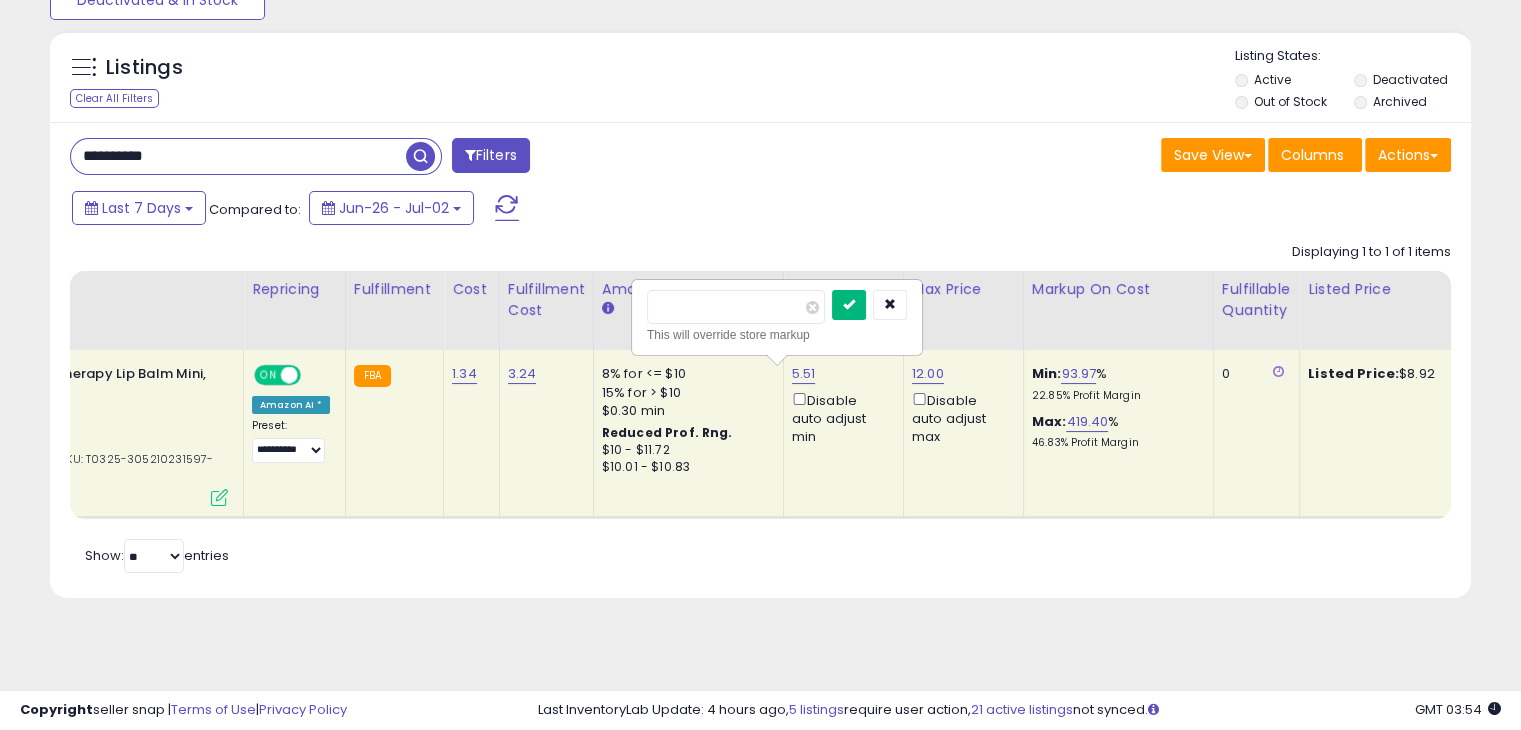 type on "****" 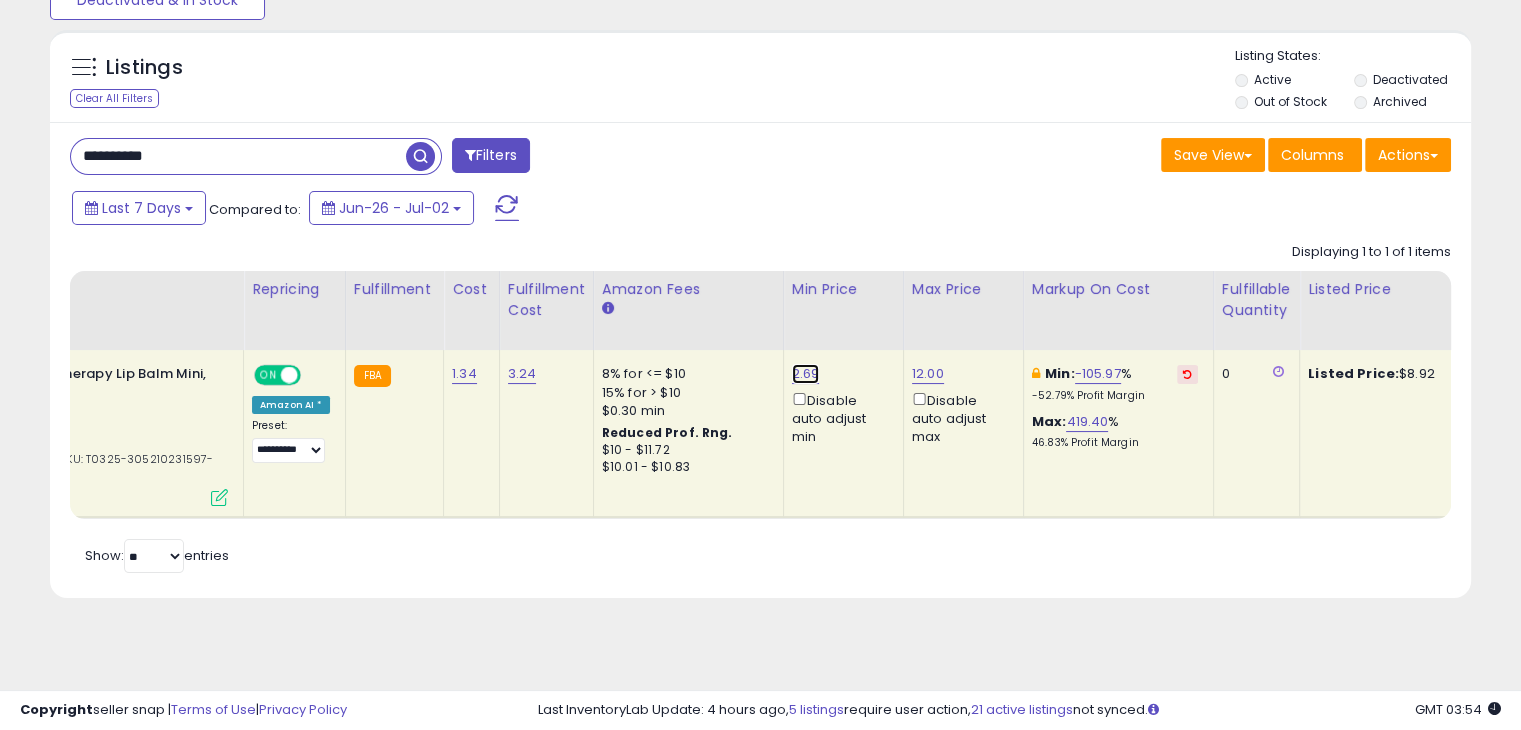click on "2.69" at bounding box center [806, 374] 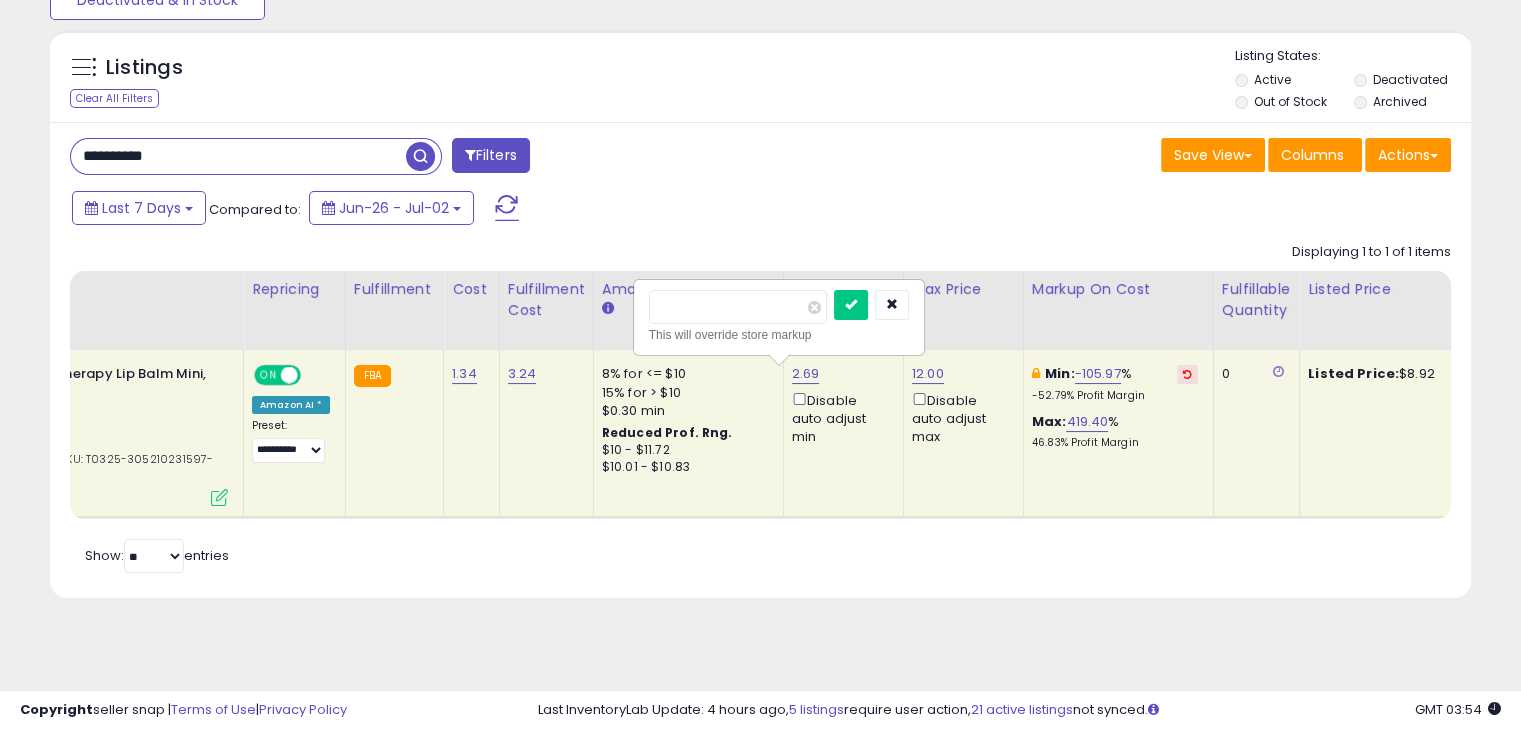 click on "****" at bounding box center [738, 307] 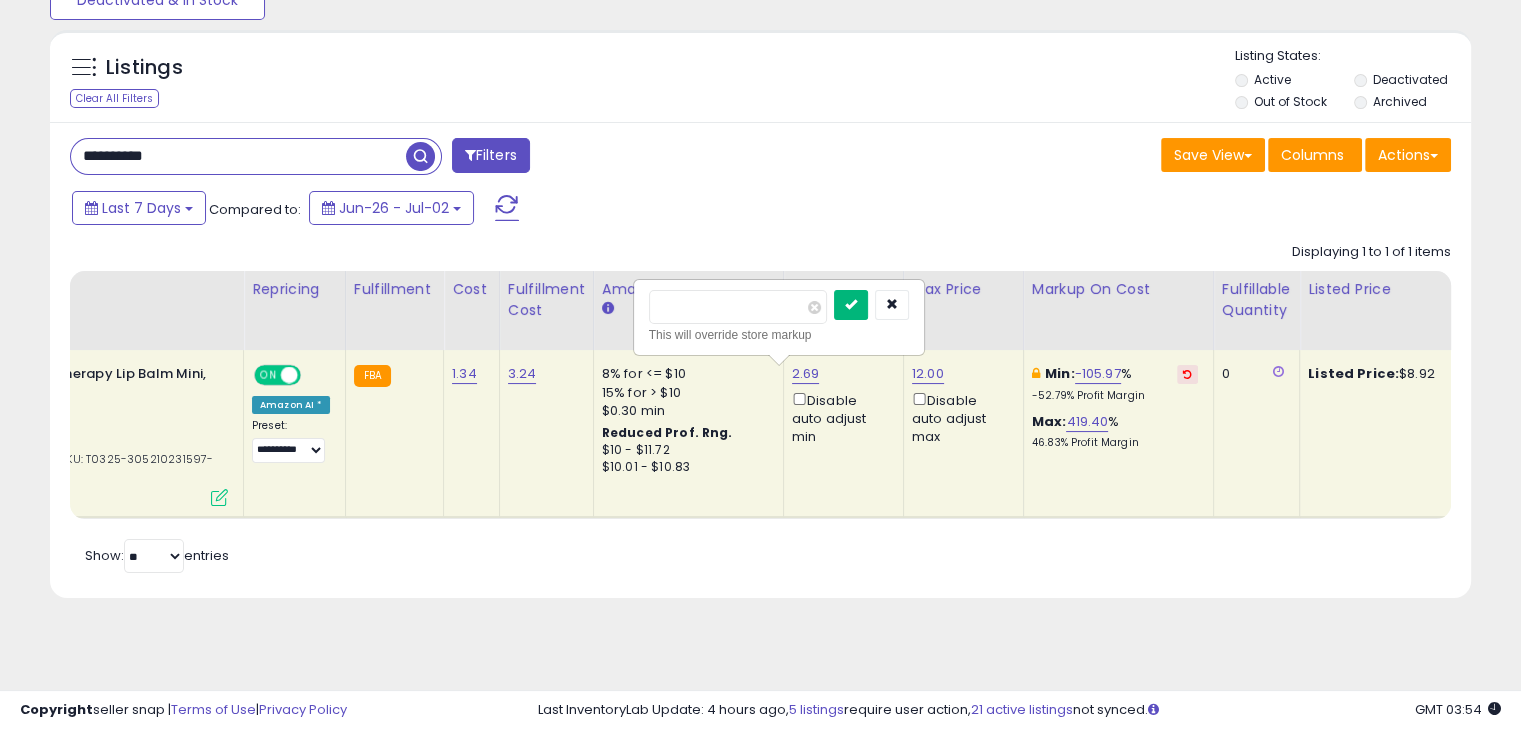 click at bounding box center (851, 305) 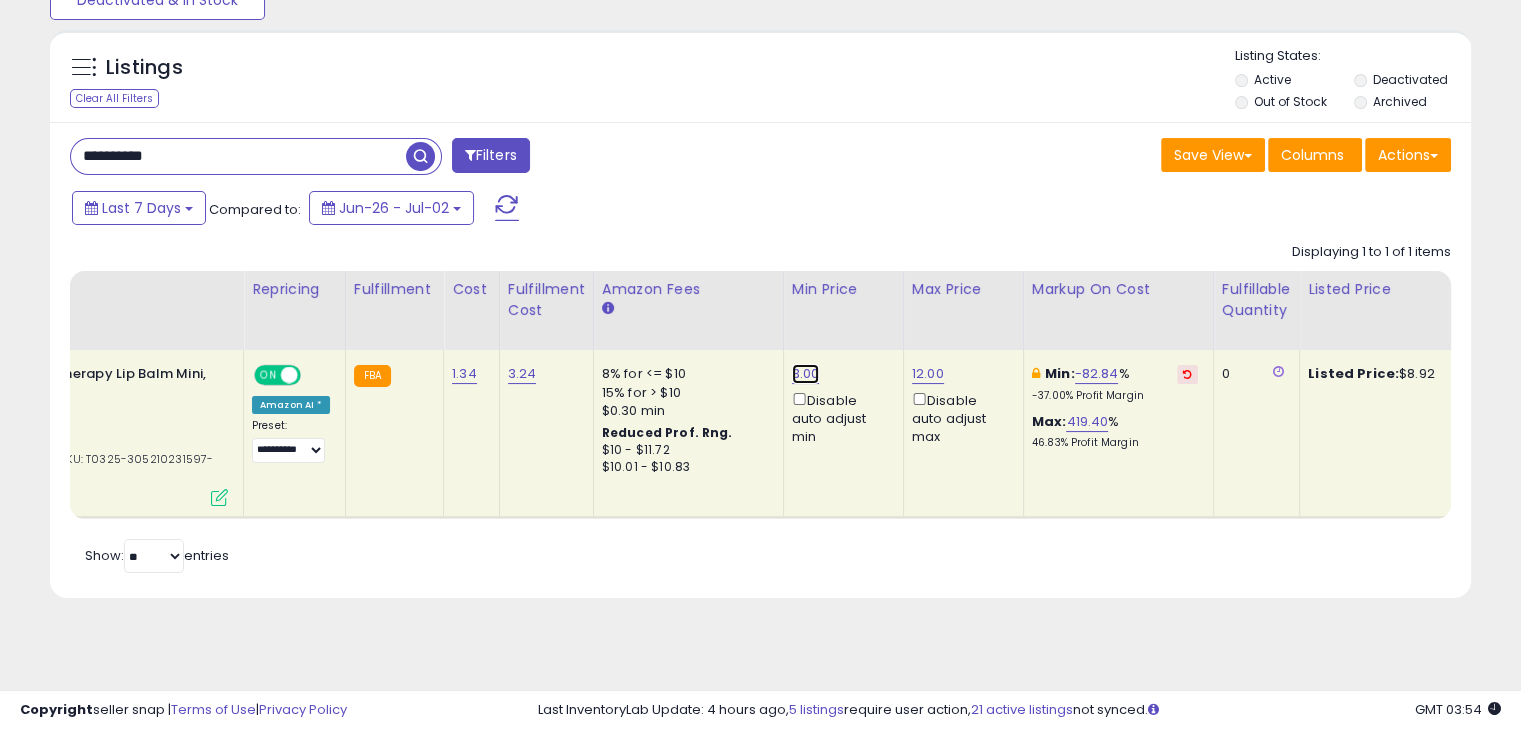 click on "3.00" at bounding box center [806, 374] 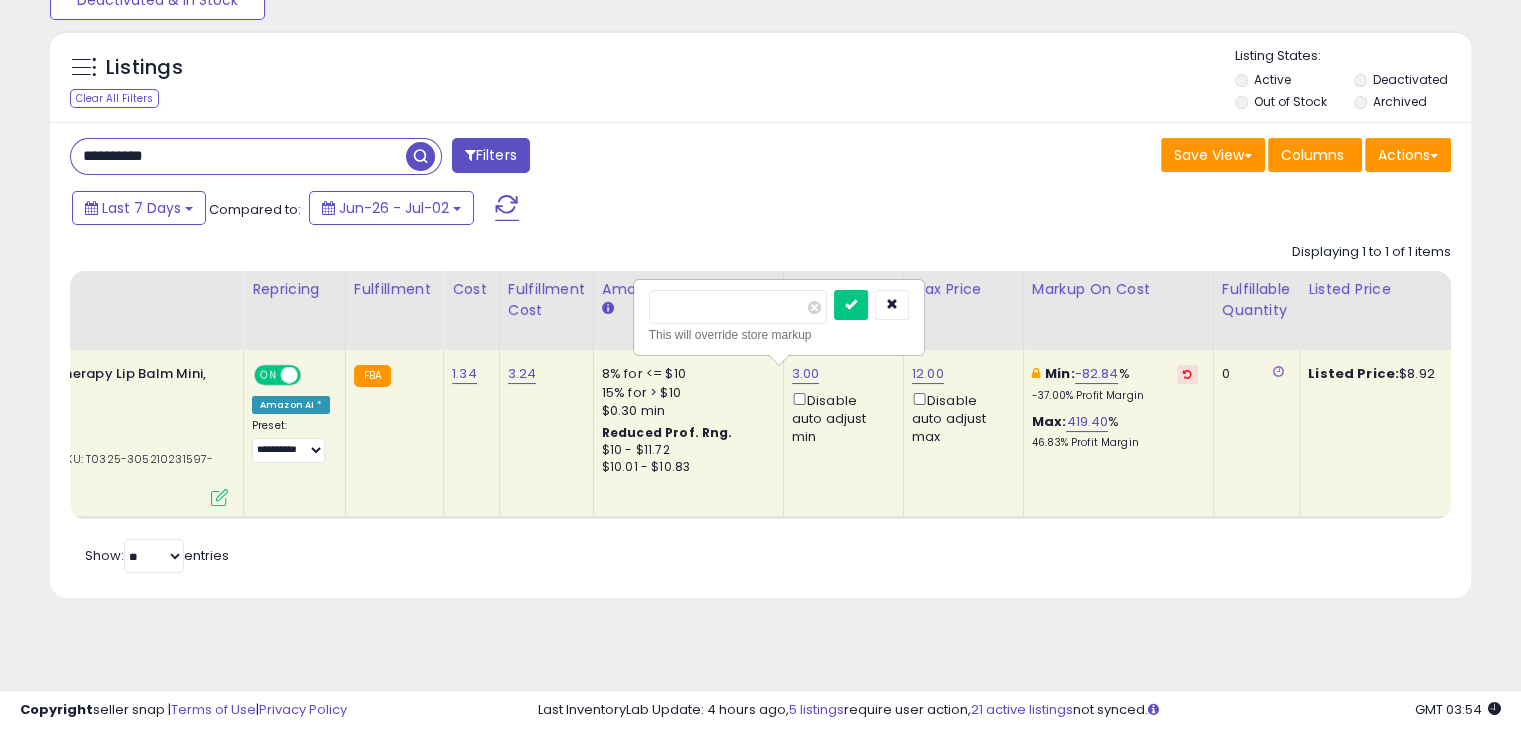 click on "****" at bounding box center (738, 307) 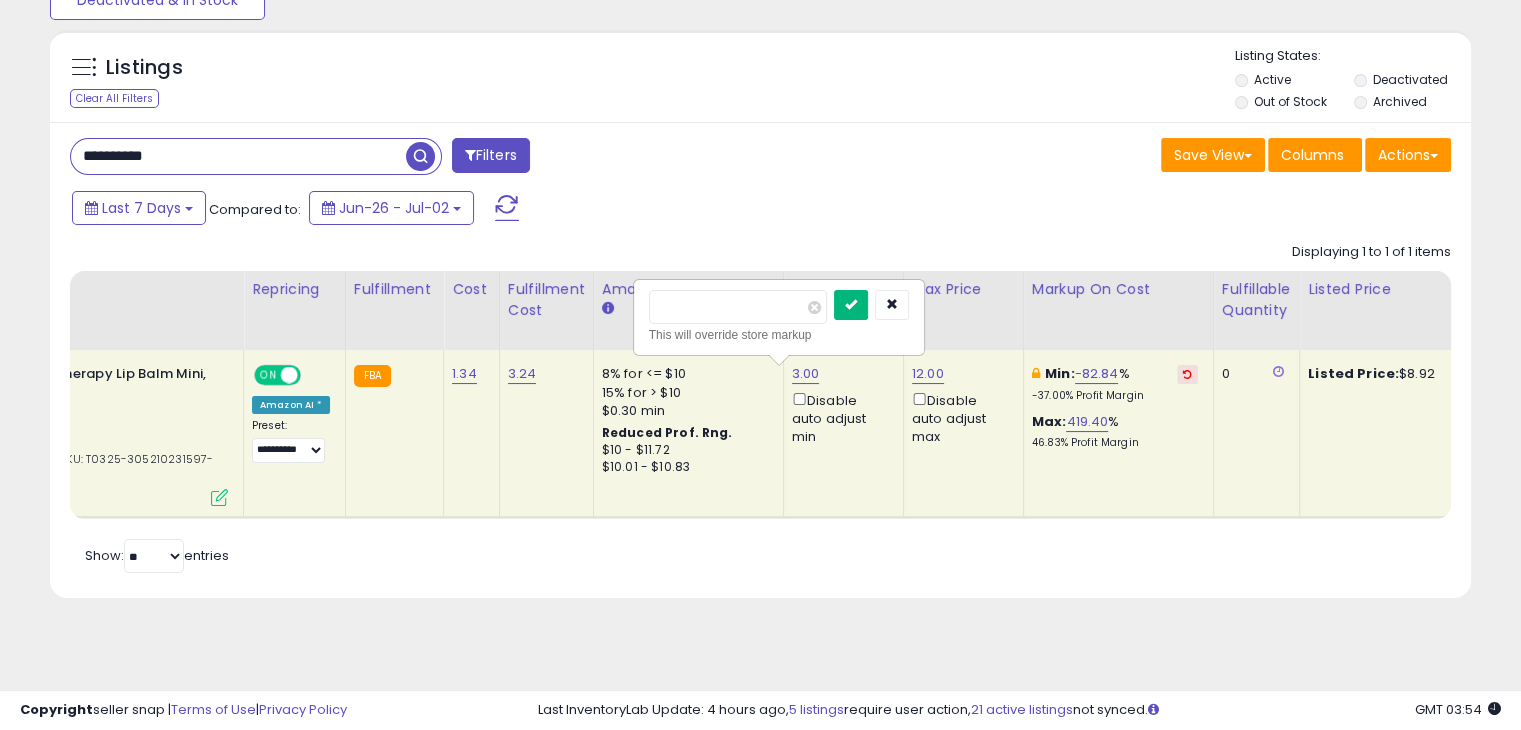 click at bounding box center (851, 304) 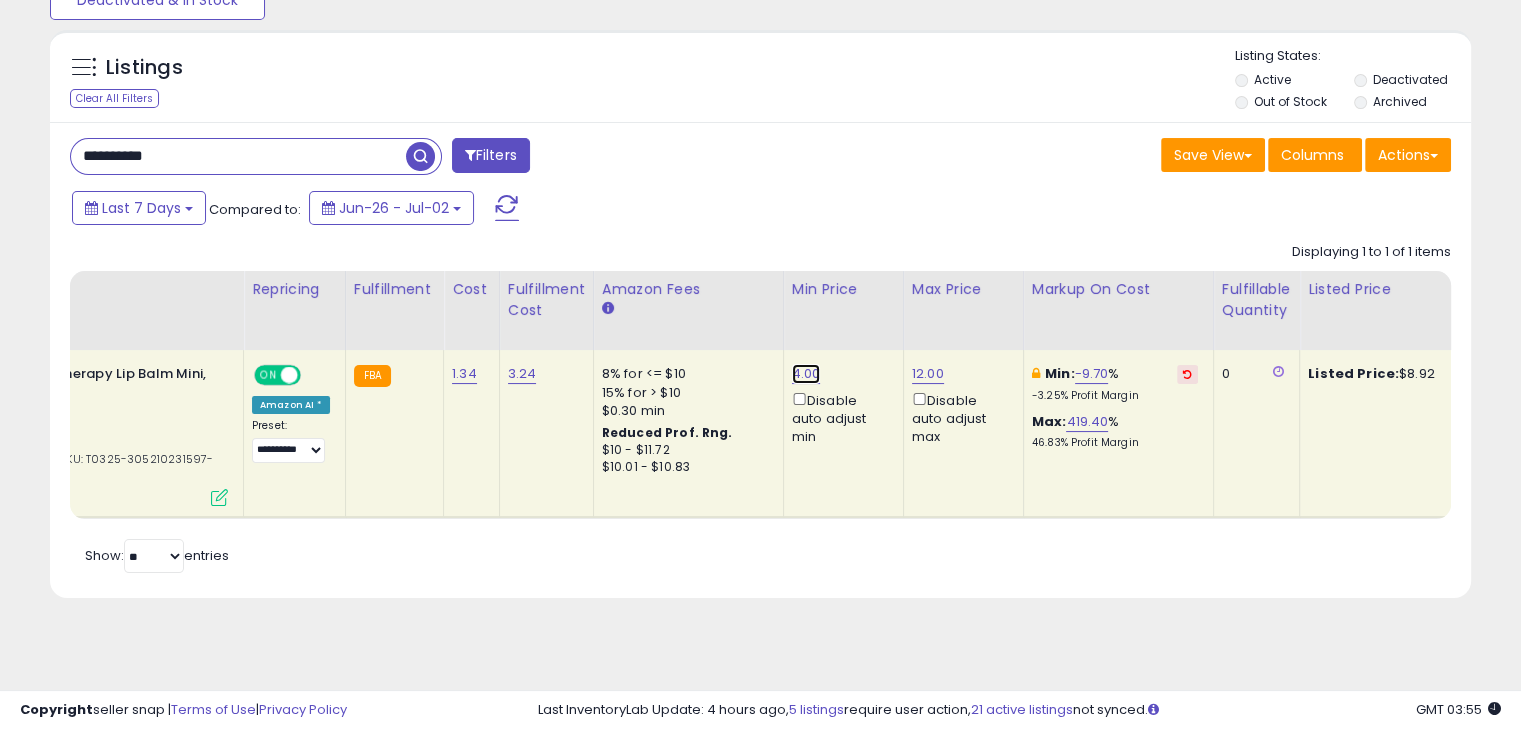 click on "4.00" at bounding box center (806, 374) 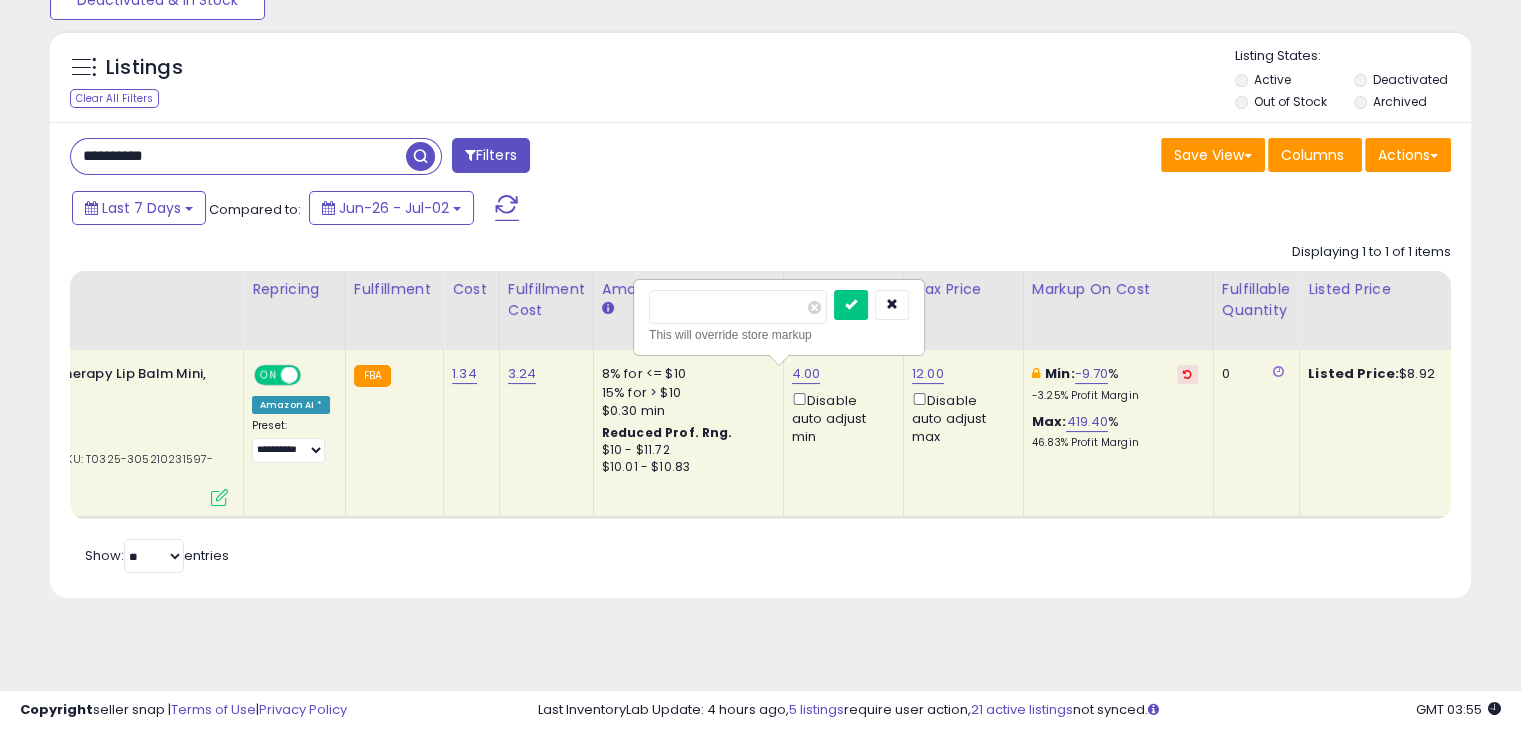 type on "*" 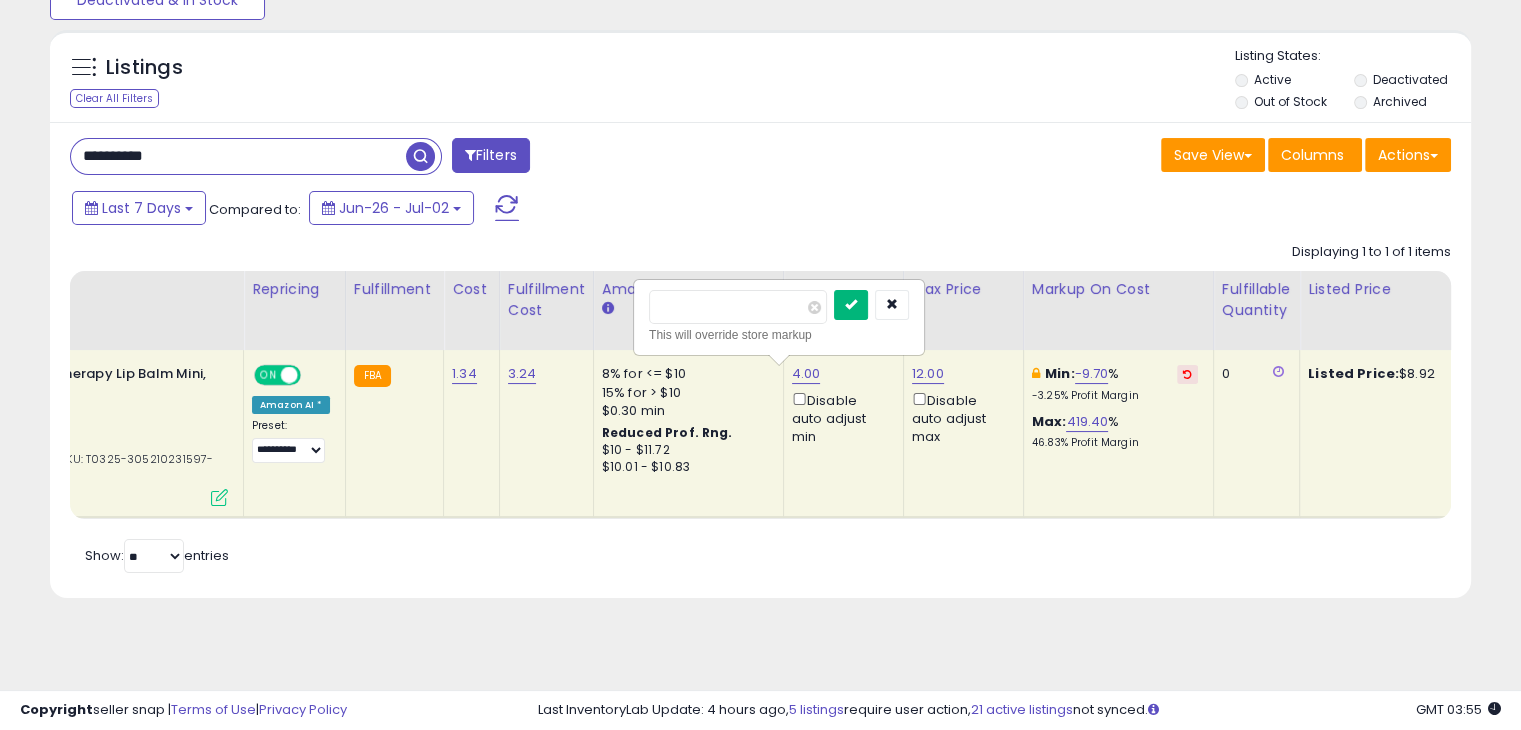type on "***" 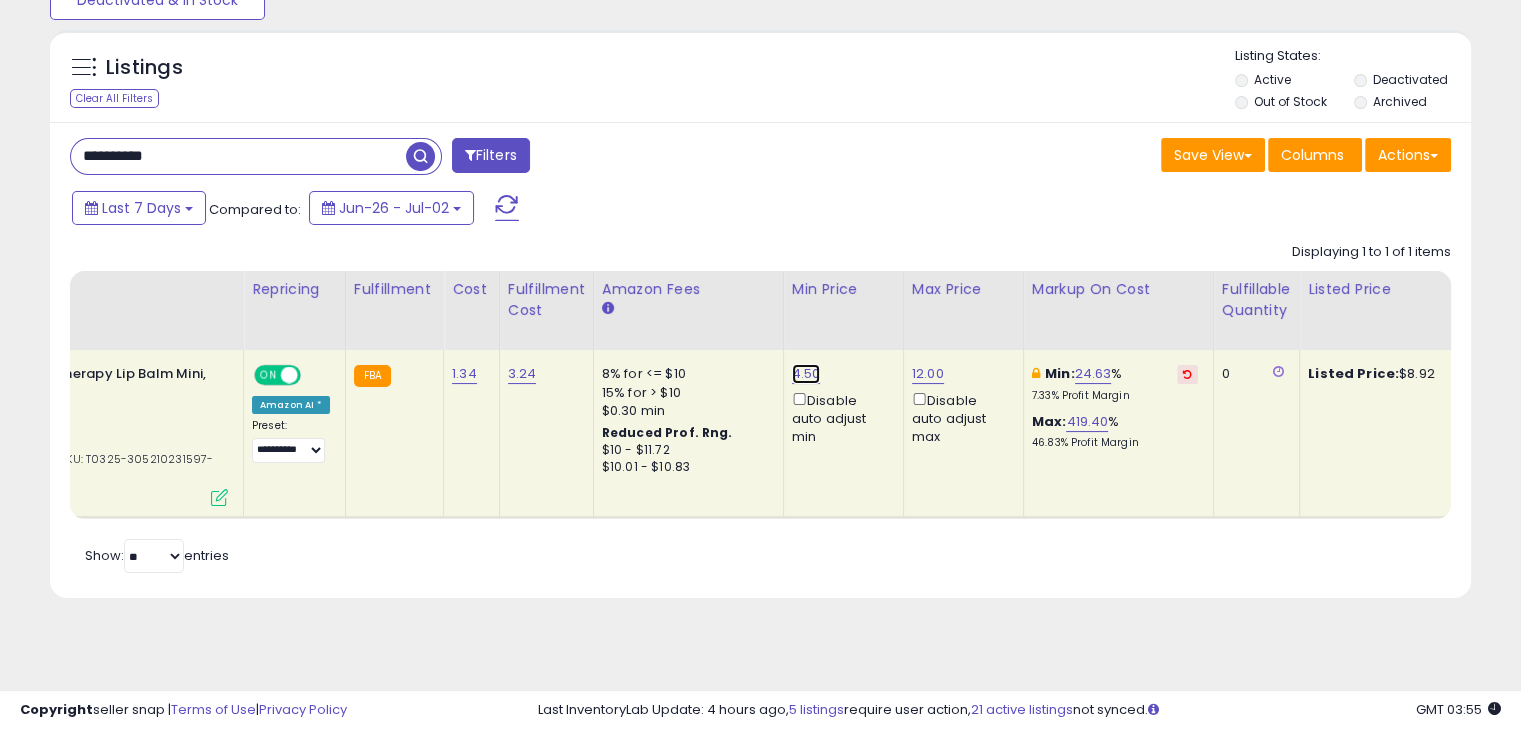 click on "4.50" at bounding box center (806, 374) 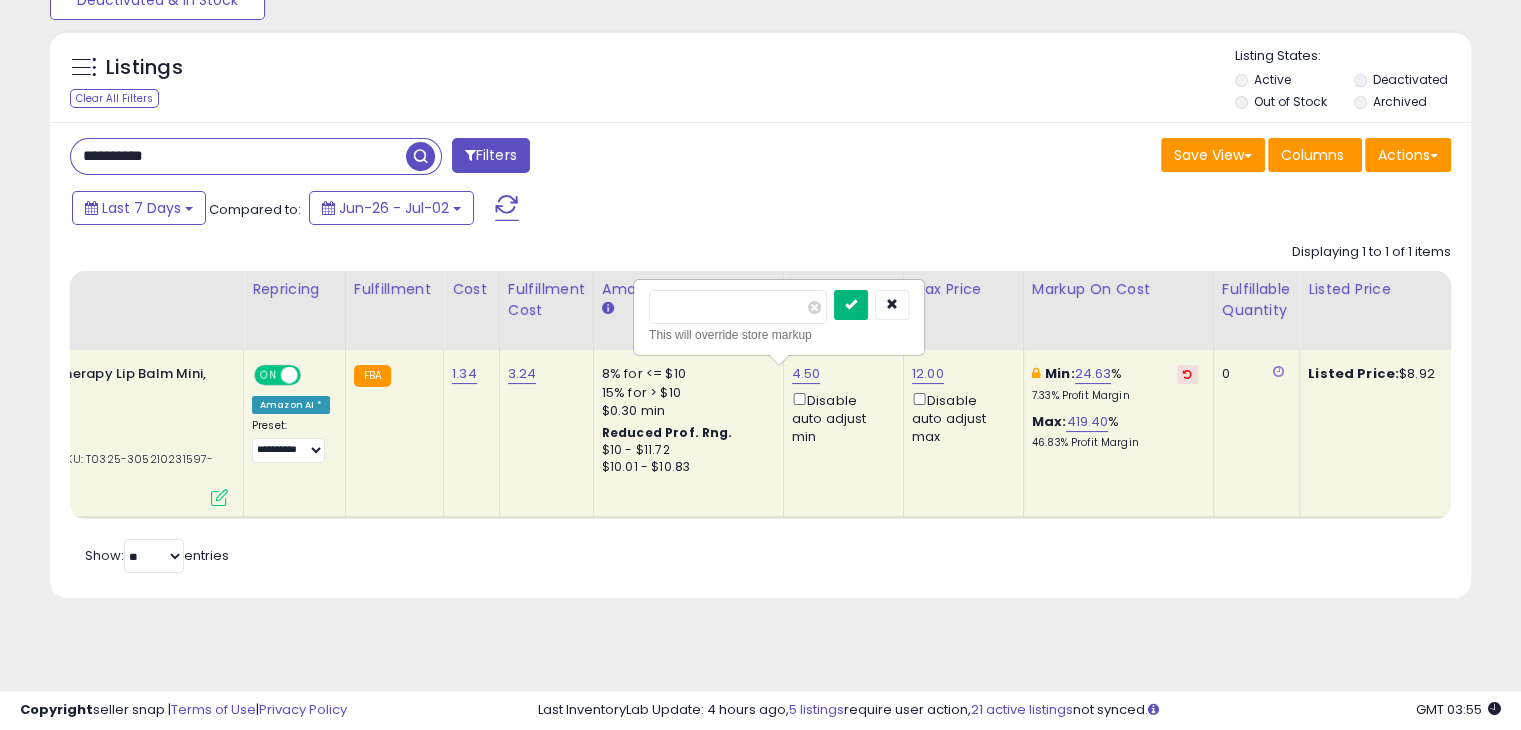 click at bounding box center [851, 304] 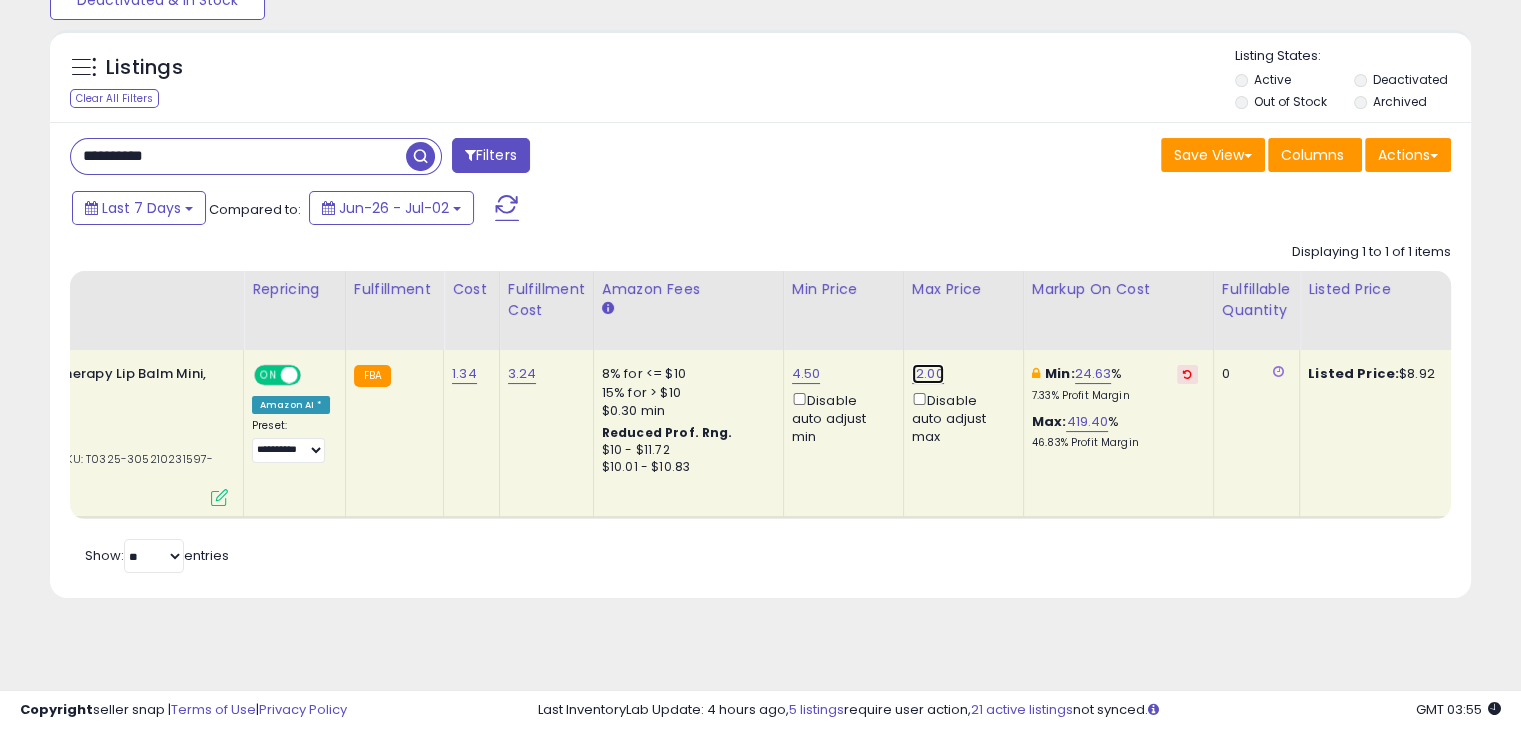 click on "12.00" at bounding box center (928, 374) 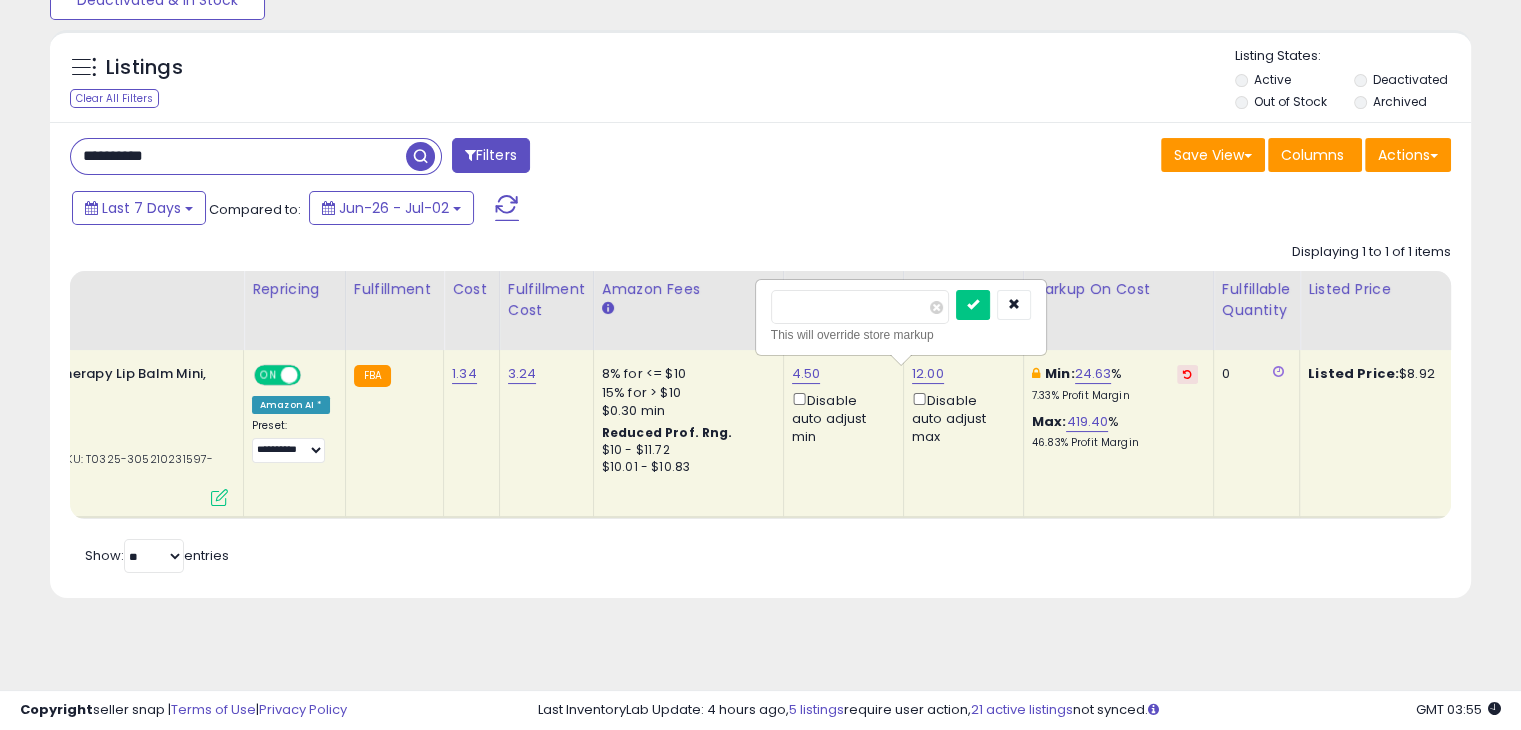 click on "*****" at bounding box center (860, 307) 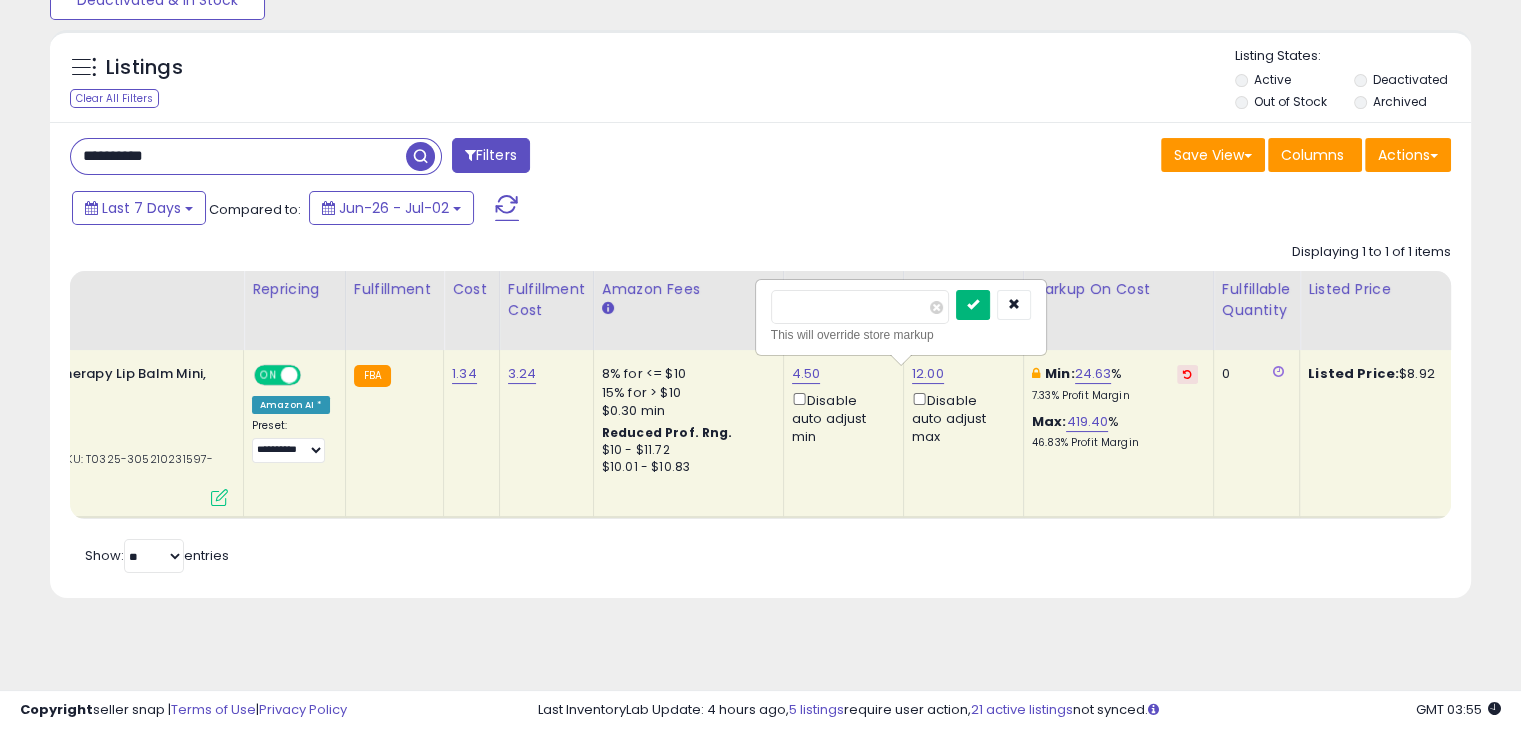 click at bounding box center (973, 305) 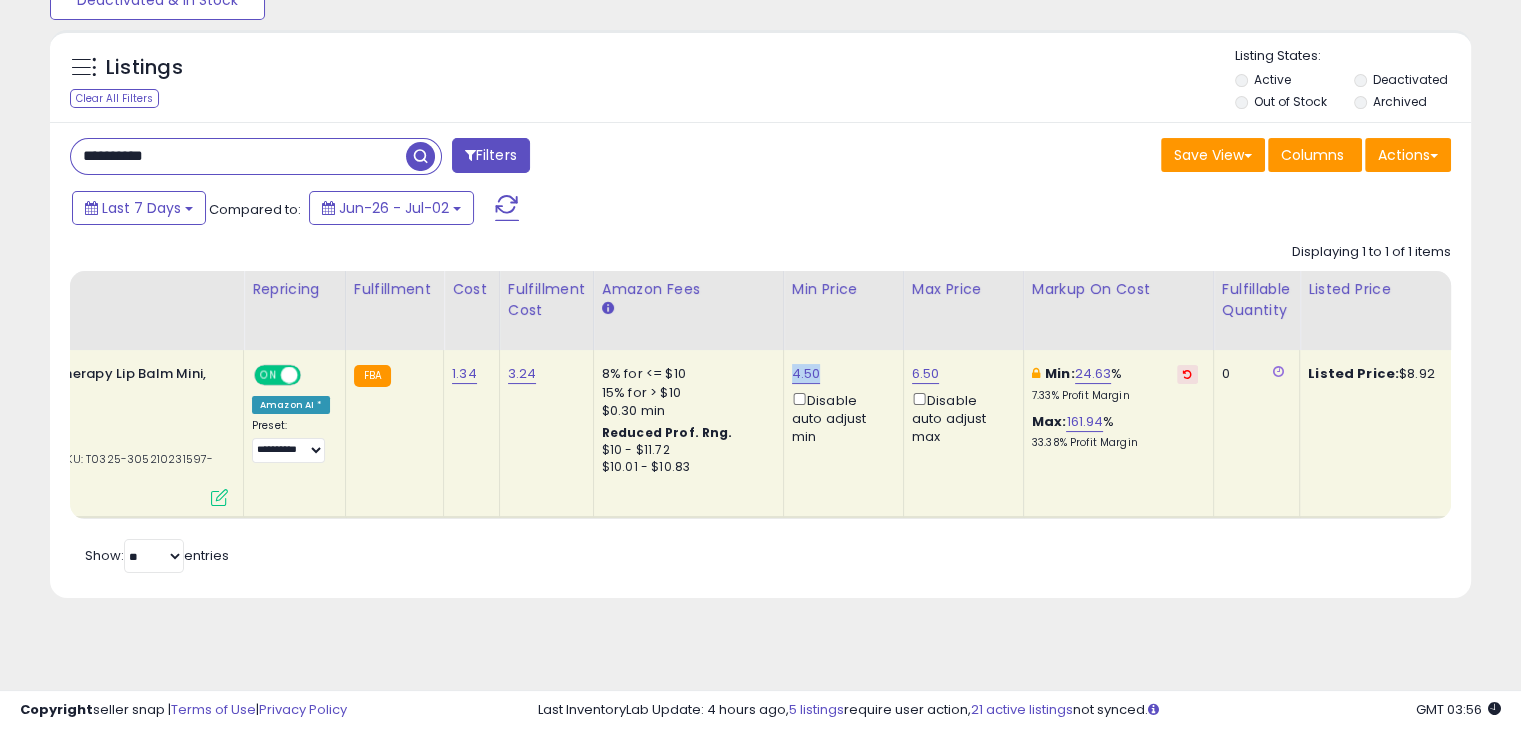 drag, startPoint x: 812, startPoint y: 373, endPoint x: 774, endPoint y: 377, distance: 38.209946 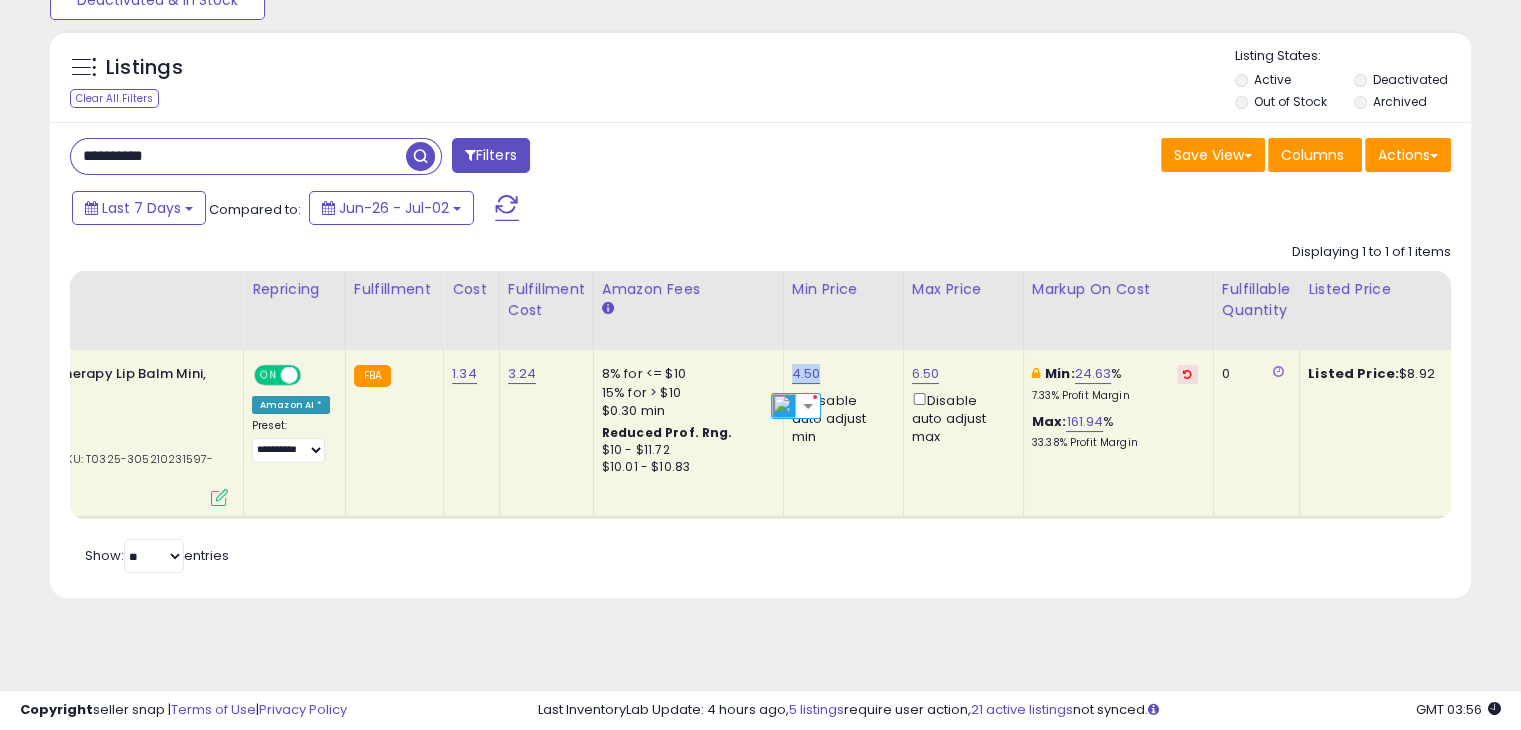 copy on "4.50" 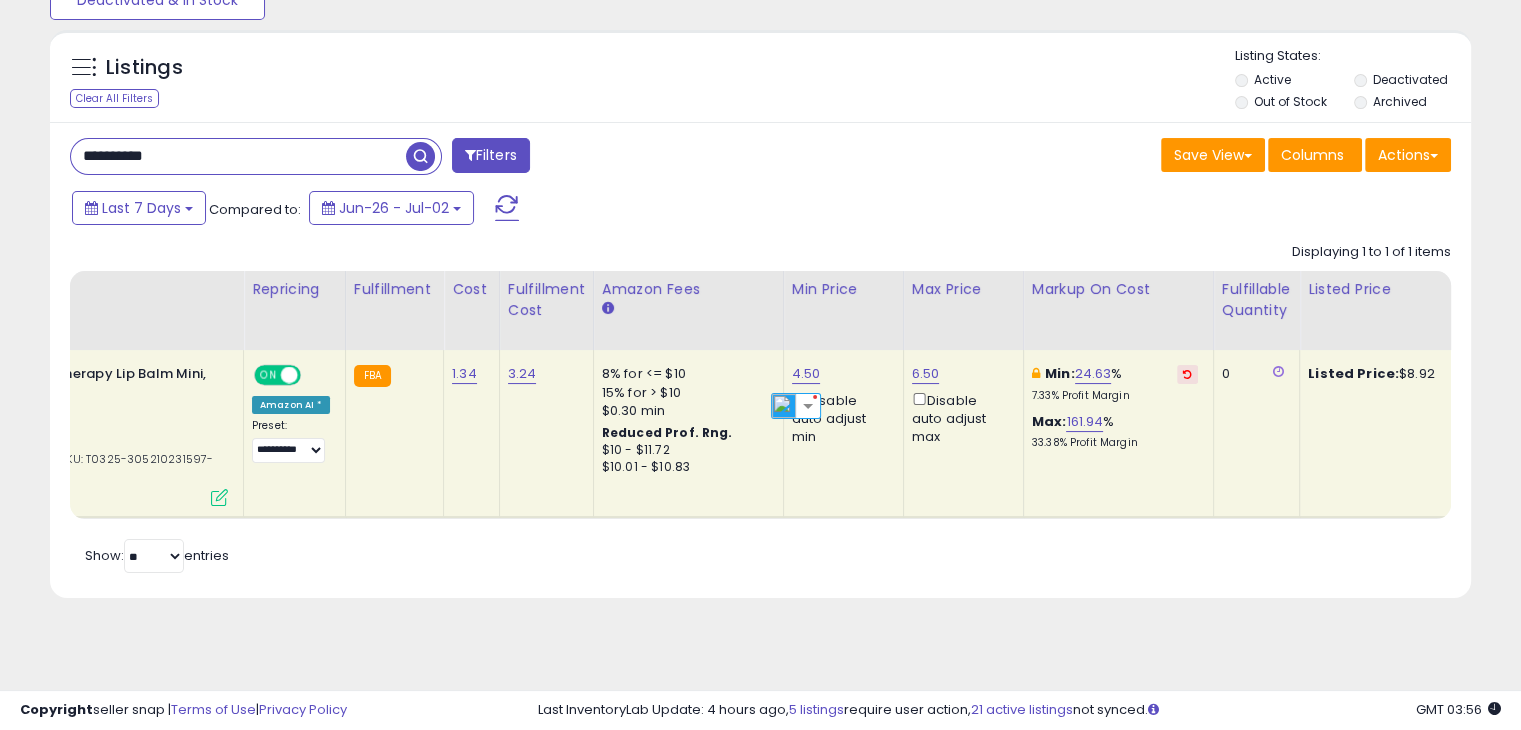 click on "Retrieving listings data..
Displaying 1 to 1 of 1 items
Title
Repricing" at bounding box center [760, 406] 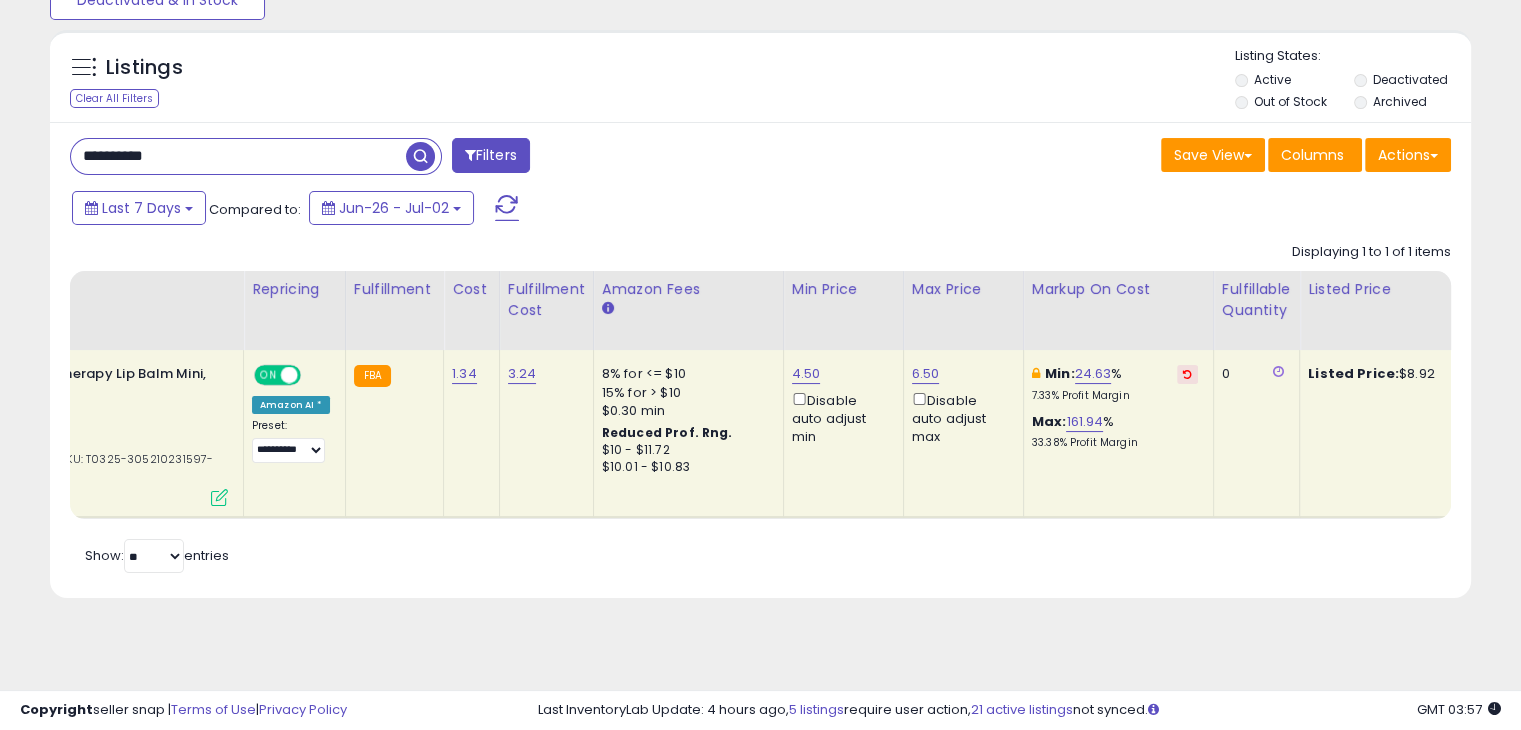 click on "Min:  24.63 %    7.33%  Profit Margin Max:  161.94 %   33.38%  Profit Margin" 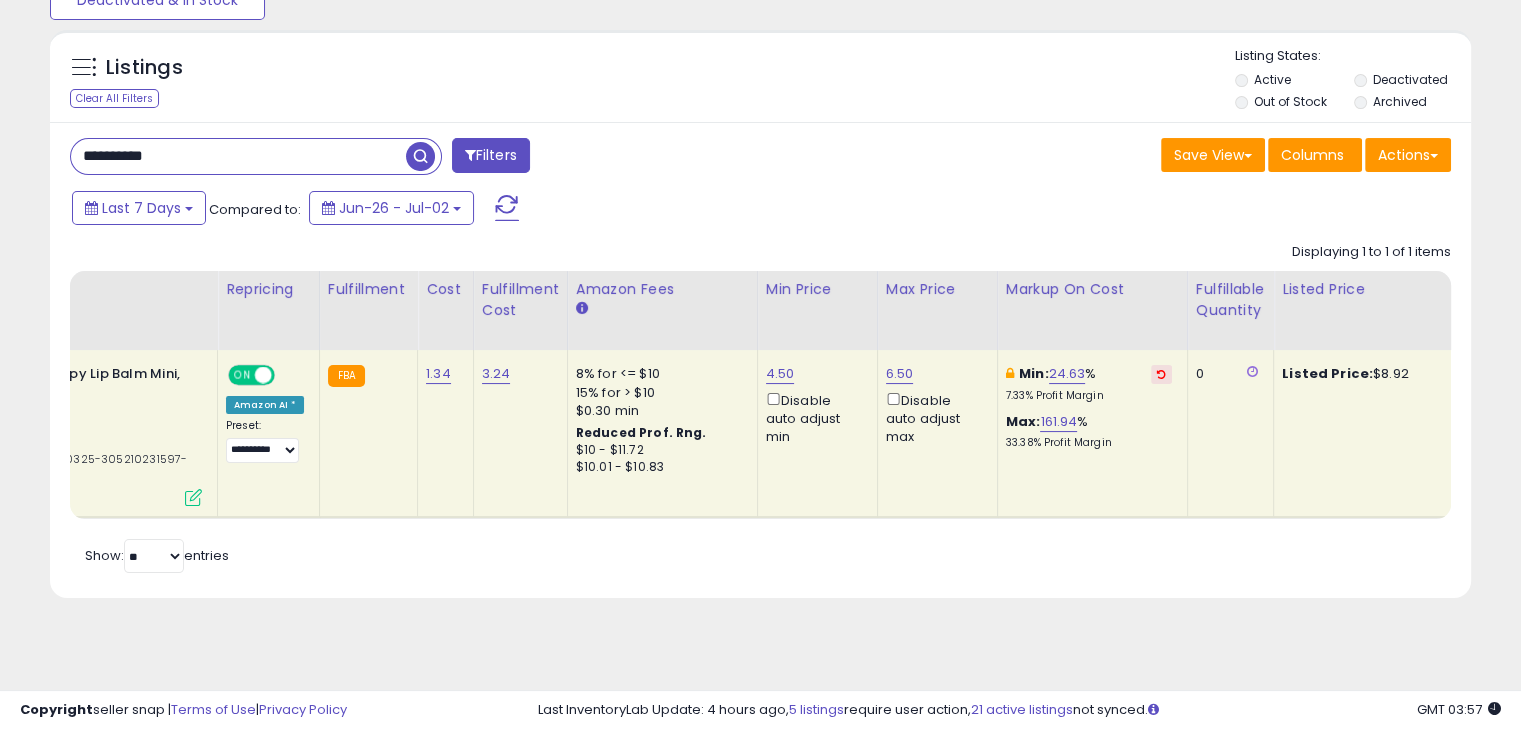 scroll, scrollTop: 0, scrollLeft: 233, axis: horizontal 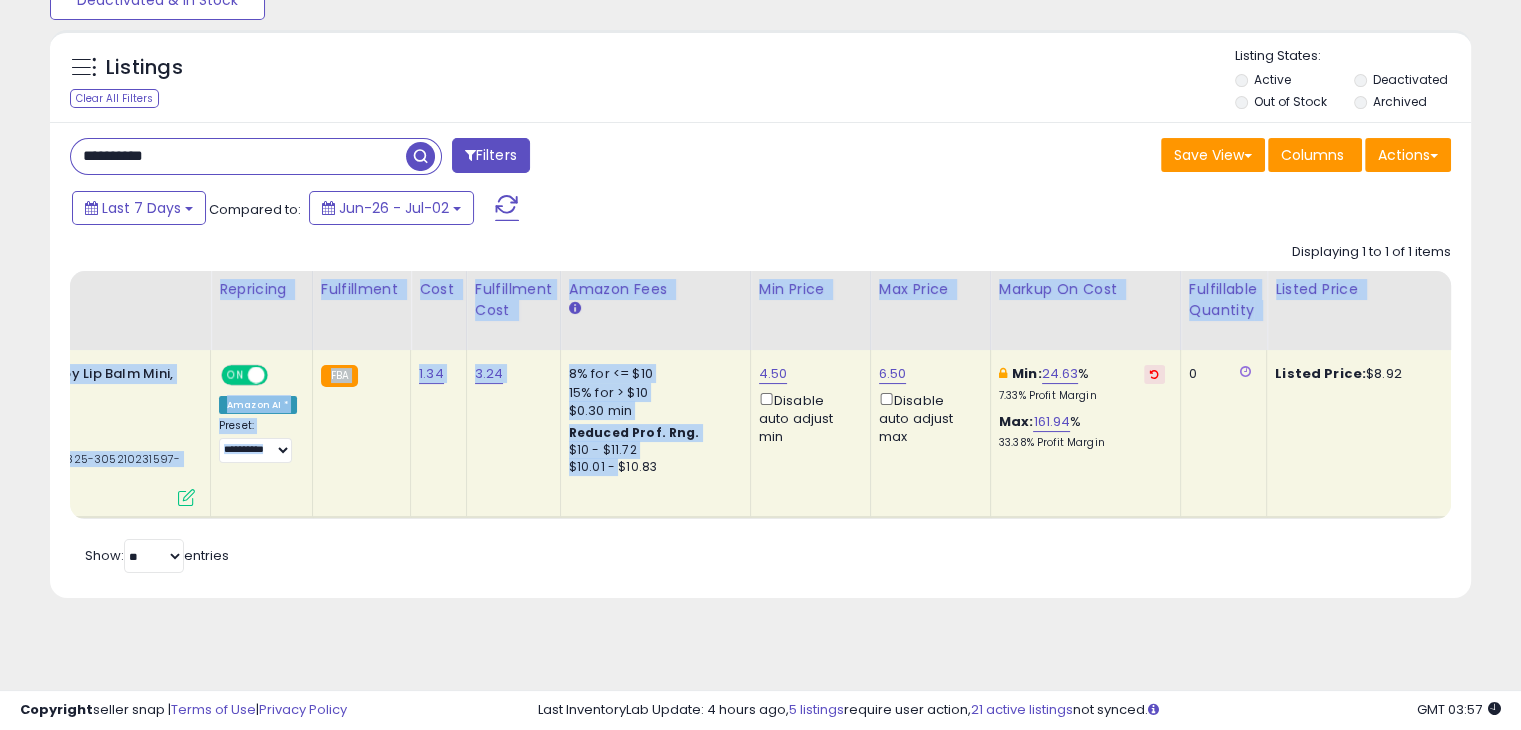 drag, startPoint x: 707, startPoint y: 534, endPoint x: 603, endPoint y: 515, distance: 105.72133 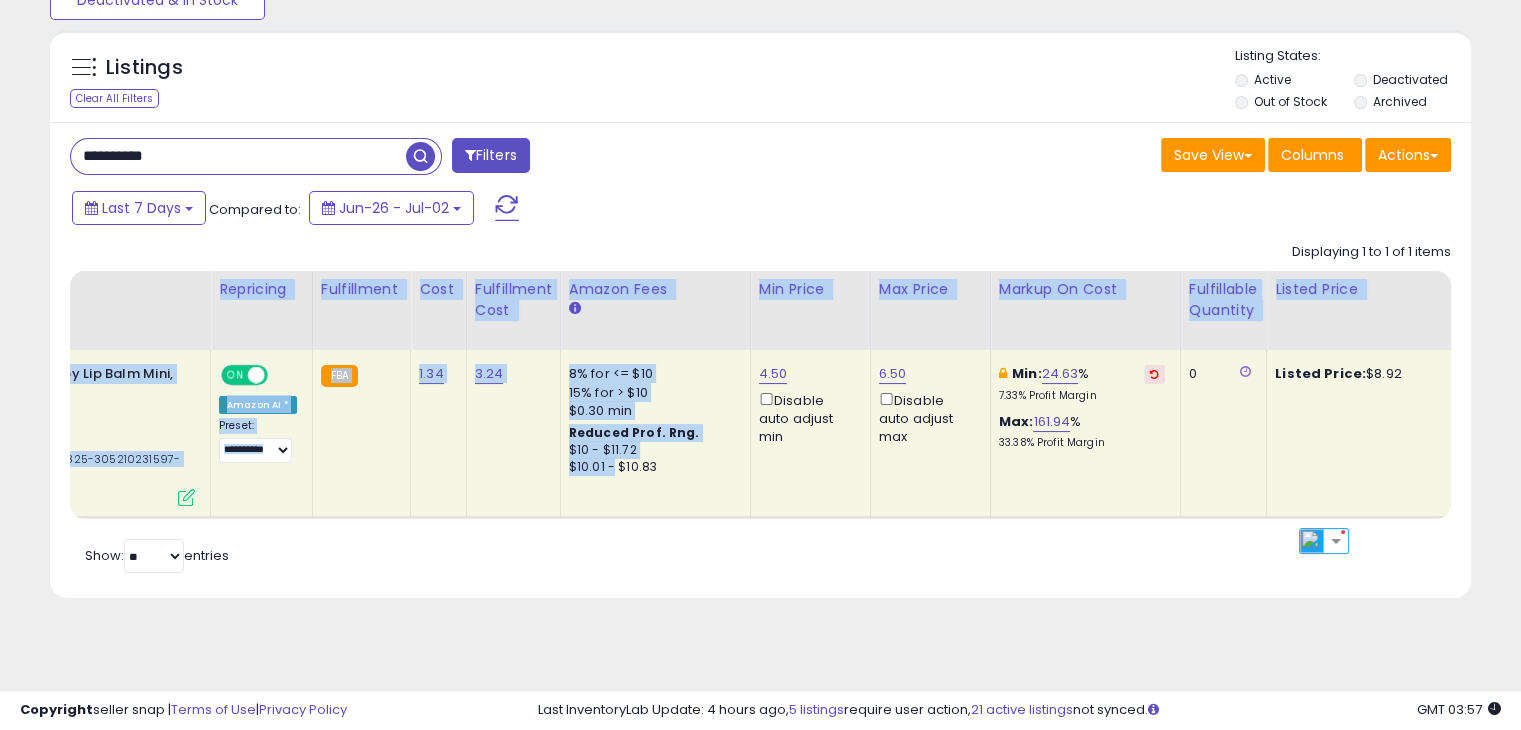 click on "Retrieving listings data..
Displaying 1 to 1 of 1 items
Title
Repricing" at bounding box center [760, 406] 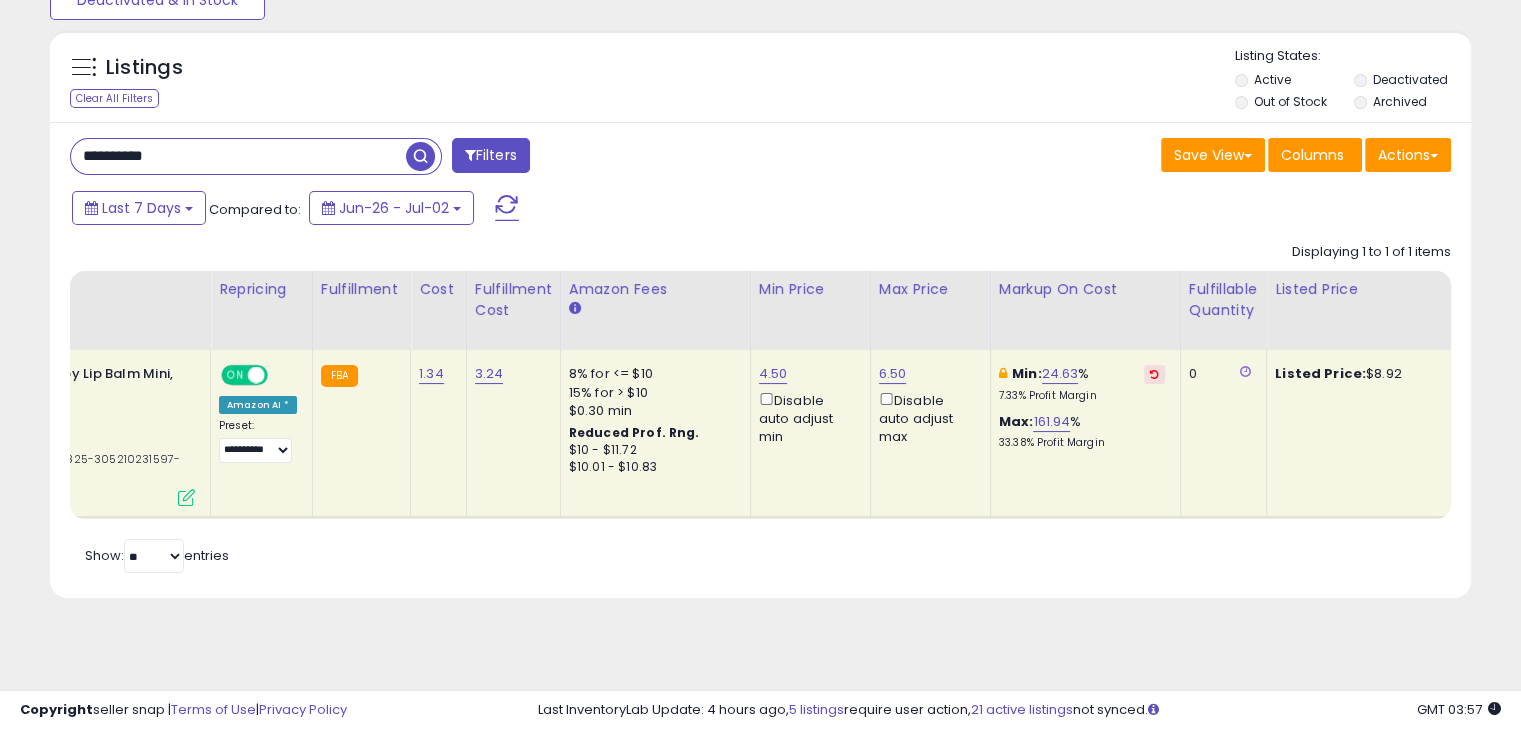scroll, scrollTop: 0, scrollLeft: 272, axis: horizontal 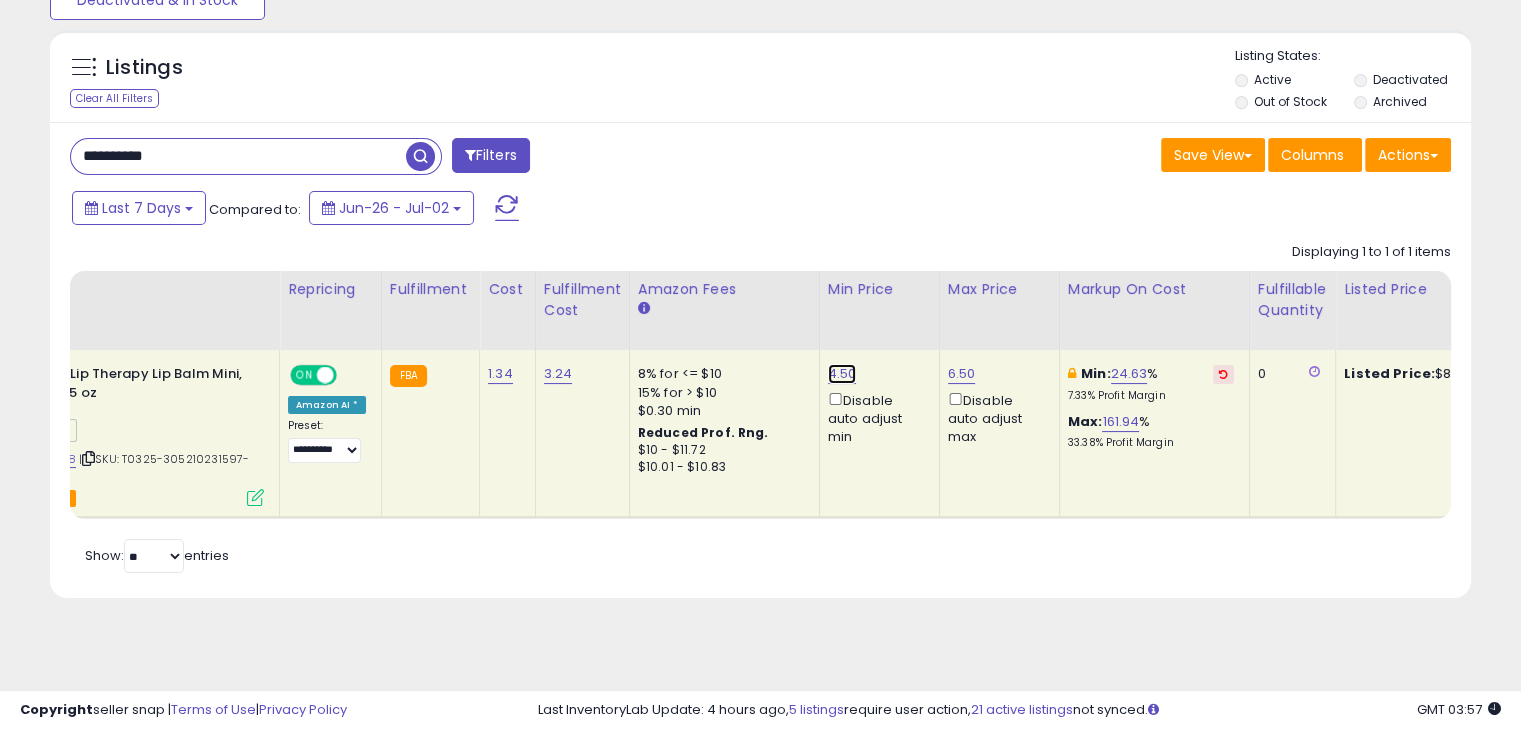 click on "4.50" at bounding box center (842, 374) 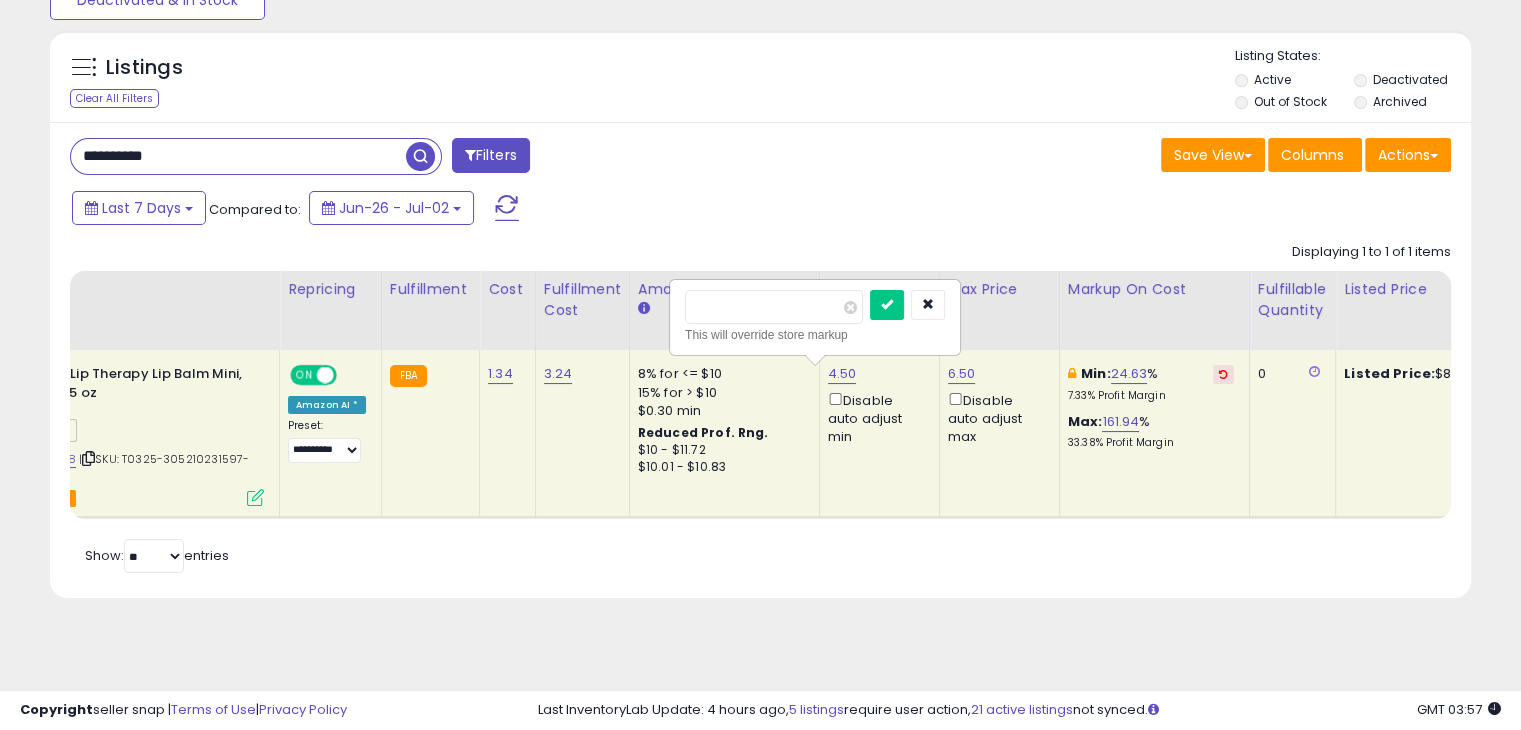 scroll, scrollTop: 0, scrollLeft: 1372, axis: horizontal 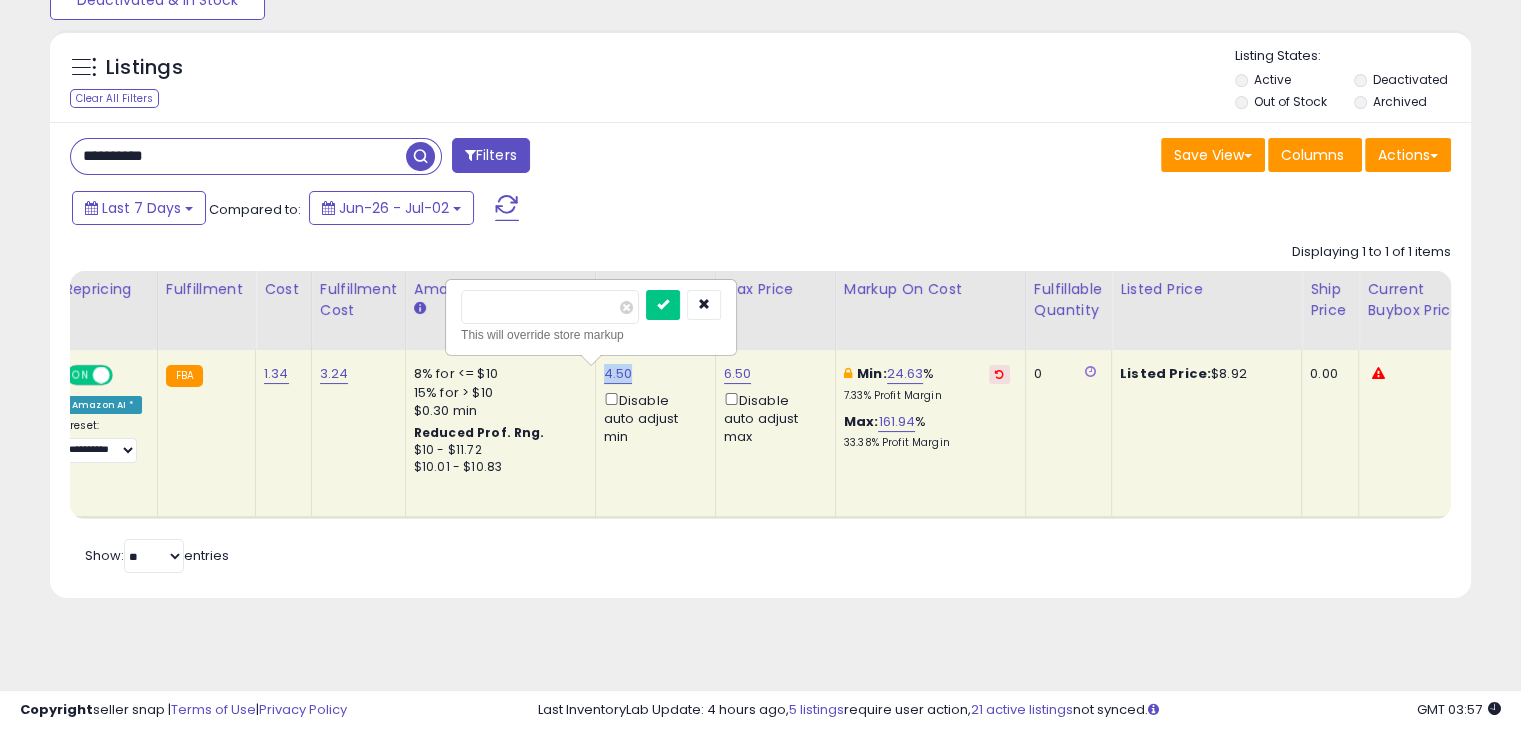 drag, startPoint x: 628, startPoint y: 376, endPoint x: 588, endPoint y: 371, distance: 40.311287 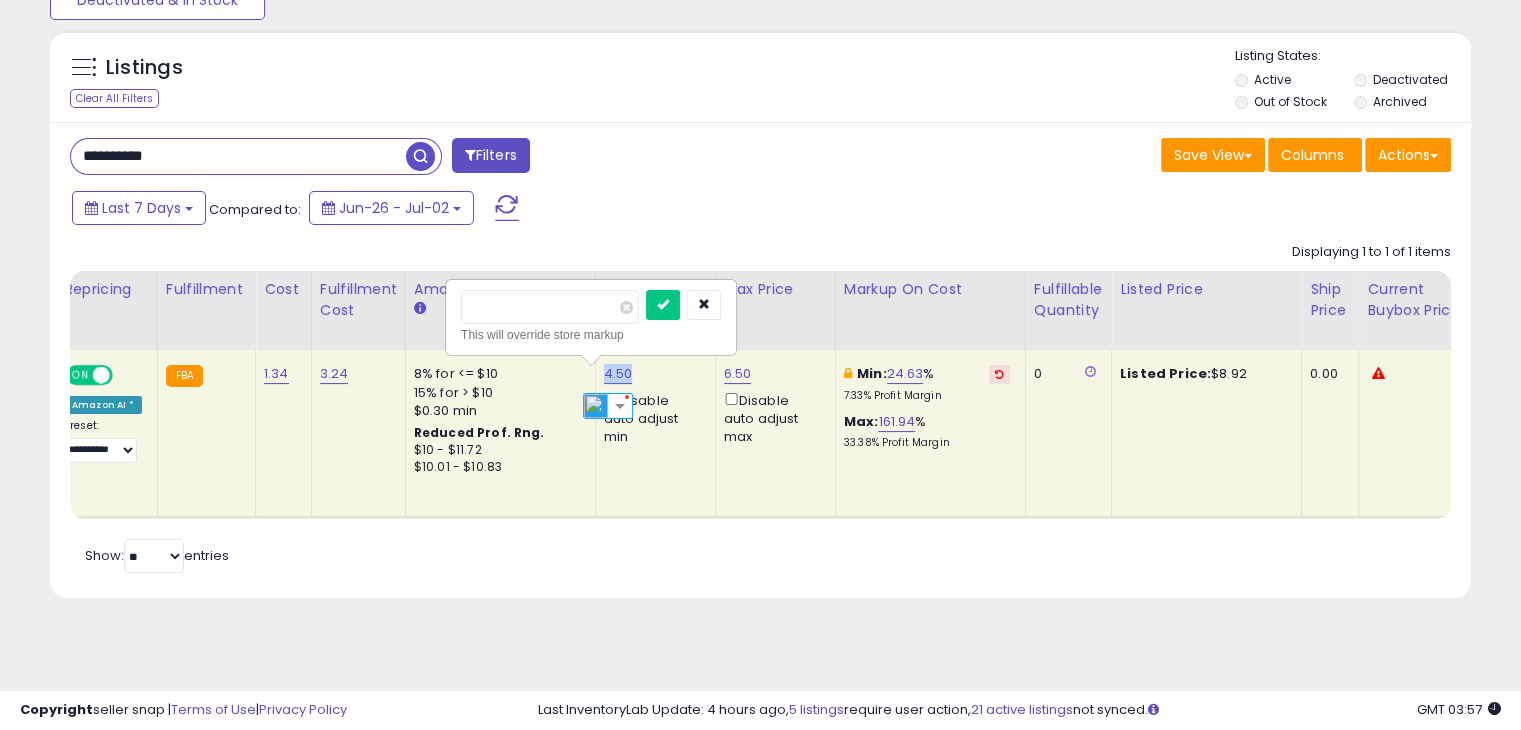 copy on "4.50" 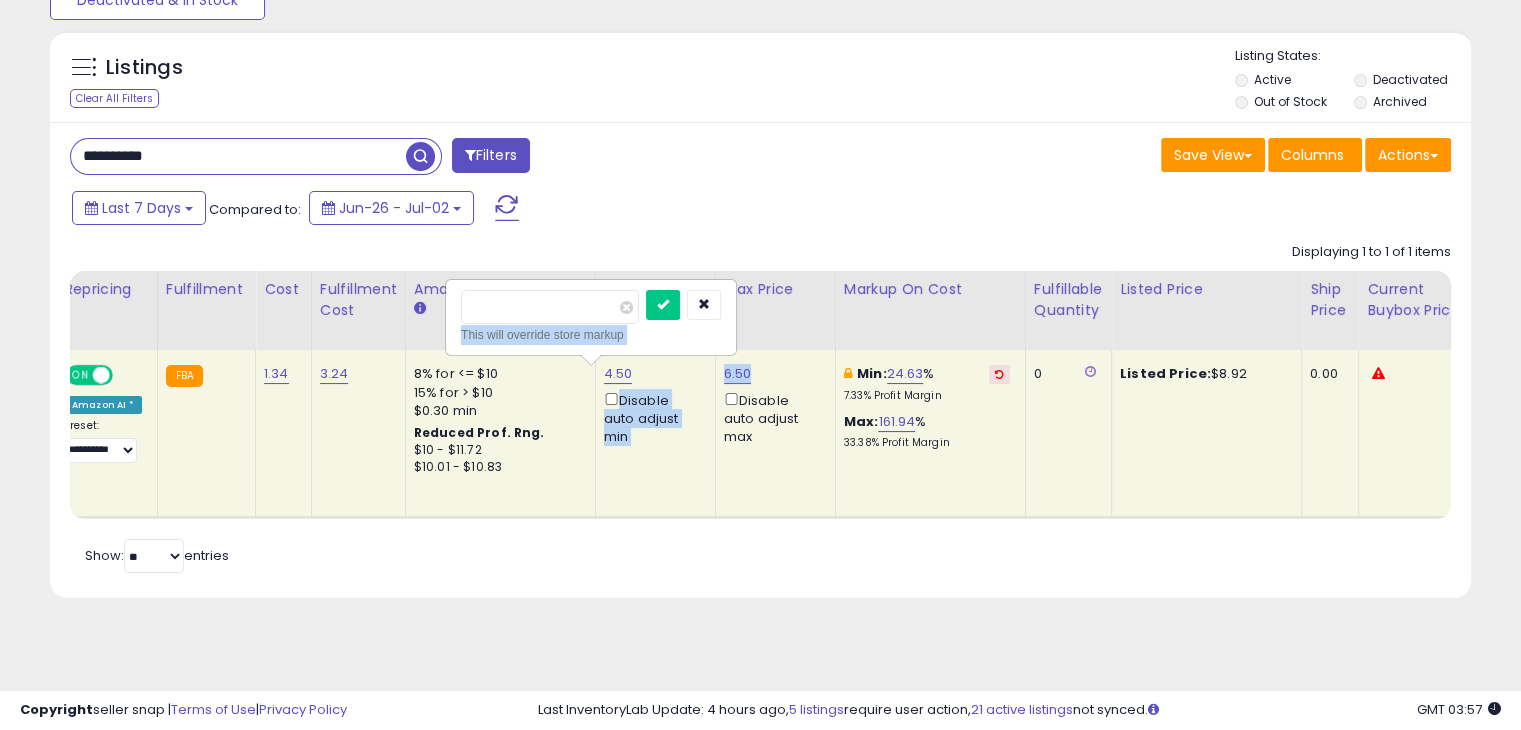 drag, startPoint x: 748, startPoint y: 370, endPoint x: 695, endPoint y: 355, distance: 55.081757 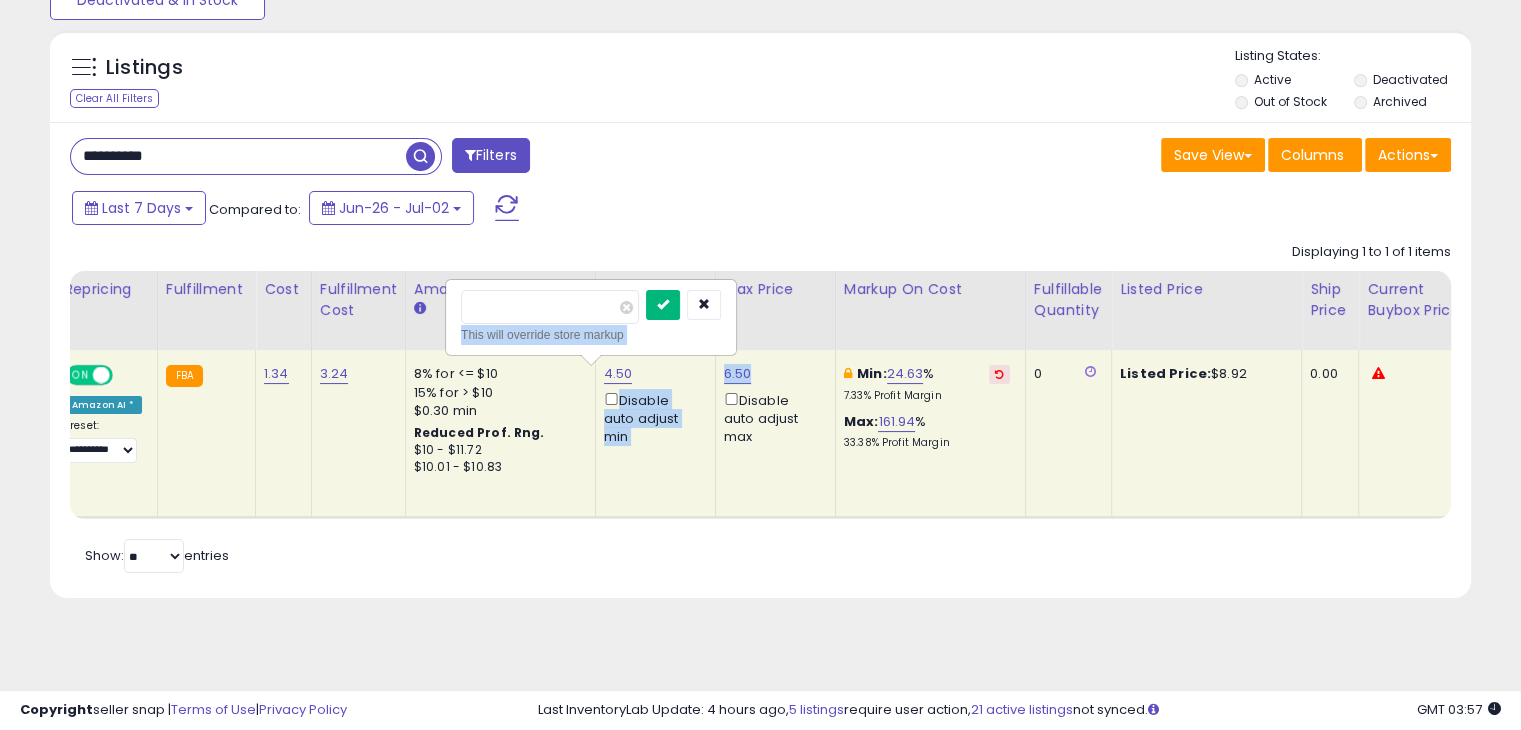 click at bounding box center (663, 305) 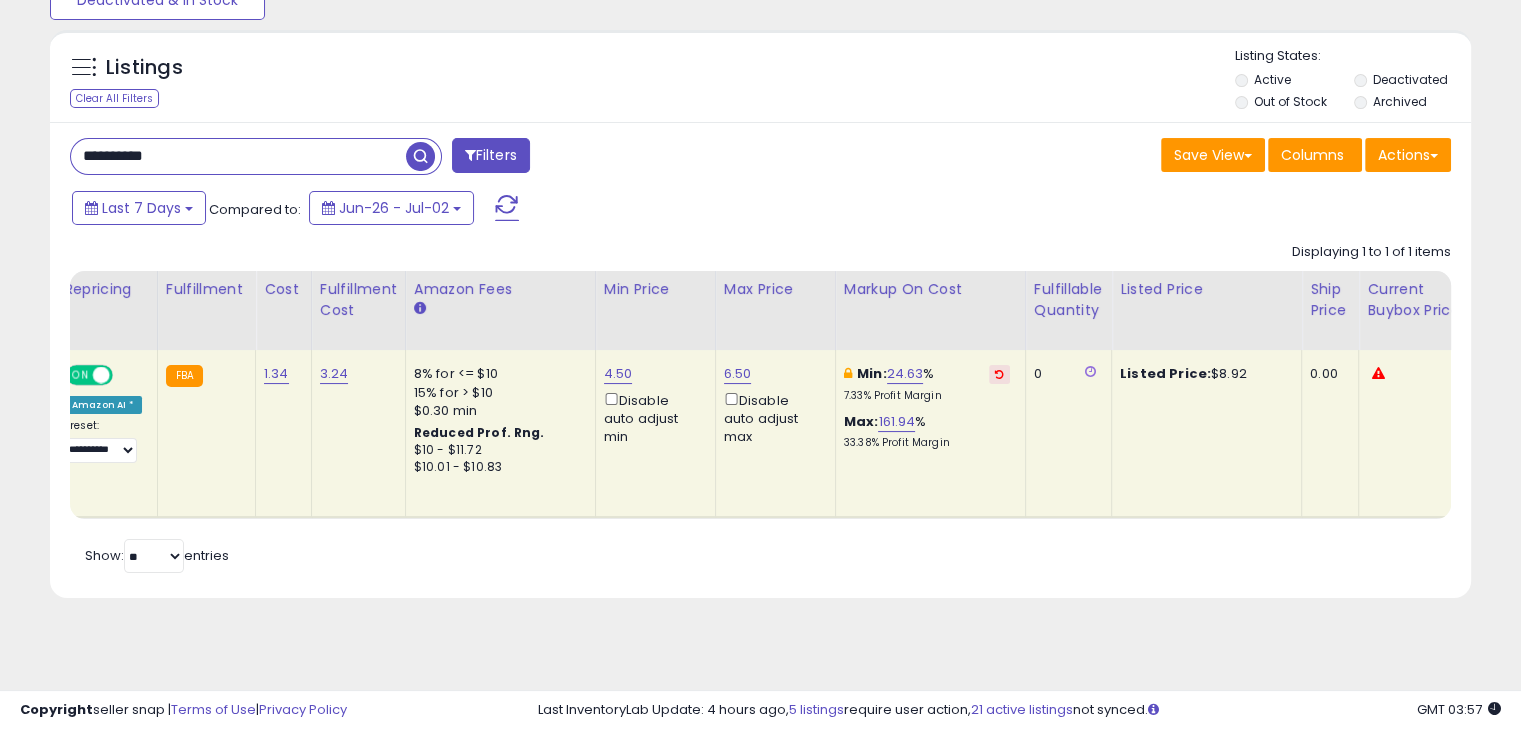 drag, startPoint x: 760, startPoint y: 629, endPoint x: 697, endPoint y: 469, distance: 171.95639 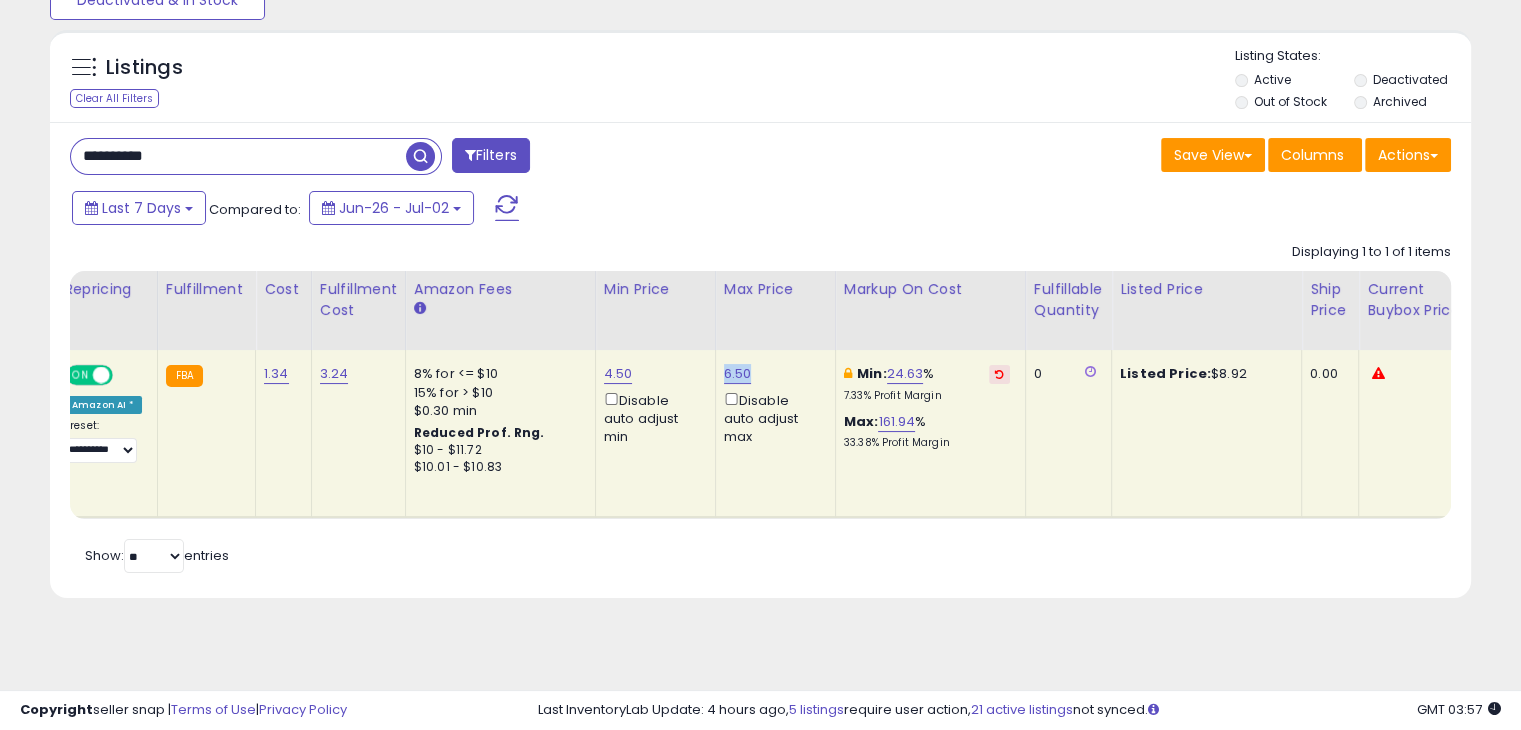 drag, startPoint x: 741, startPoint y: 373, endPoint x: 711, endPoint y: 370, distance: 30.149628 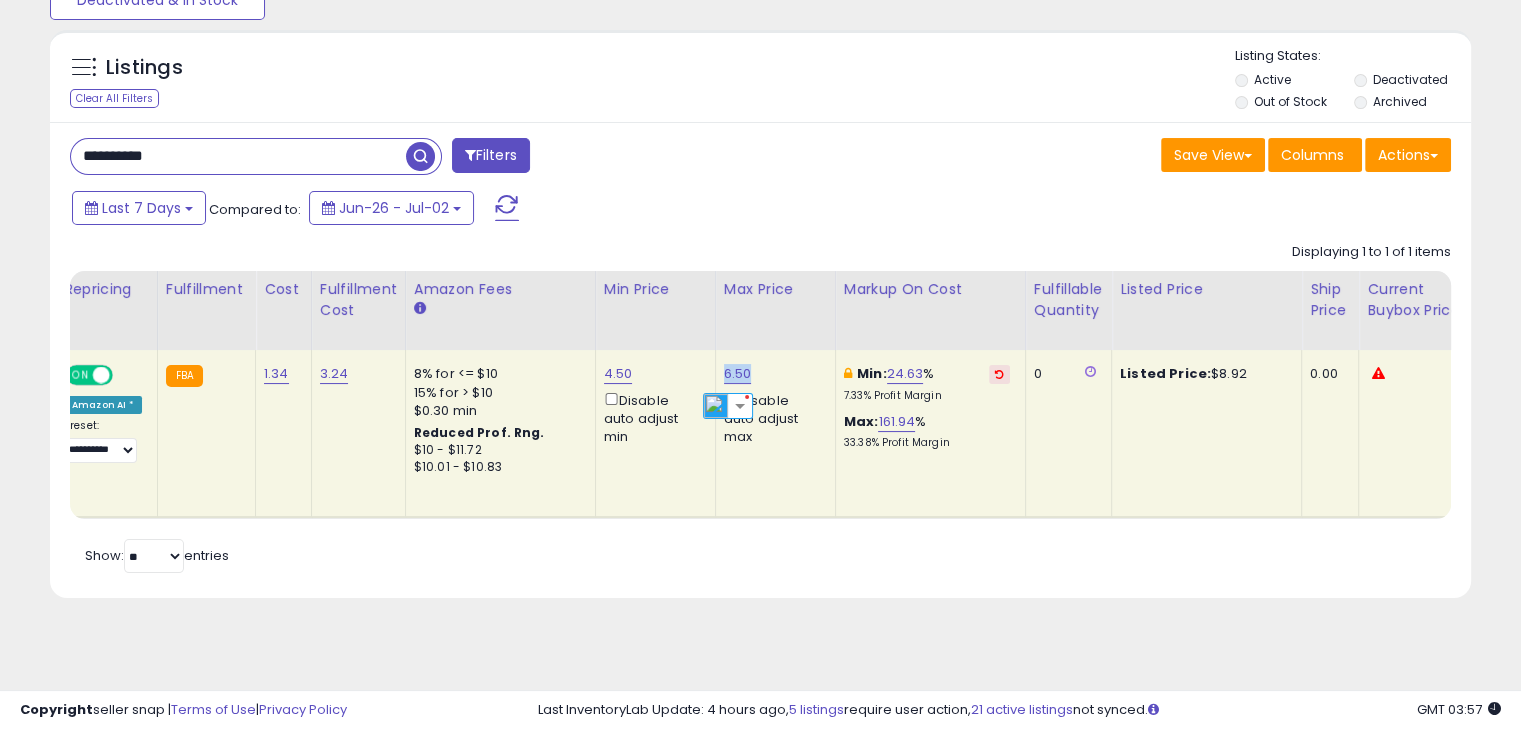copy on "6.50" 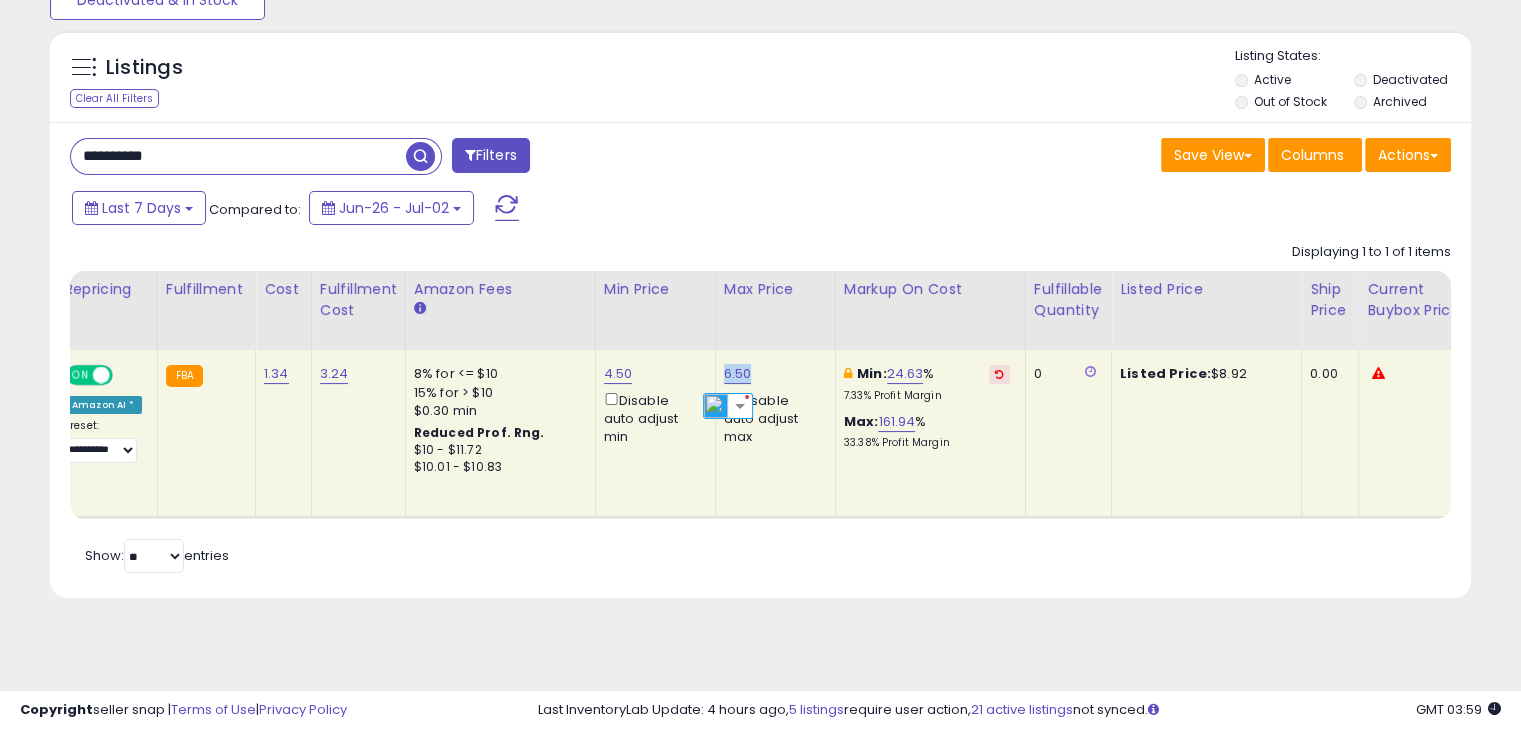 click on "**********" at bounding box center [238, 156] 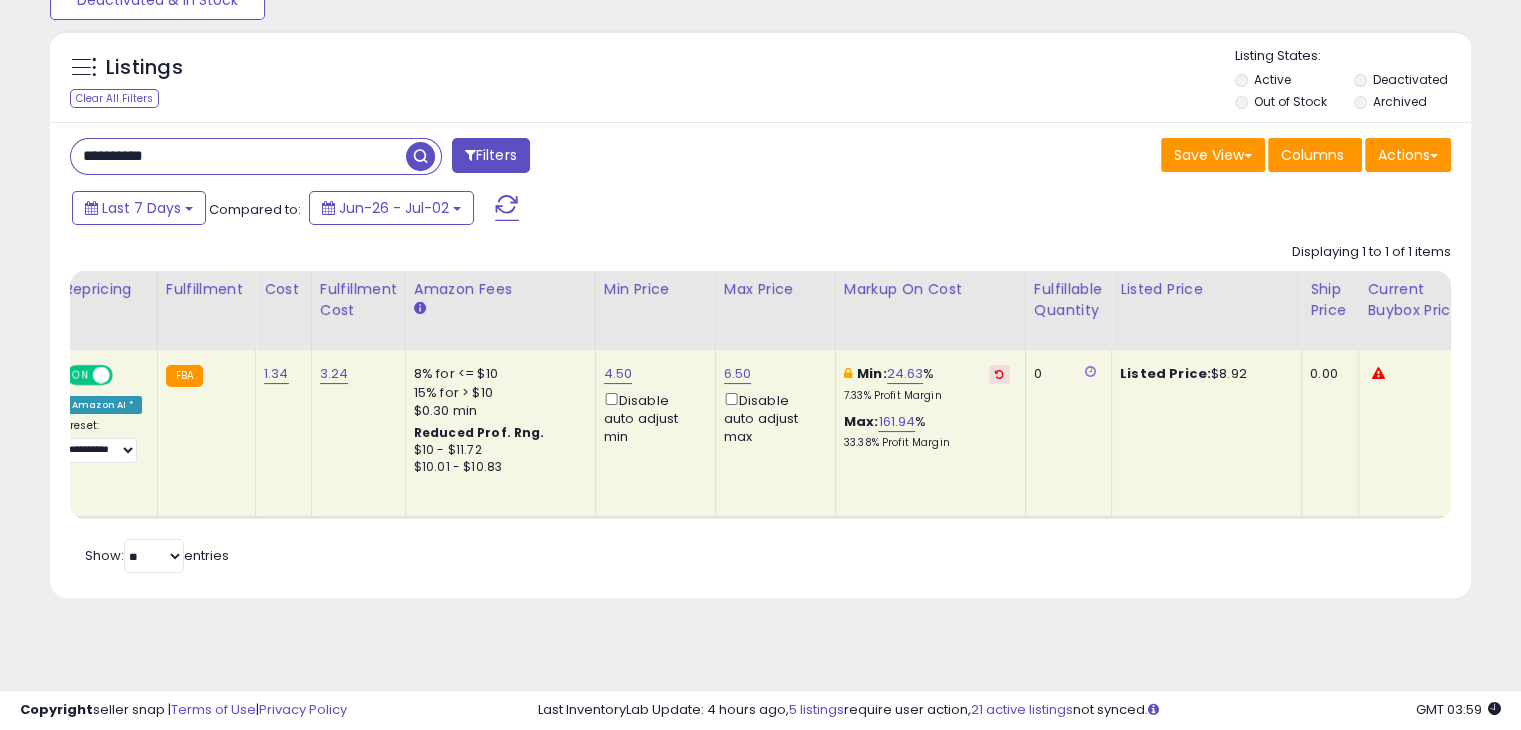 click on "**********" at bounding box center (238, 156) 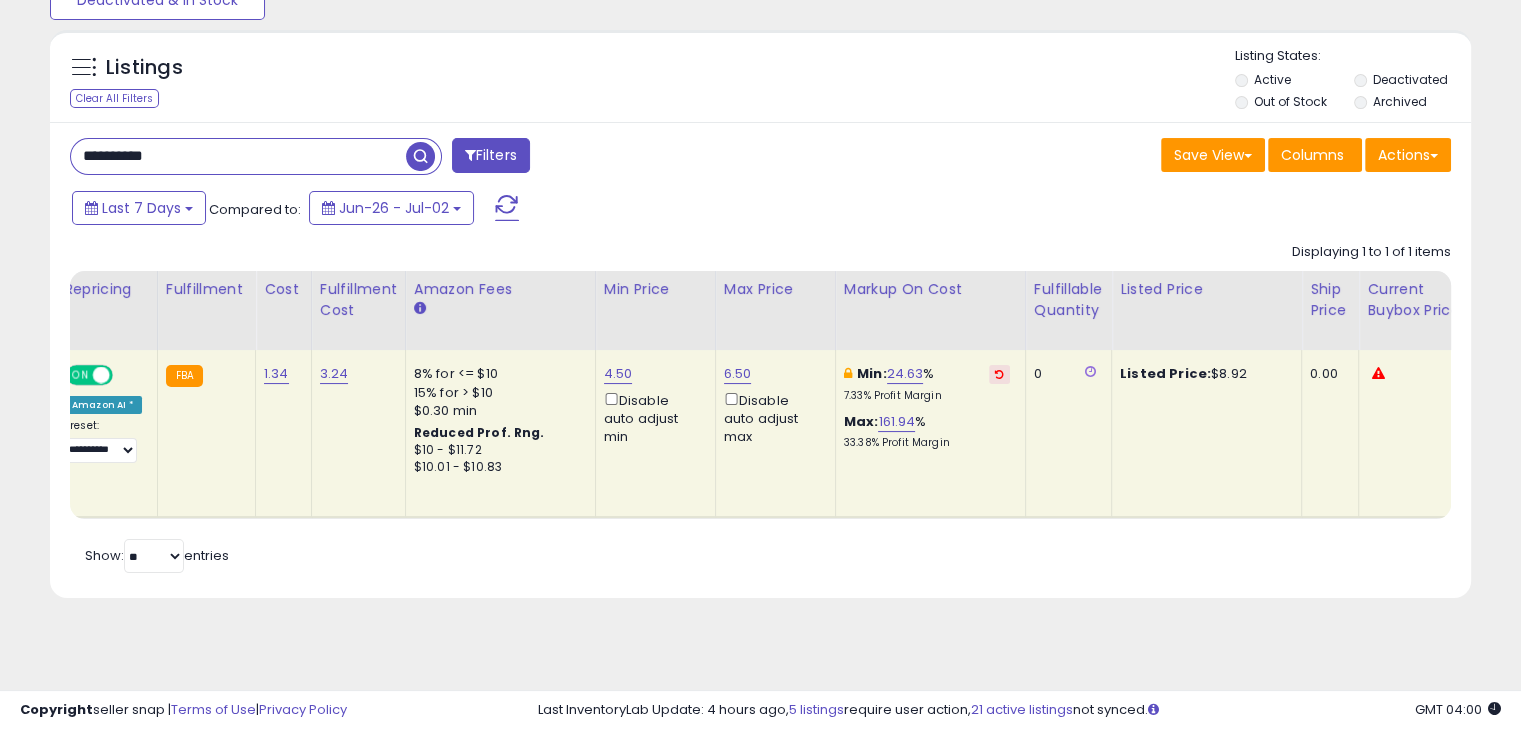 paste 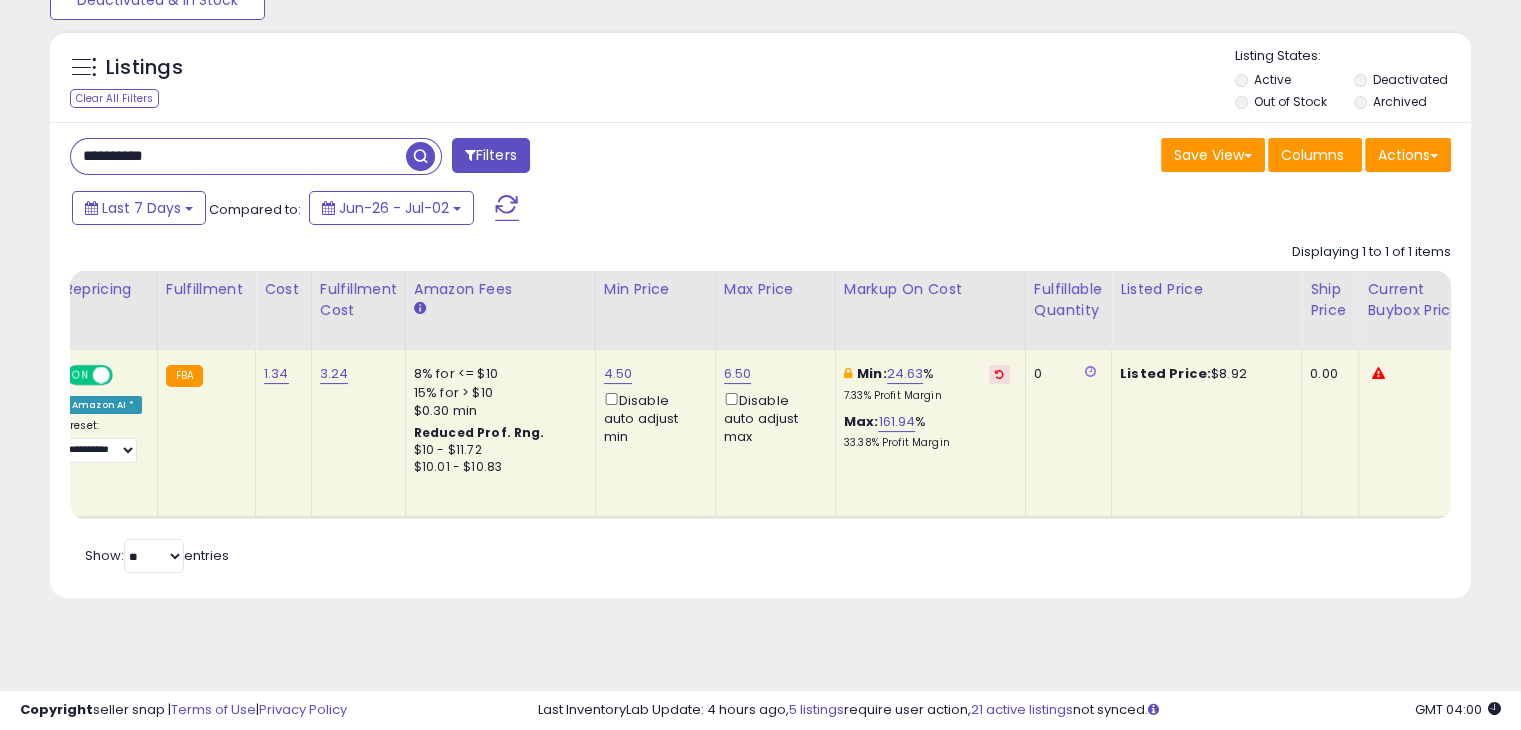 click at bounding box center [101, 375] 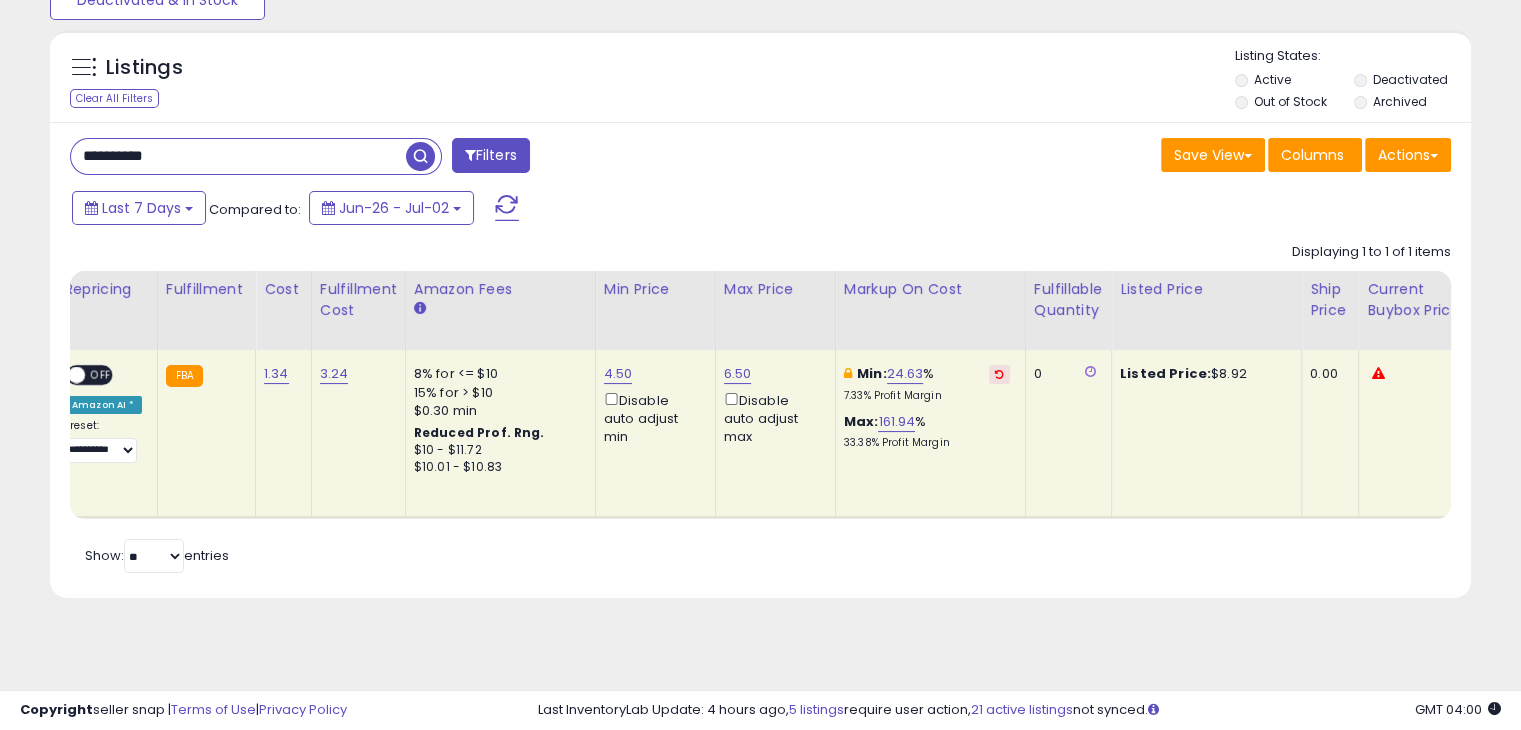 type on "**********" 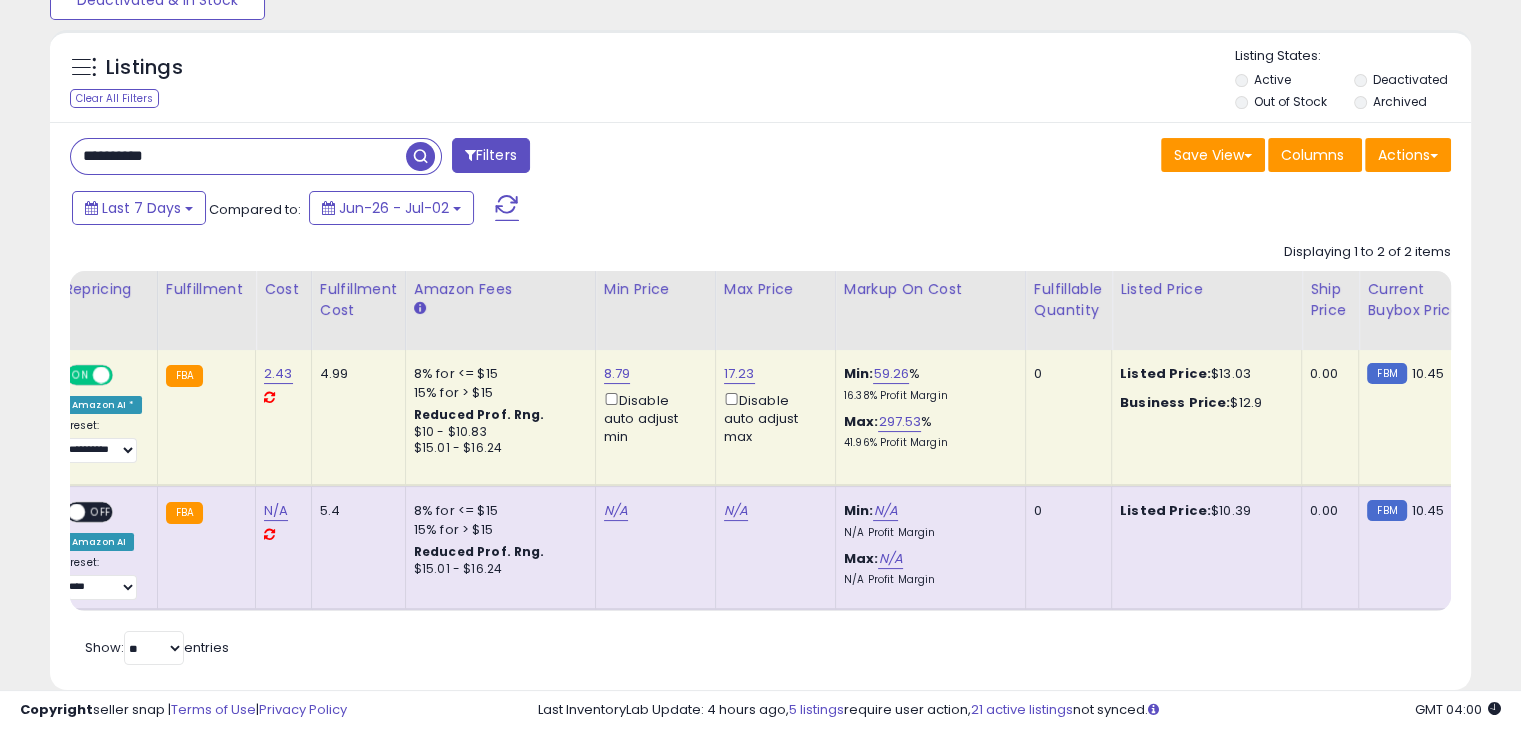 scroll, scrollTop: 0, scrollLeft: 16, axis: horizontal 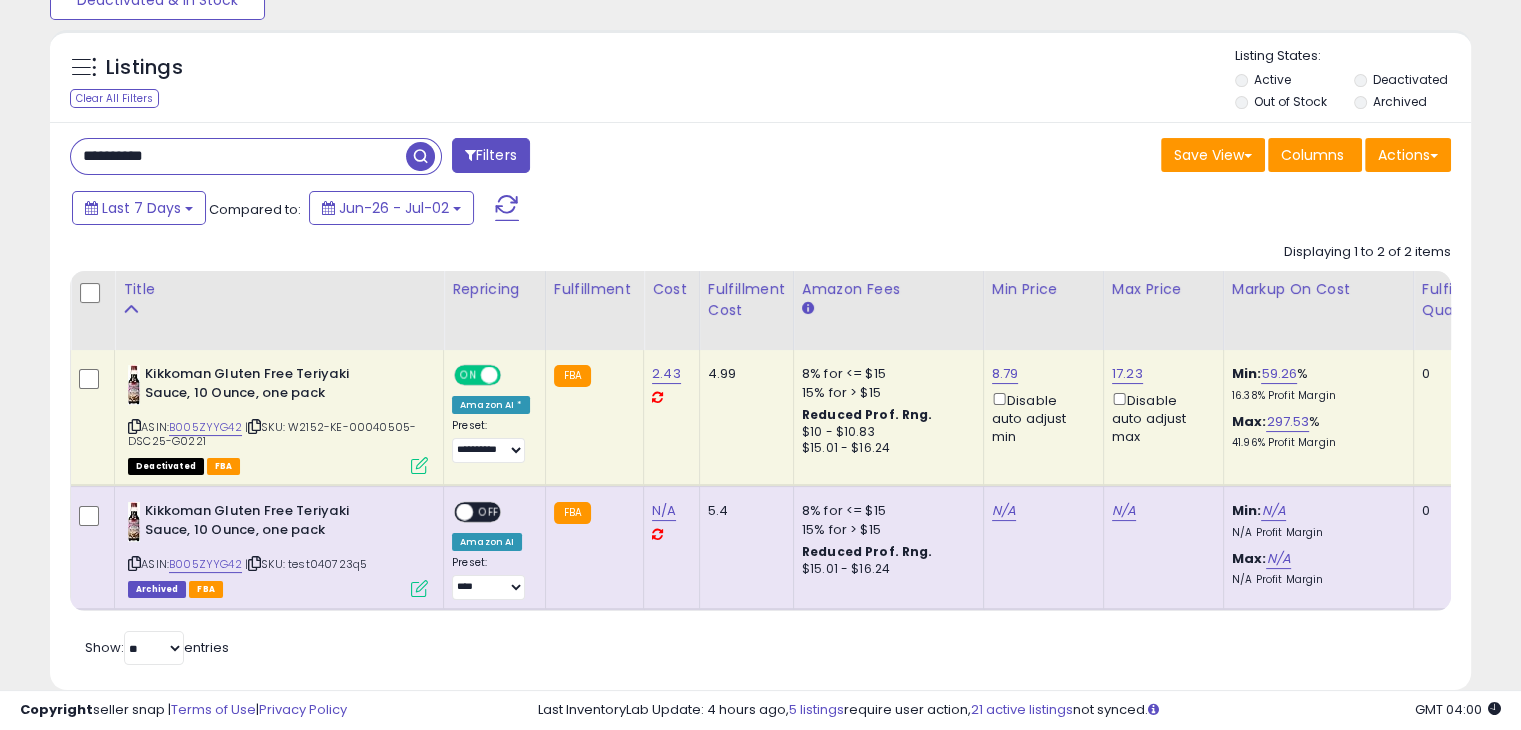 click at bounding box center (254, 426) 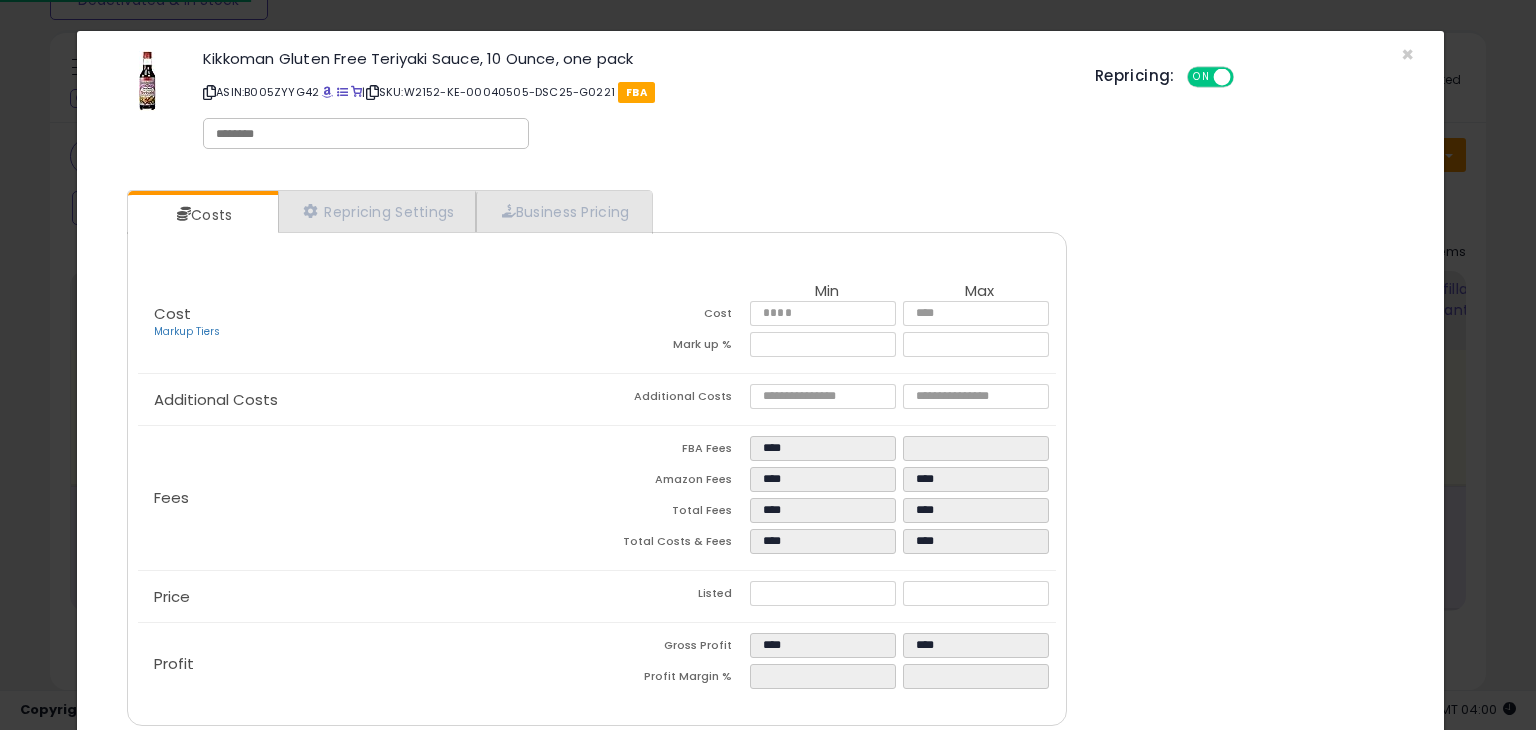 drag, startPoint x: 321, startPoint y: 150, endPoint x: 325, endPoint y: 137, distance: 13.601471 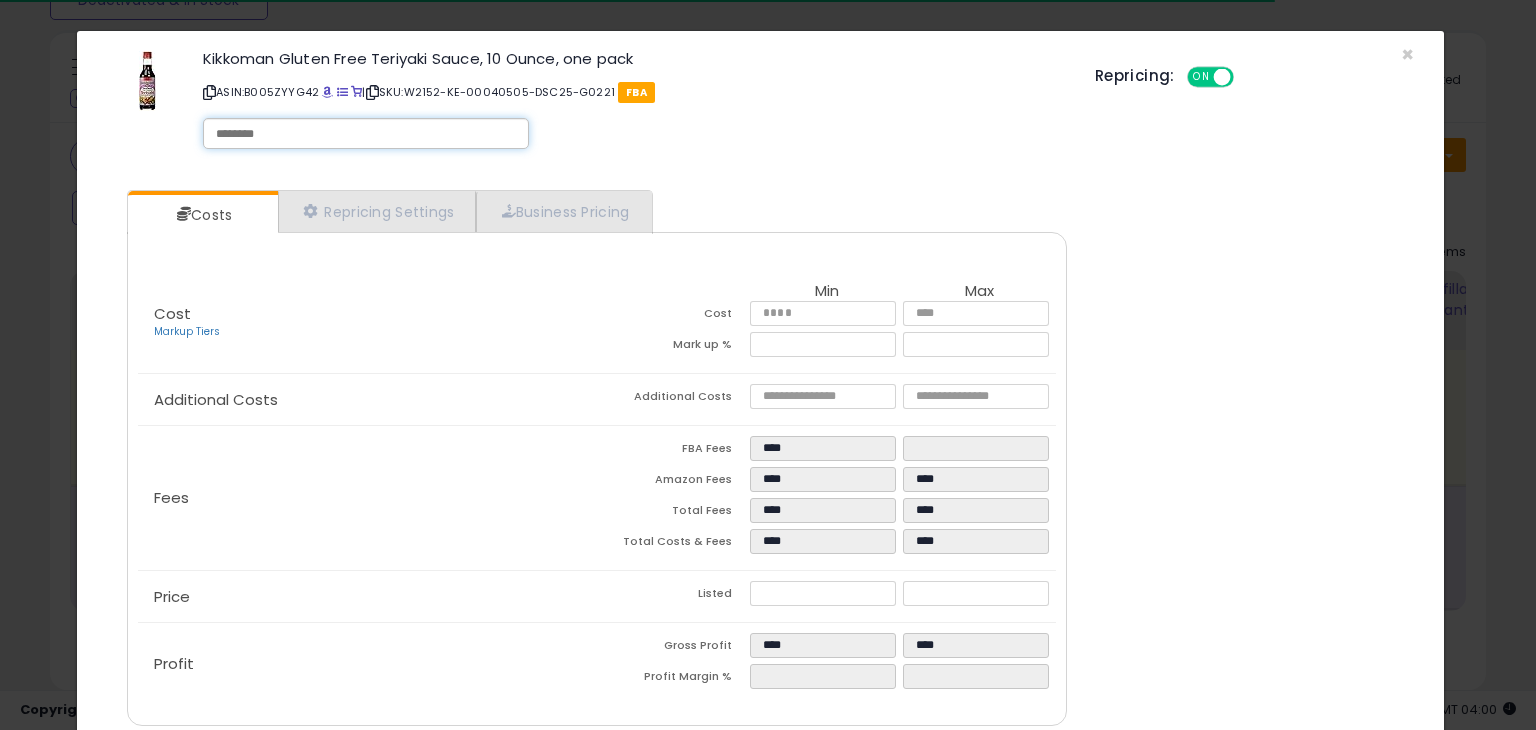 paste on "**********" 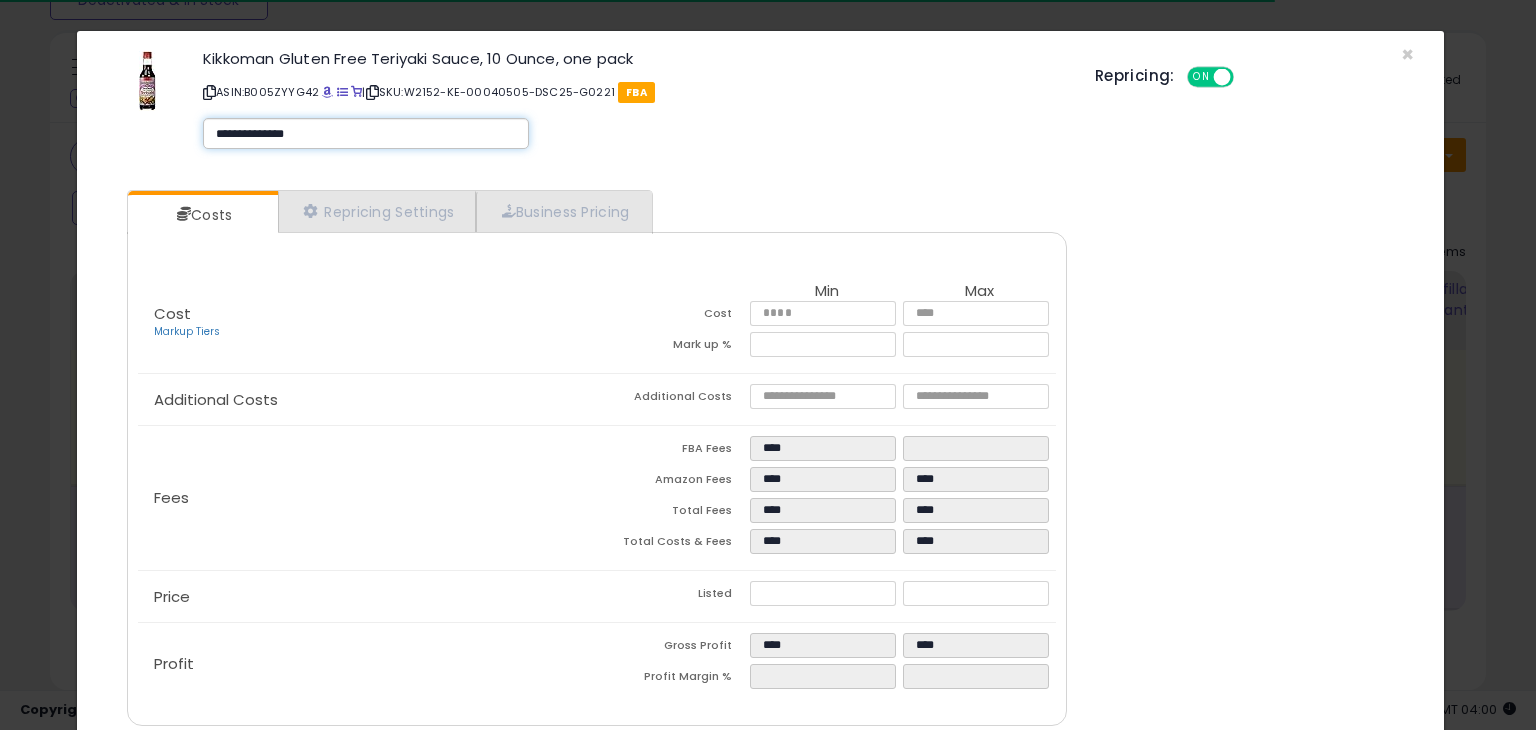 type on "**********" 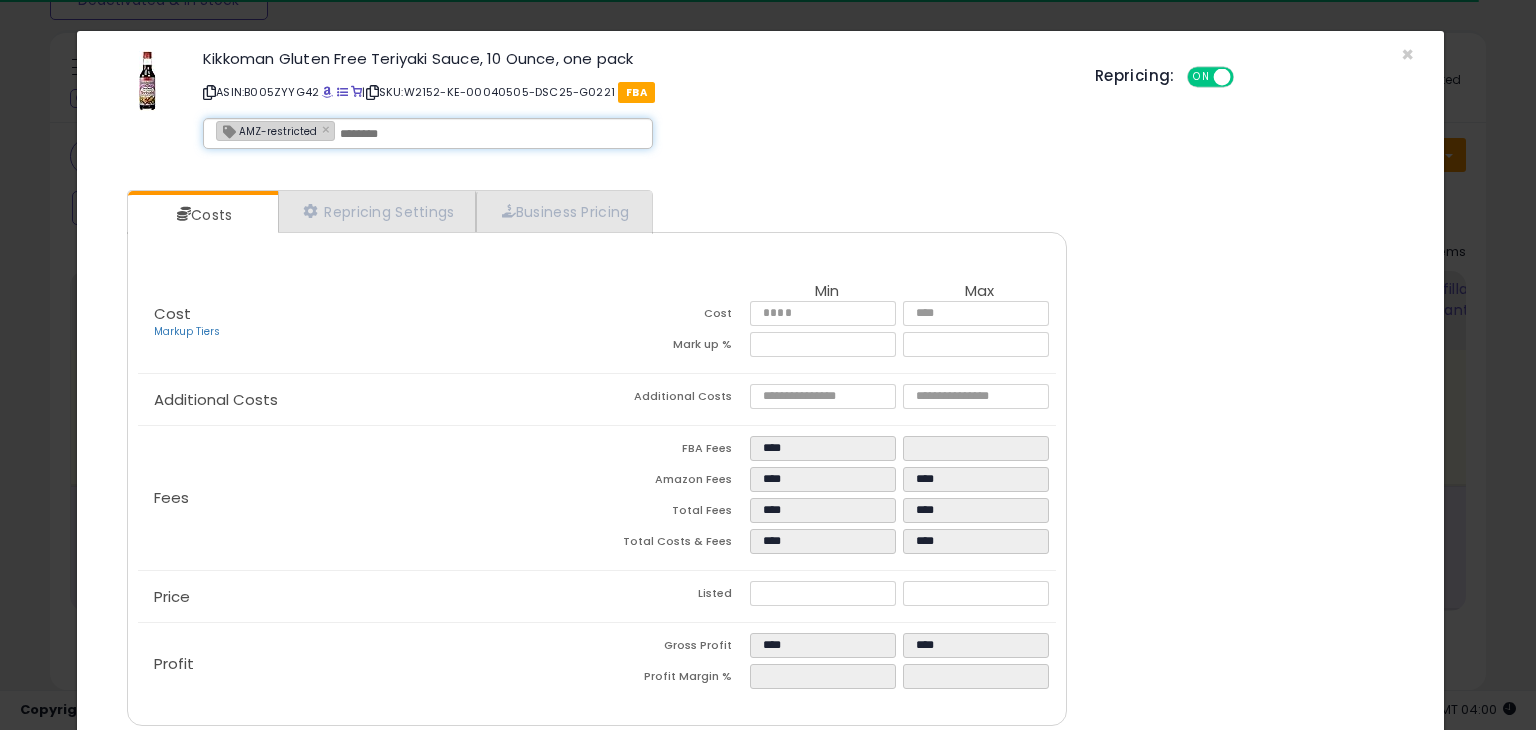 scroll, scrollTop: 79, scrollLeft: 0, axis: vertical 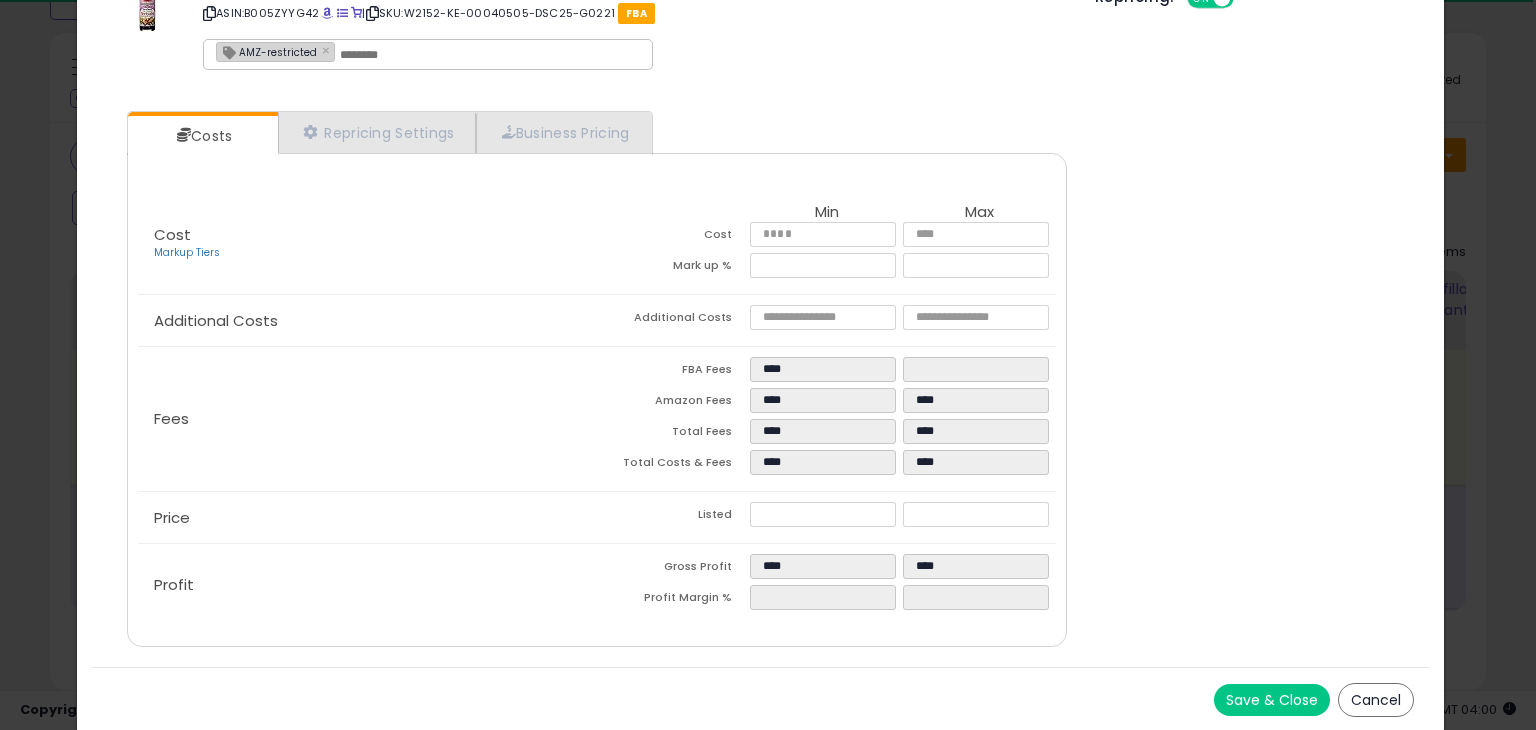click on "Save & Close" at bounding box center (1272, 700) 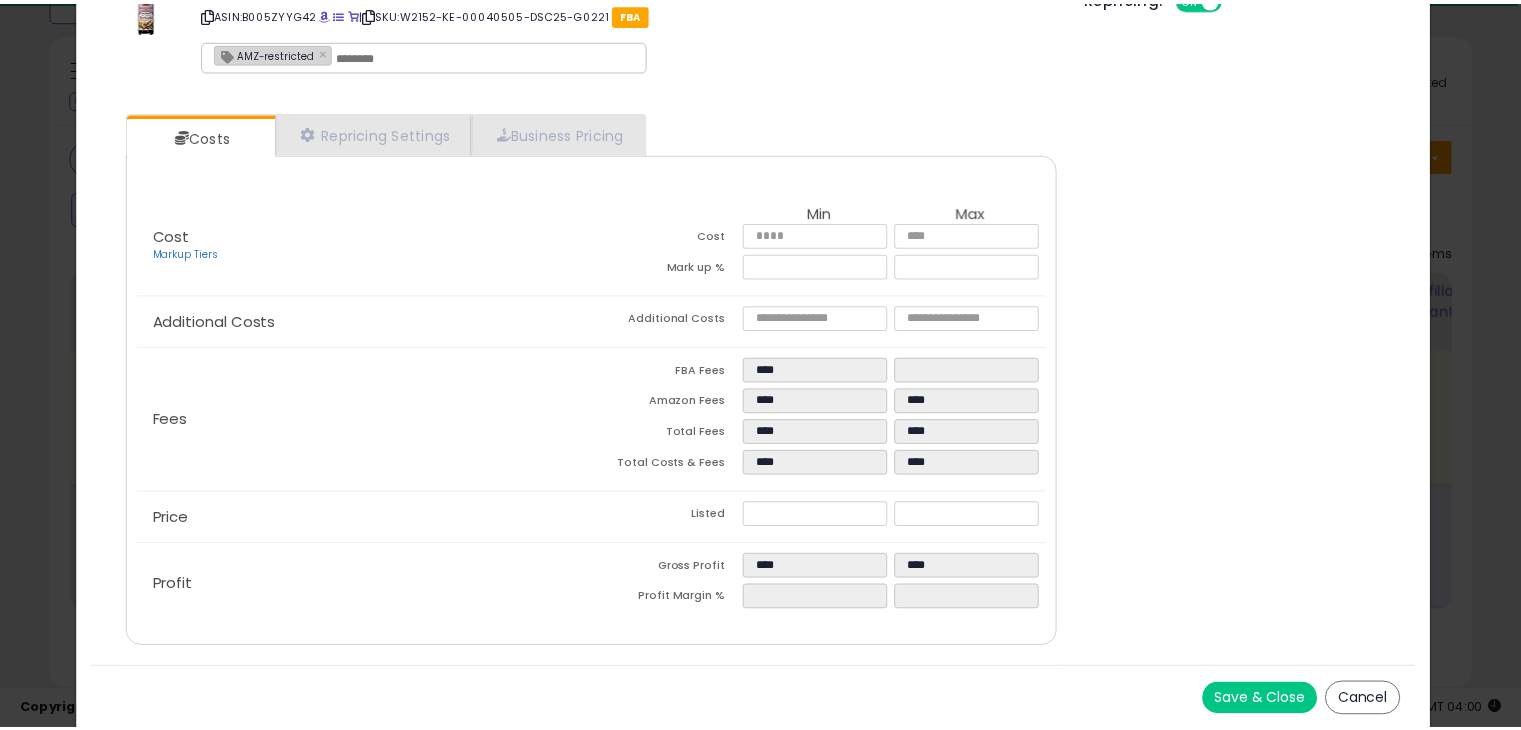 scroll, scrollTop: 0, scrollLeft: 0, axis: both 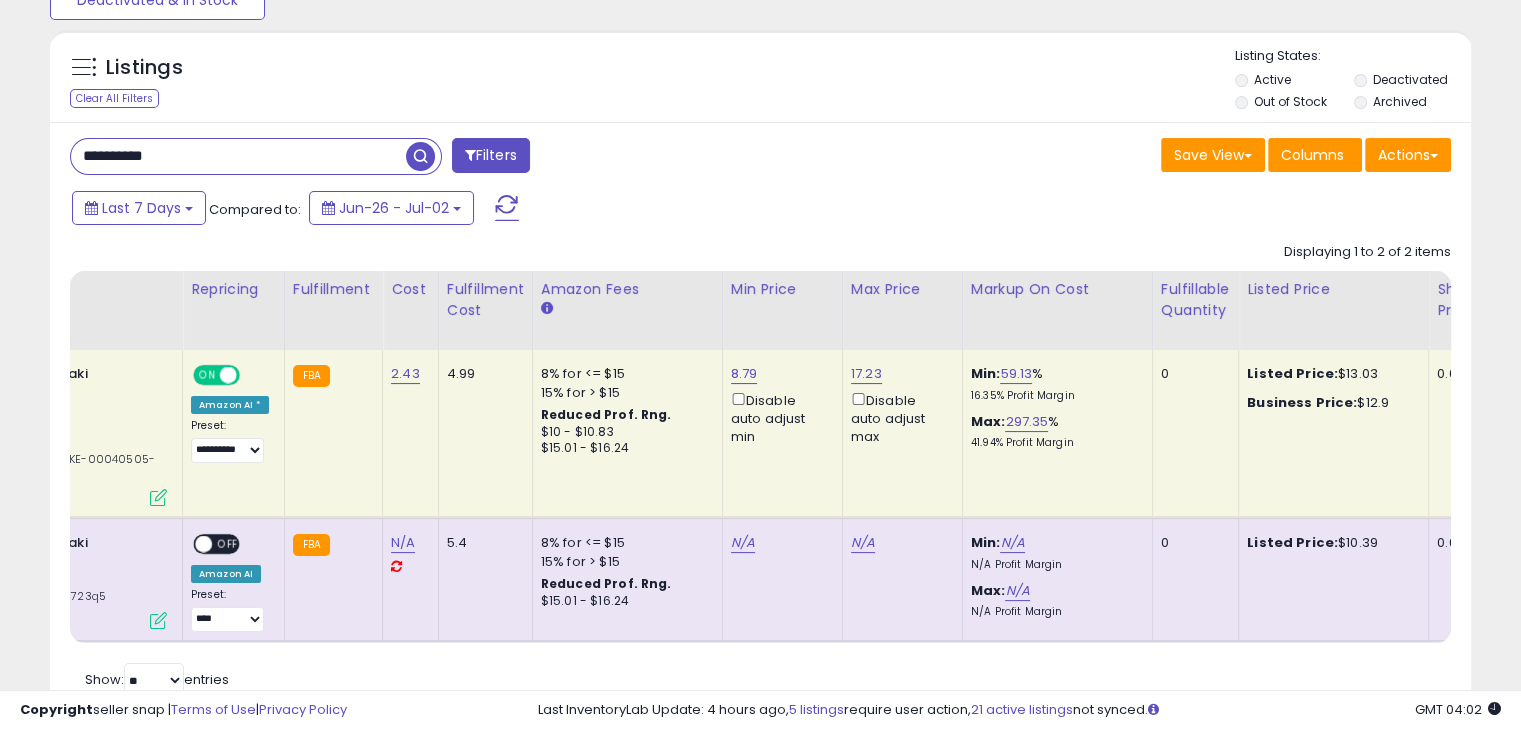 click on "8.79  Disable auto adjust min" 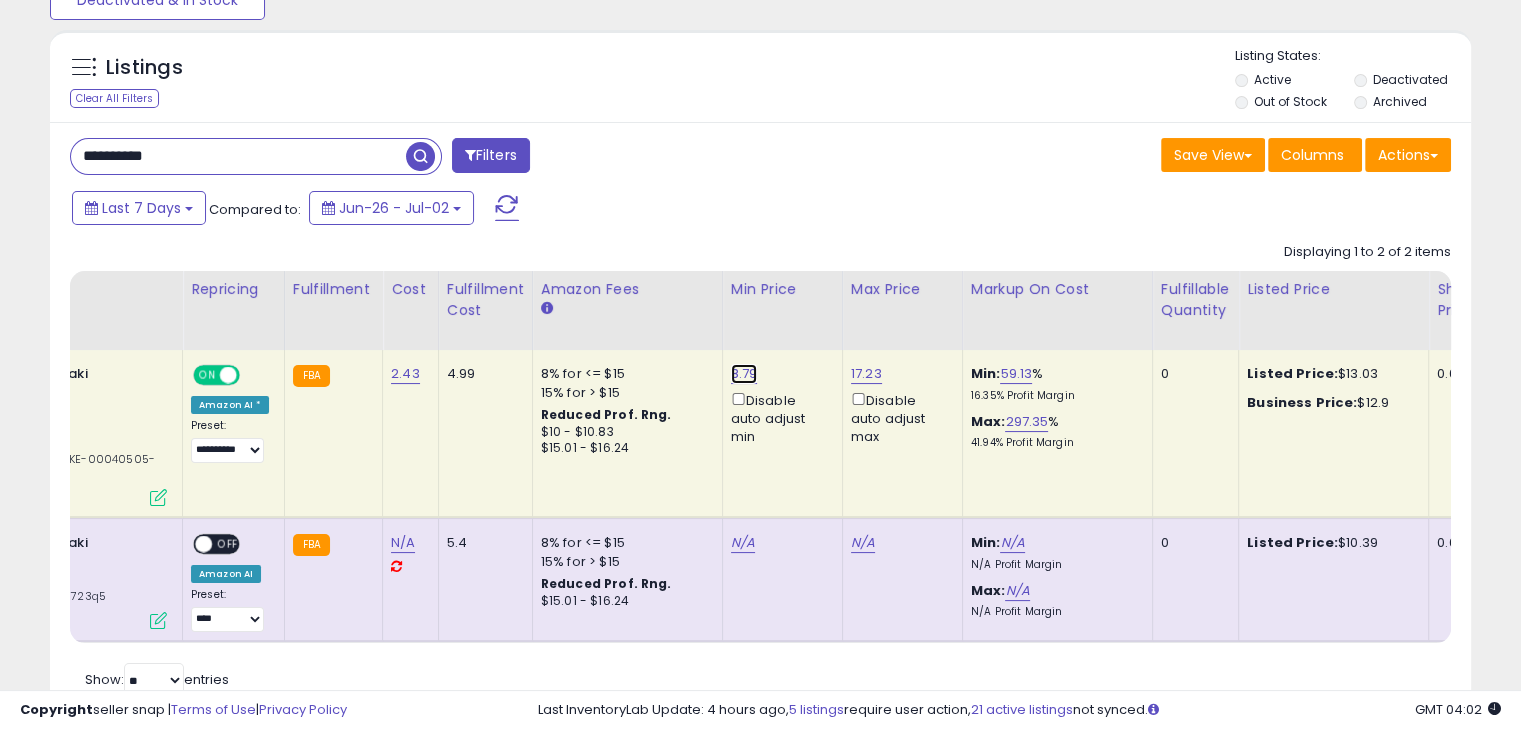 click on "8.79" at bounding box center (744, 374) 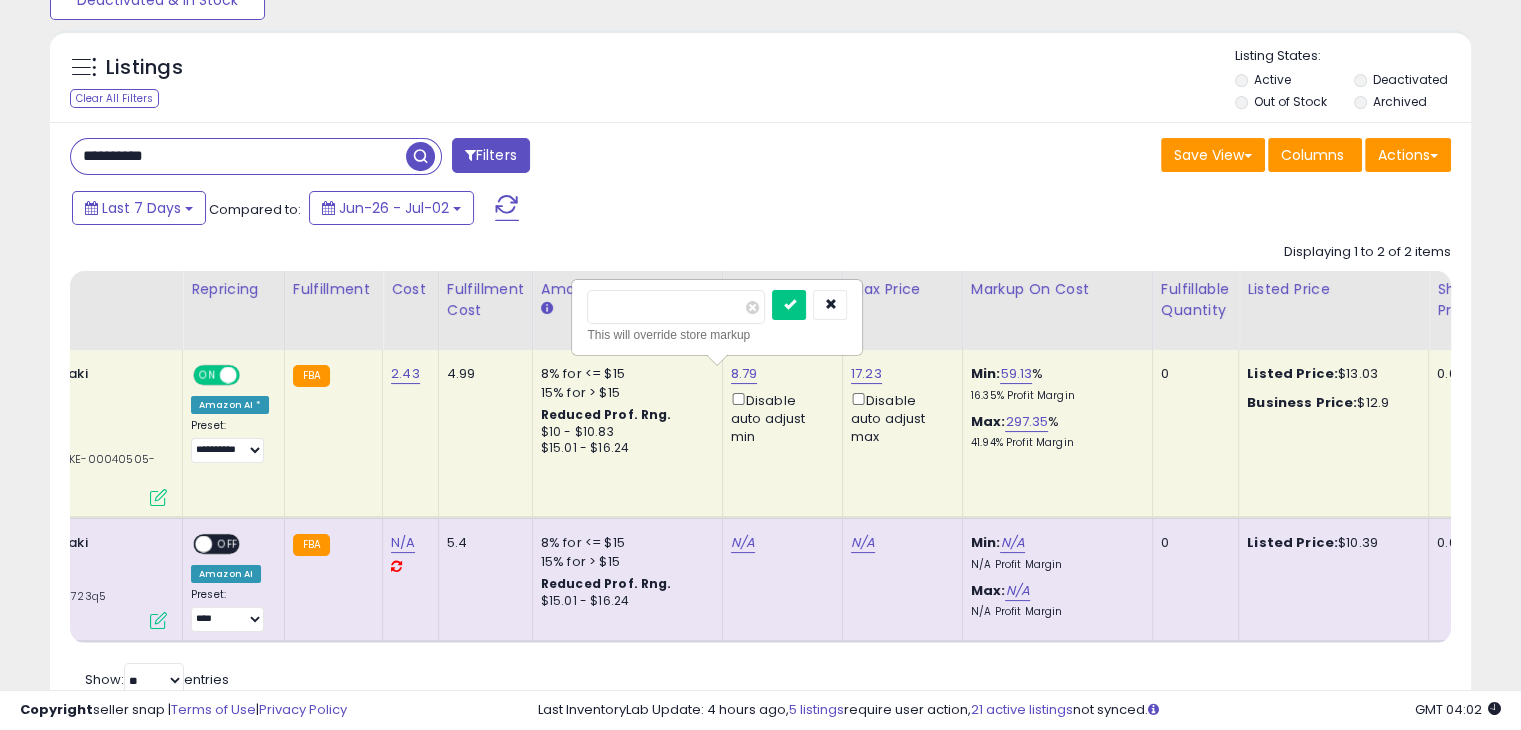 type on "*" 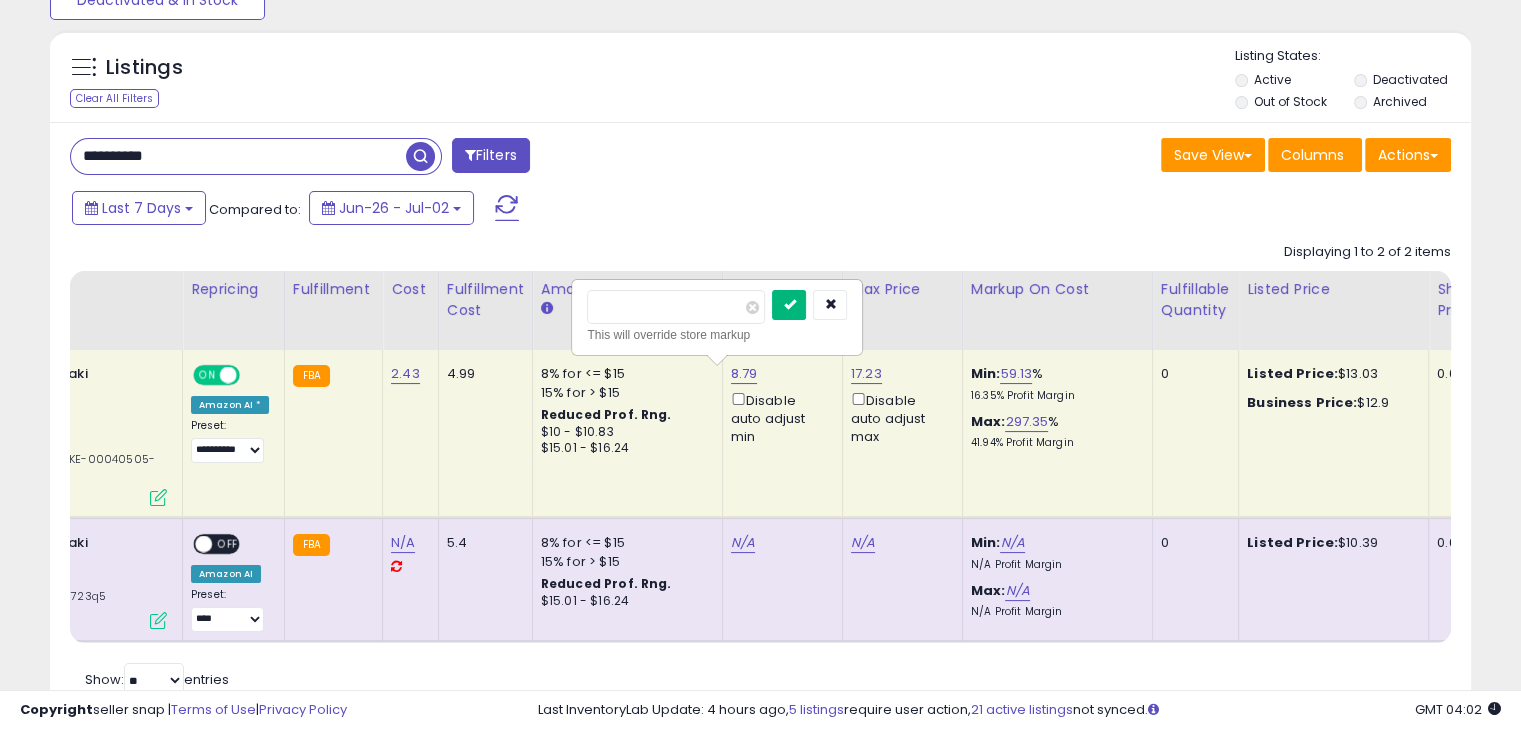 type on "*" 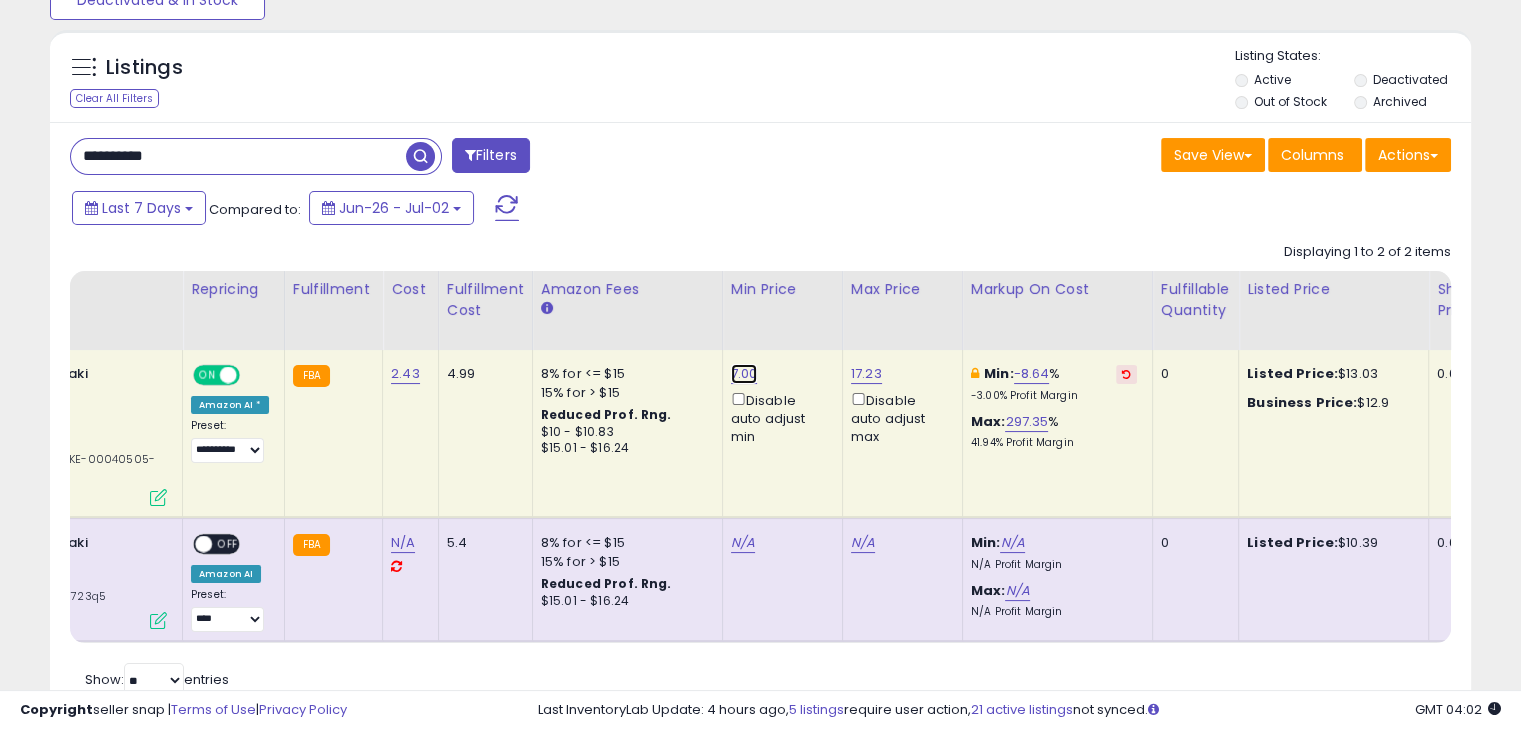 click on "7.00" at bounding box center (744, 374) 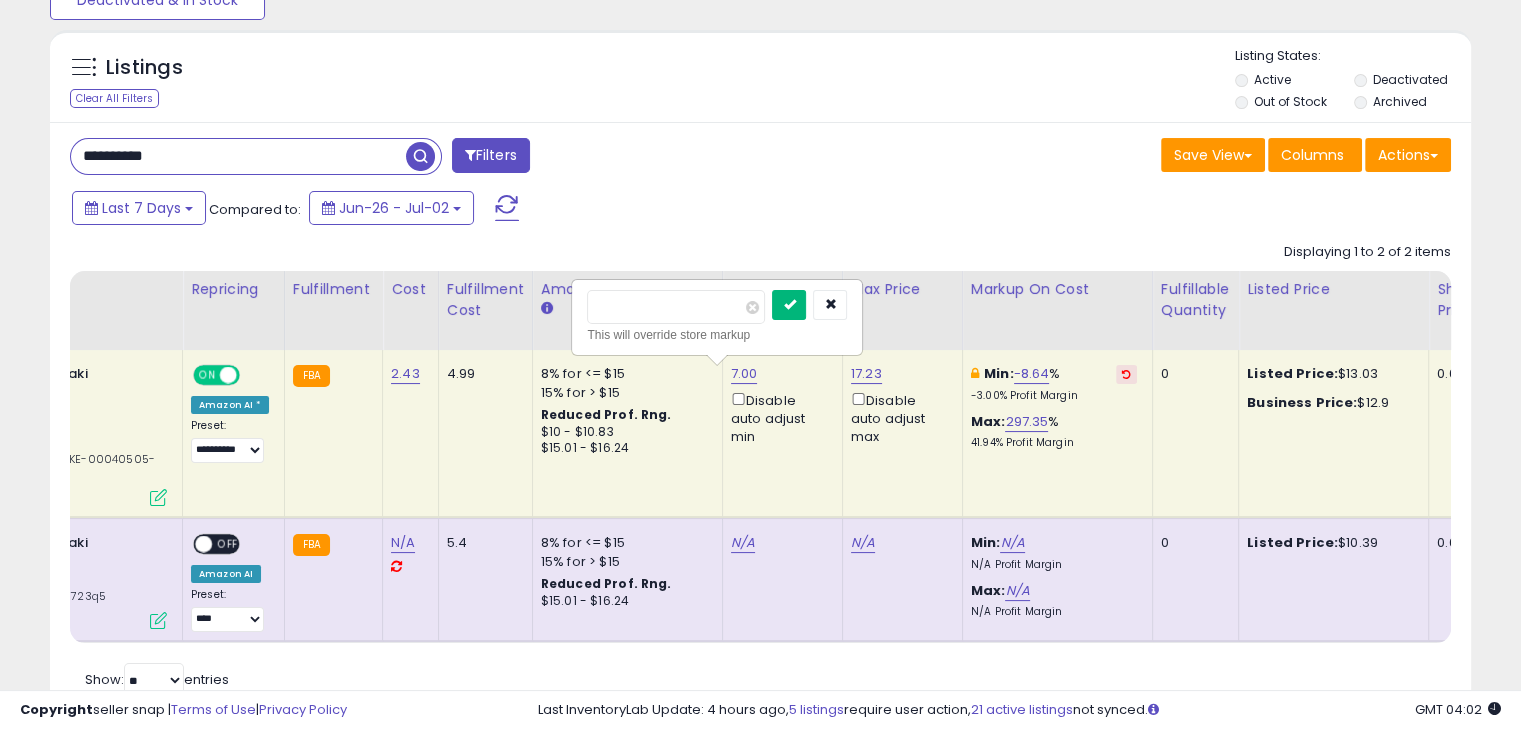 type on "***" 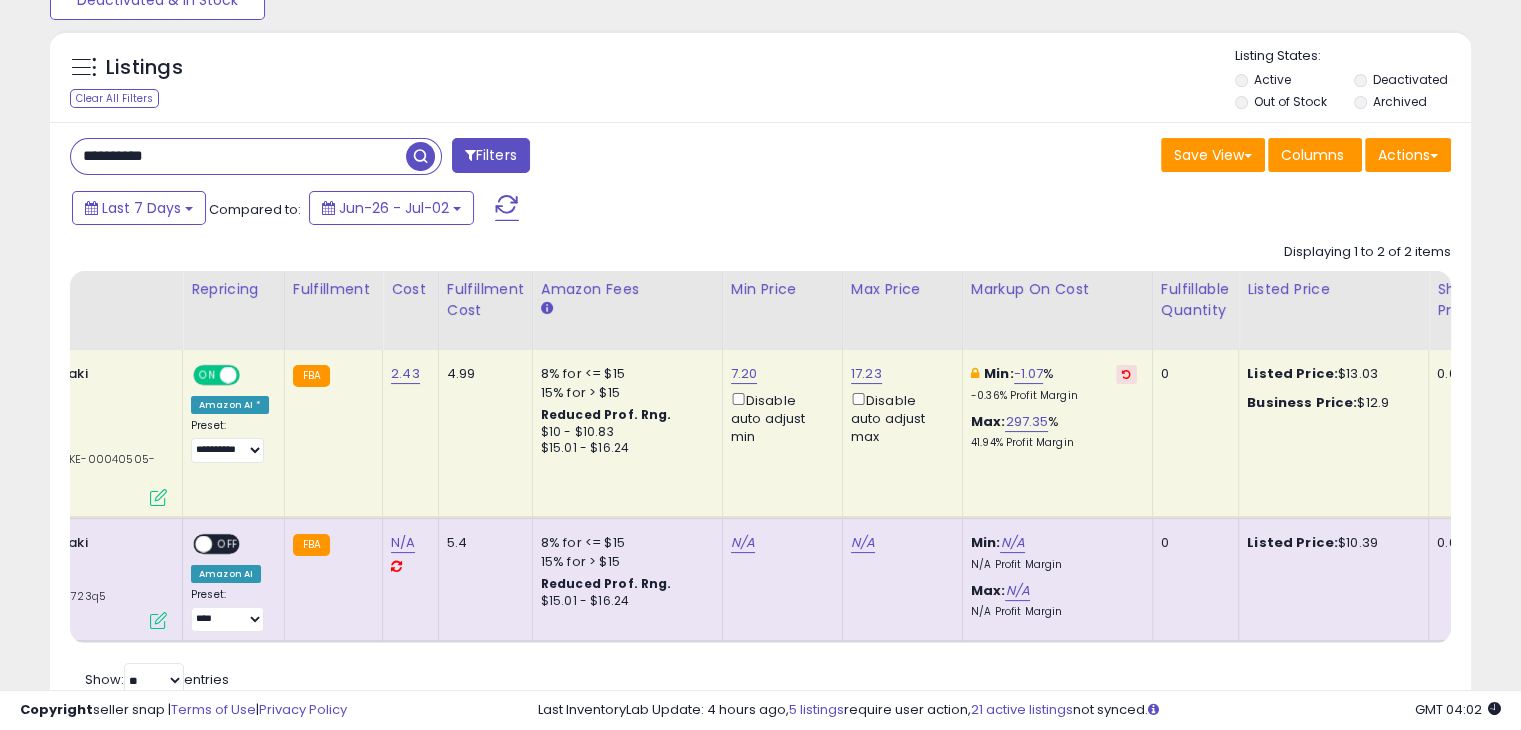 scroll, scrollTop: 0, scrollLeft: 157, axis: horizontal 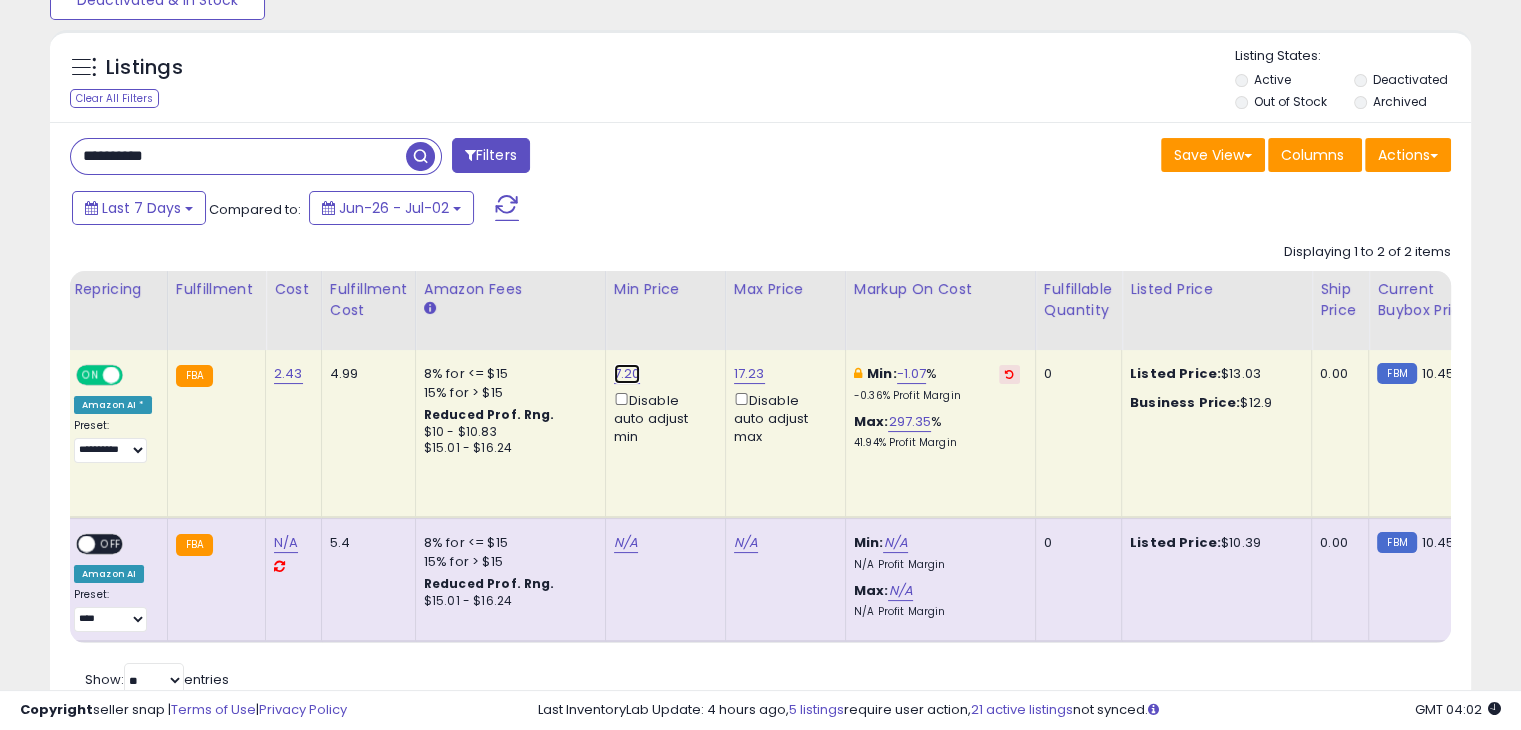 click on "7.20" at bounding box center [627, 374] 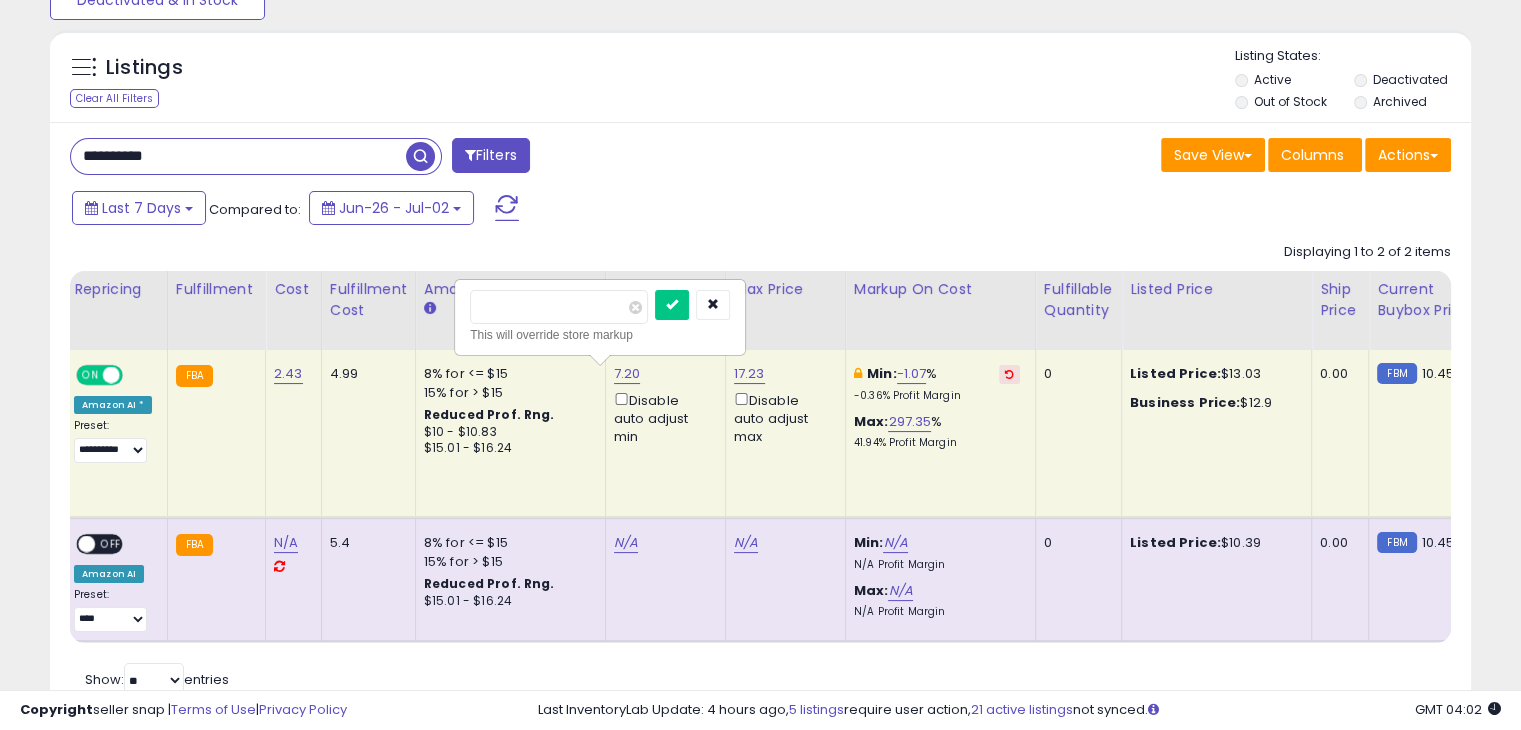 drag, startPoint x: 538, startPoint y: 302, endPoint x: 428, endPoint y: 273, distance: 113.758514 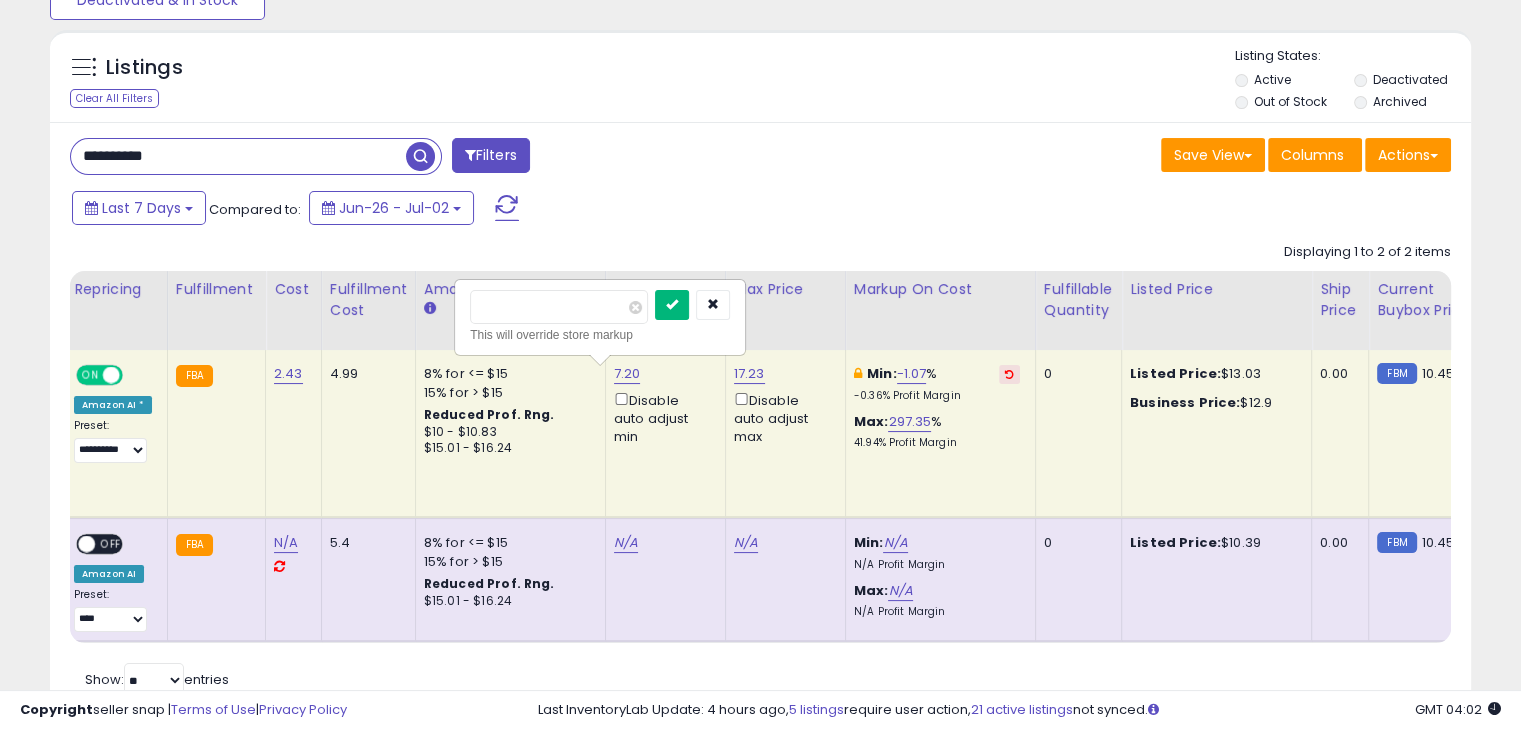 type on "*" 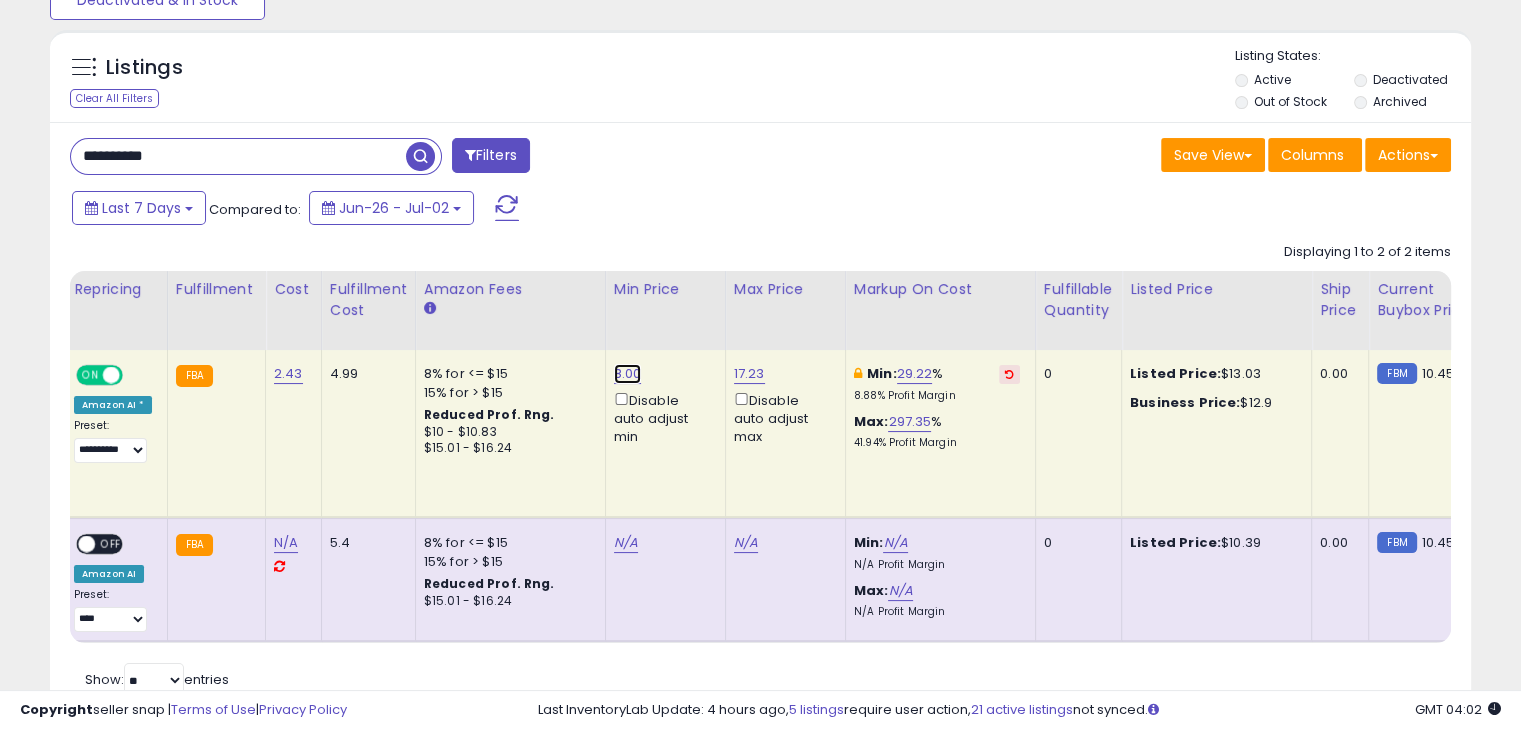 click on "8.00" at bounding box center (628, 374) 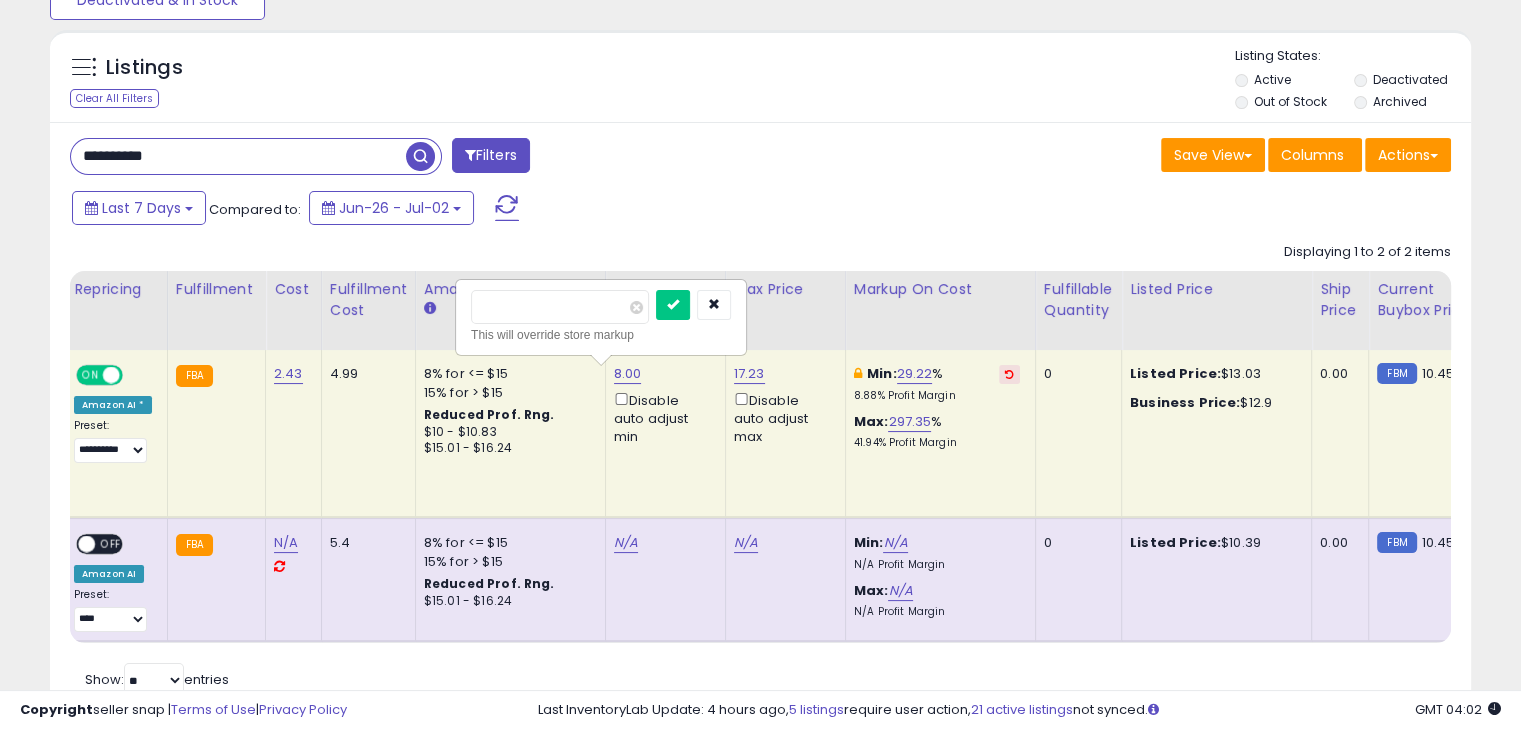 type on "*" 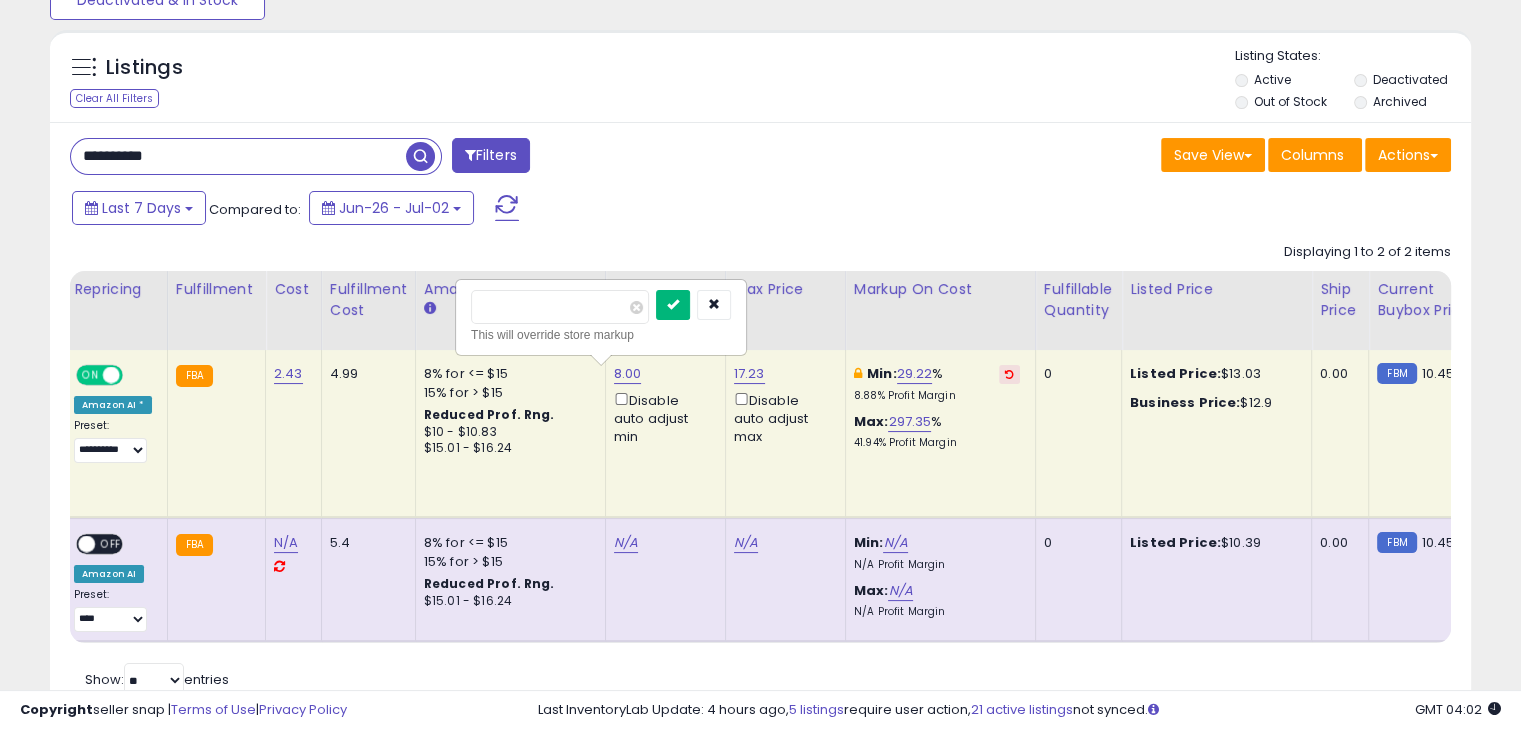 type on "***" 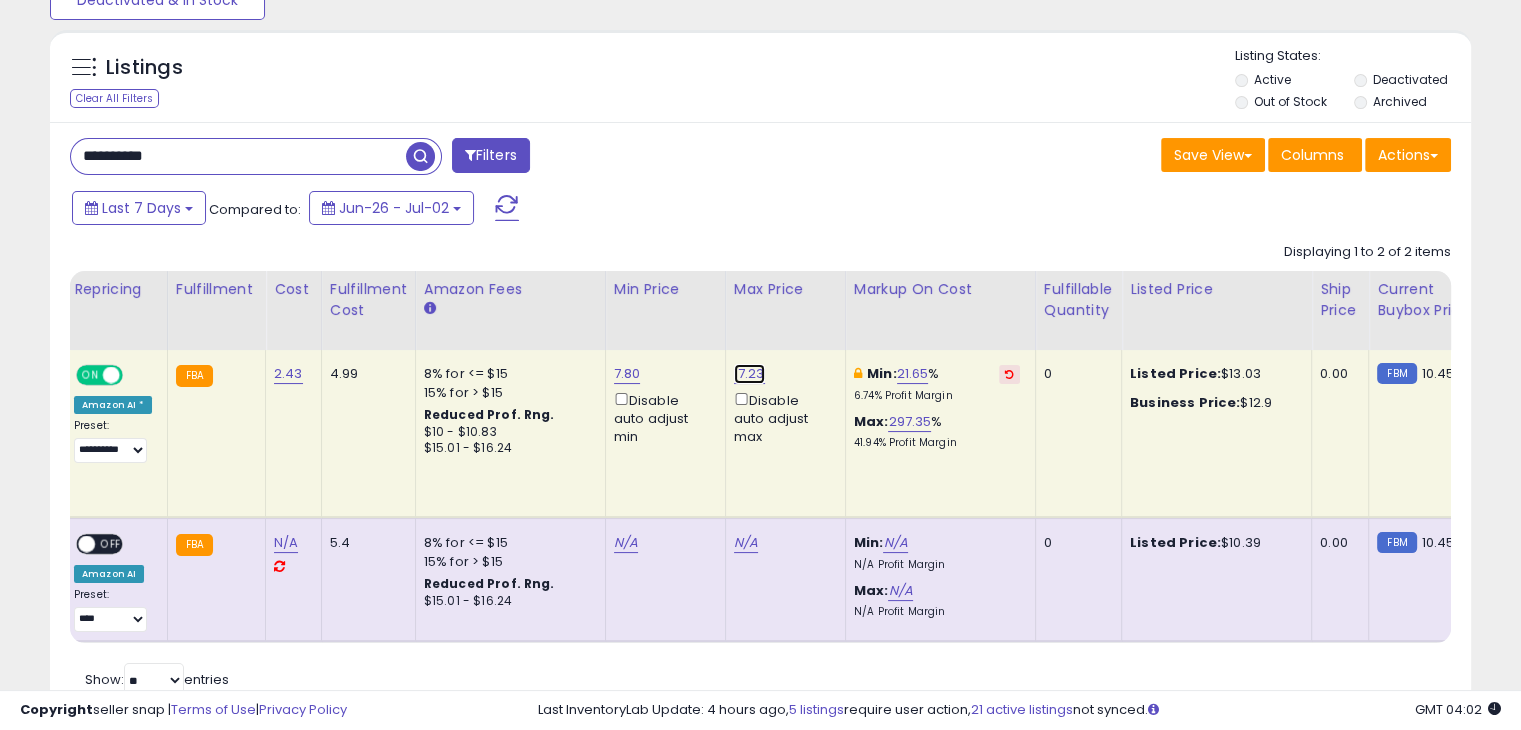 click on "17.23" at bounding box center [749, 374] 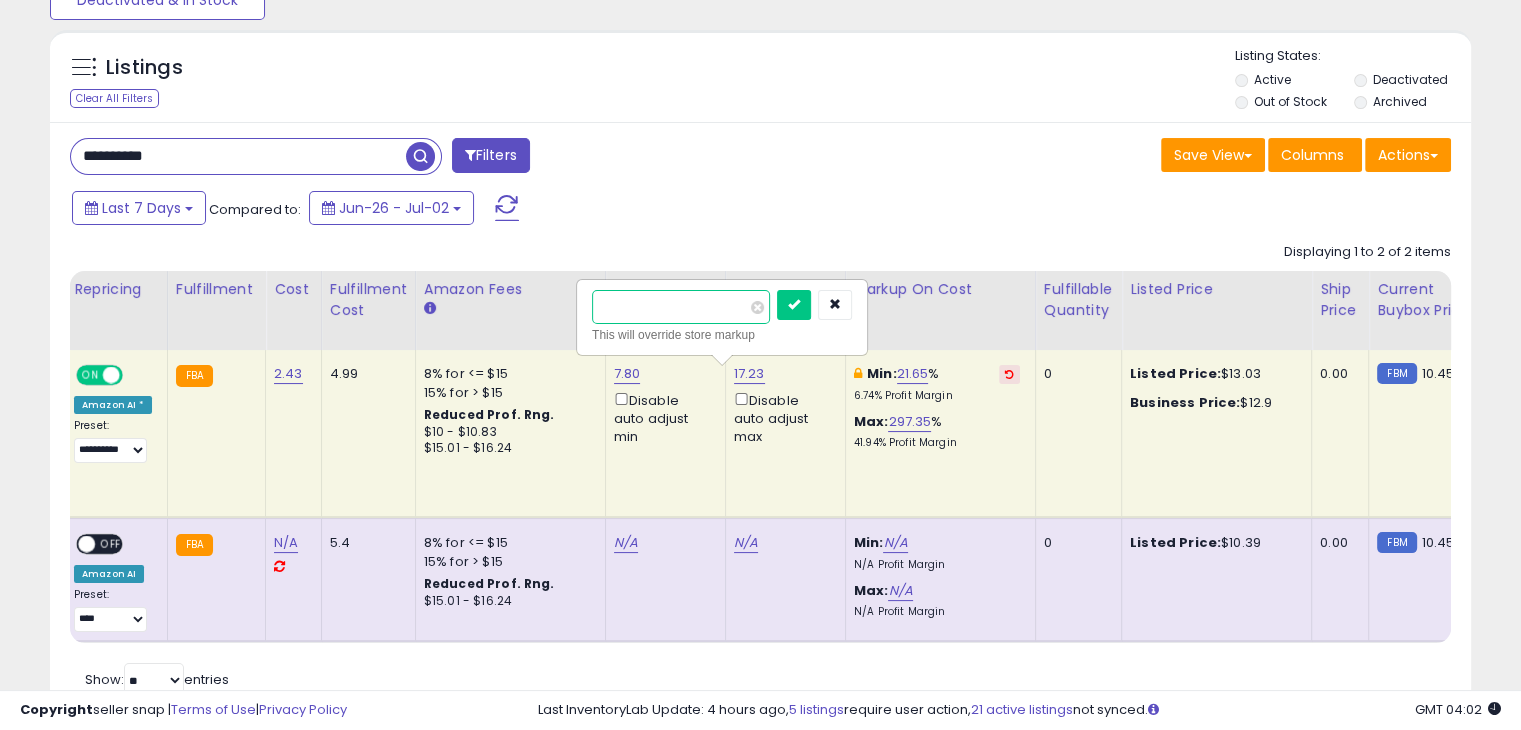 type on "*" 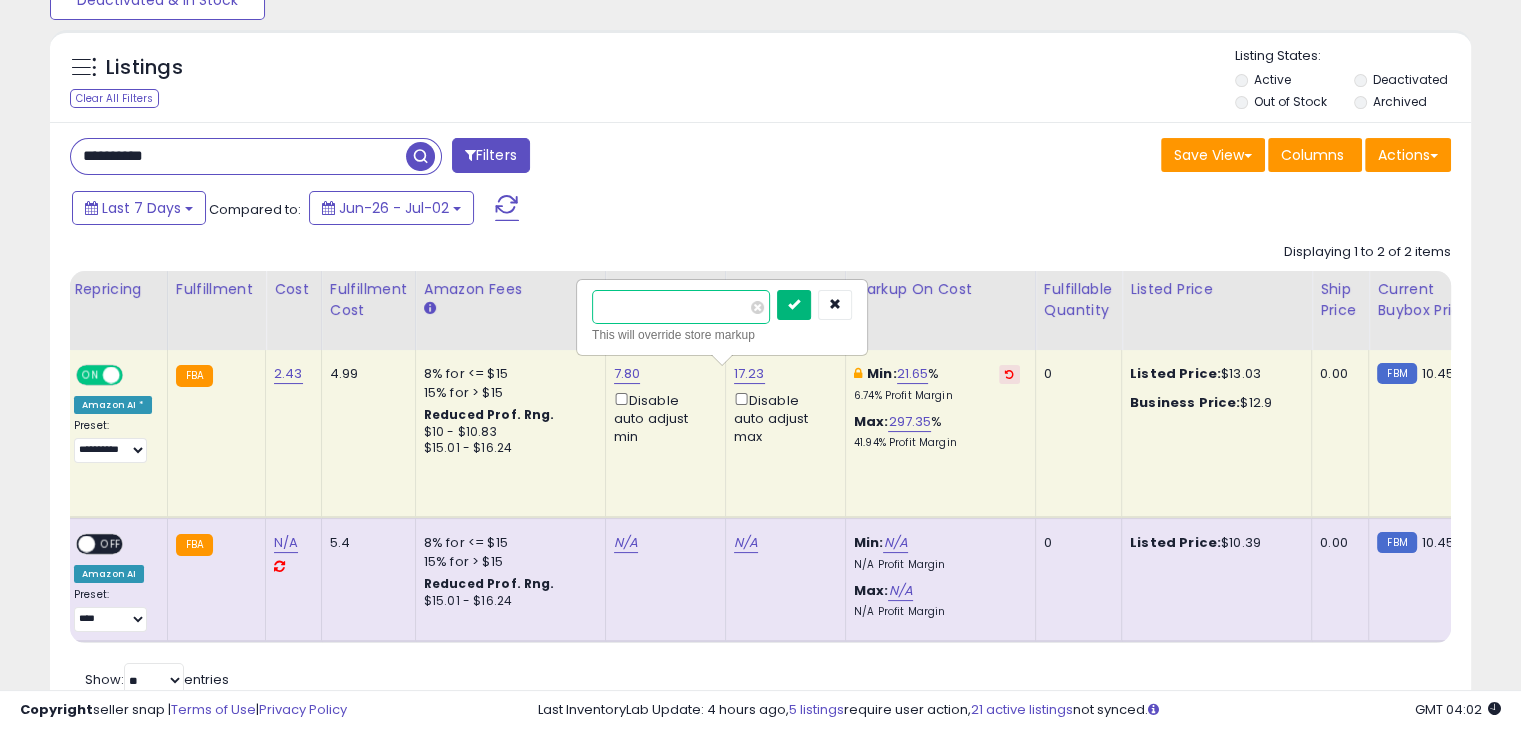 type on "***" 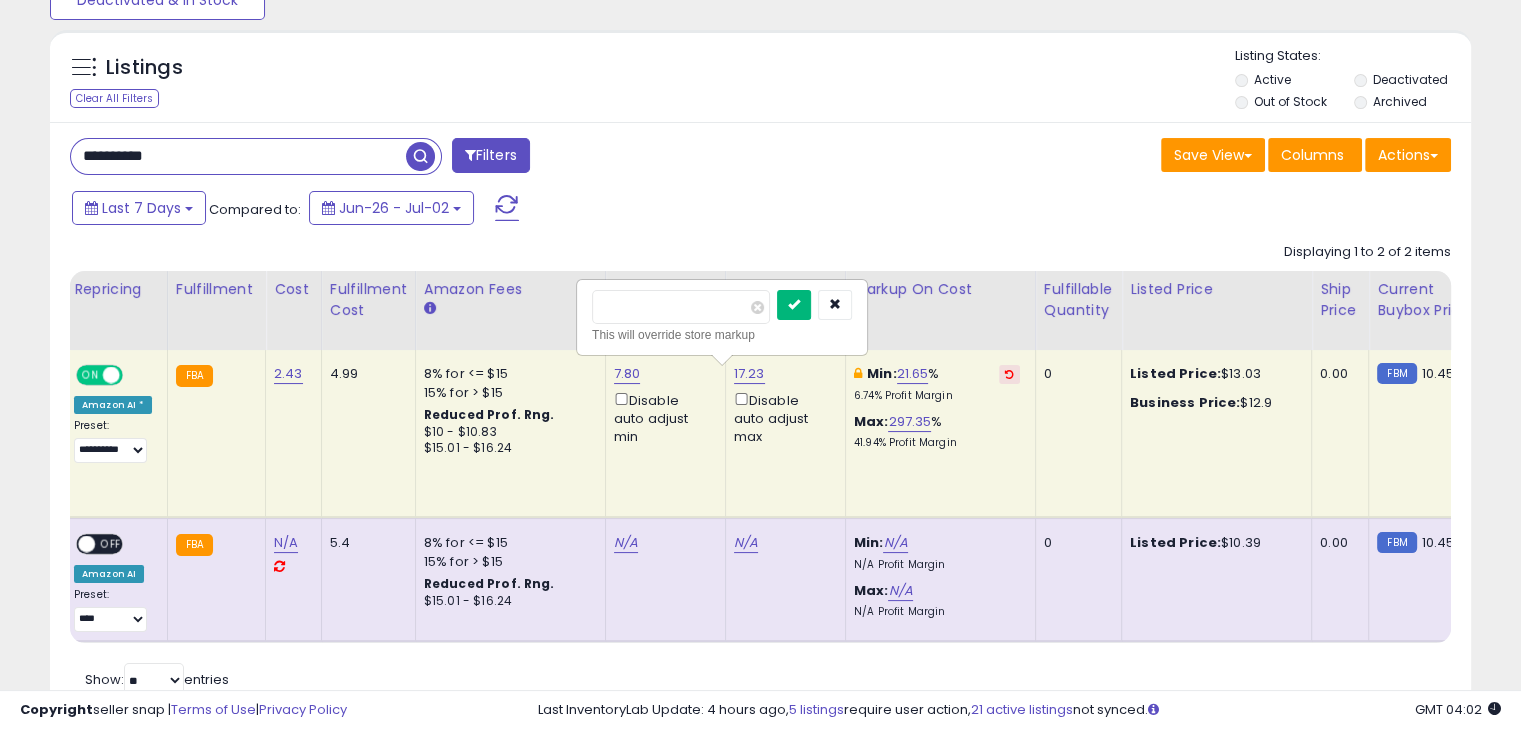 click at bounding box center [794, 304] 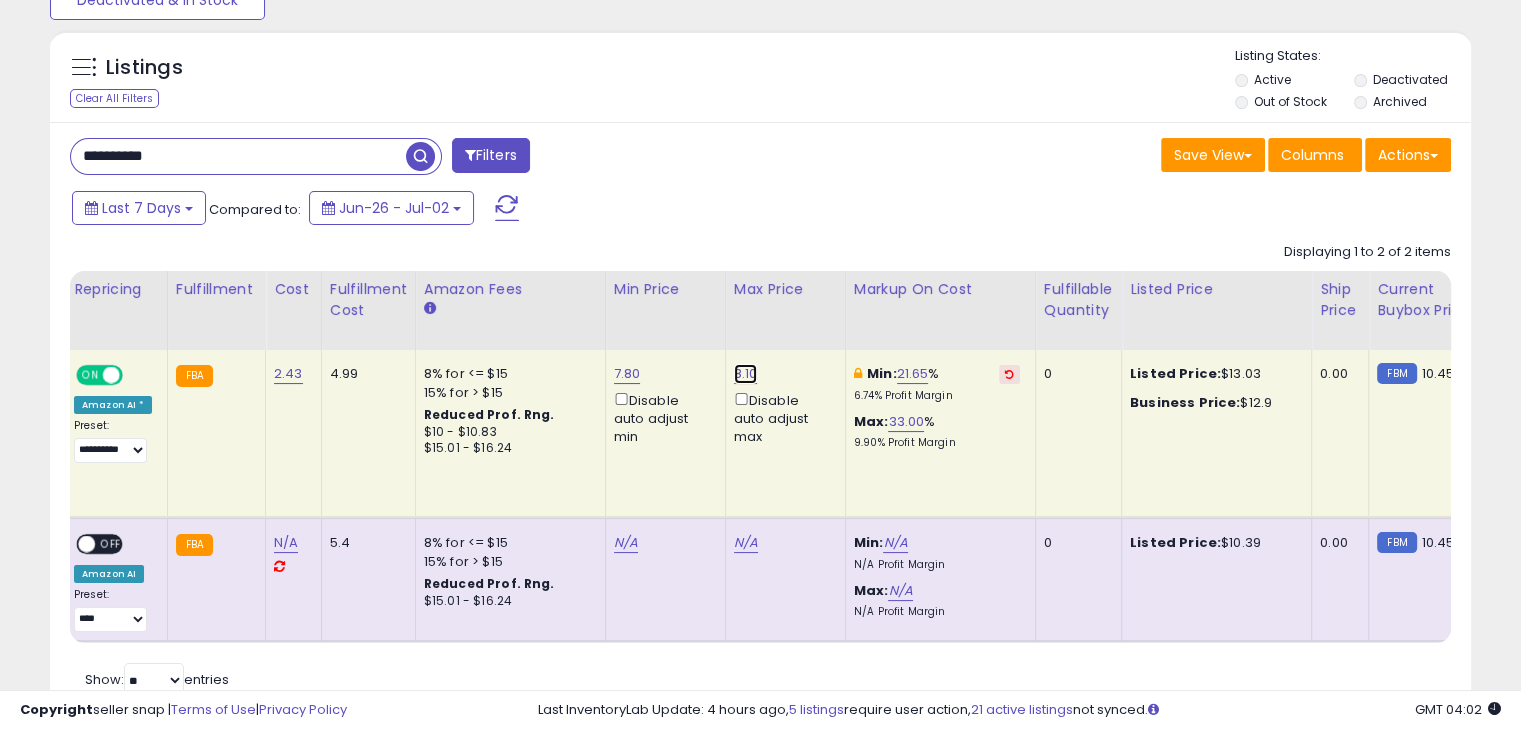 click on "8.10" at bounding box center [746, 374] 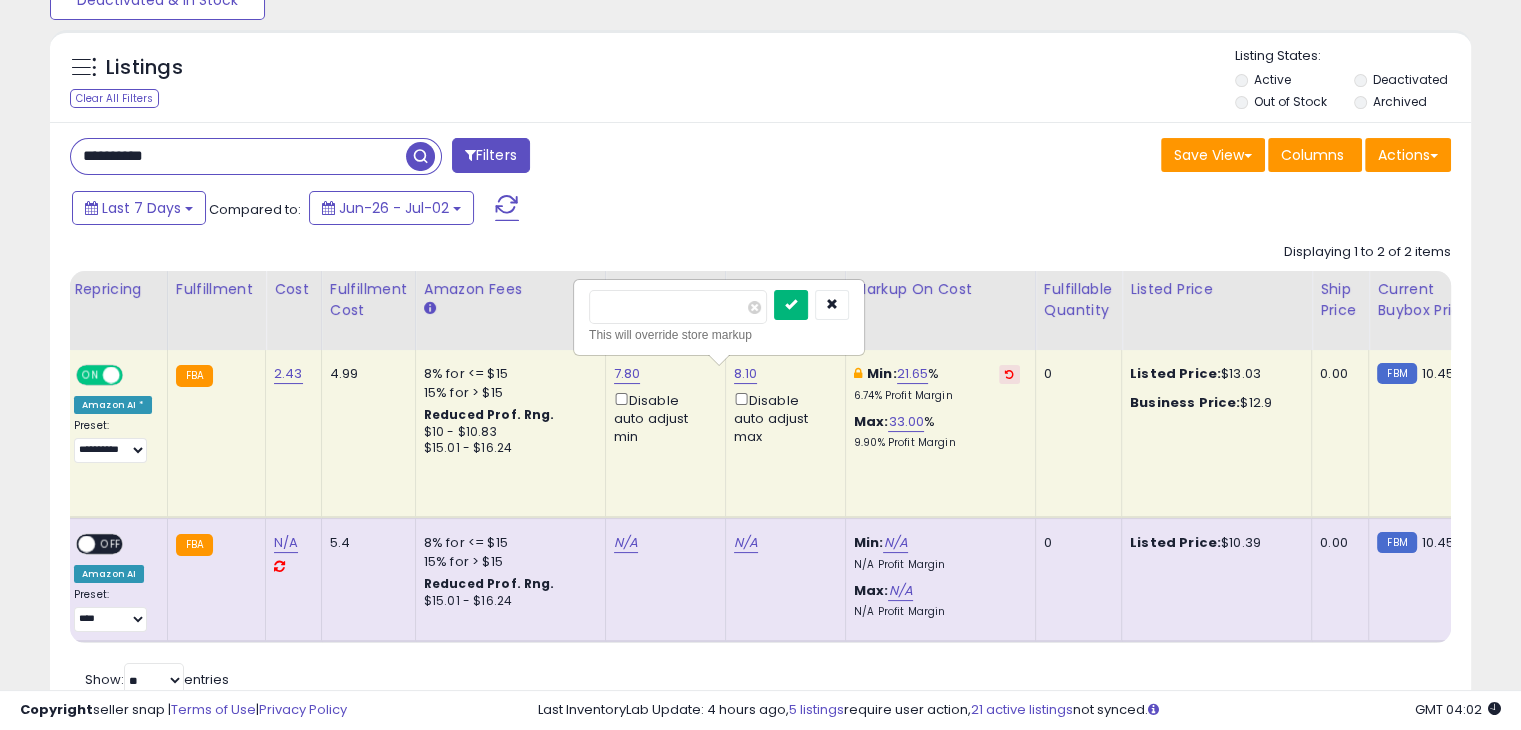 type on "***" 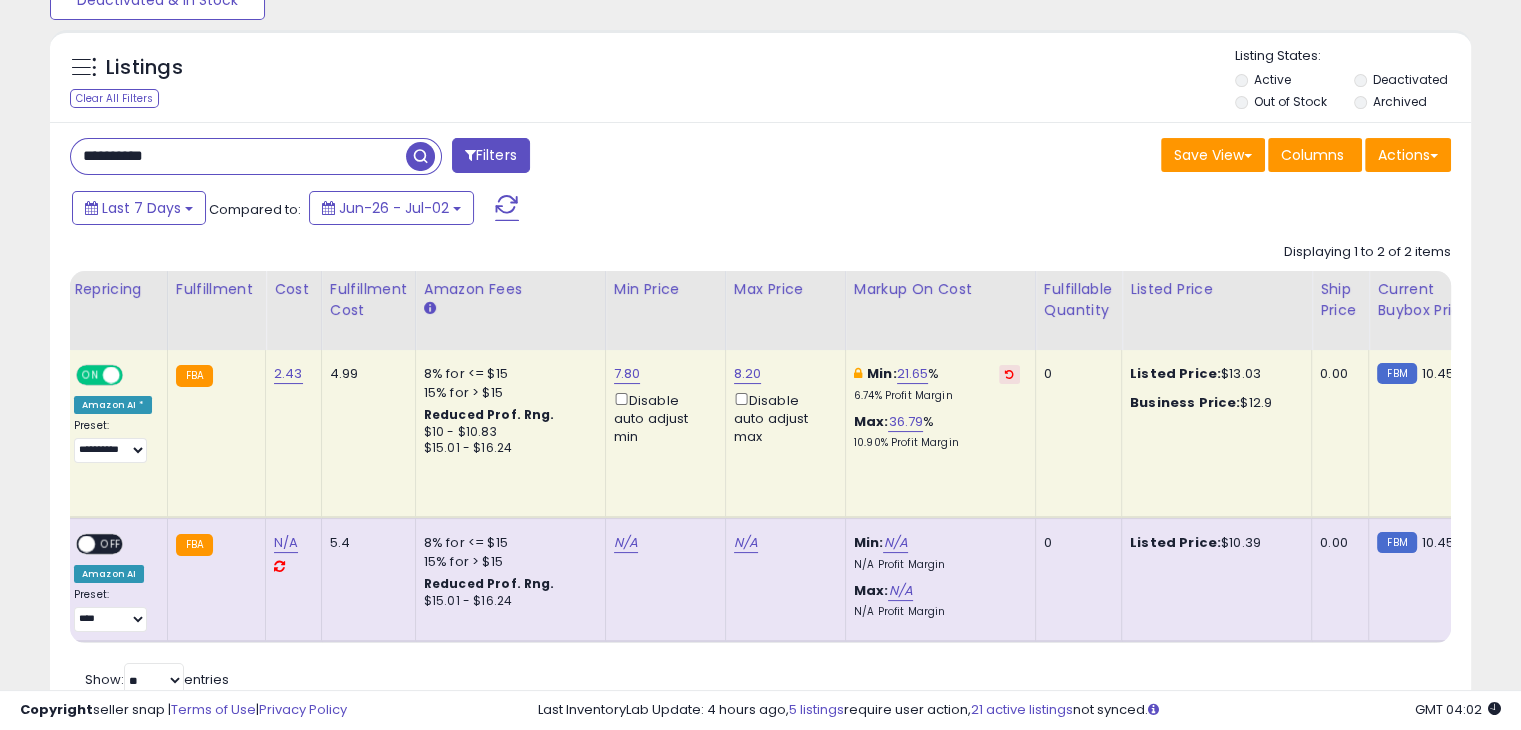 scroll, scrollTop: 0, scrollLeft: 260, axis: horizontal 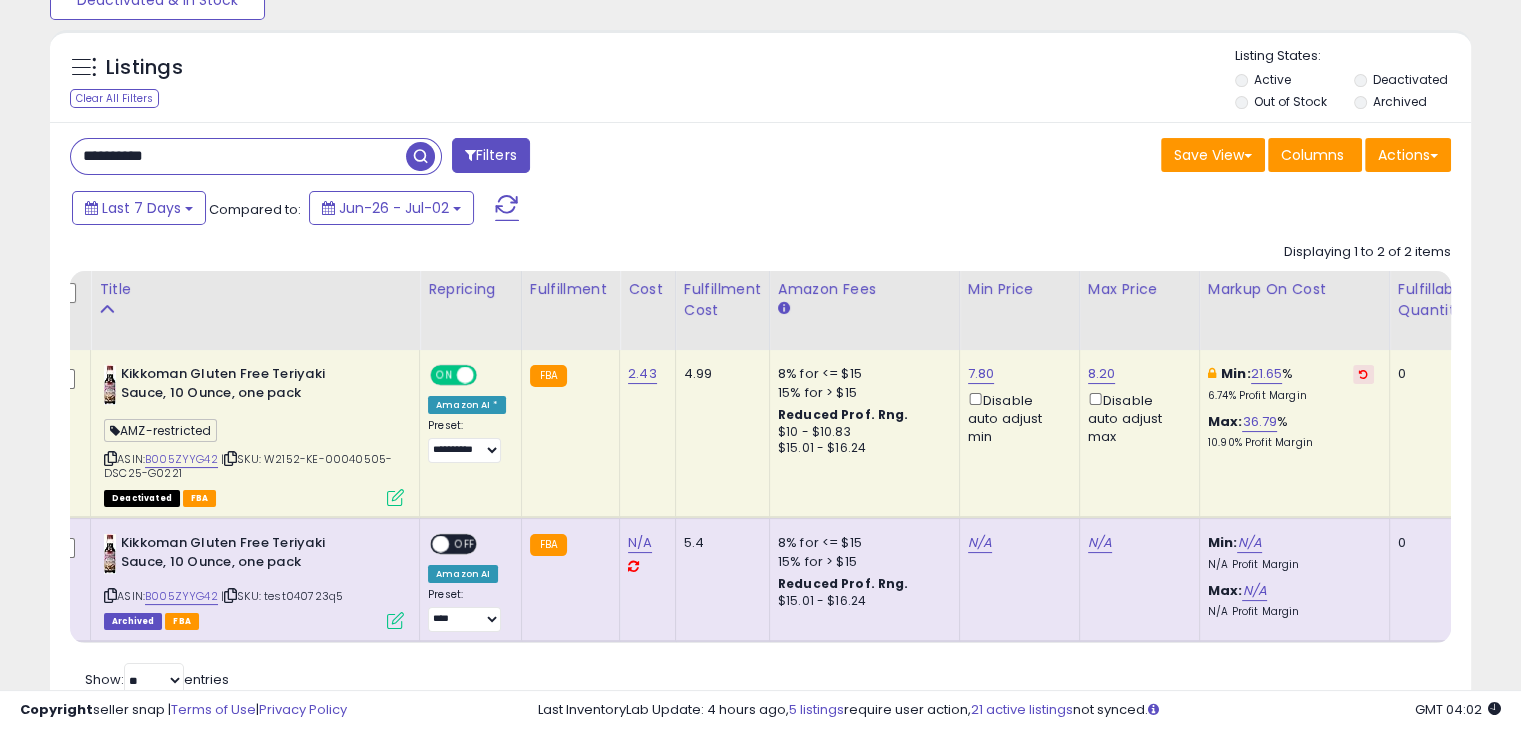 click at bounding box center [465, 375] 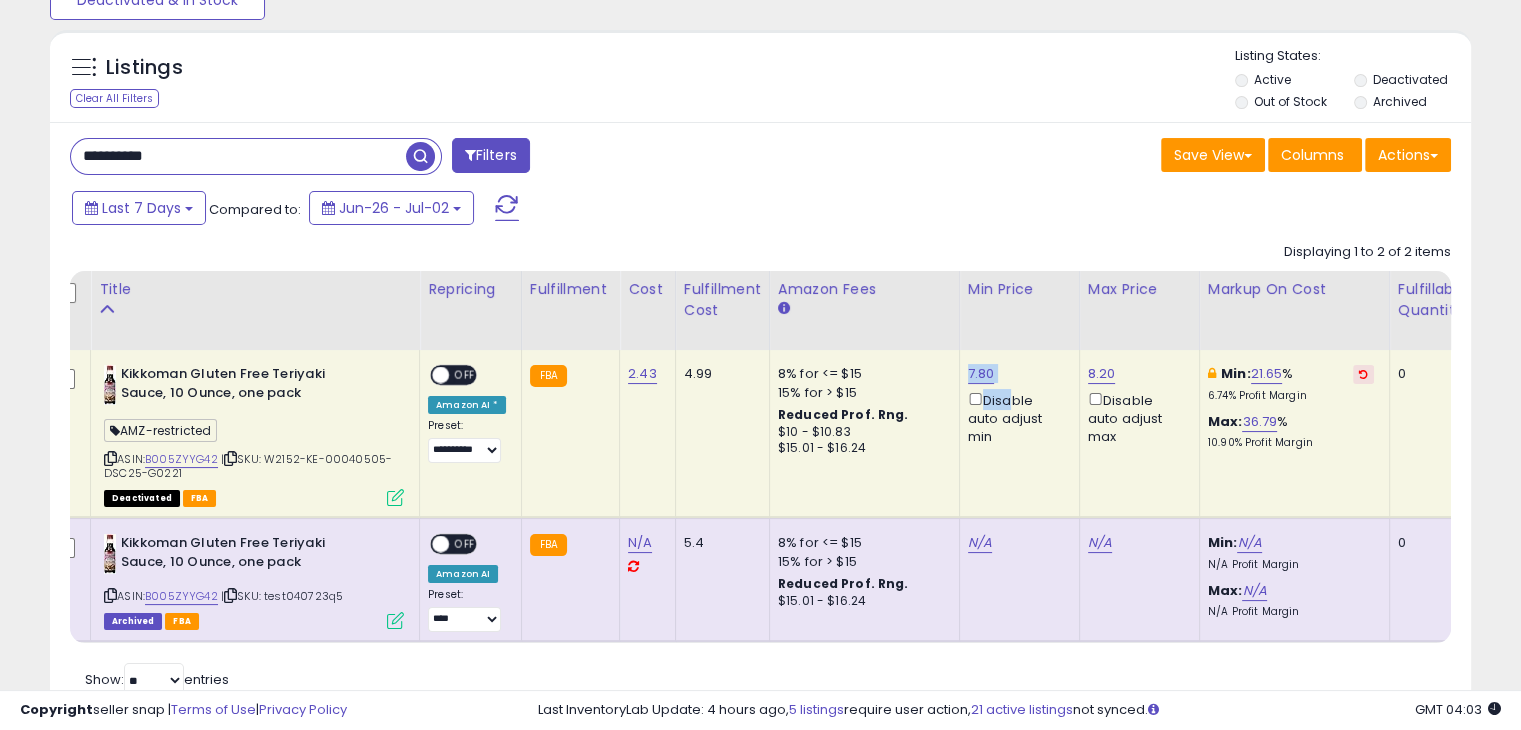 drag, startPoint x: 992, startPoint y: 384, endPoint x: 958, endPoint y: 372, distance: 36.05551 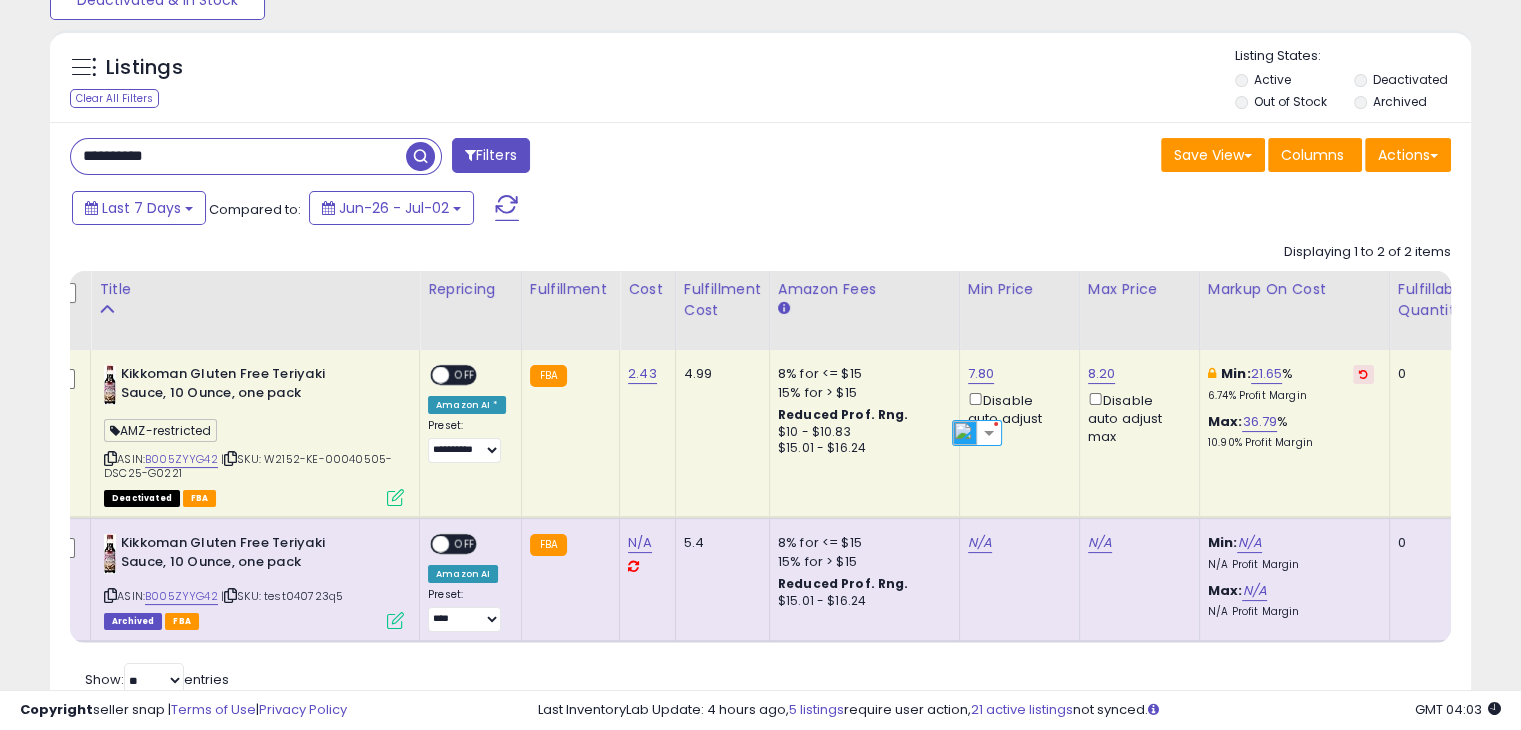click on "7.80  Disable auto adjust min" 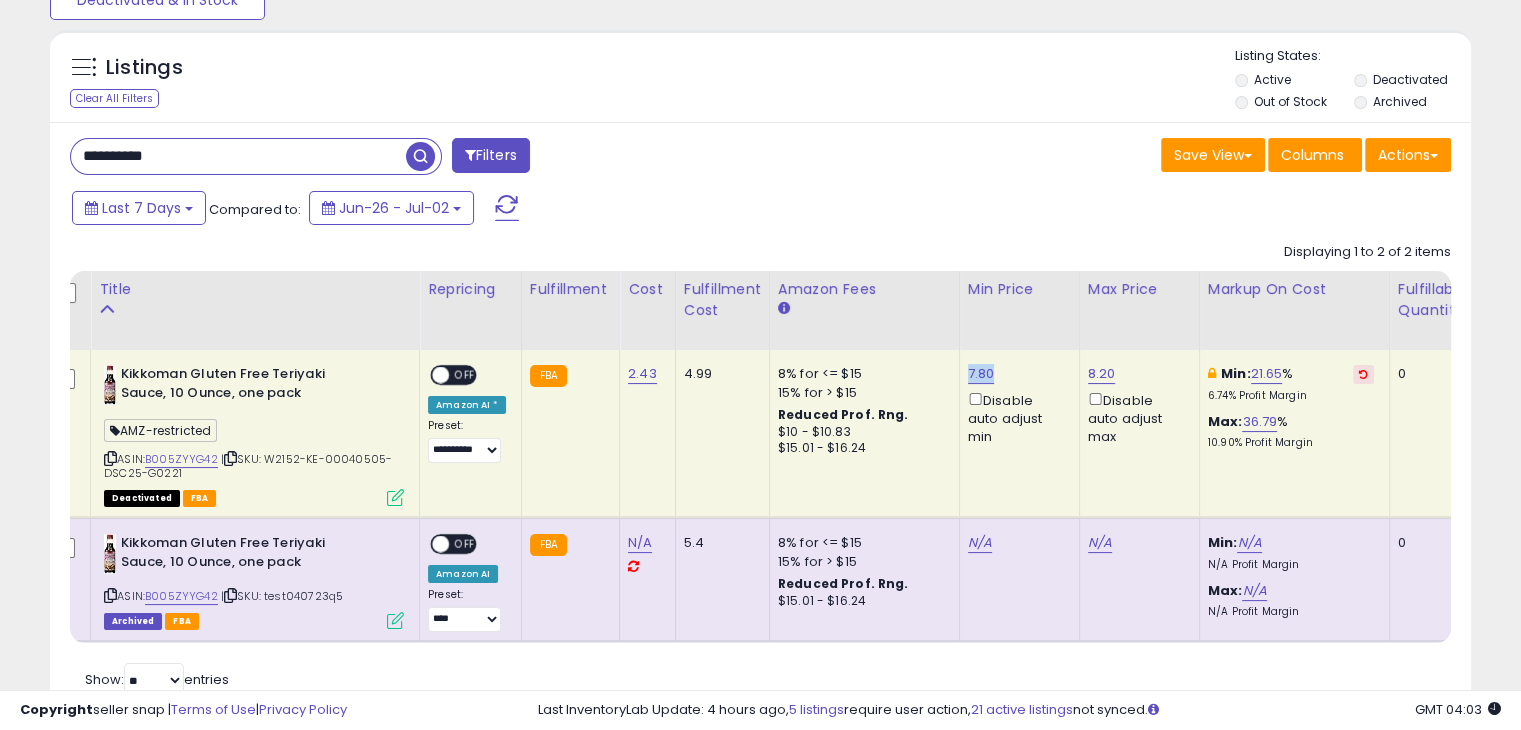 drag, startPoint x: 988, startPoint y: 369, endPoint x: 954, endPoint y: 366, distance: 34.132095 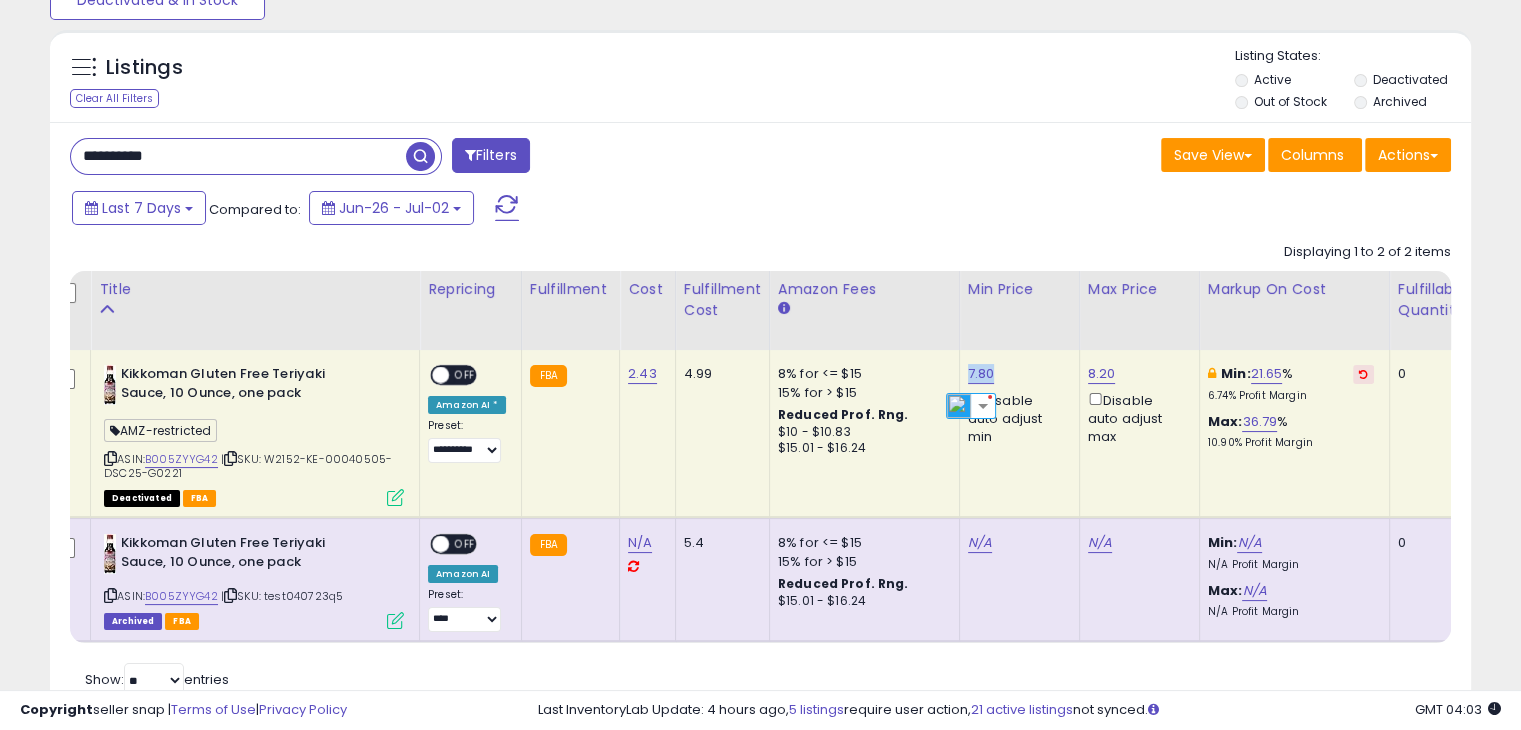 copy on "7.80" 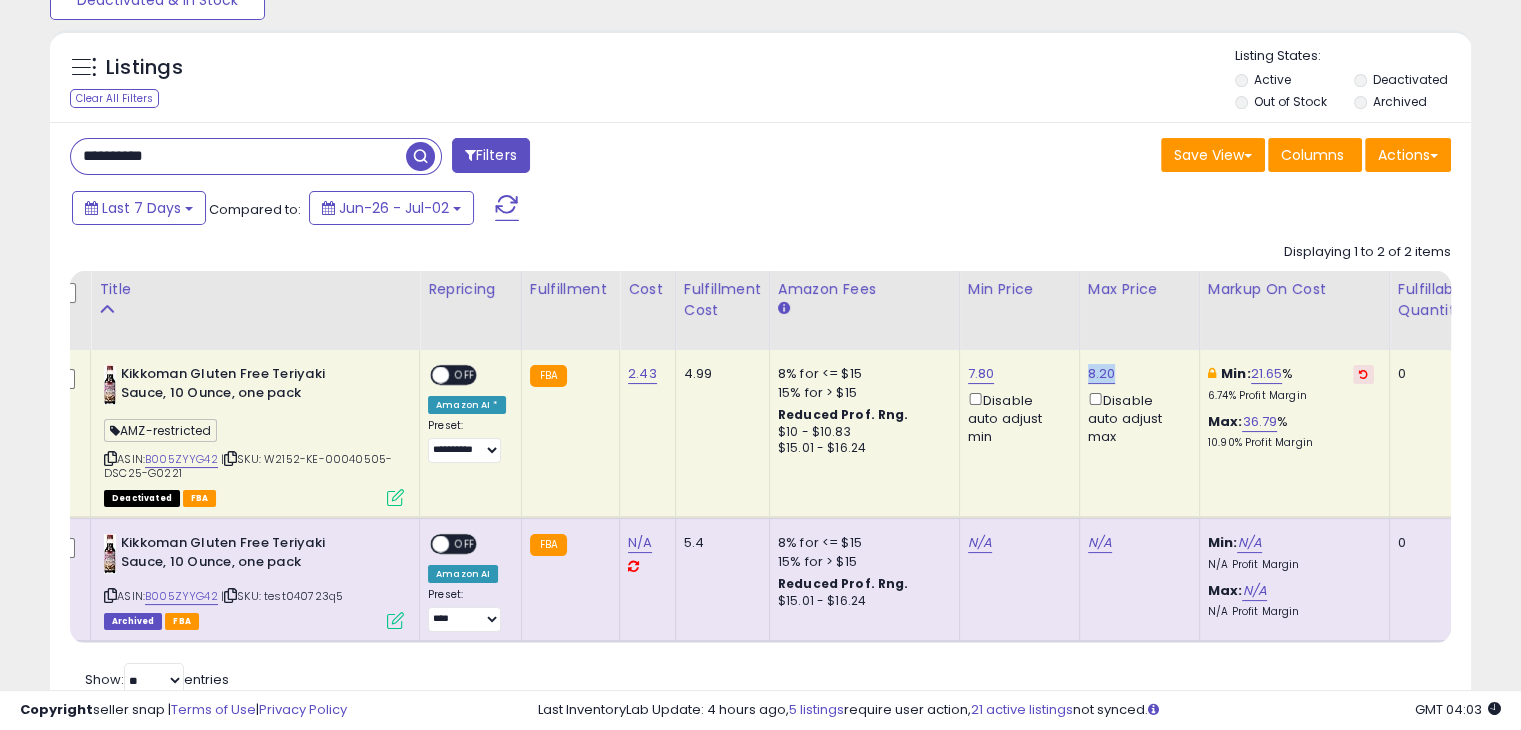 drag, startPoint x: 1112, startPoint y: 374, endPoint x: 1073, endPoint y: 363, distance: 40.5216 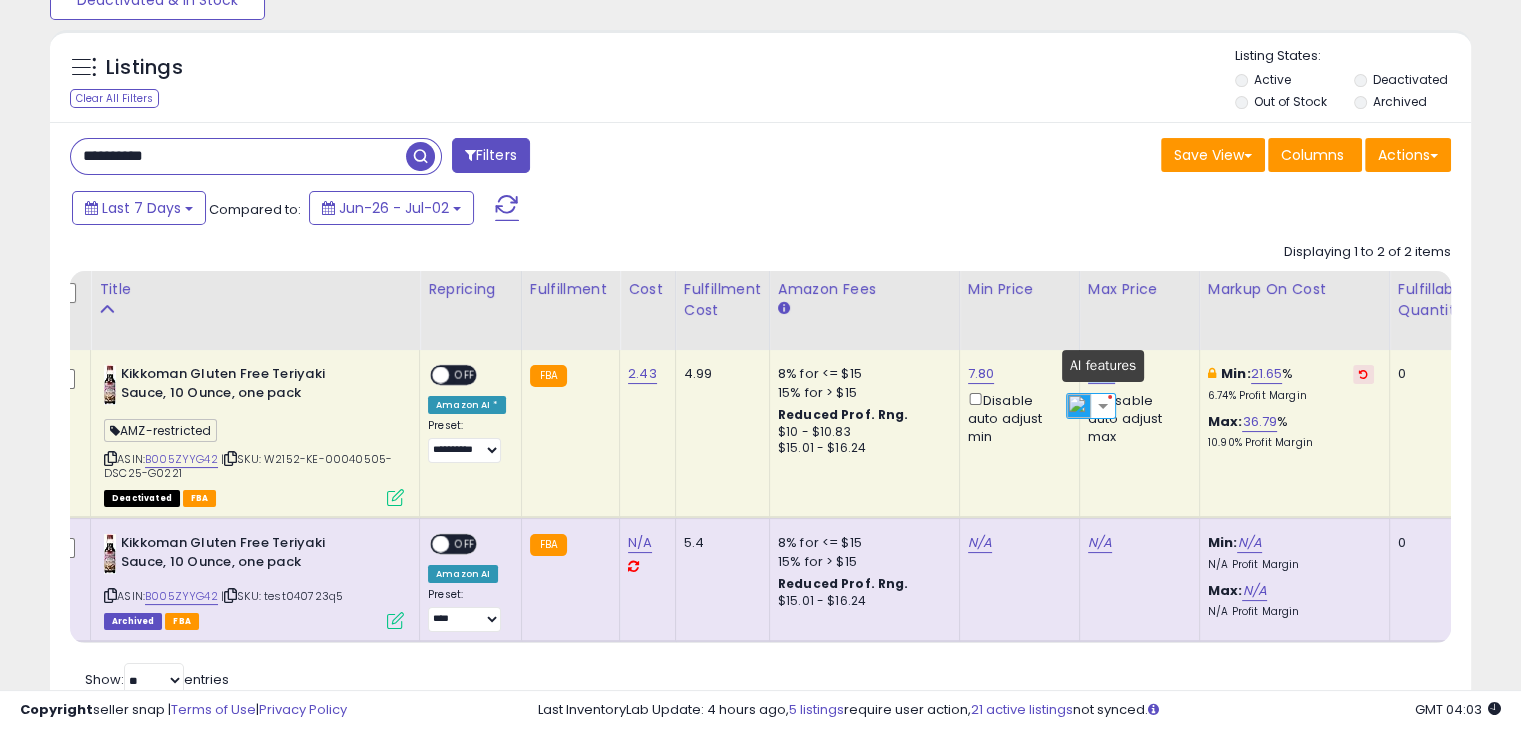 copy on "8.20" 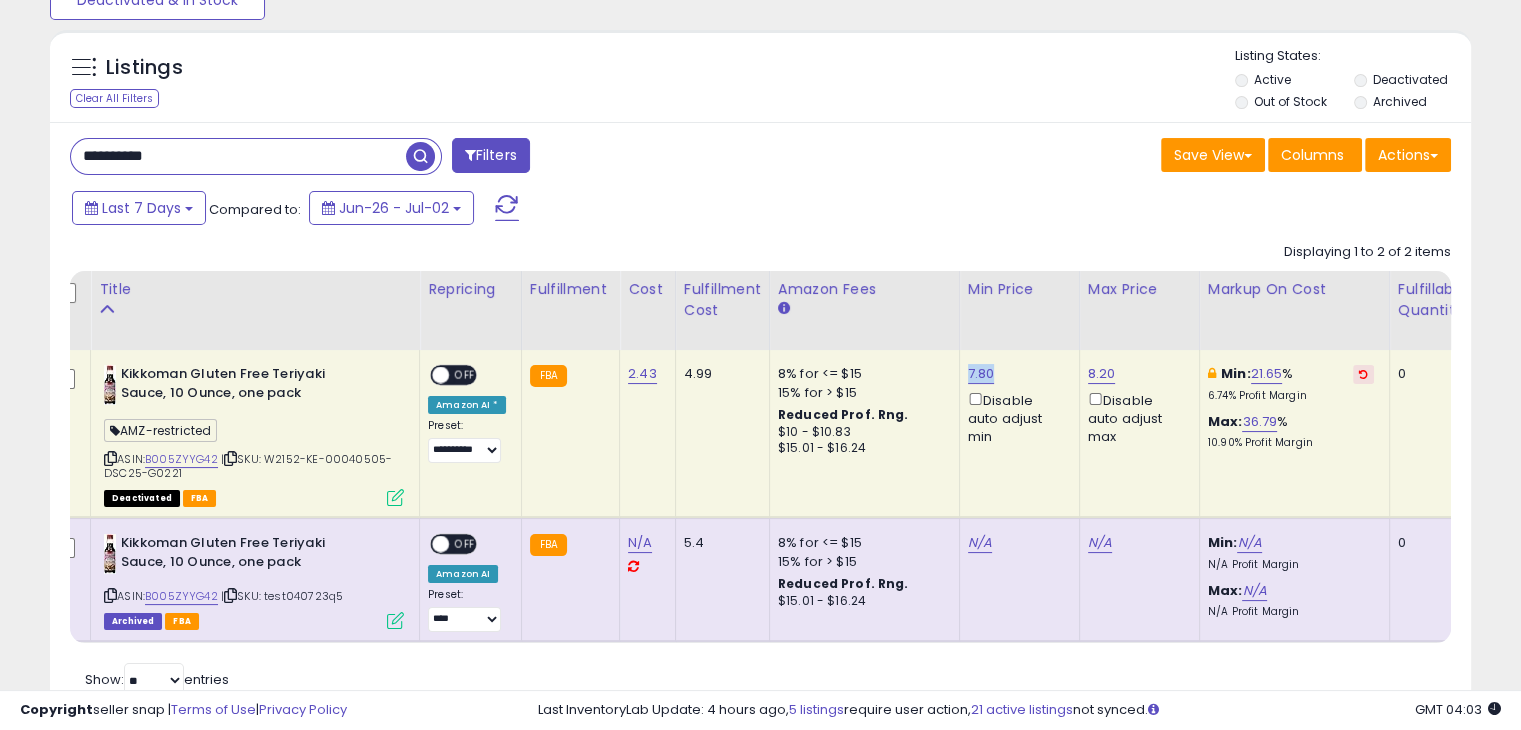 drag, startPoint x: 990, startPoint y: 377, endPoint x: 953, endPoint y: 380, distance: 37.12142 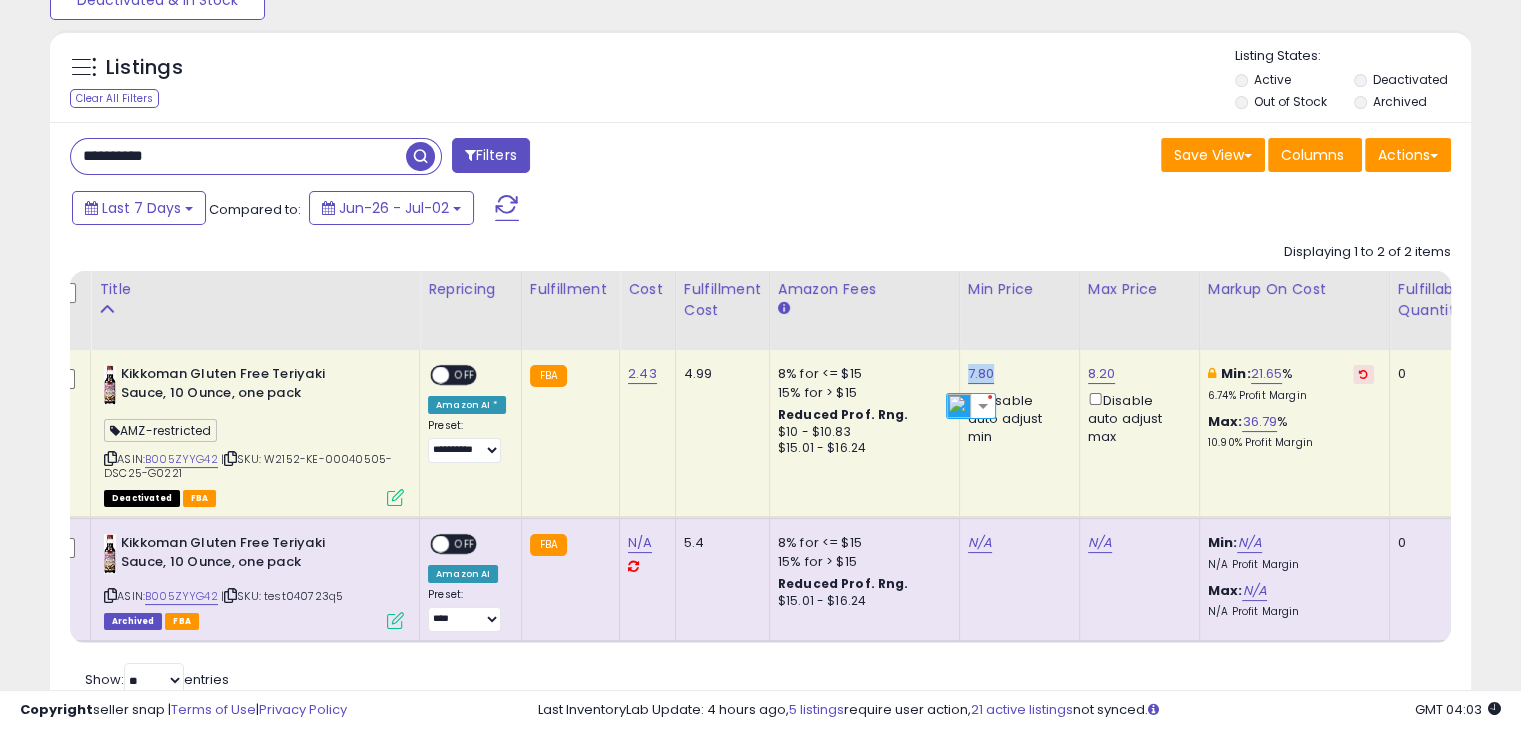 copy on "7.80" 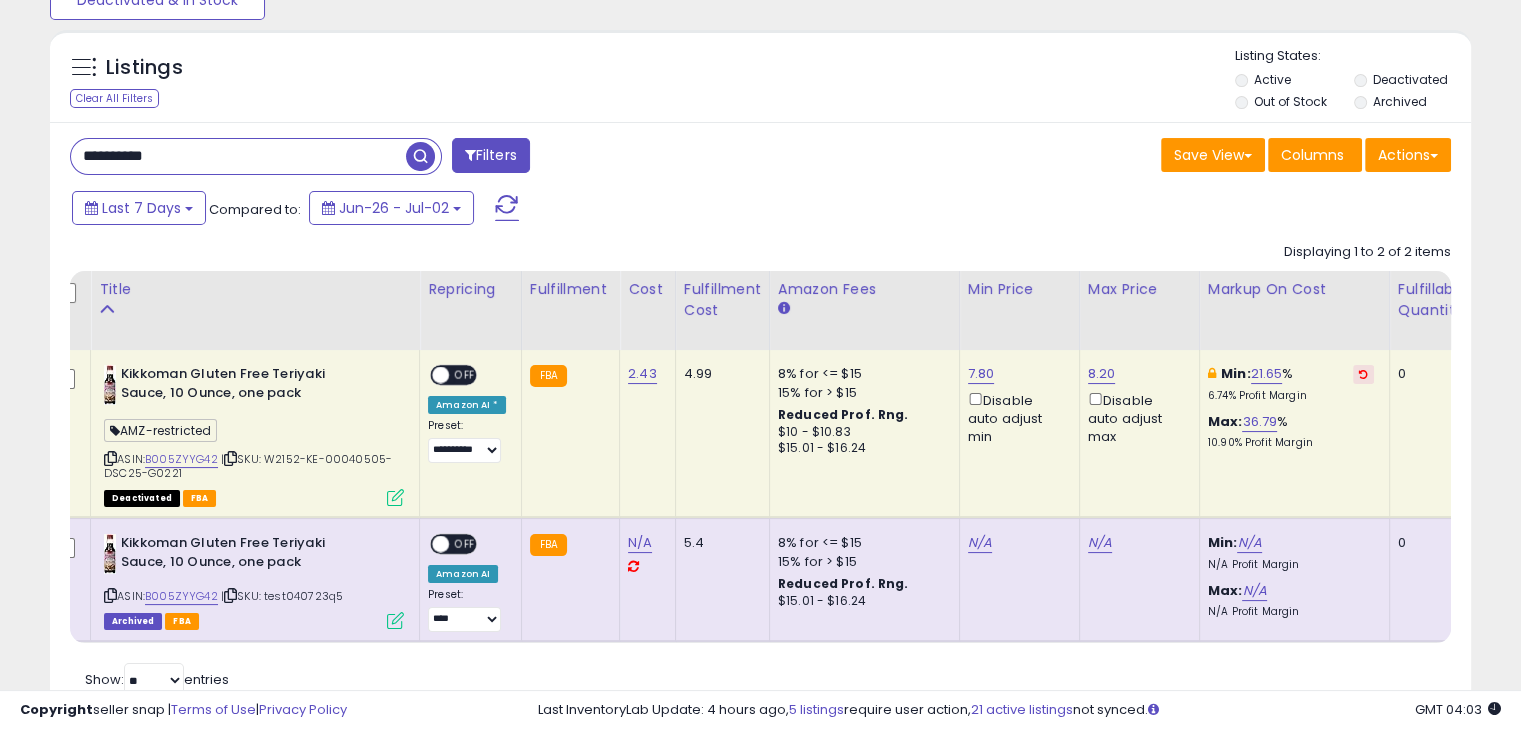 drag, startPoint x: 552, startPoint y: 658, endPoint x: 605, endPoint y: 650, distance: 53.600372 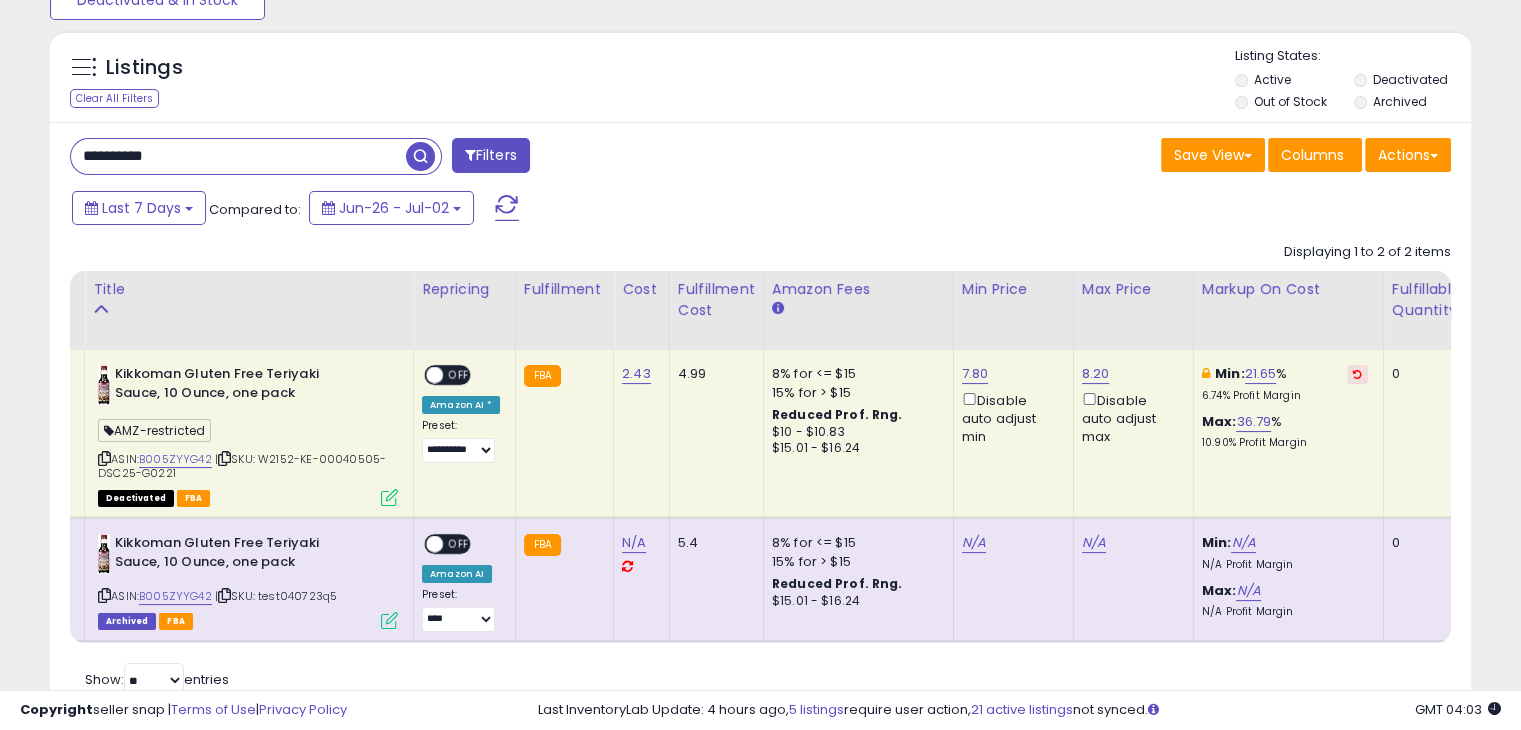 scroll, scrollTop: 0, scrollLeft: 451, axis: horizontal 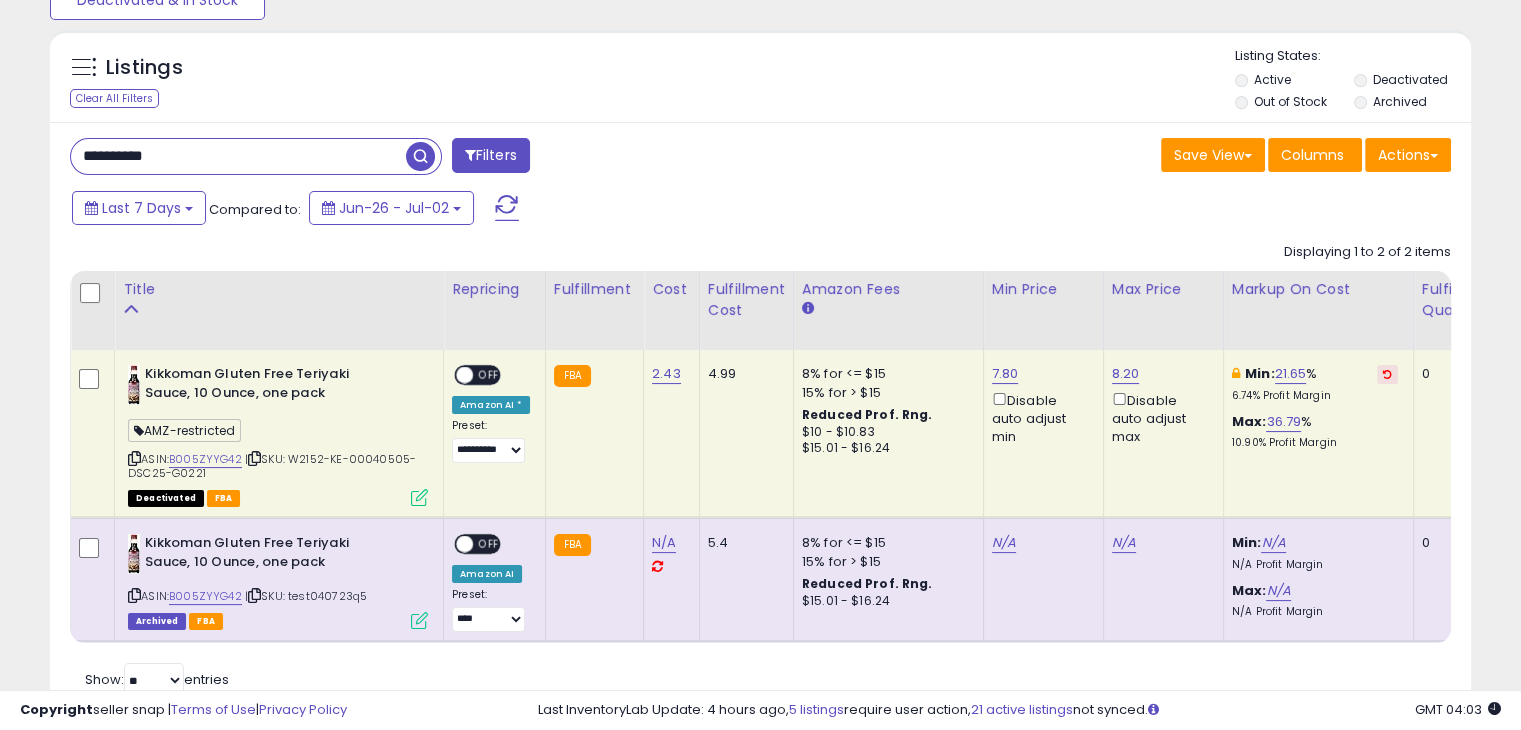 click on "**********" at bounding box center [760, 422] 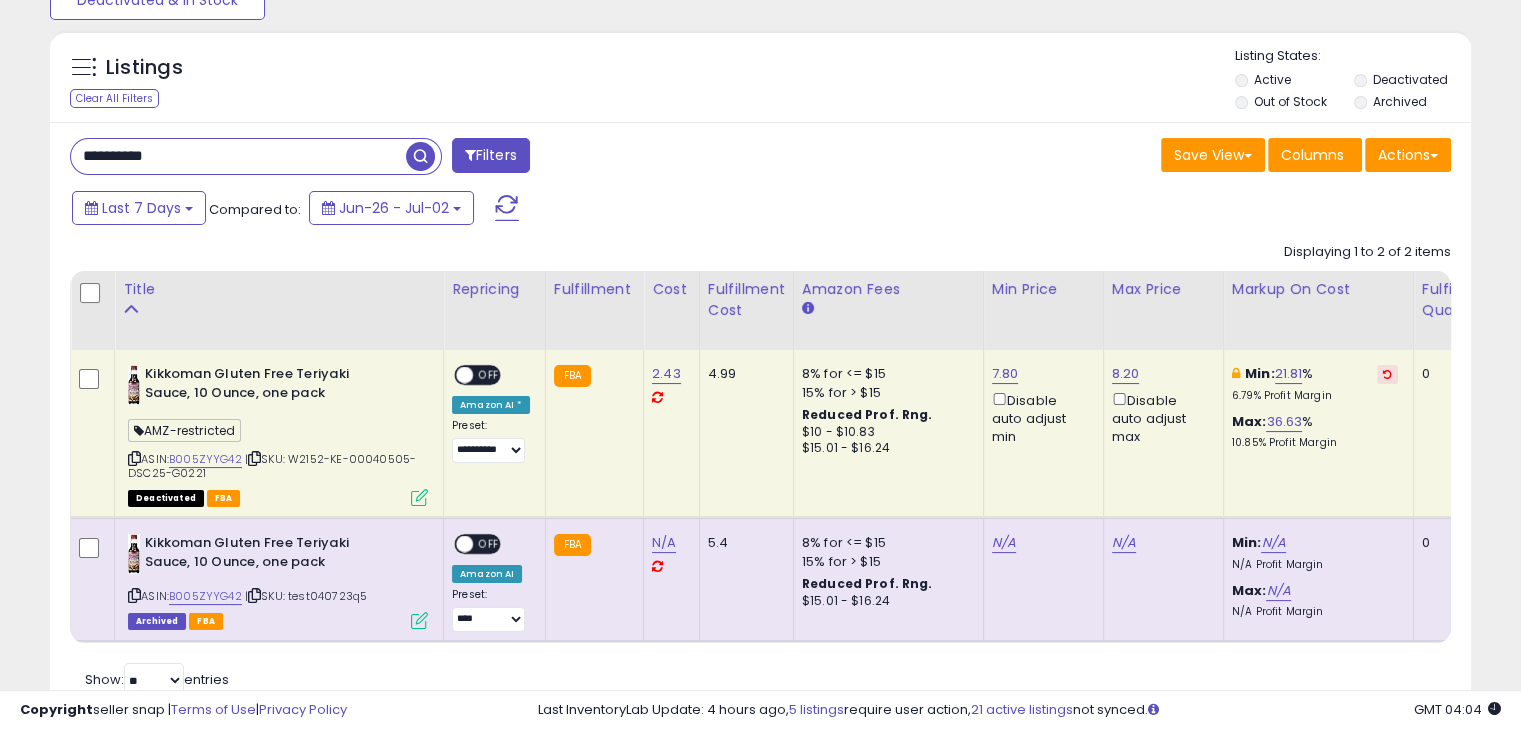 click on "**********" at bounding box center [238, 156] 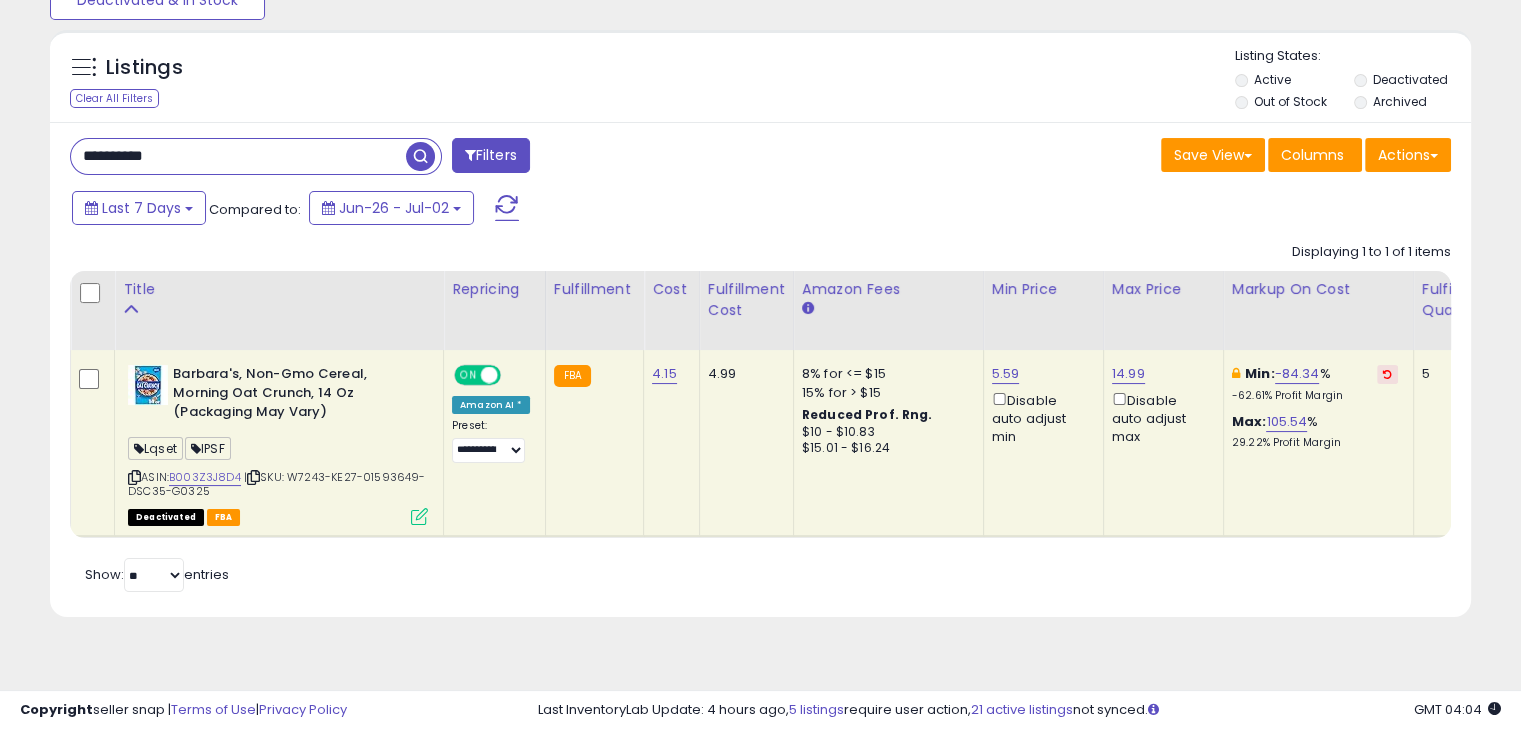 click at bounding box center [253, 477] 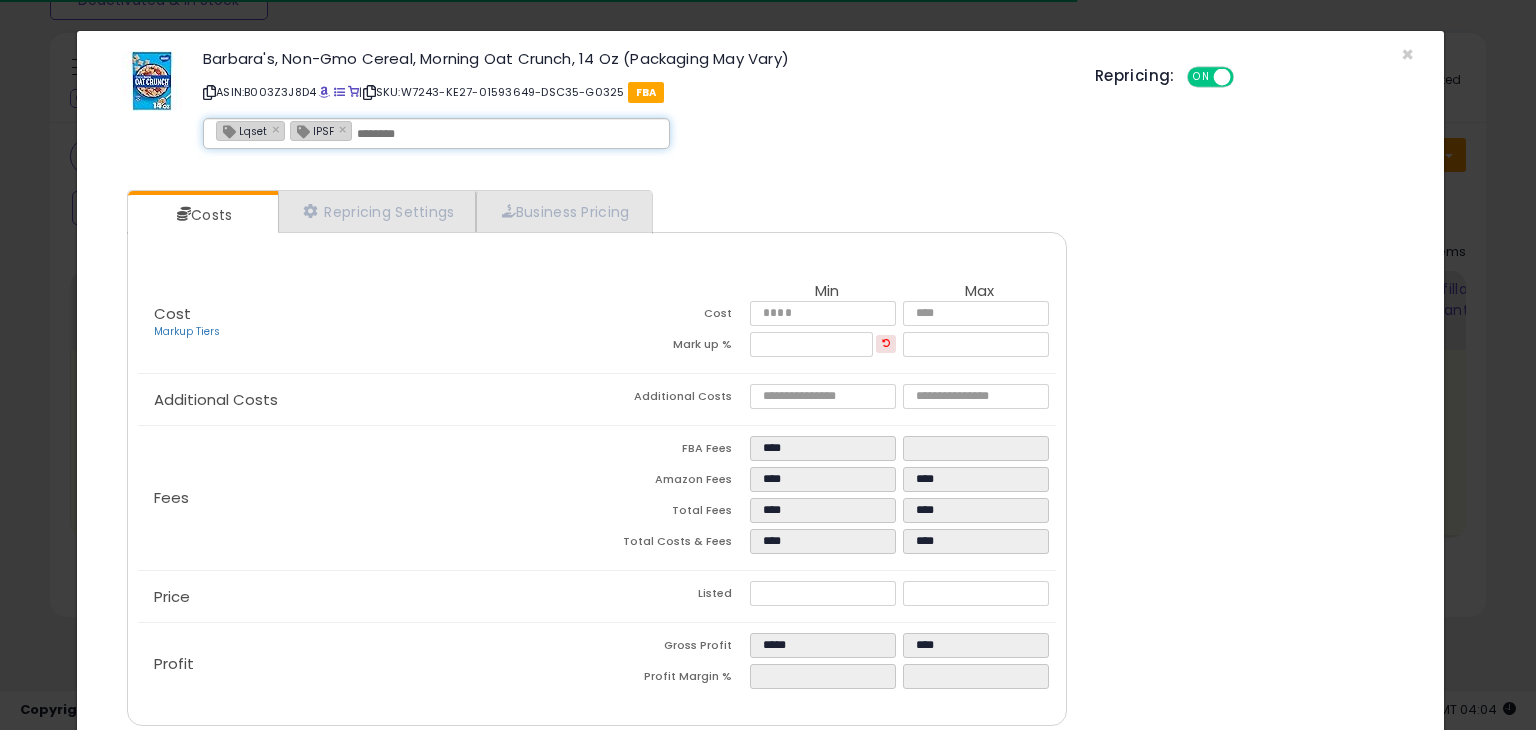 click at bounding box center [507, 134] 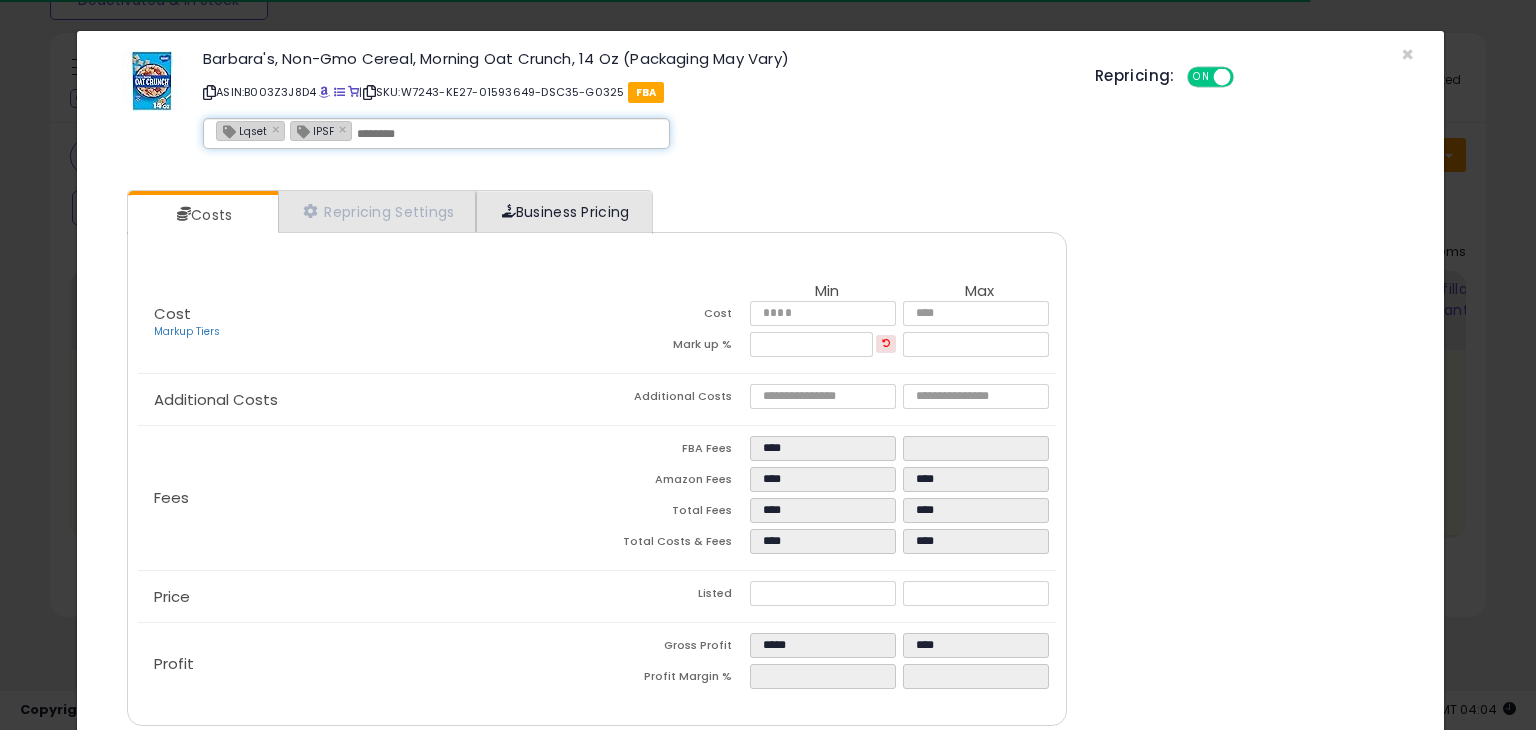 paste on "**********" 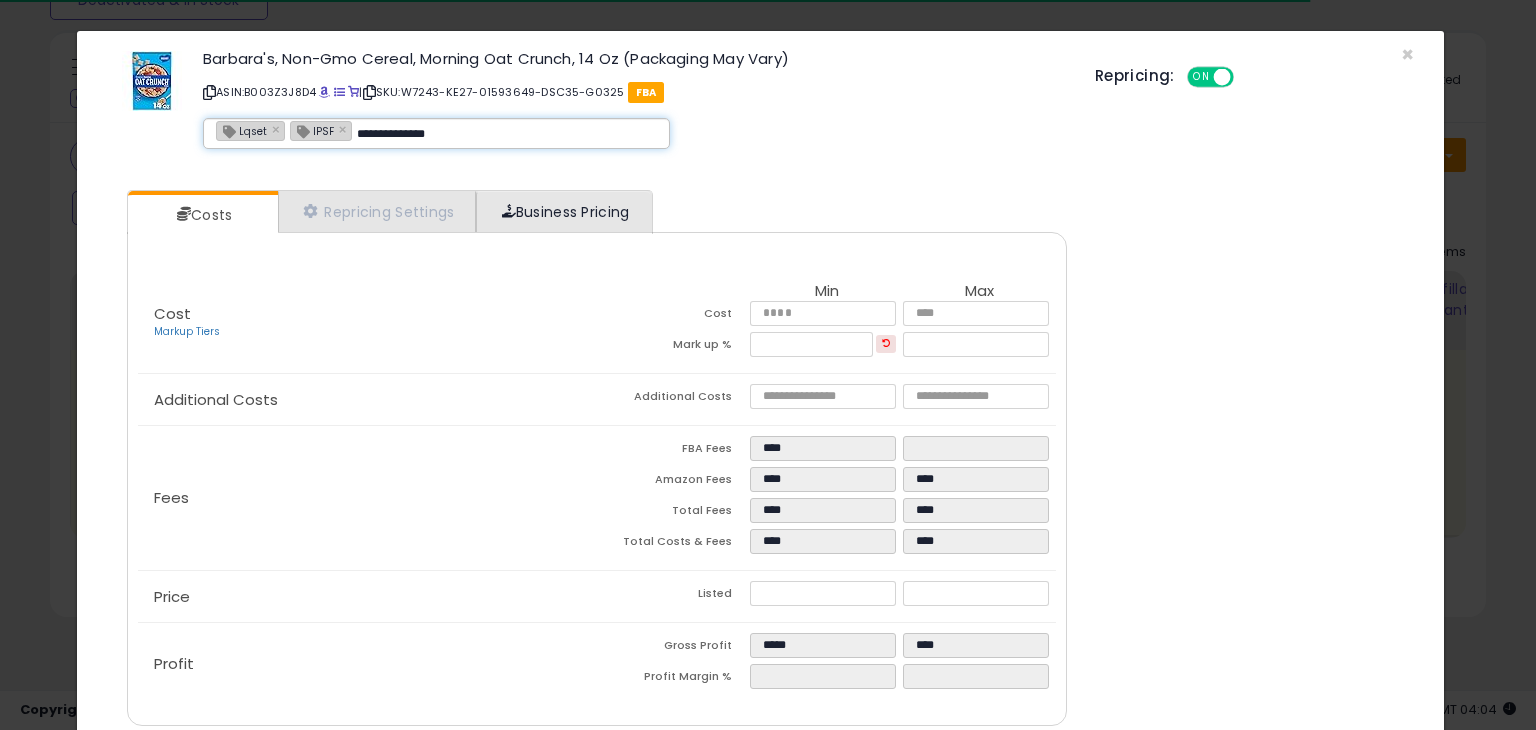 type on "**********" 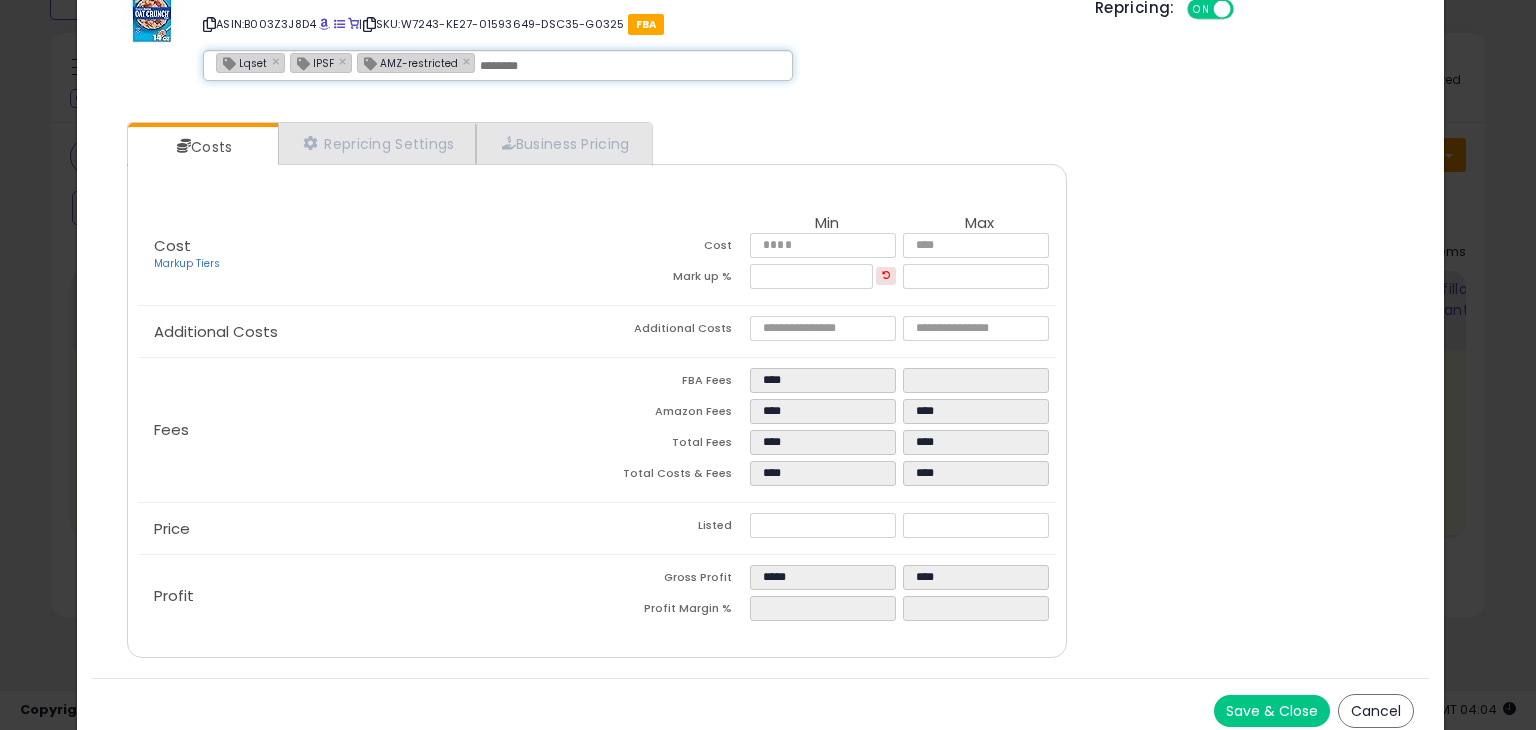 scroll, scrollTop: 79, scrollLeft: 0, axis: vertical 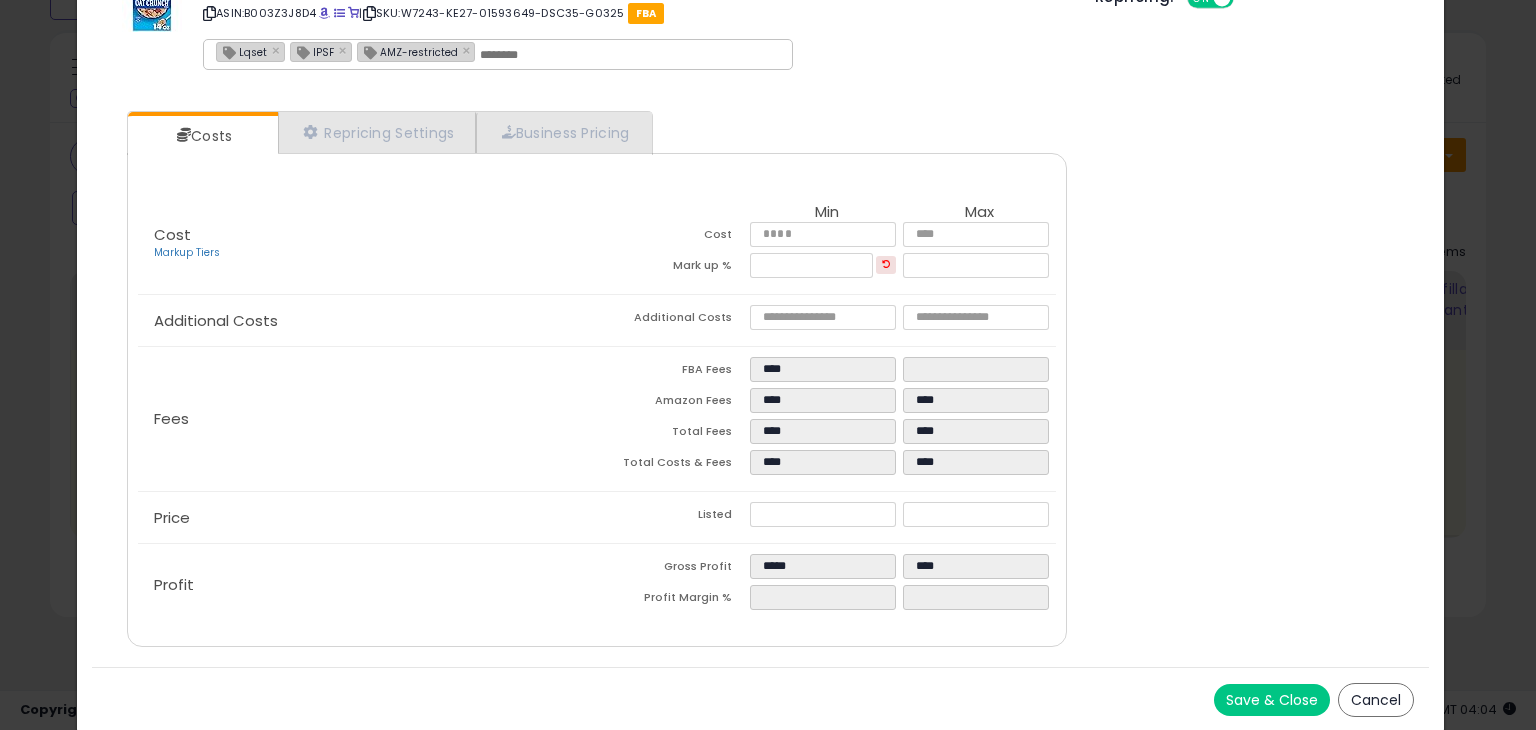 drag, startPoint x: 1253, startPoint y: 697, endPoint x: 1235, endPoint y: 718, distance: 27.658634 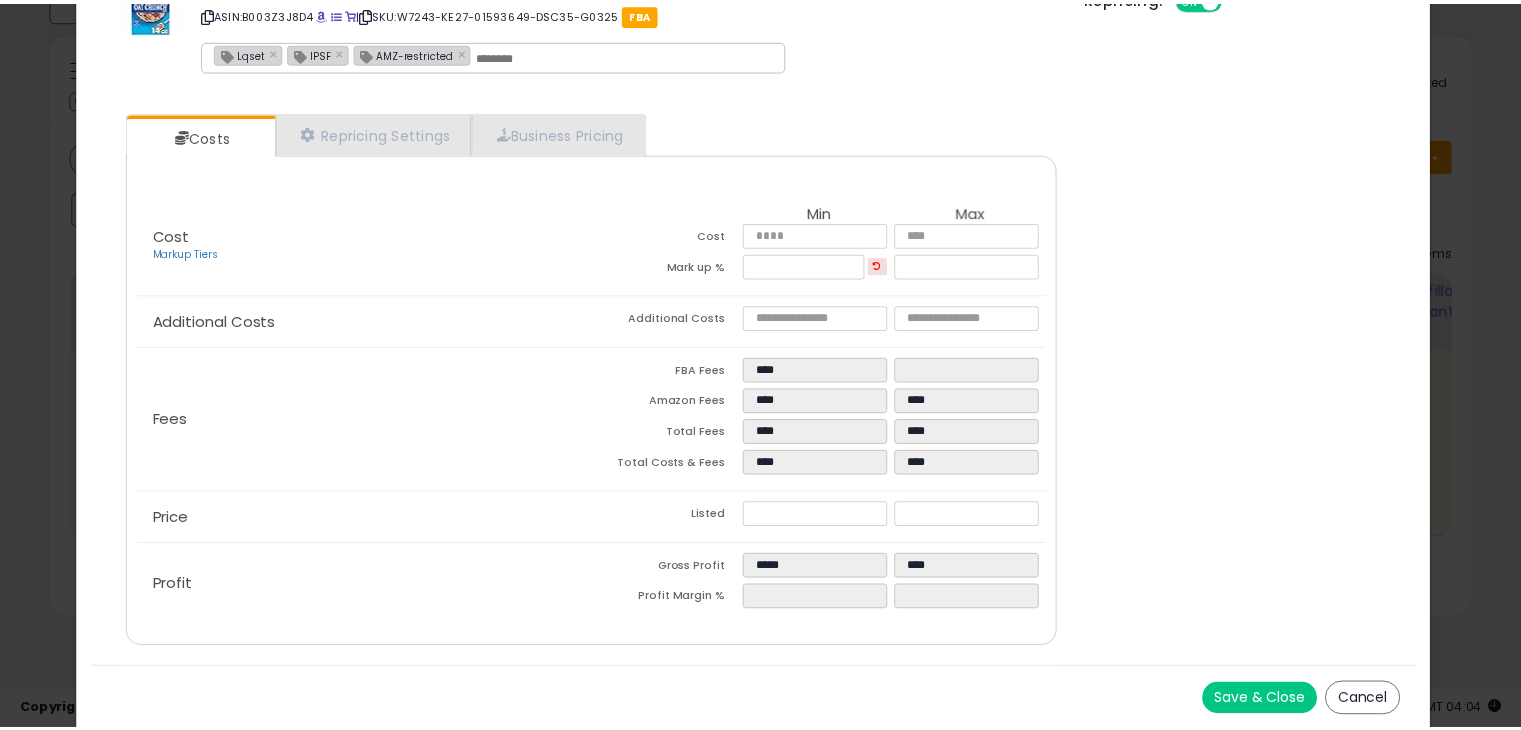 scroll, scrollTop: 0, scrollLeft: 0, axis: both 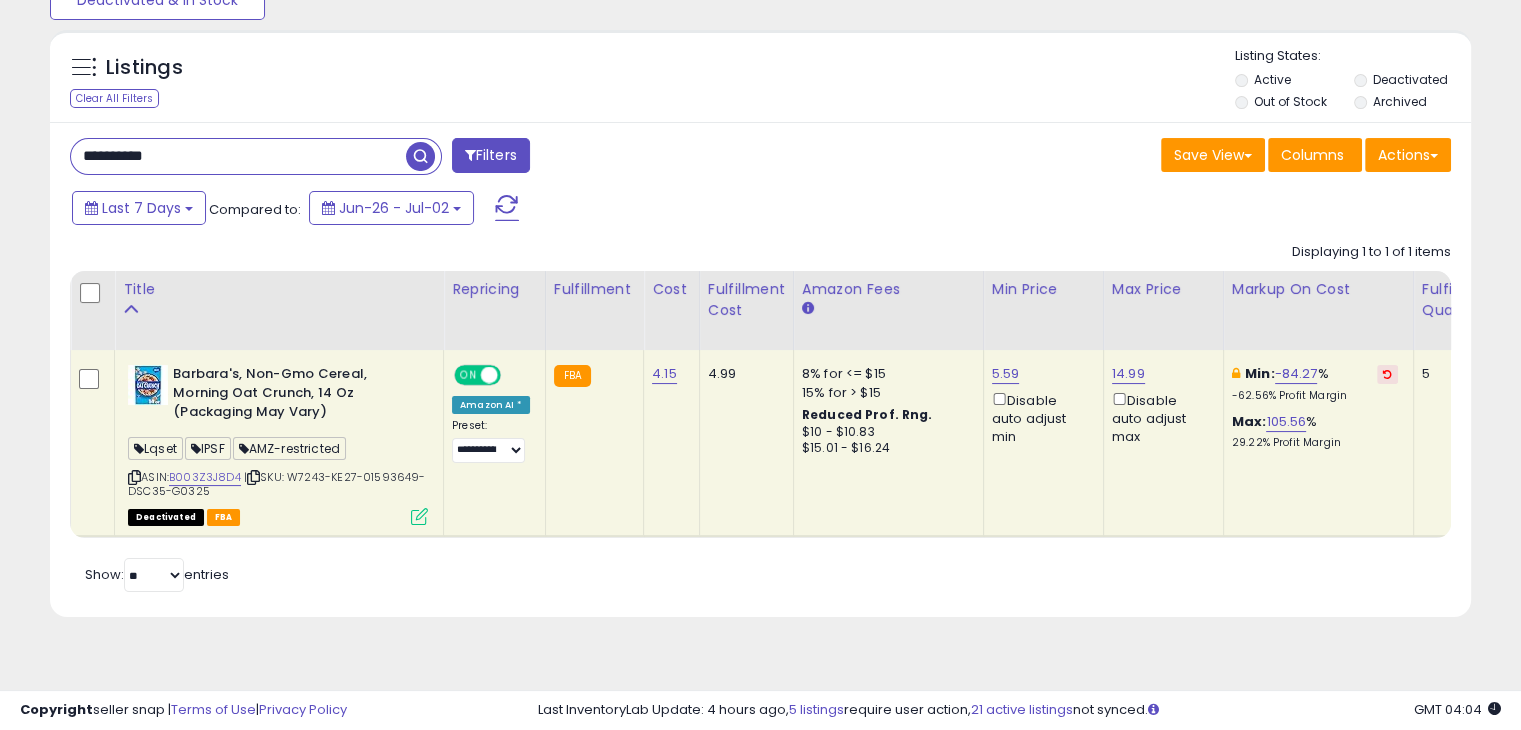 click on "$15.01 - $16.24" at bounding box center [885, 448] 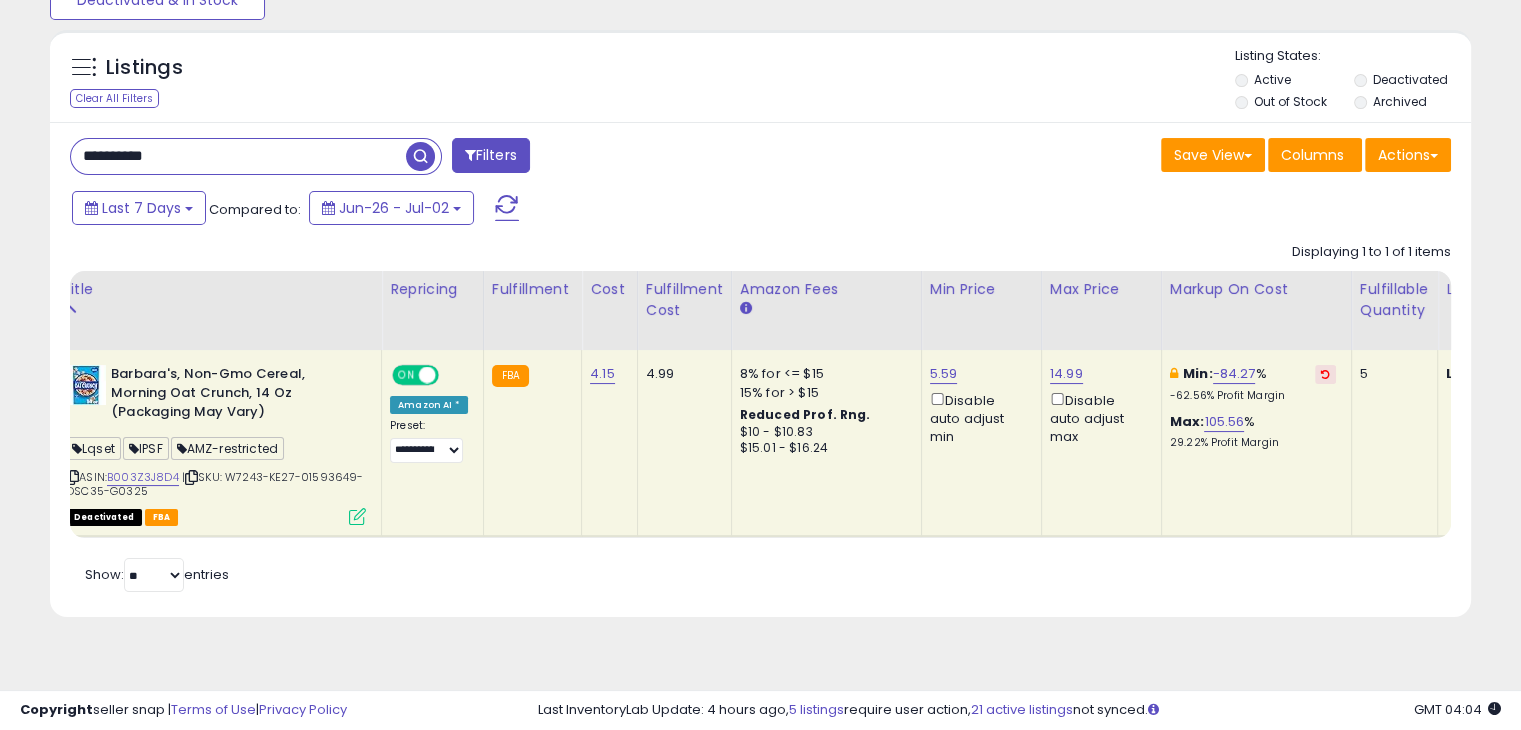 scroll, scrollTop: 0, scrollLeft: 148, axis: horizontal 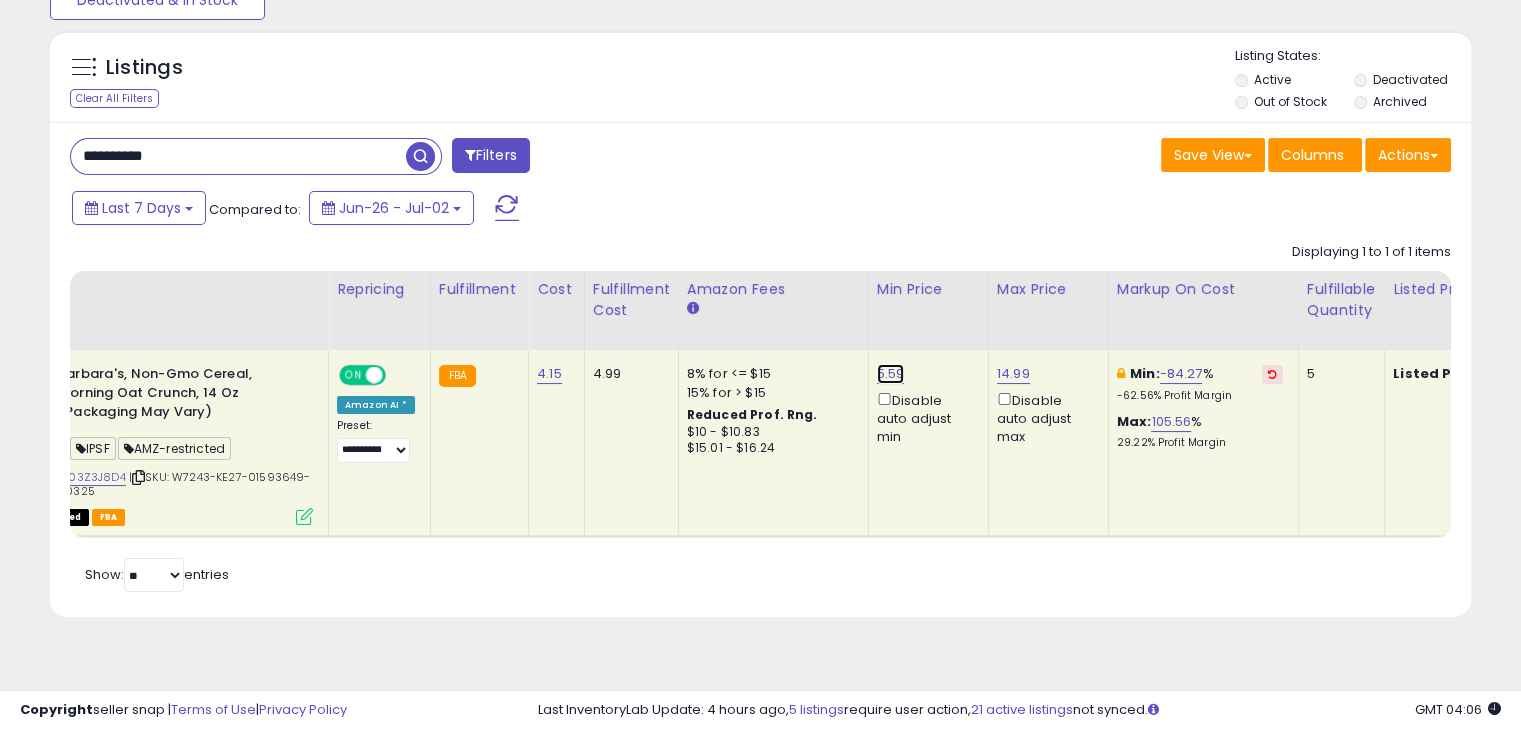 click on "5.59" at bounding box center (891, 374) 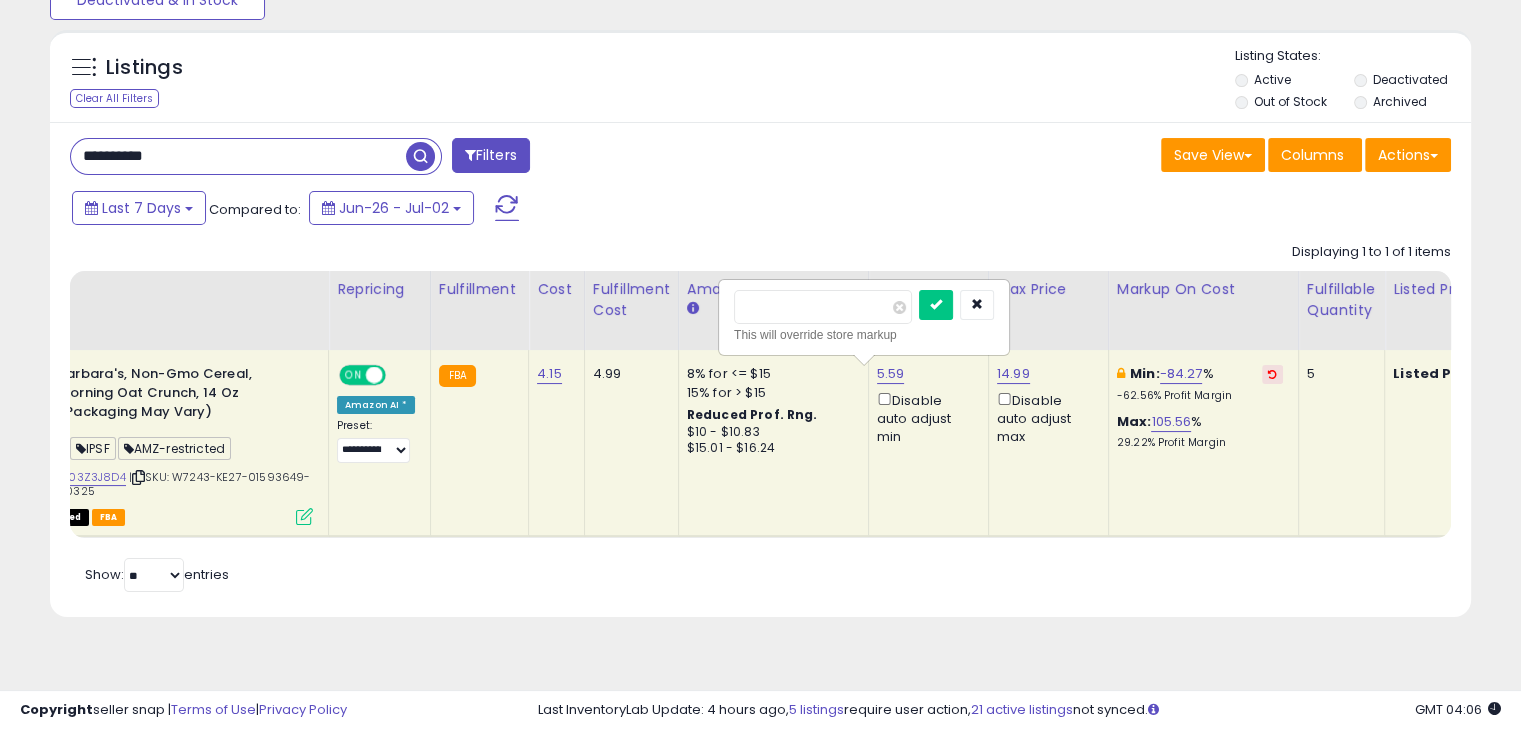 click on "****" at bounding box center (823, 307) 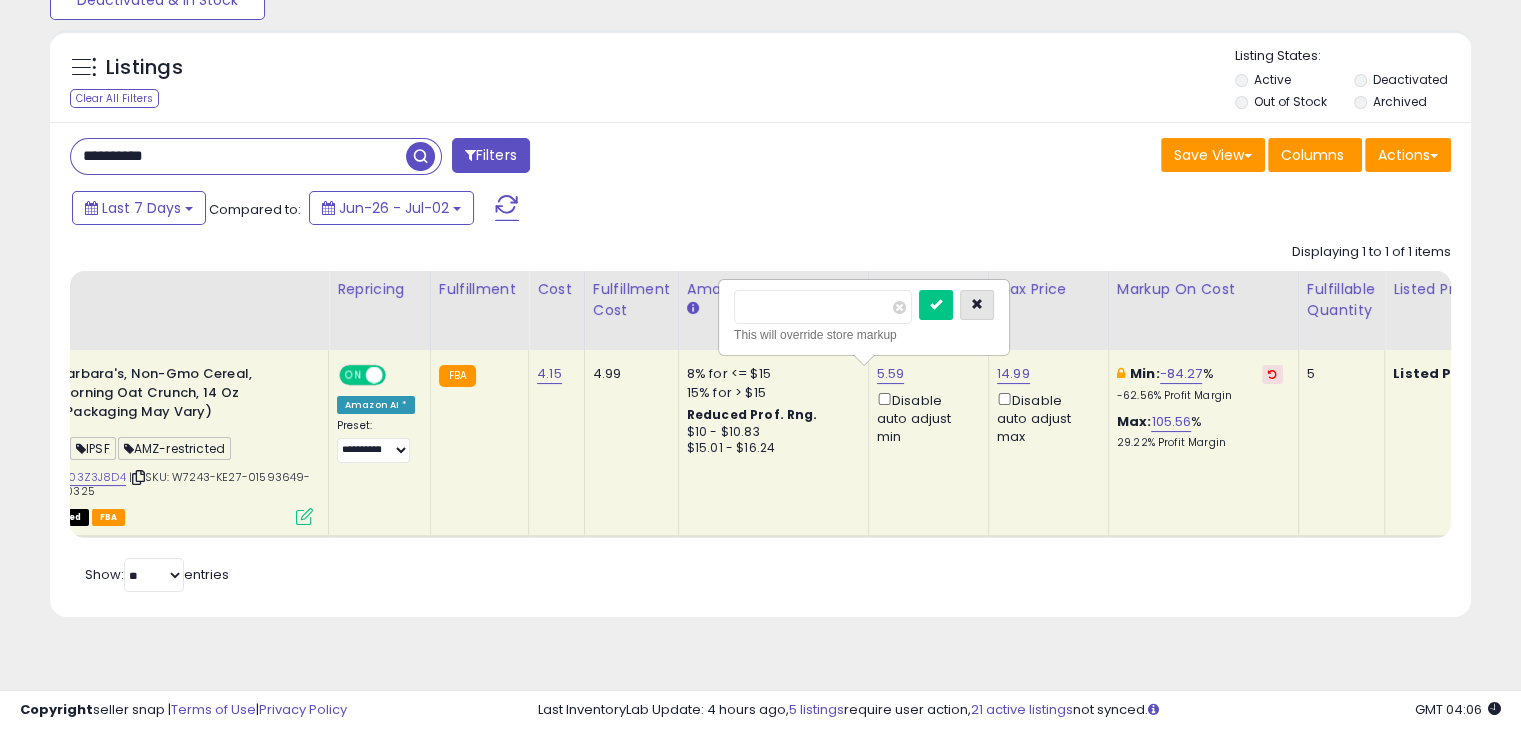 type on "****" 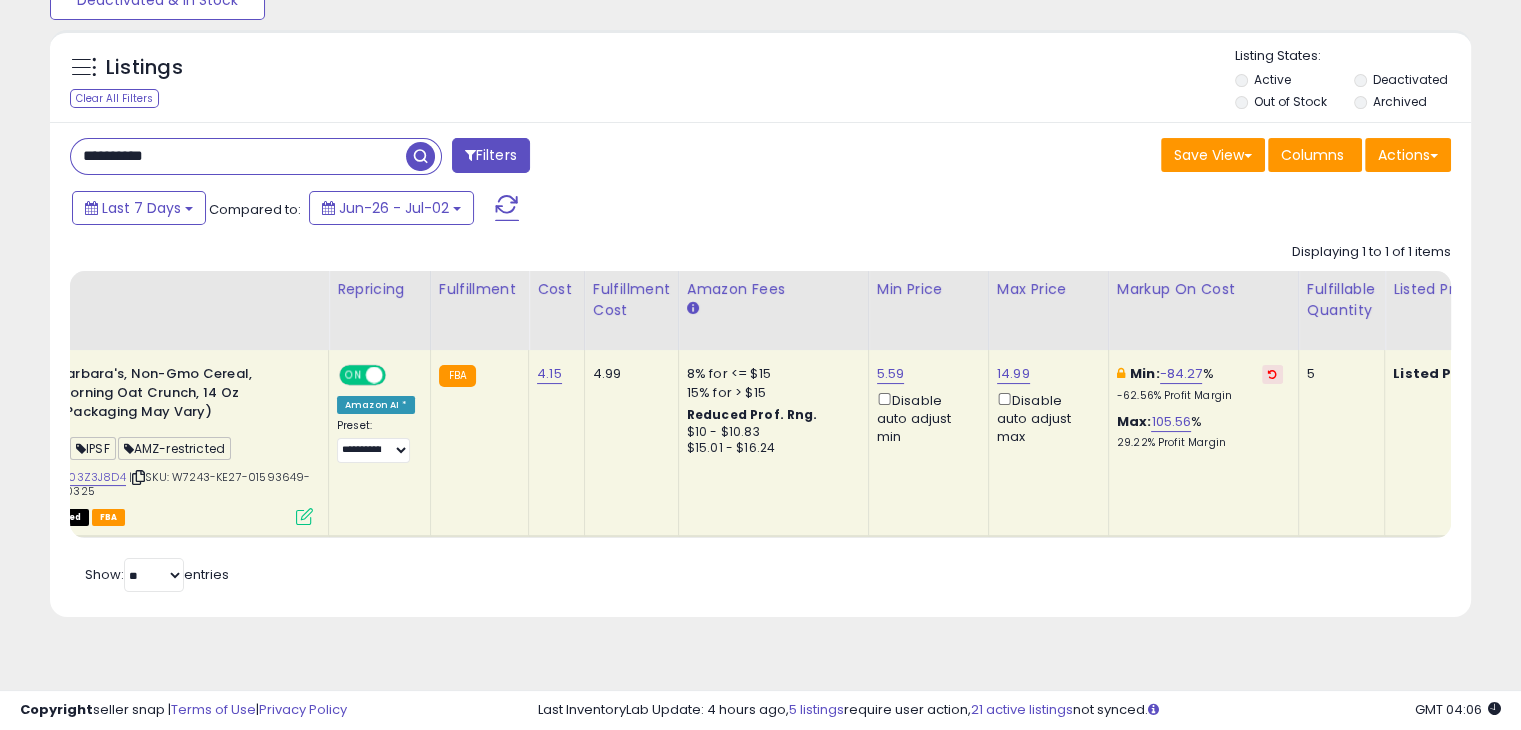 click on "14.99  Disable auto adjust max" 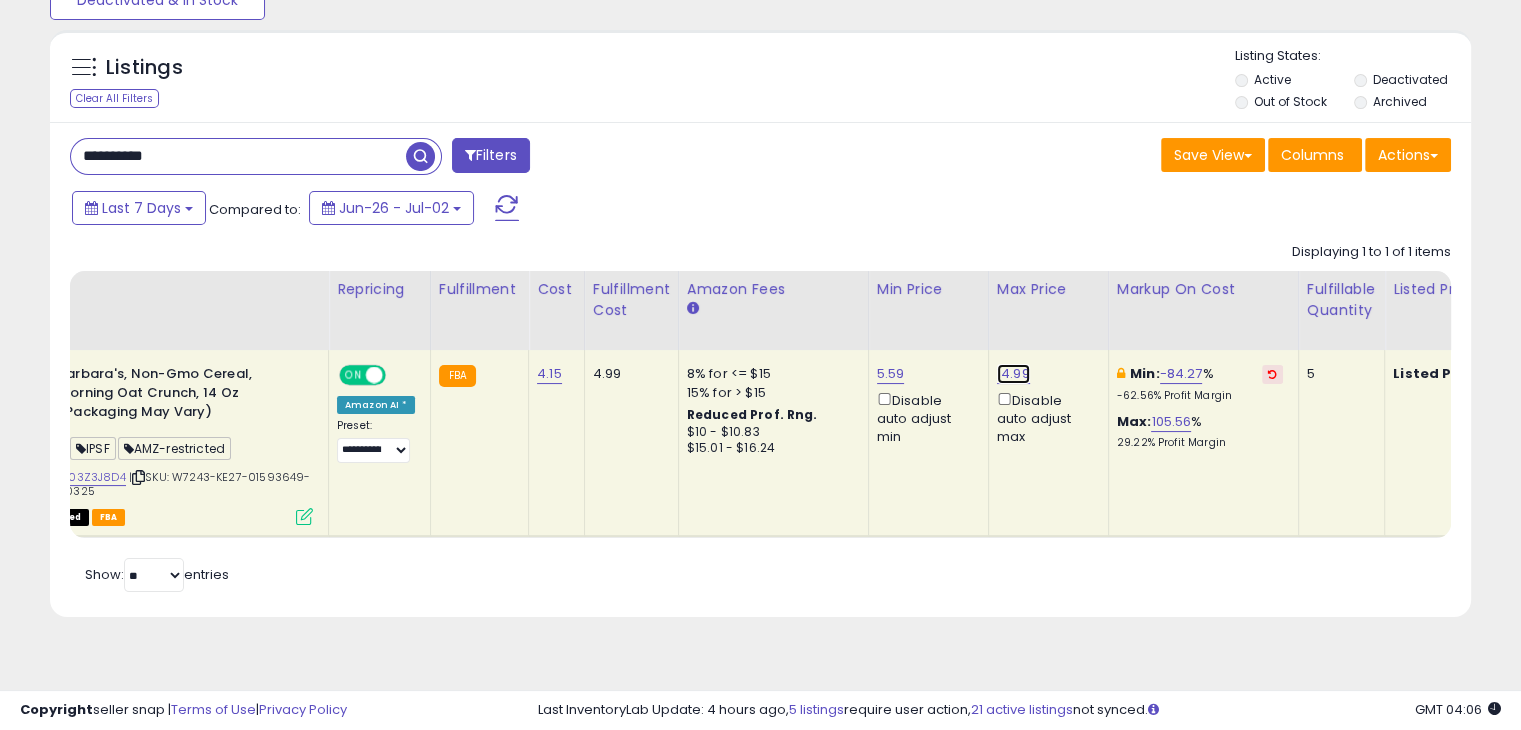 click on "14.99" at bounding box center [1013, 374] 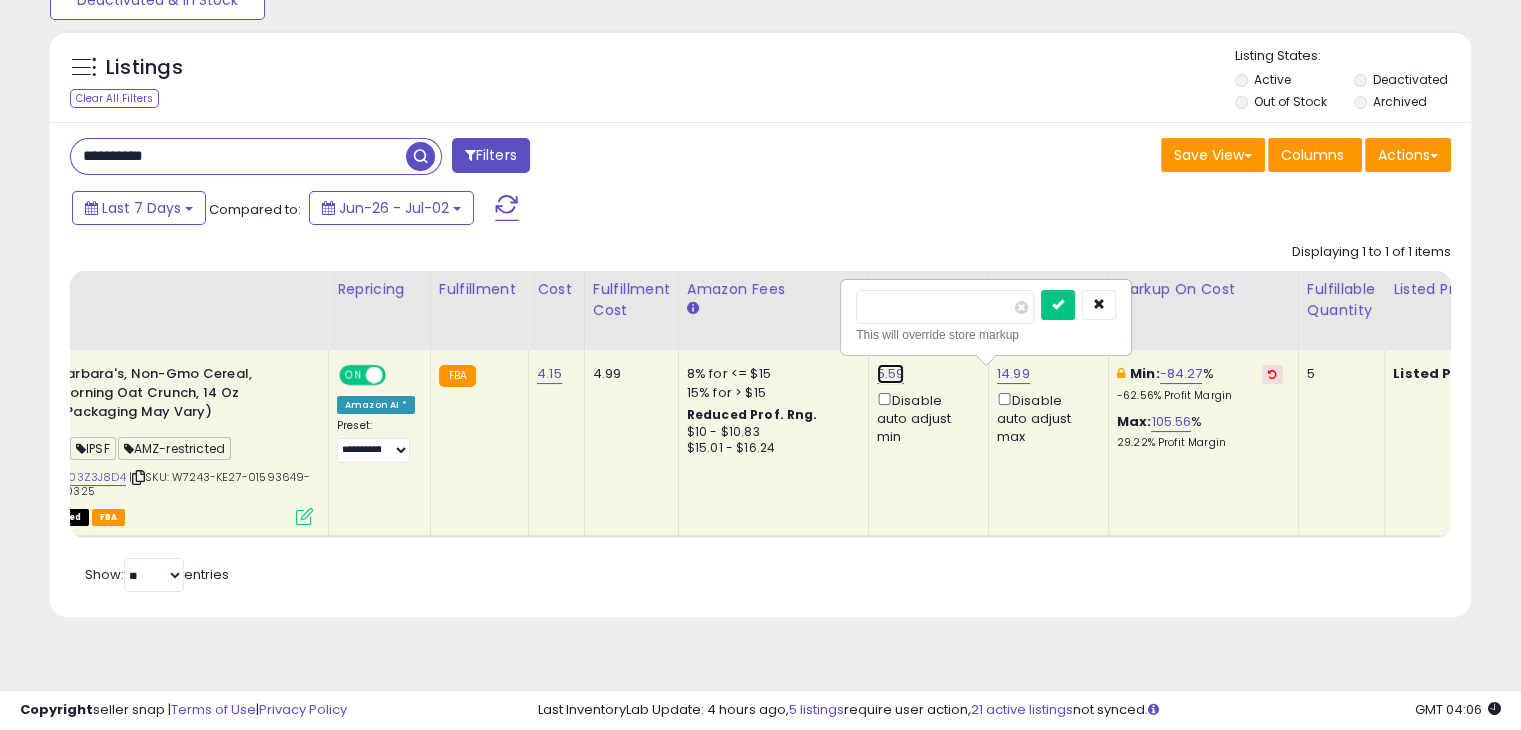 click on "5.59" at bounding box center [891, 374] 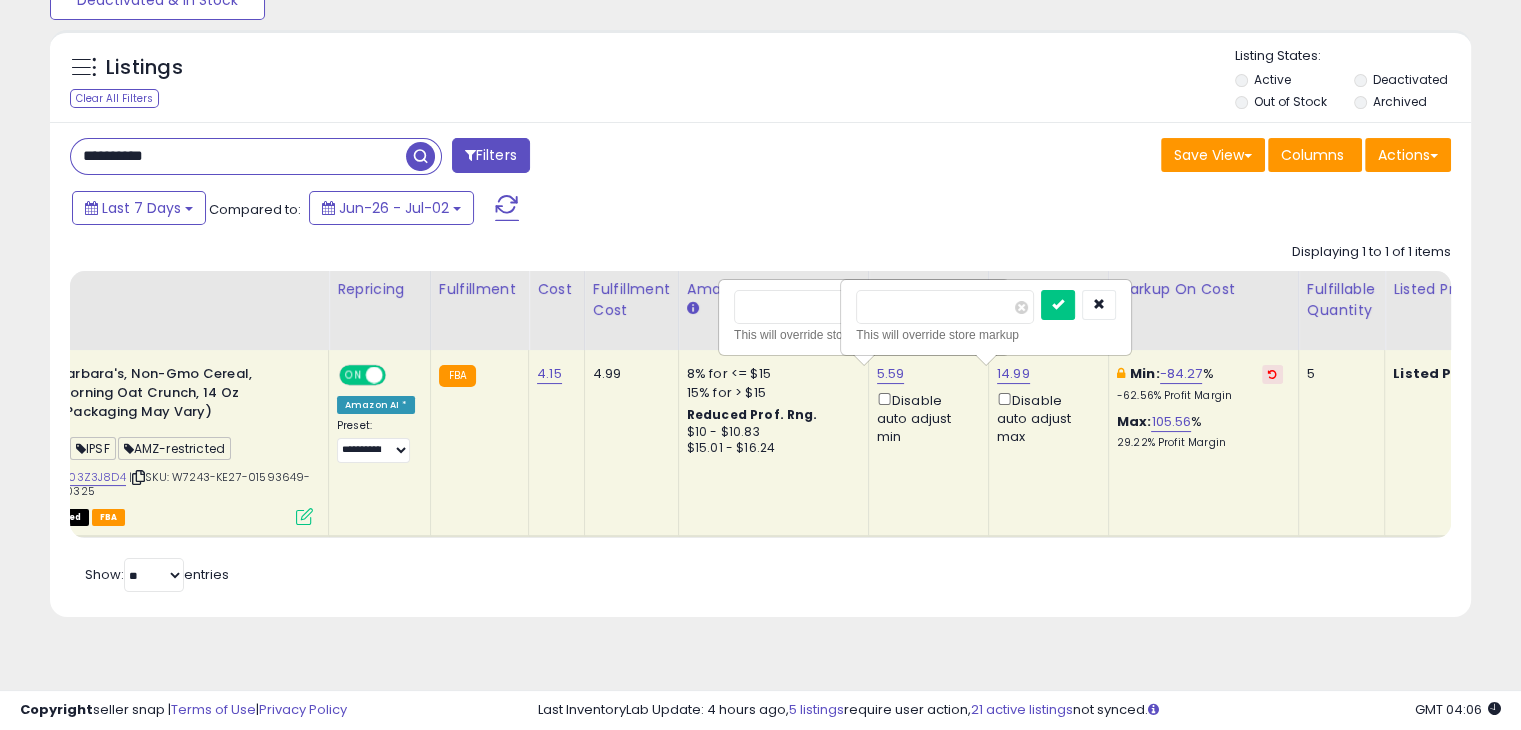 click on "****" at bounding box center (823, 307) 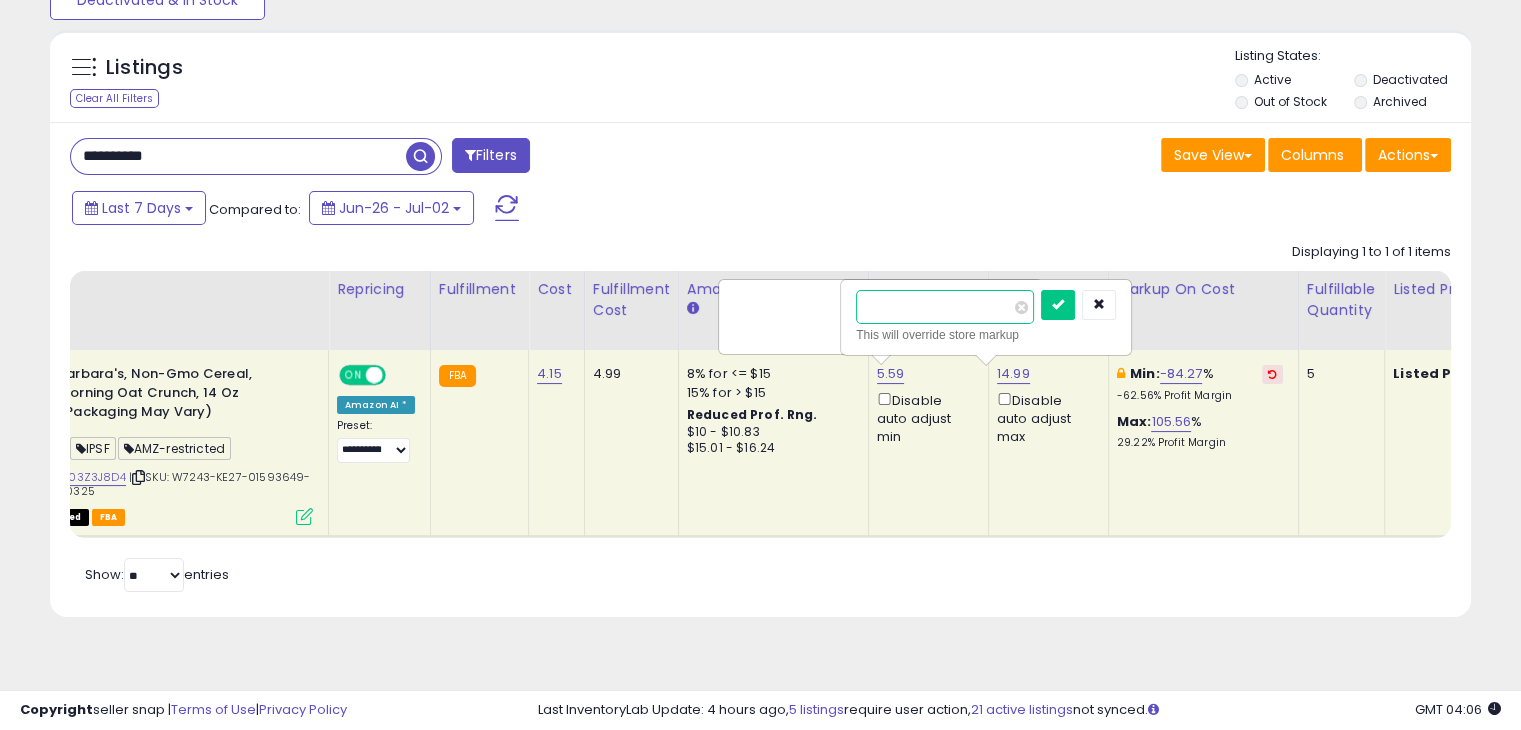 click on "*****" at bounding box center [945, 307] 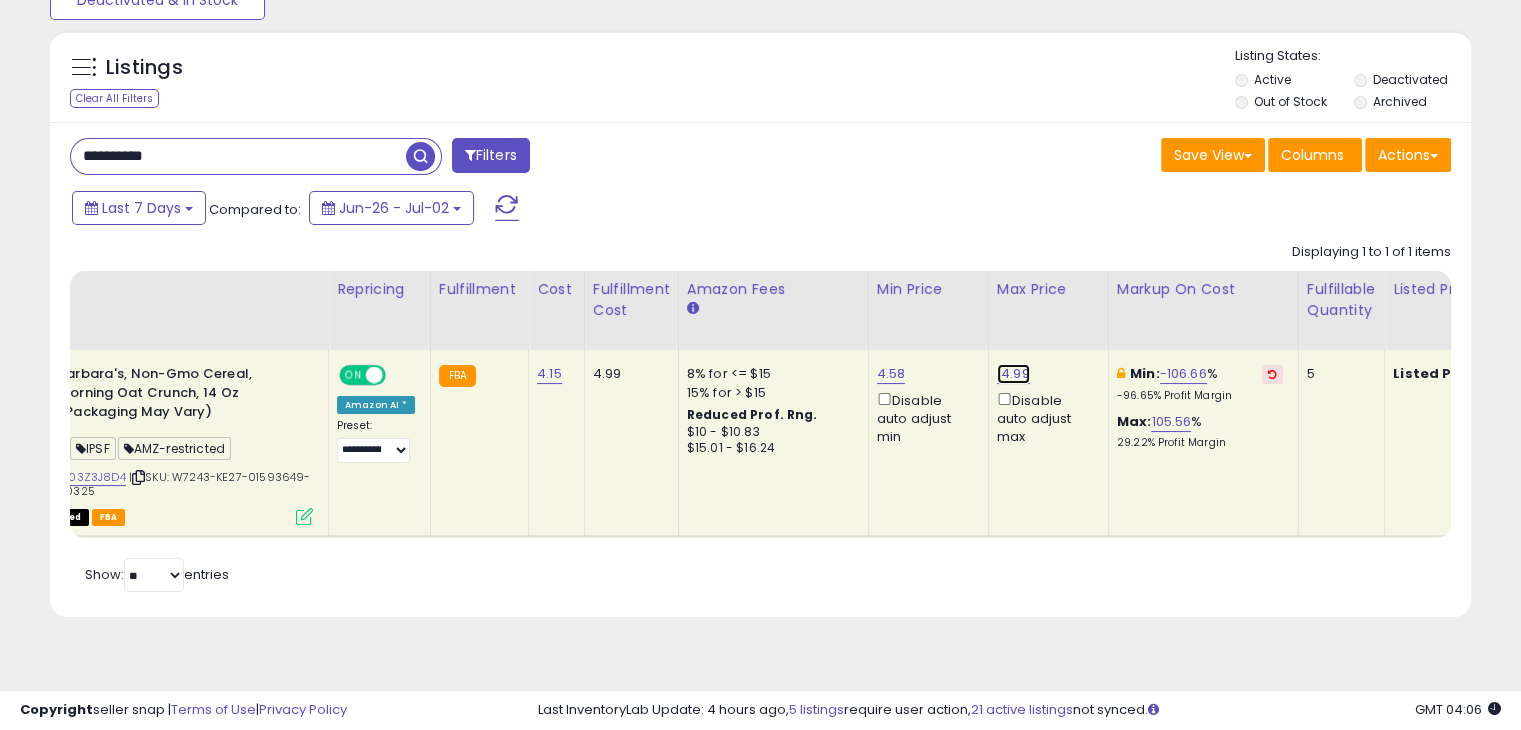 click on "14.99" at bounding box center [1013, 374] 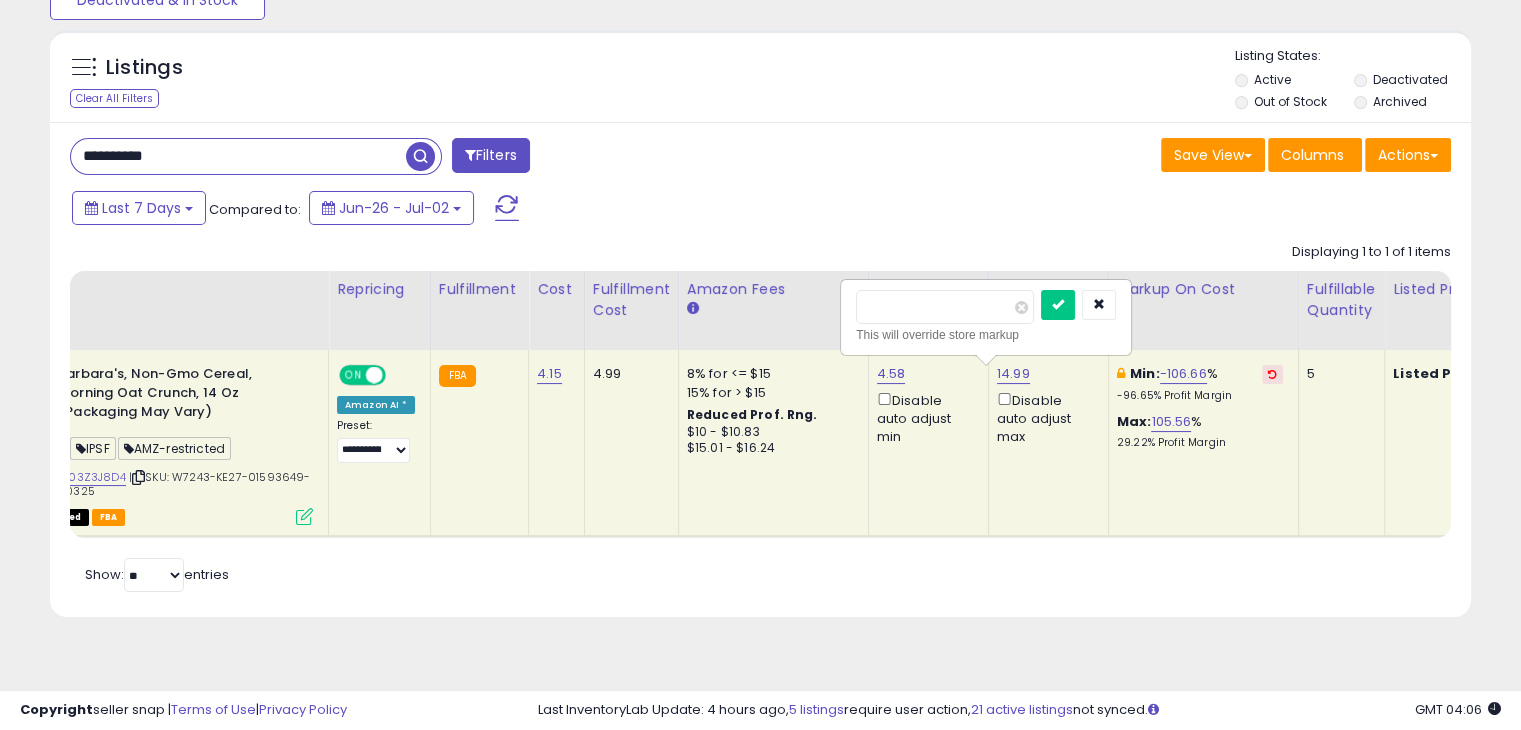 click on "*****" at bounding box center [945, 307] 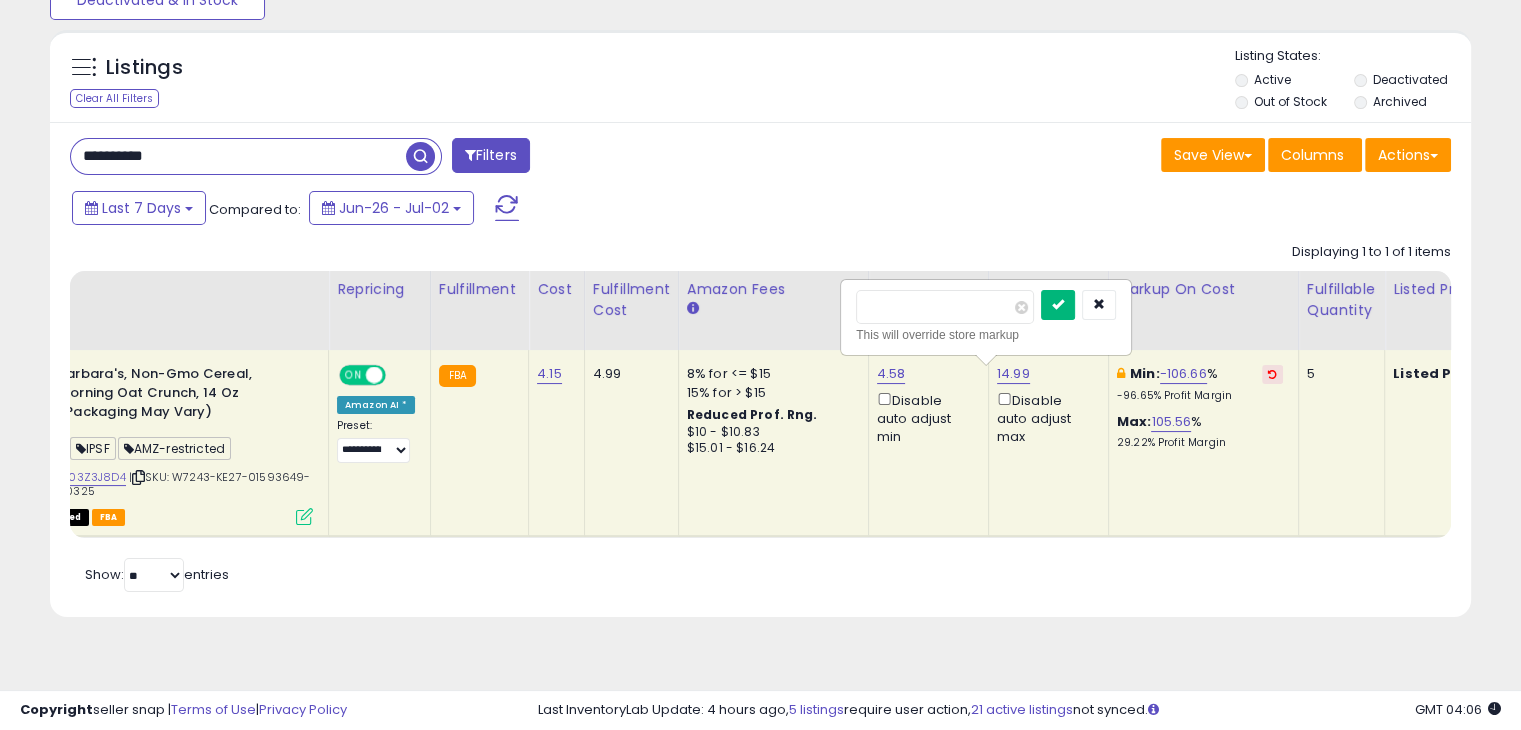 type on "****" 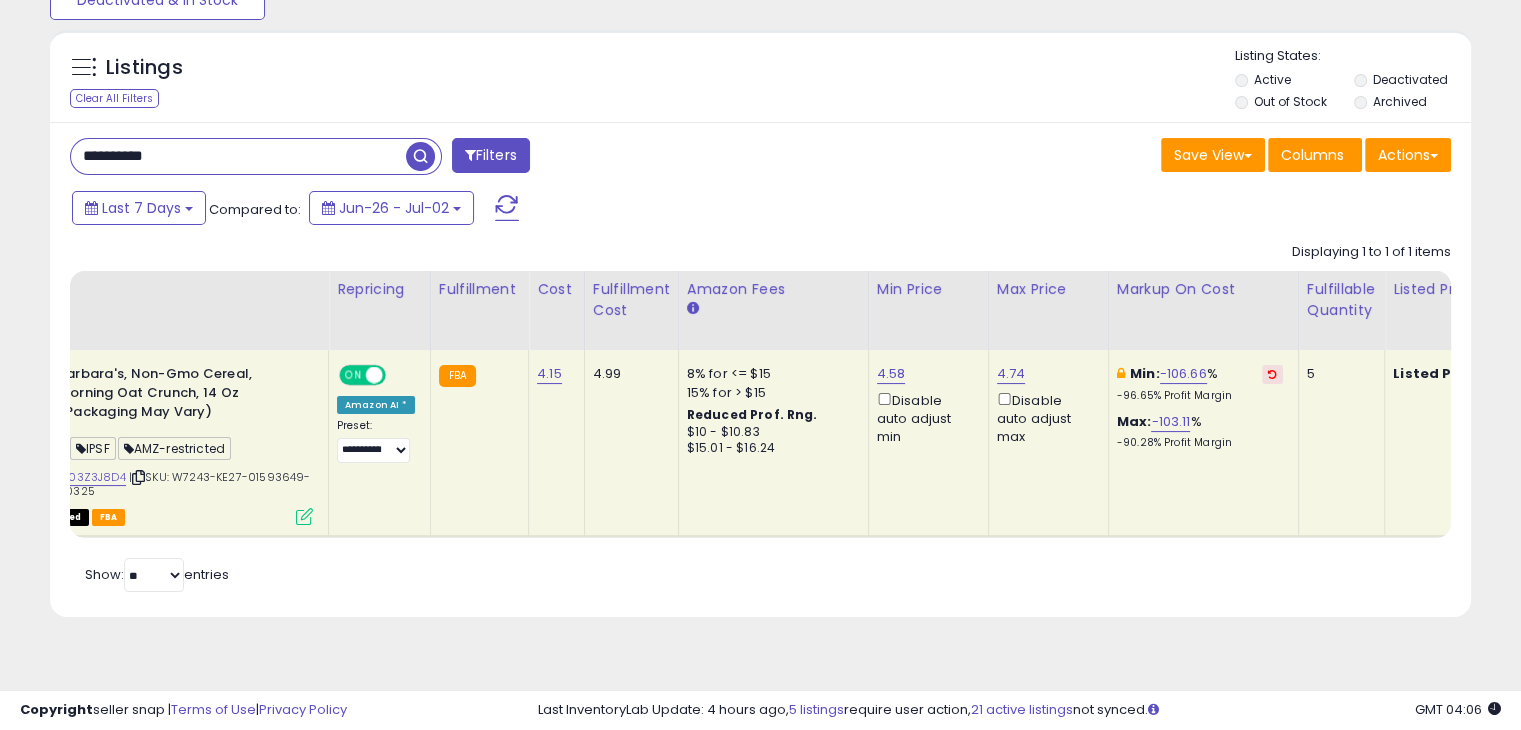 click on "Retrieving listings data..
Displaying 1 to 1 of 1 items
Title
Repricing" at bounding box center [760, 415] 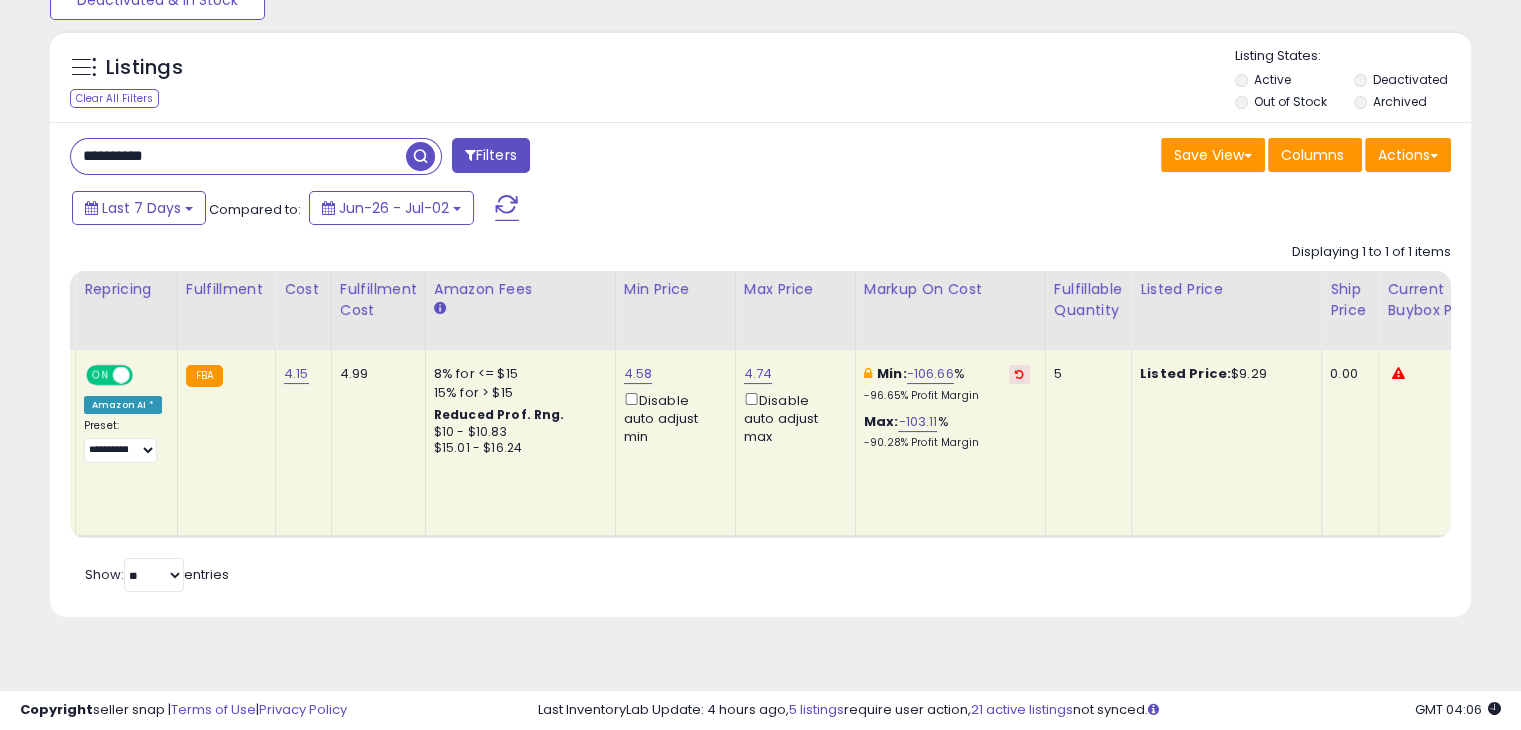 scroll, scrollTop: 0, scrollLeft: 386, axis: horizontal 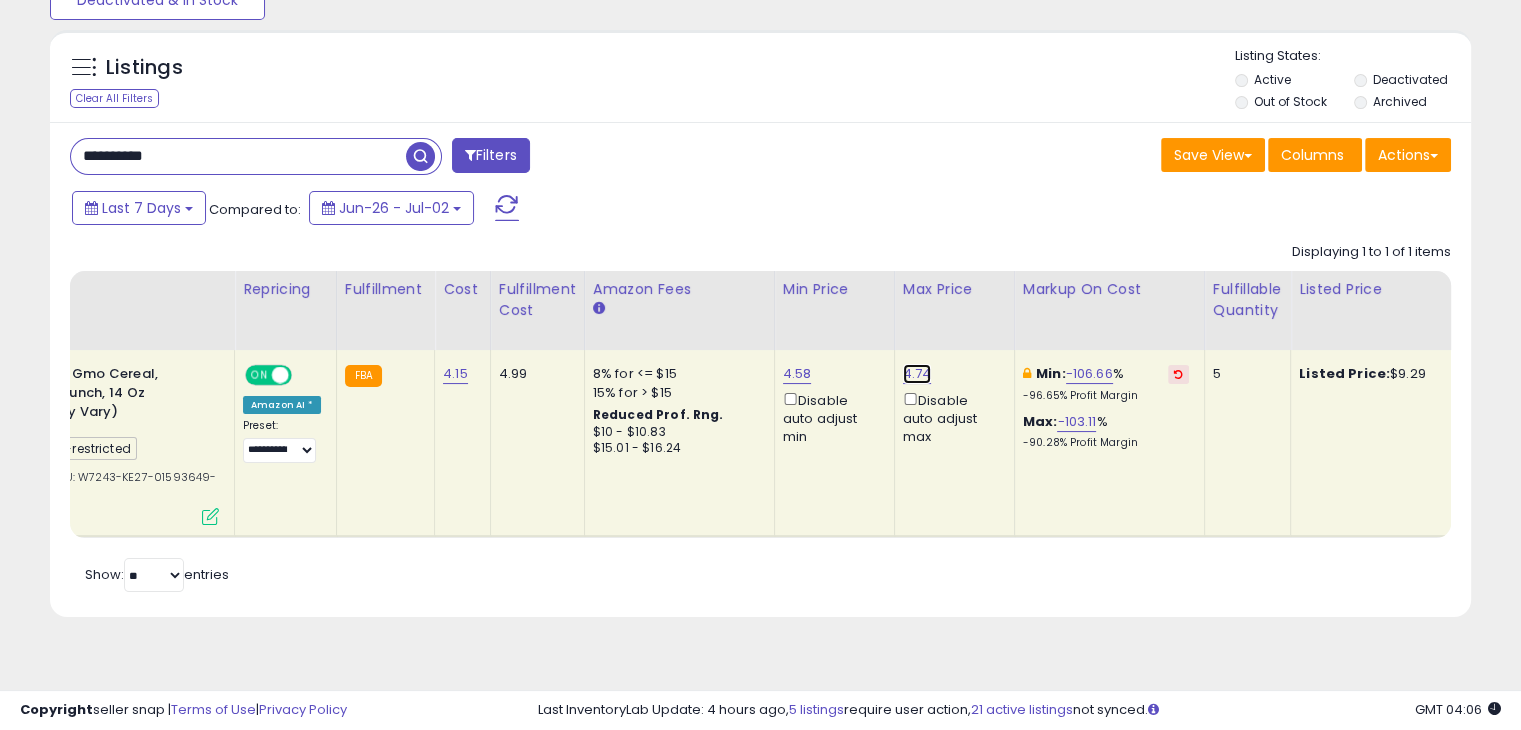 click on "4.74" at bounding box center (917, 374) 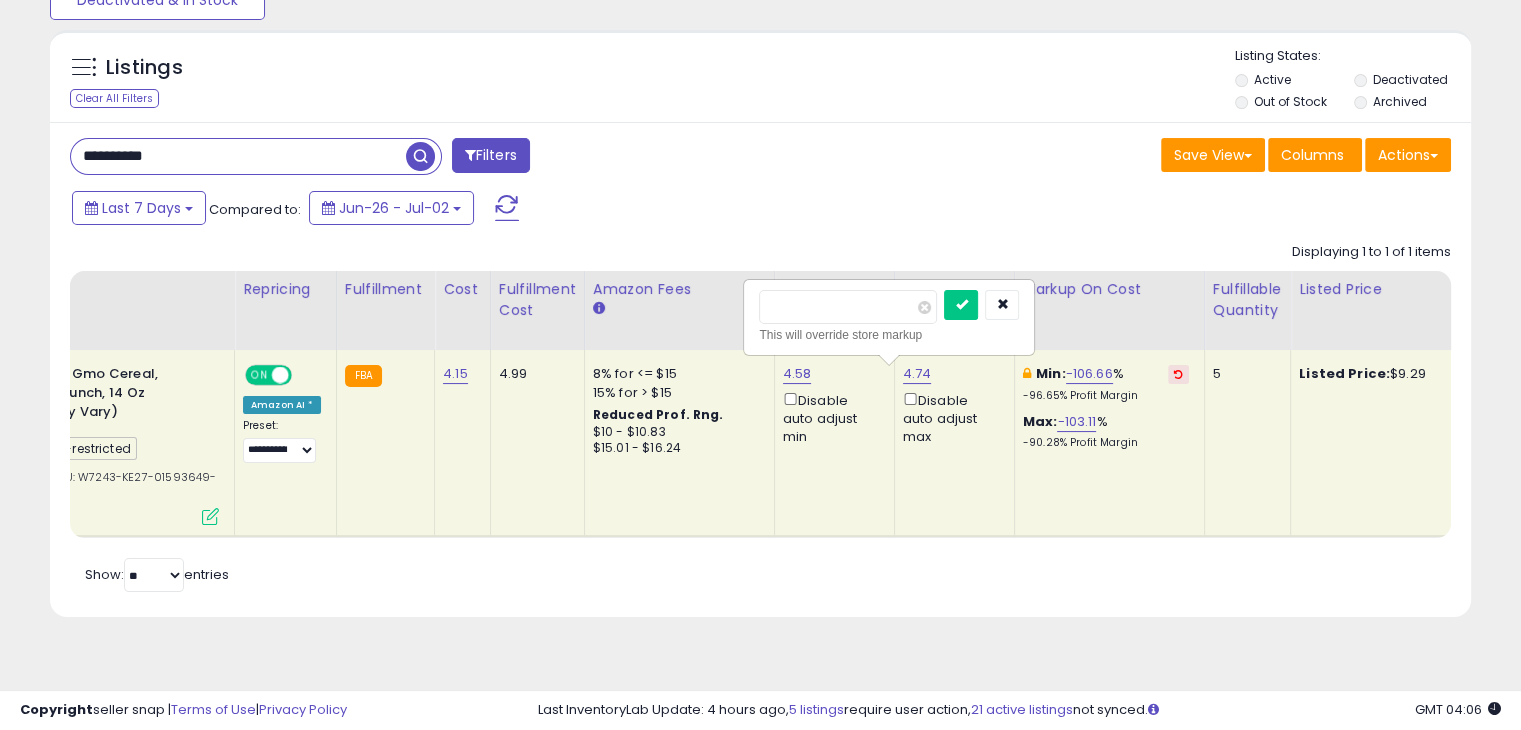 drag, startPoint x: 816, startPoint y: 293, endPoint x: 685, endPoint y: 277, distance: 131.97348 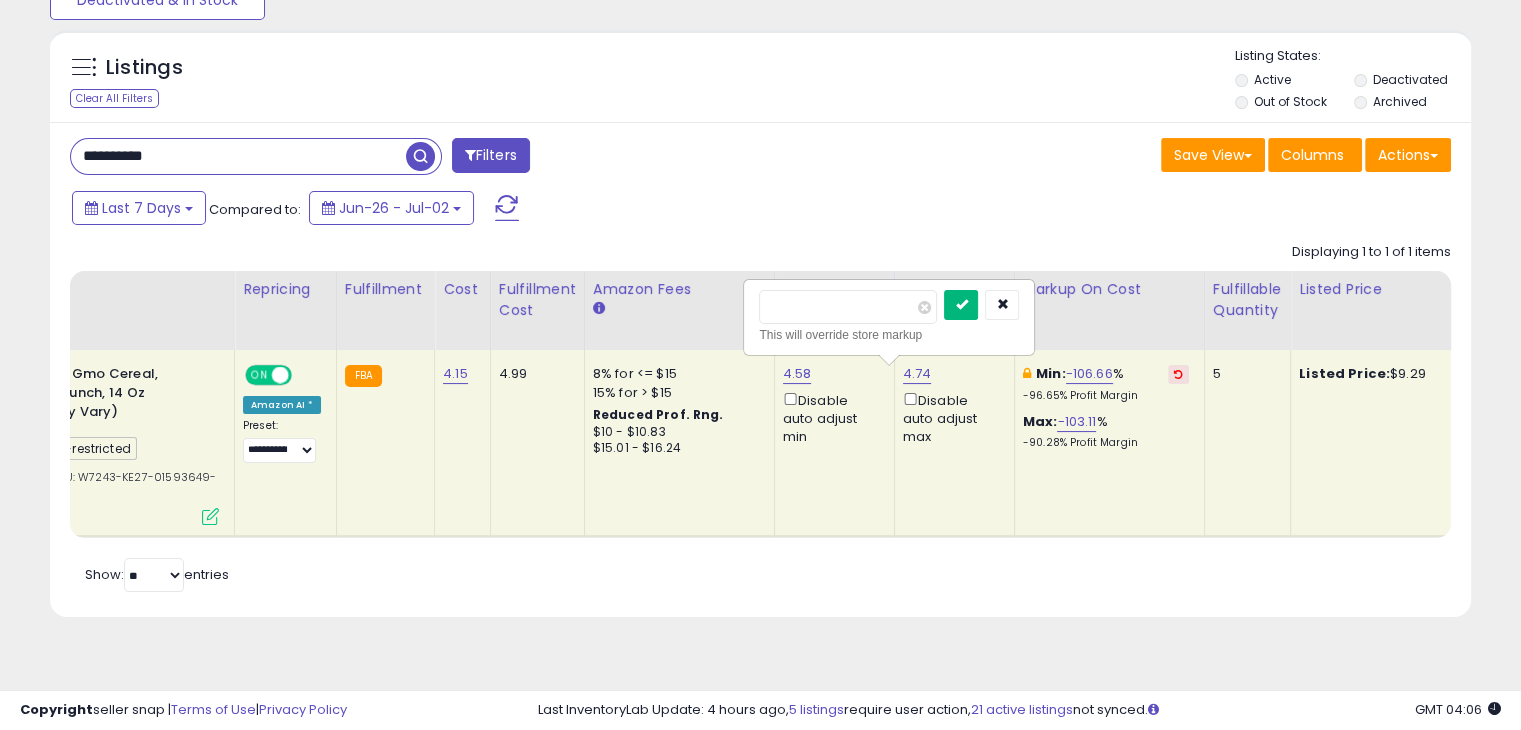 type on "*" 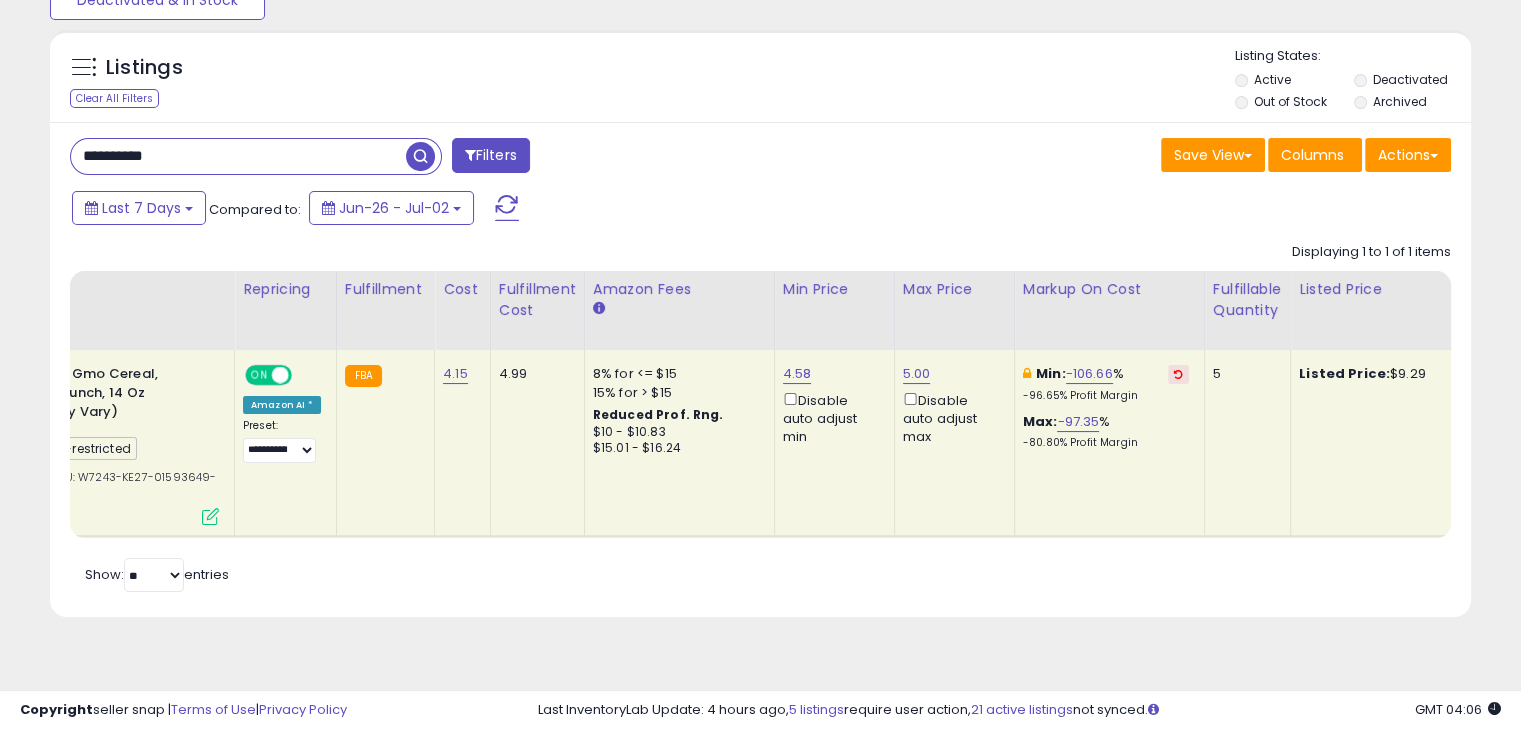 click on "Retrieving listings data..
Displaying 1 to 1 of 1 items
Title
Repricing" at bounding box center [760, 415] 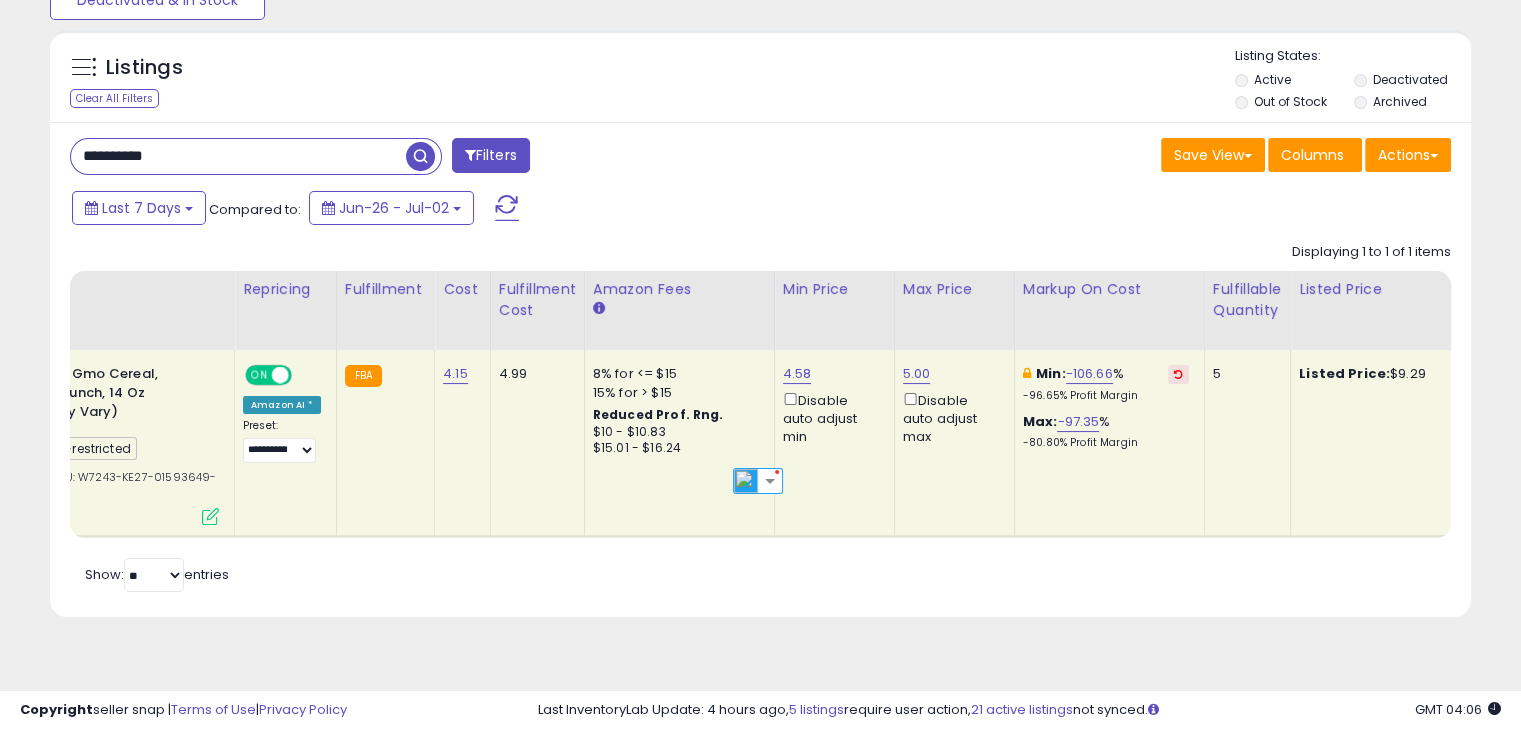 click on "Retrieving listings data..
Displaying 1 to 1 of 1 items
Title
Repricing" at bounding box center (760, 415) 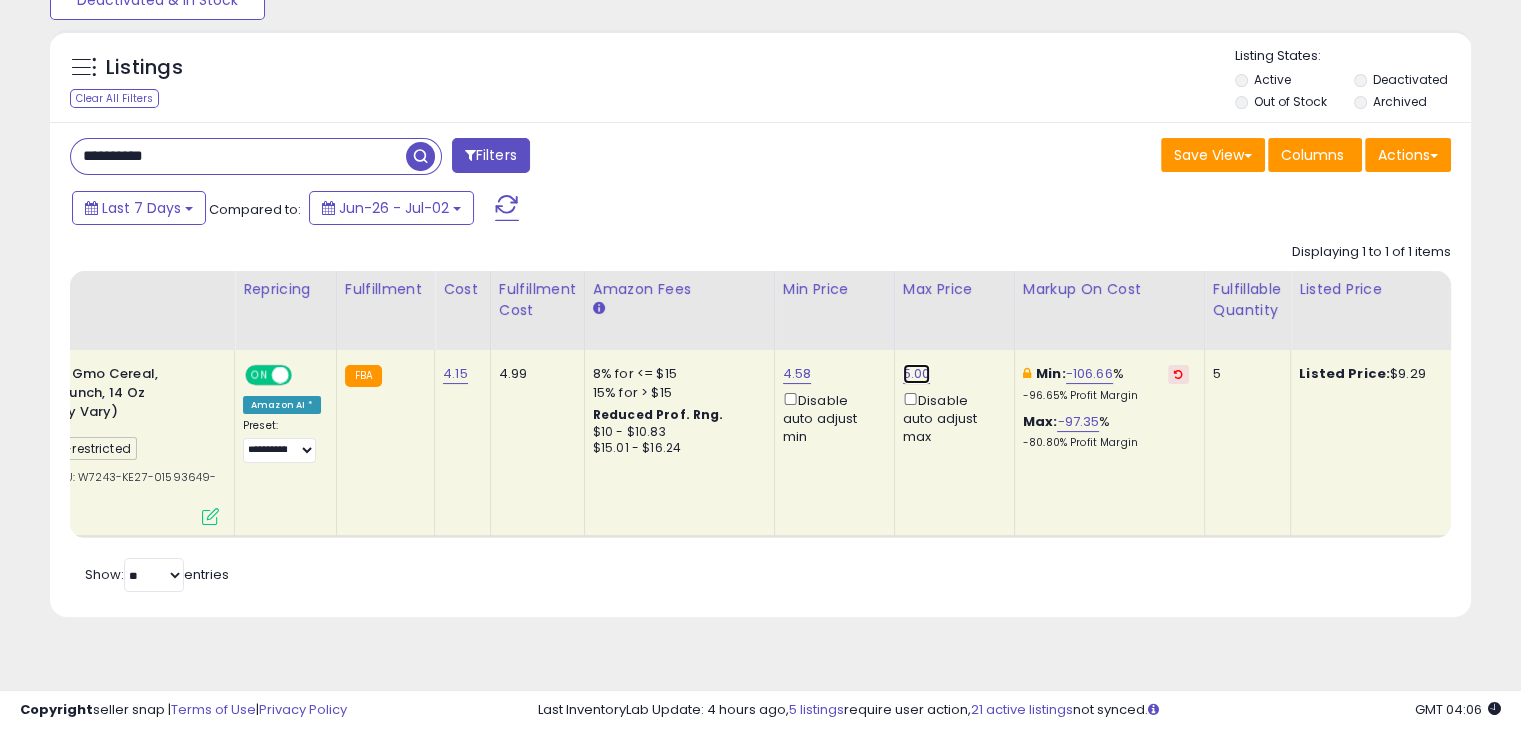 click on "5.00" at bounding box center [917, 374] 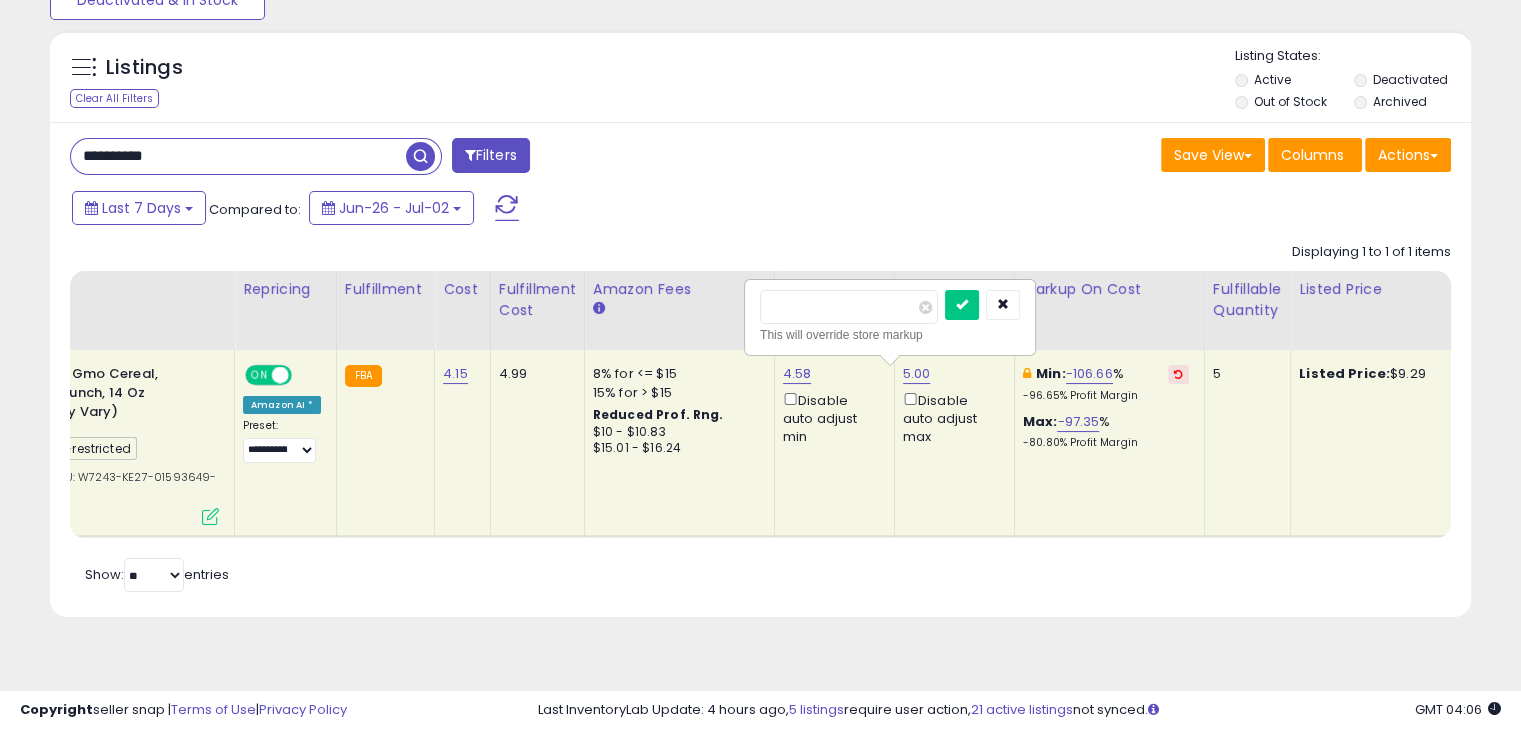 type on "*" 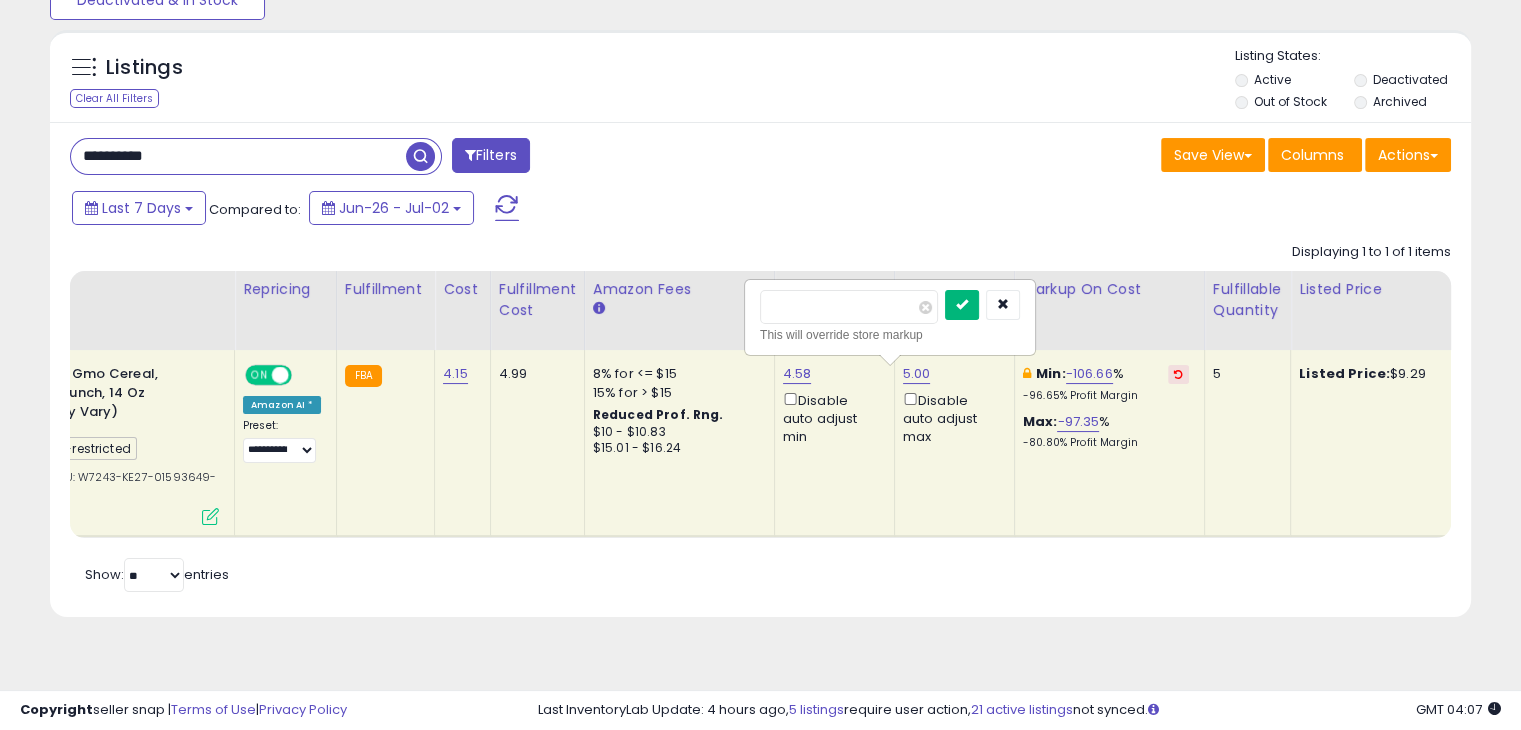 type on "***" 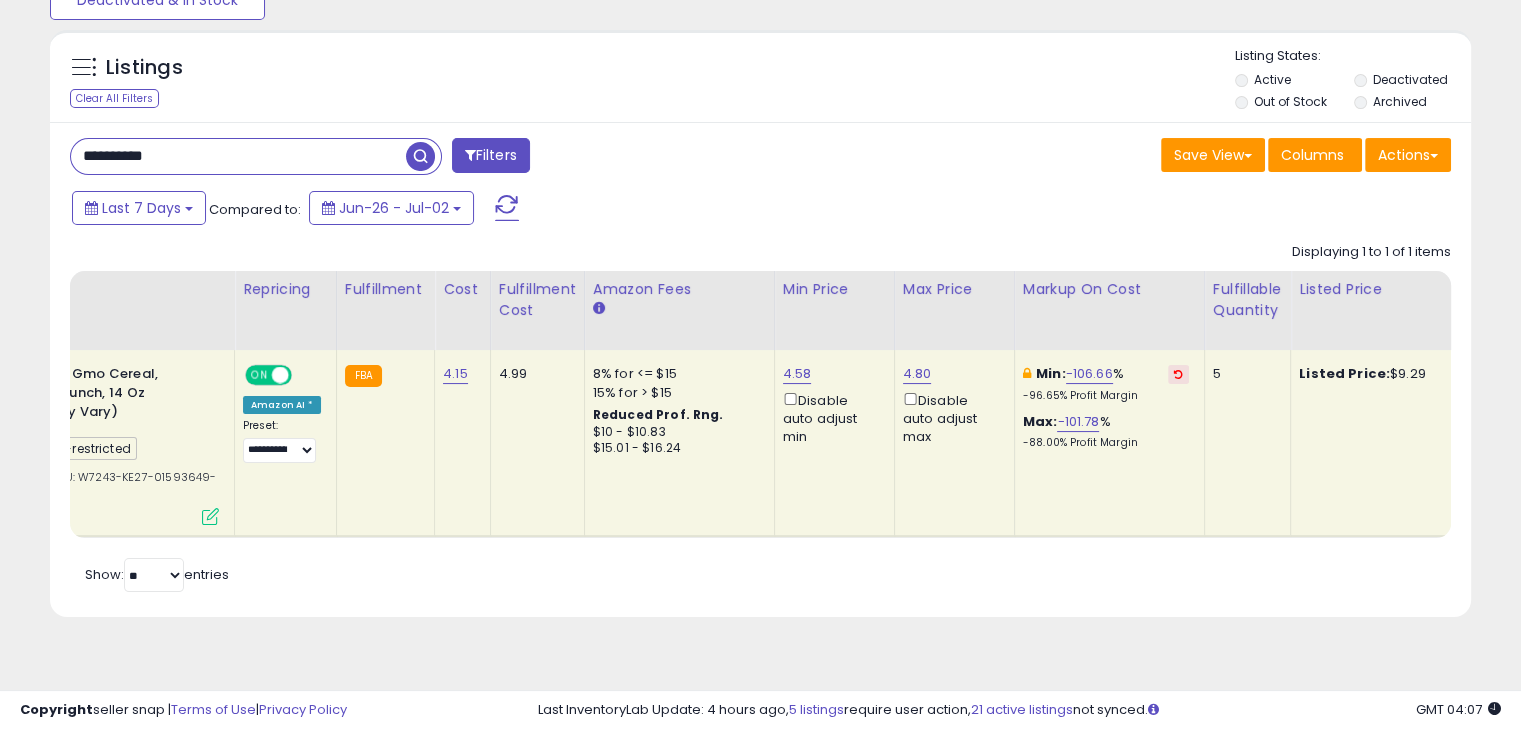 scroll, scrollTop: 0, scrollLeft: 428, axis: horizontal 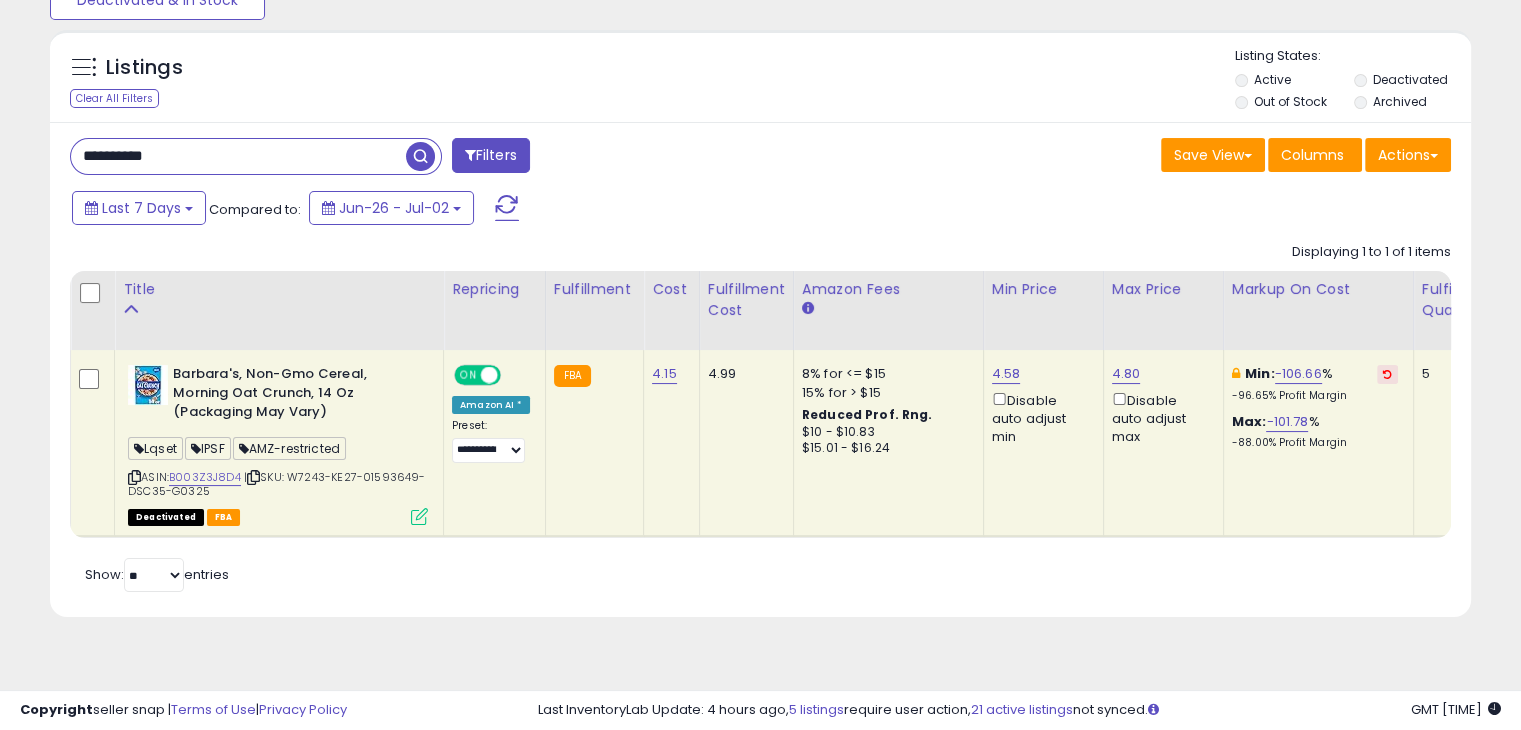 click on "**********" at bounding box center [238, 156] 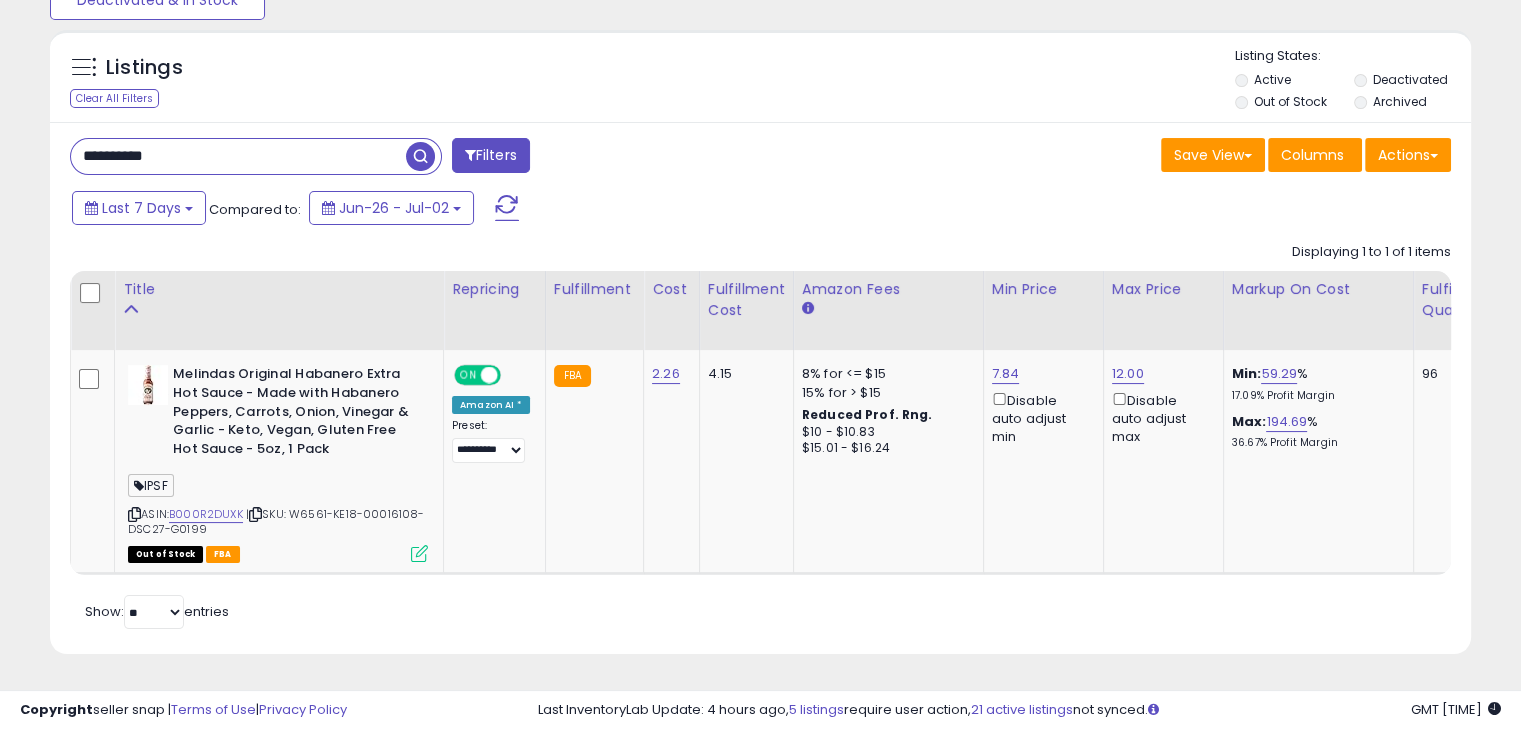 scroll, scrollTop: 0, scrollLeft: 68, axis: horizontal 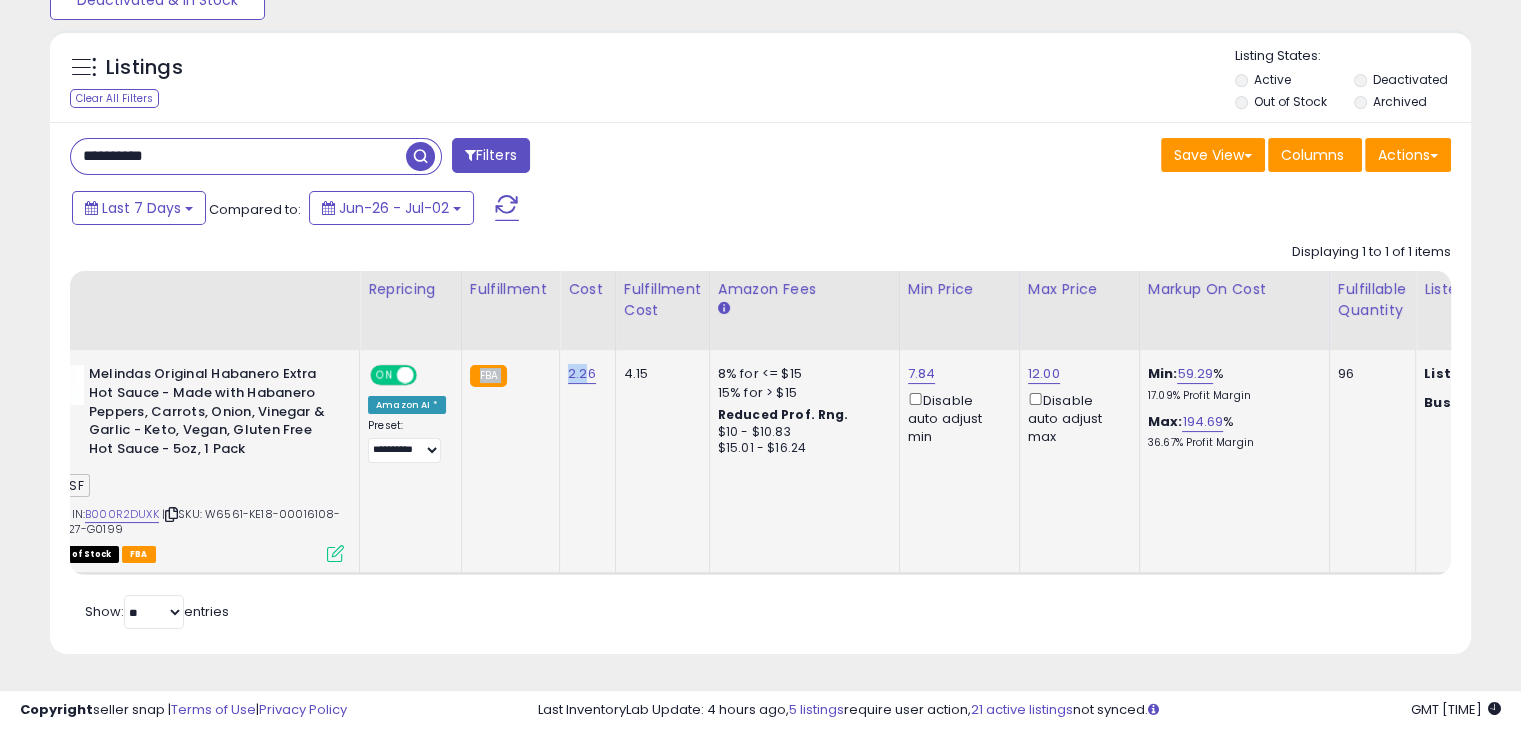 drag, startPoint x: 580, startPoint y: 571, endPoint x: 507, endPoint y: 557, distance: 74.330345 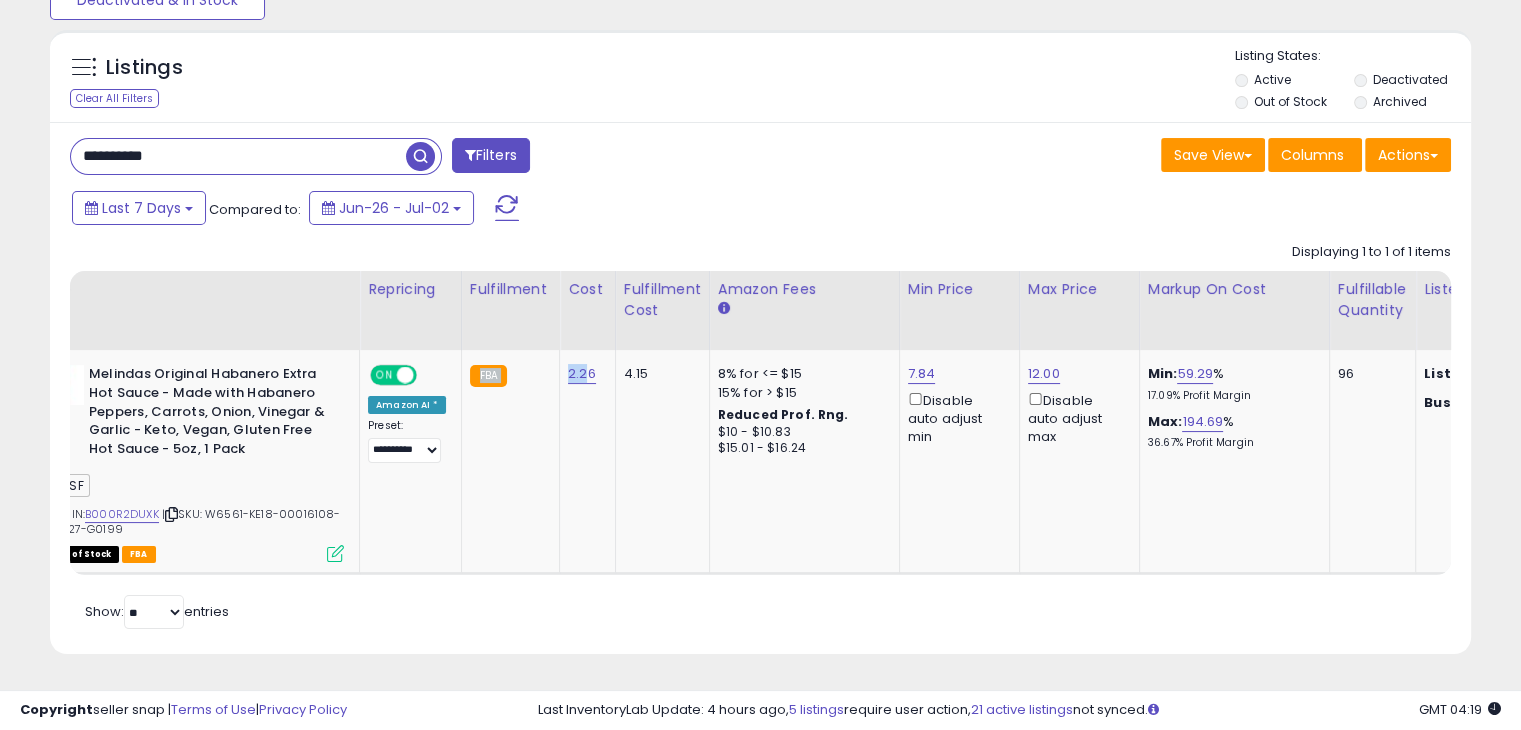 scroll, scrollTop: 0, scrollLeft: 0, axis: both 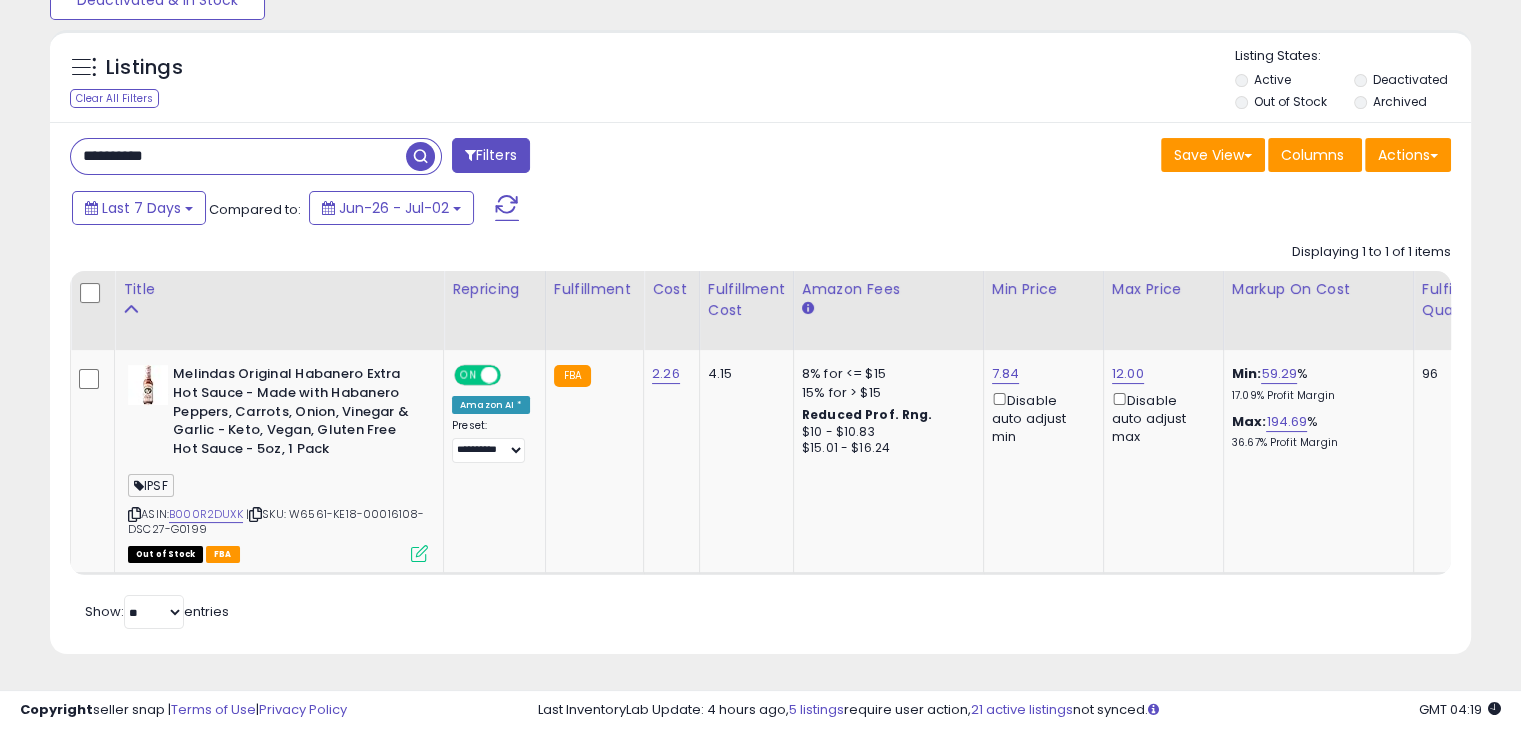 click on "Retrieving listings data..
Displaying 1 to 1 of 1 items
Title
Repricing" at bounding box center [760, 433] 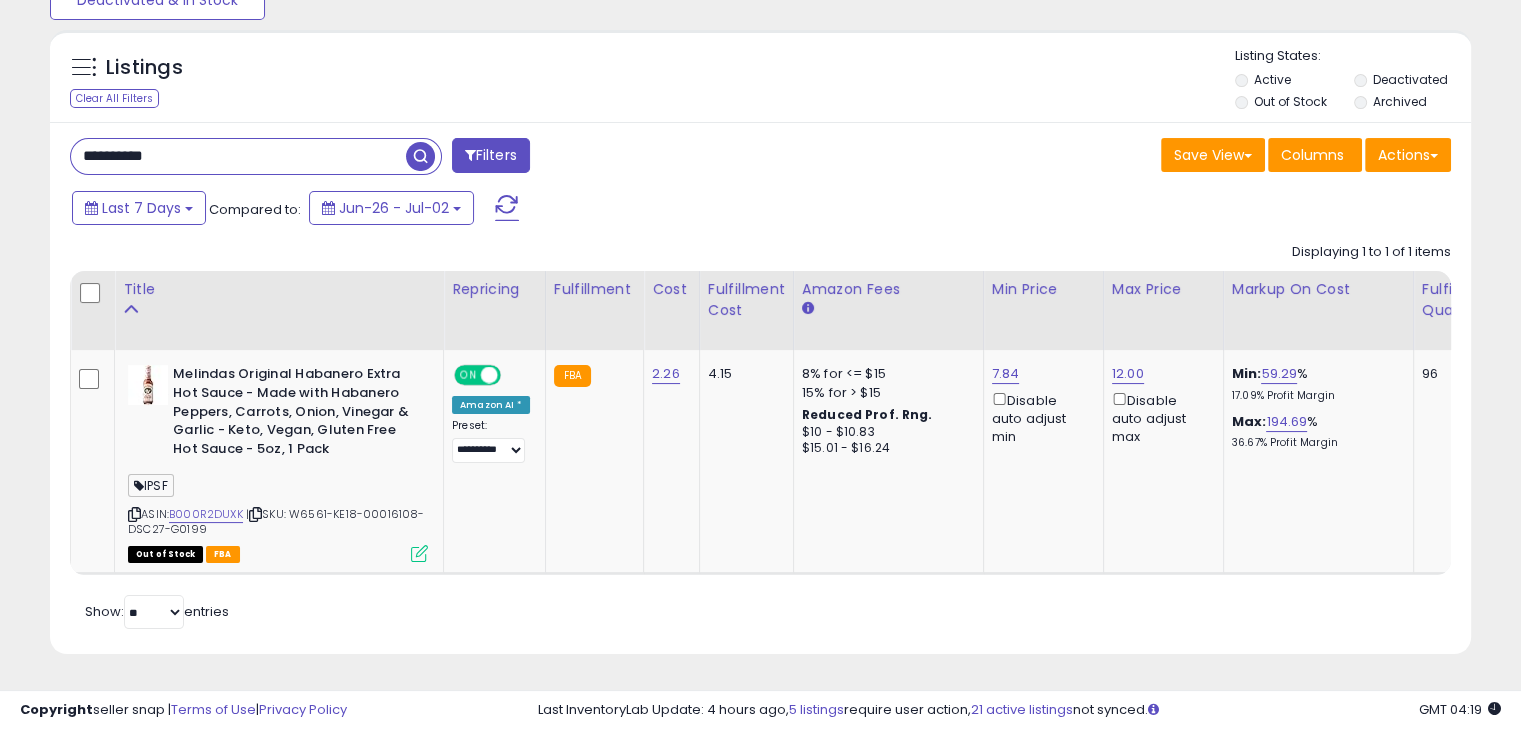 drag, startPoint x: 527, startPoint y: 570, endPoint x: 605, endPoint y: 581, distance: 78.77182 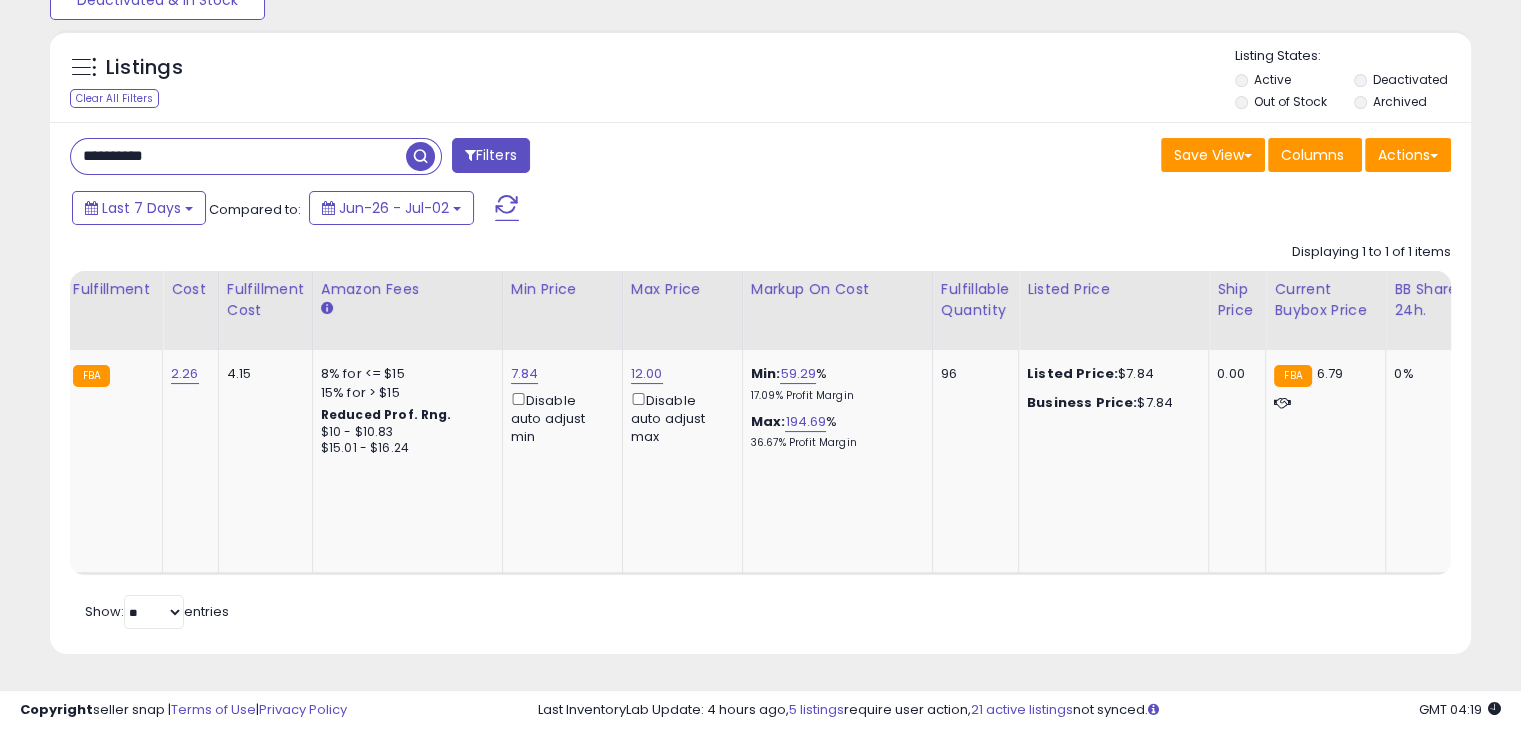 scroll, scrollTop: 0, scrollLeft: 372, axis: horizontal 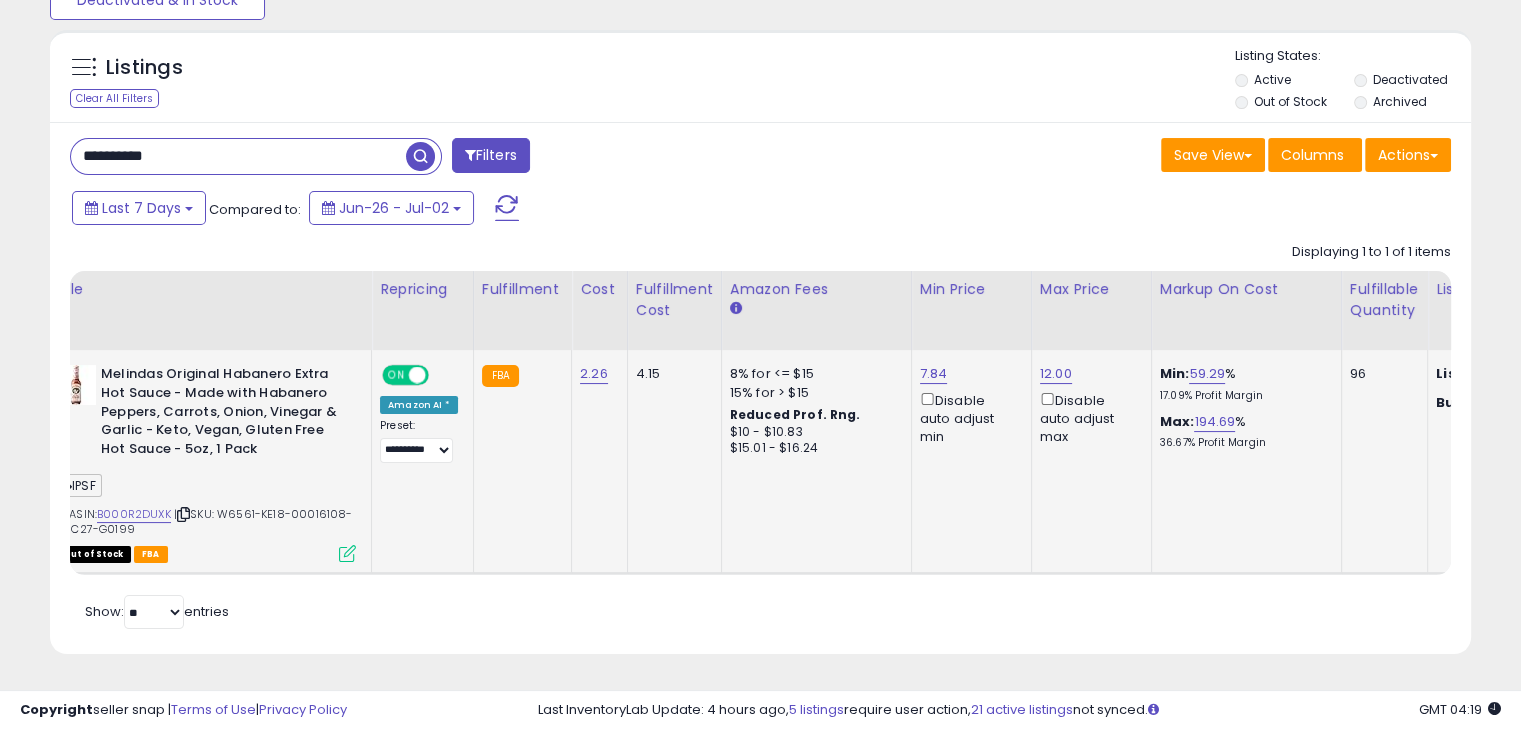 click at bounding box center [183, 514] 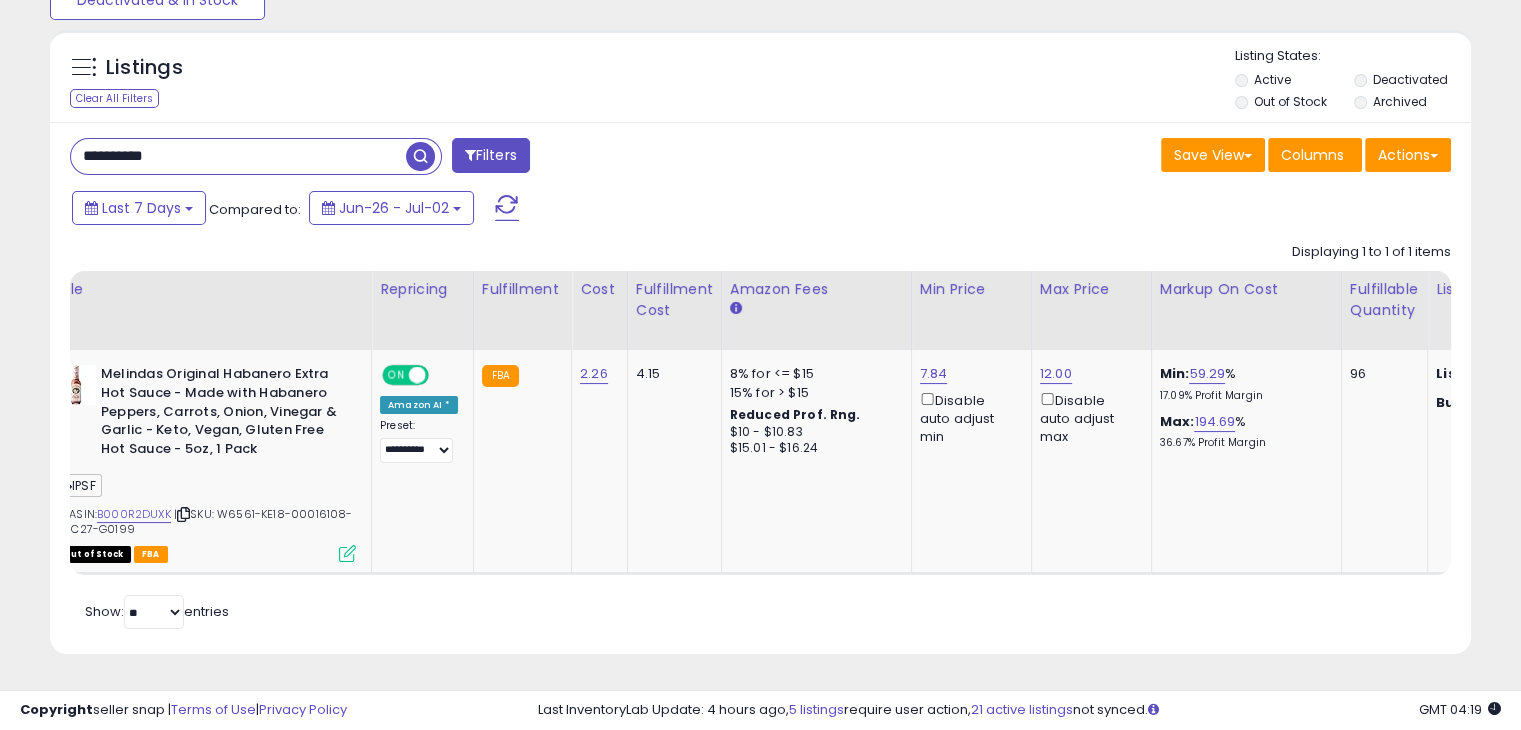 scroll, scrollTop: 0, scrollLeft: 0, axis: both 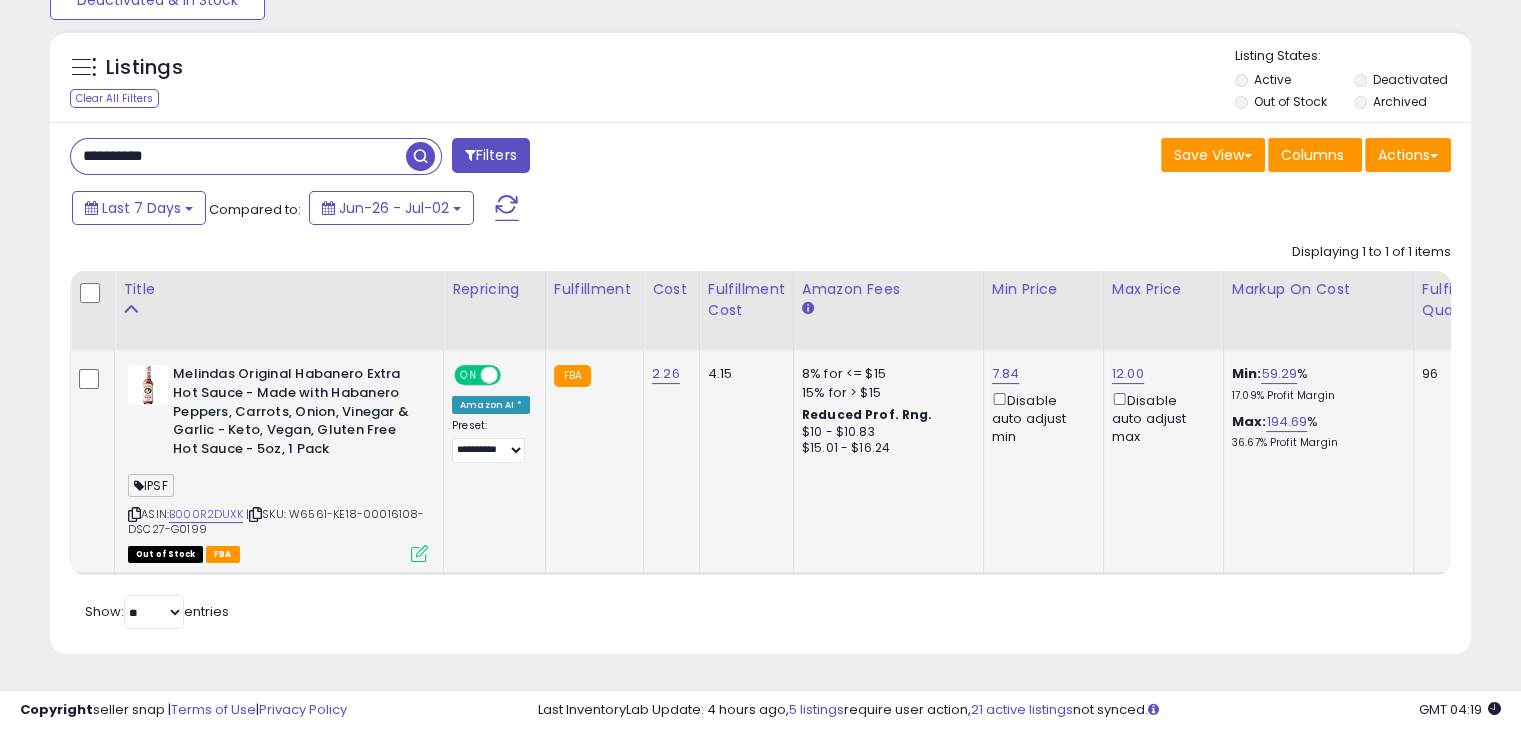 click on "Melindas Original Habanero Extra Hot Sauce - Made with Habanero Peppers, Carrots, Onion, Vinegar & Garlic - Keto, Vegan, Gluten Free Hot Sauce - 5oz, 1 Pack  IPSF  ASIN:  B000R2DUXK    |   SKU: W6561-KE18-00016108-DSC27-G0199 Out of Stock FBA" 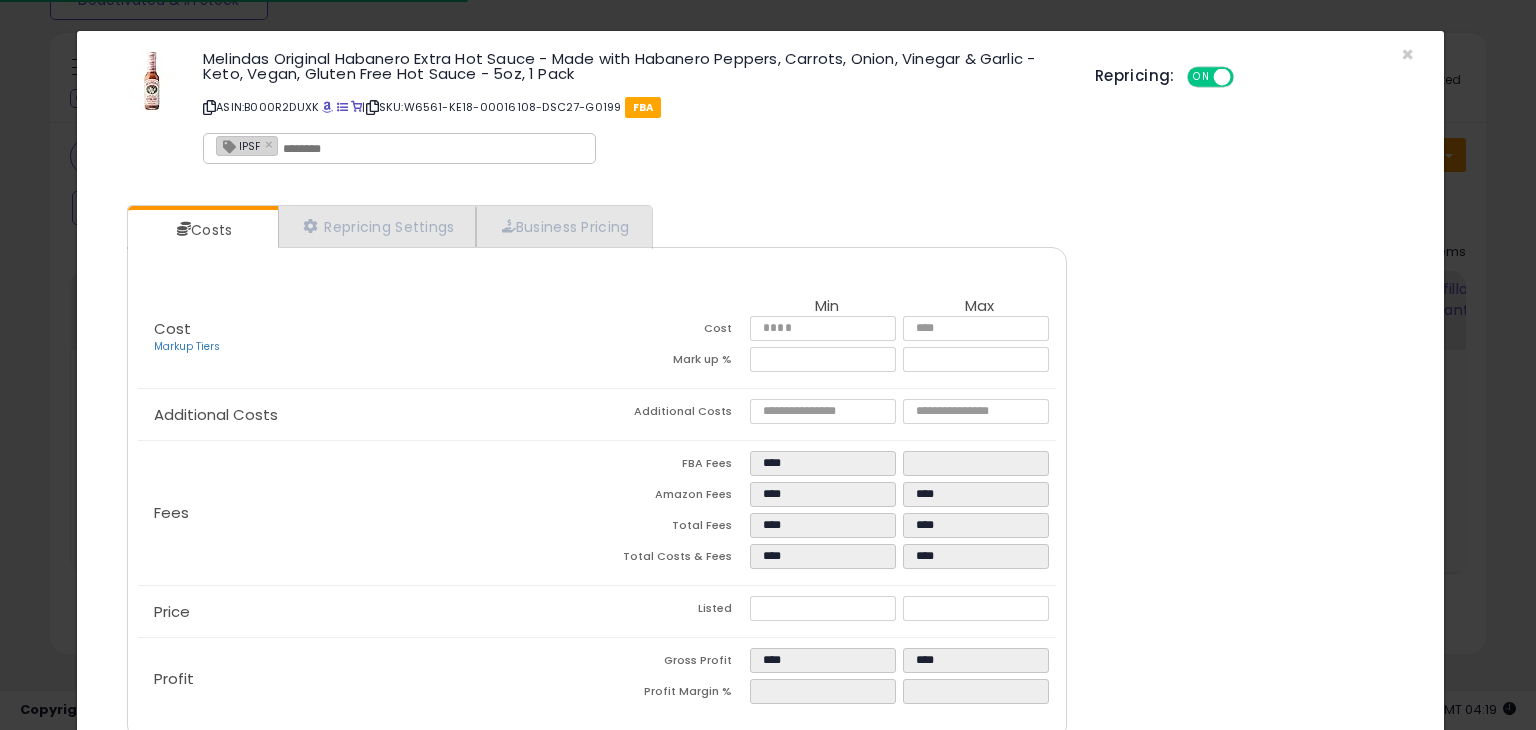 click on "Melindas Original Habanero Extra Hot Sauce - Made with Habanero Peppers, Carrots, Onion, Vinegar & Garlic - Keto, Vegan, Gluten Free Hot Sauce - 5oz, 1 Pack
ASIN:  B000R2DUXK
|
SKU:  W6561-KE18-00016108-DSC27-G0199
FBA
IPSF ×" 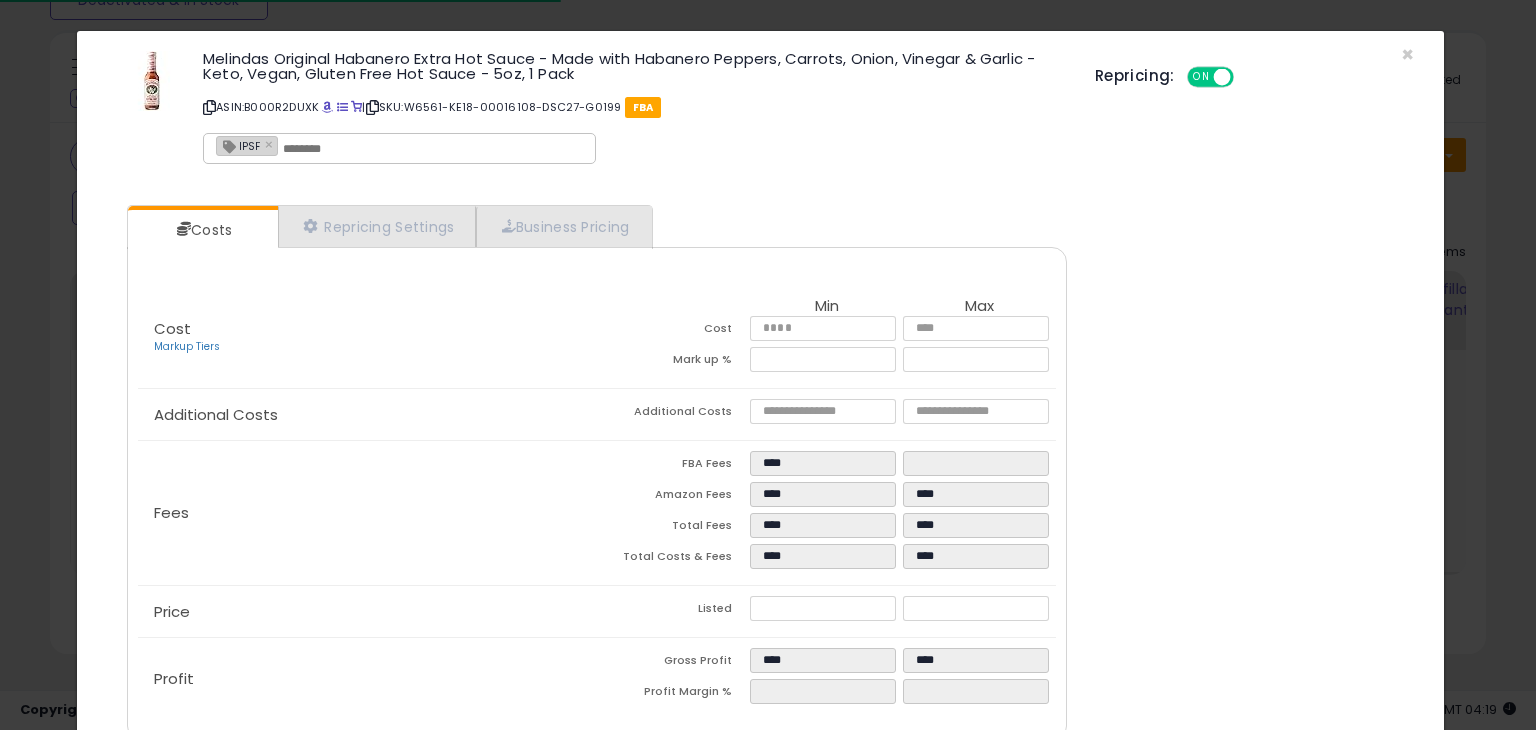 click at bounding box center [433, 149] 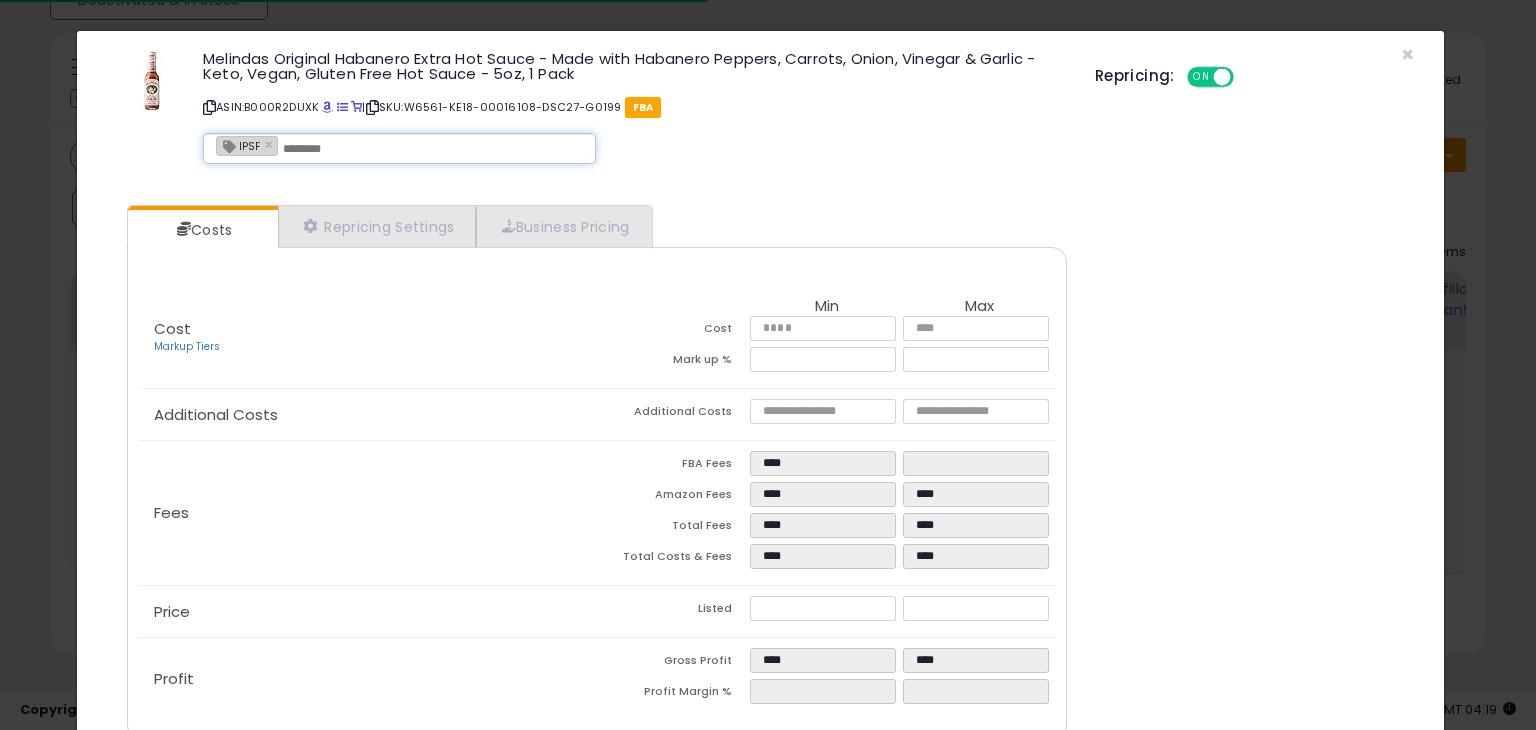paste on "**********" 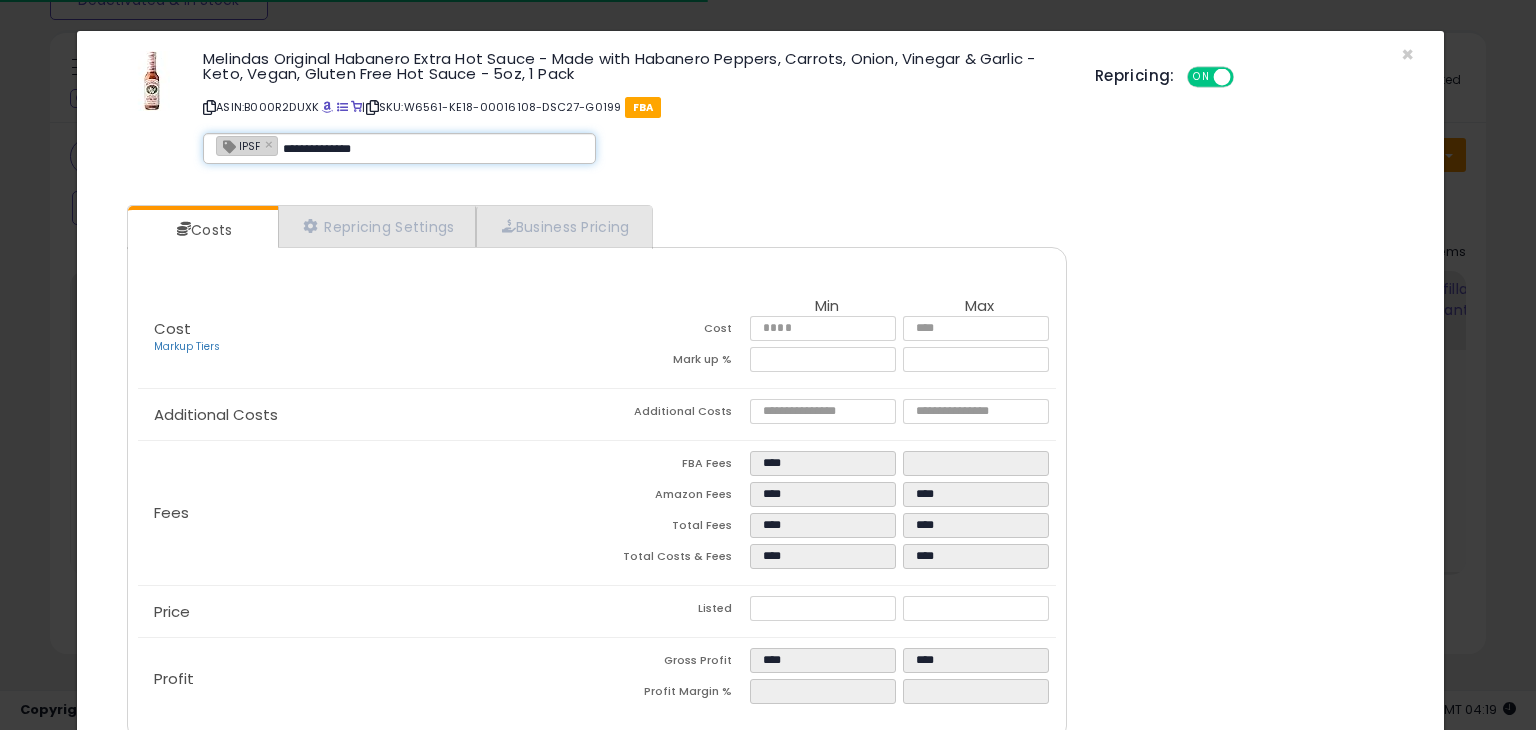 type on "**********" 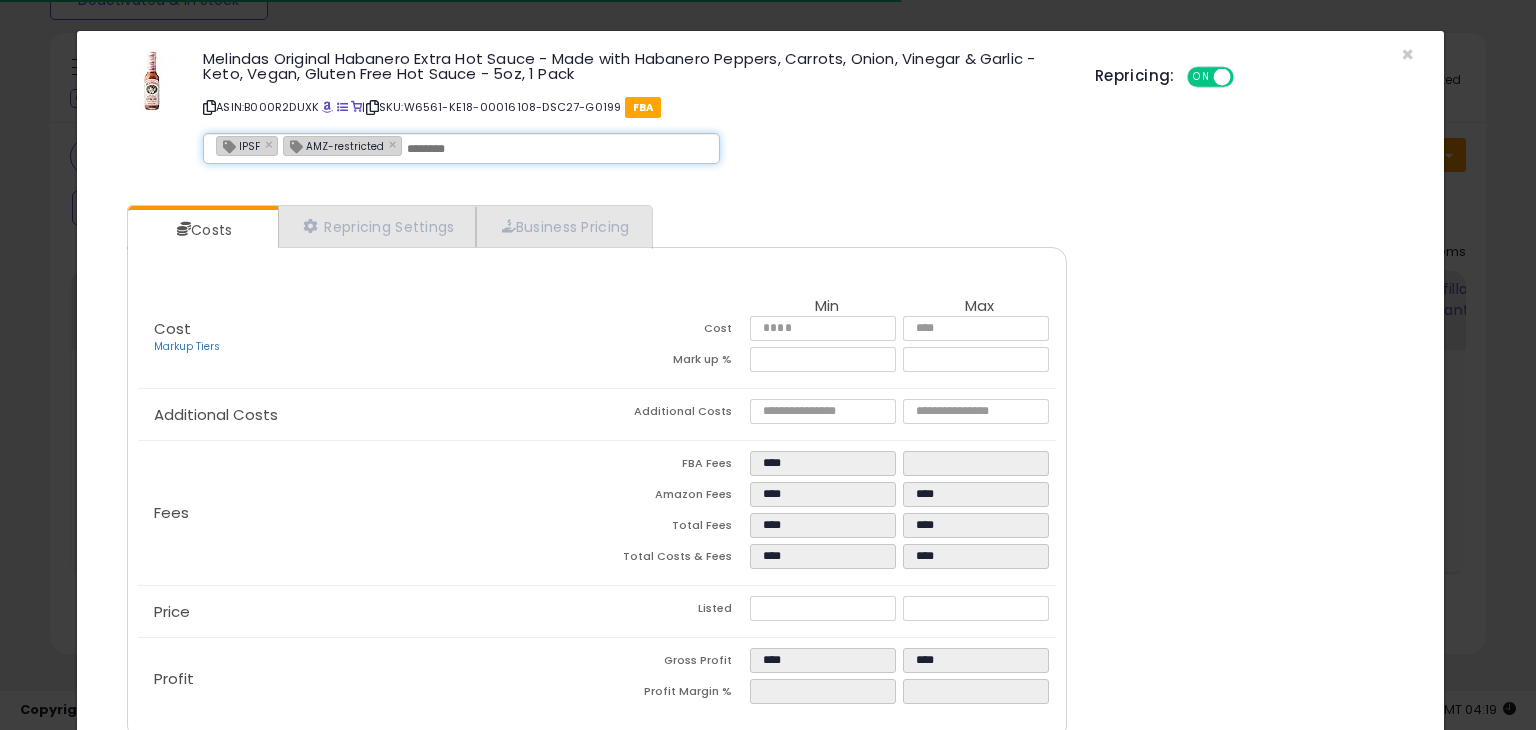 scroll, scrollTop: 94, scrollLeft: 0, axis: vertical 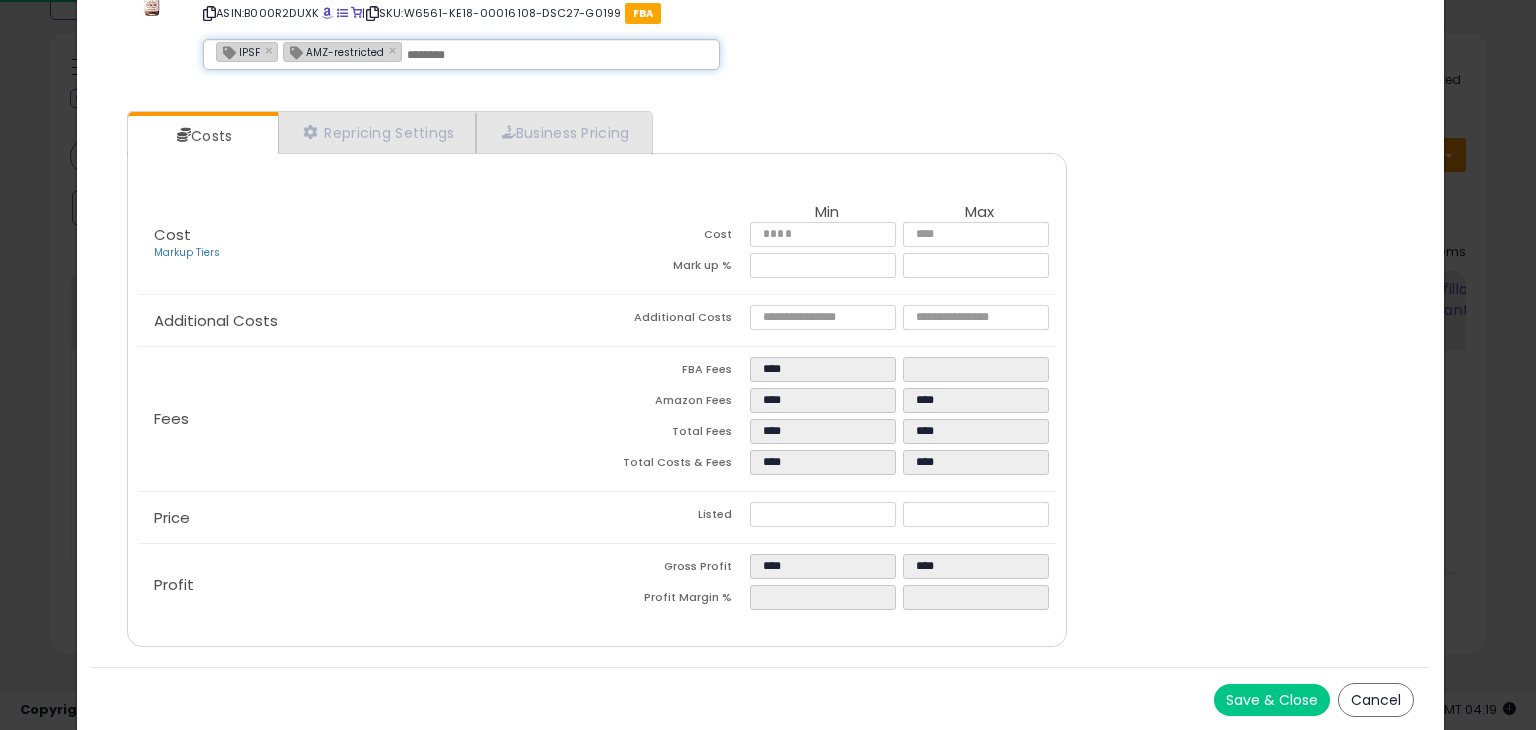 click on "Save & Close
Cancel" at bounding box center (760, 699) 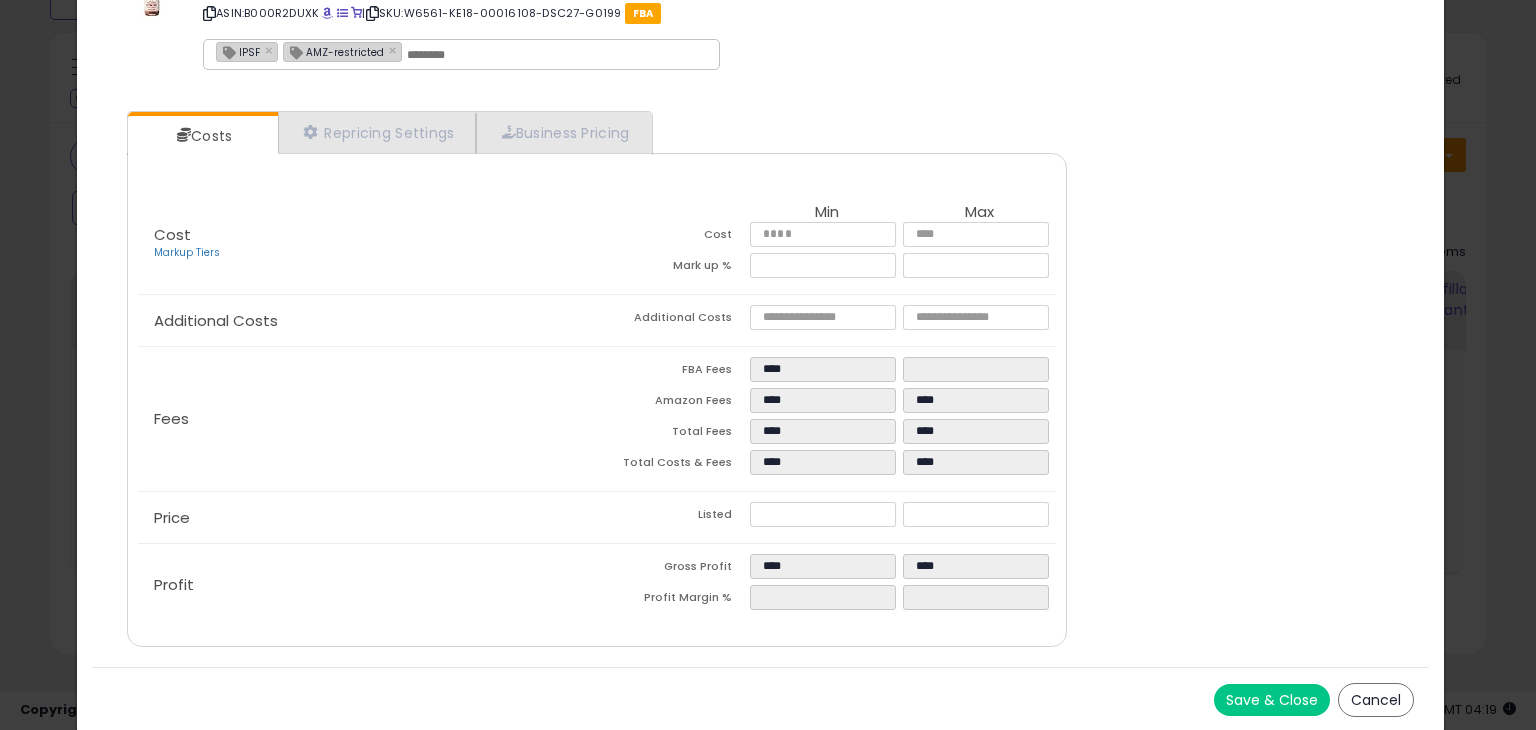 click on "Save & Close
Cancel" at bounding box center [760, 699] 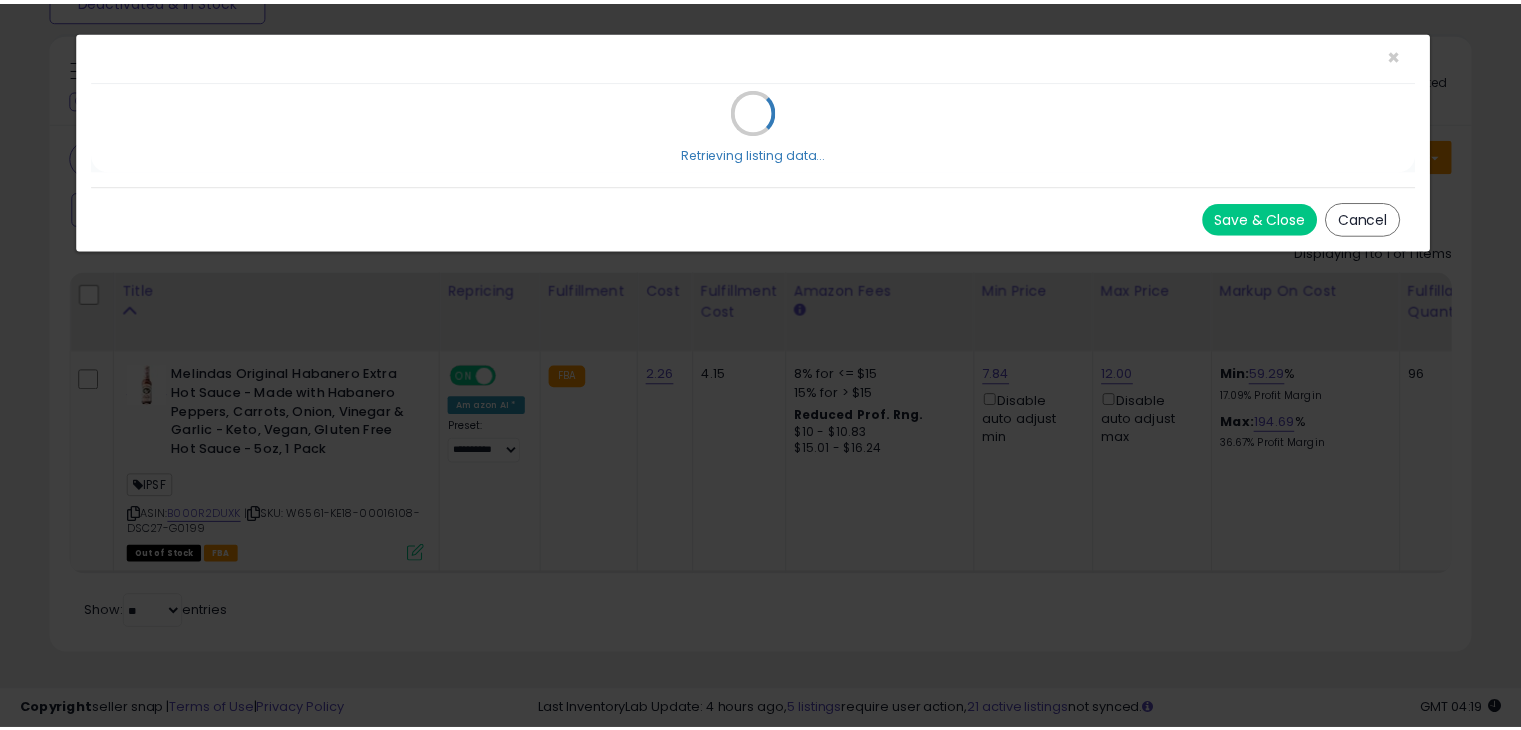 scroll, scrollTop: 0, scrollLeft: 0, axis: both 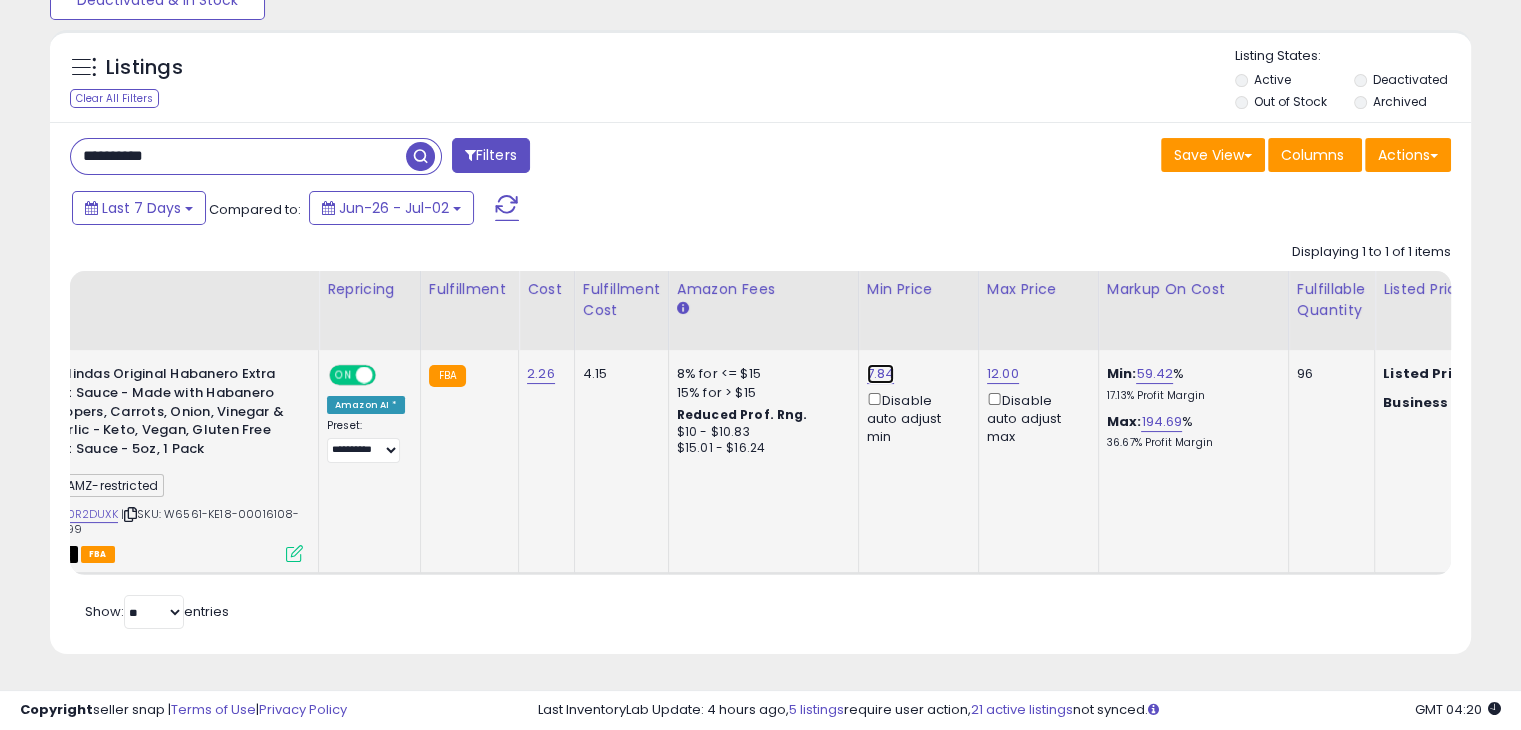 click on "7.84" at bounding box center [881, 374] 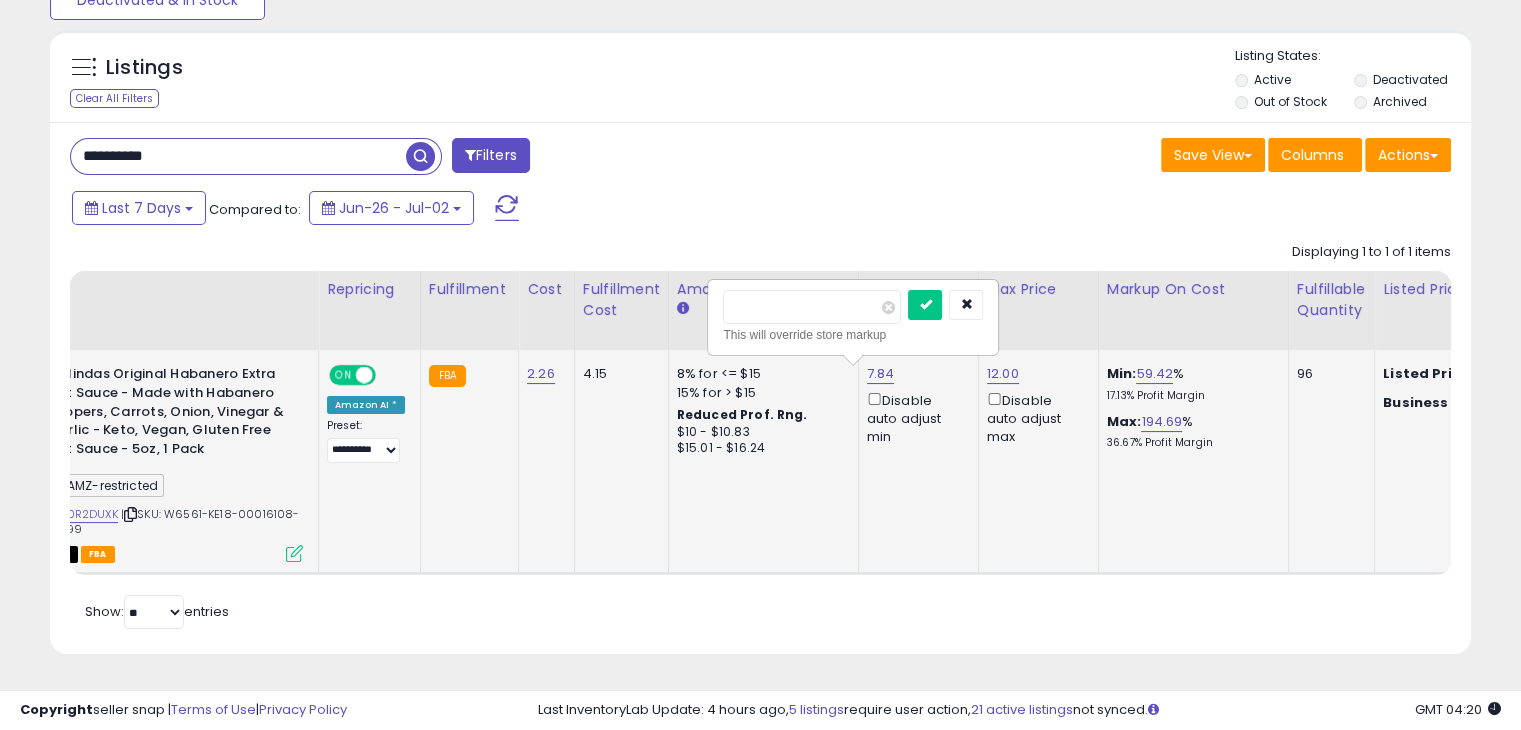 click on "****" at bounding box center [812, 307] 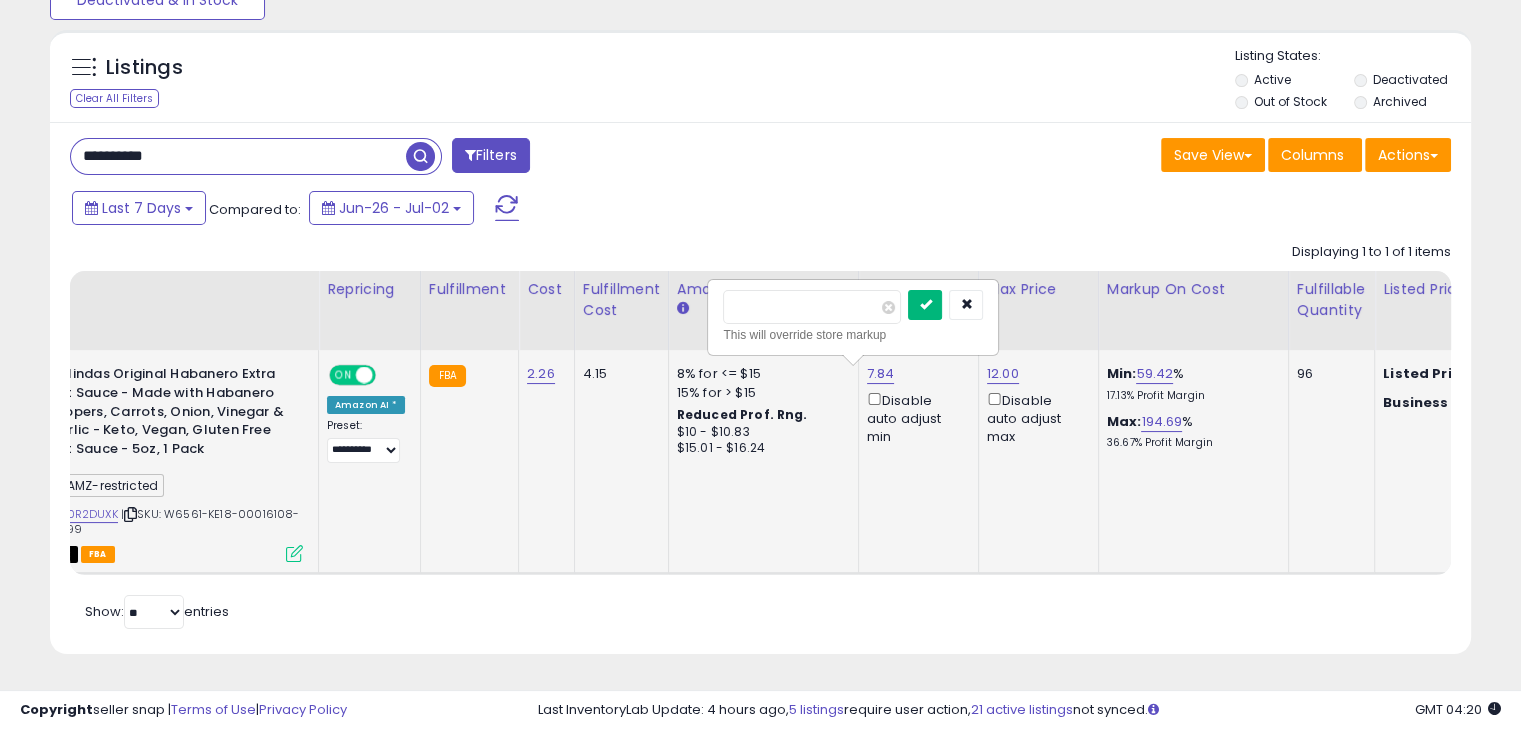 type on "****" 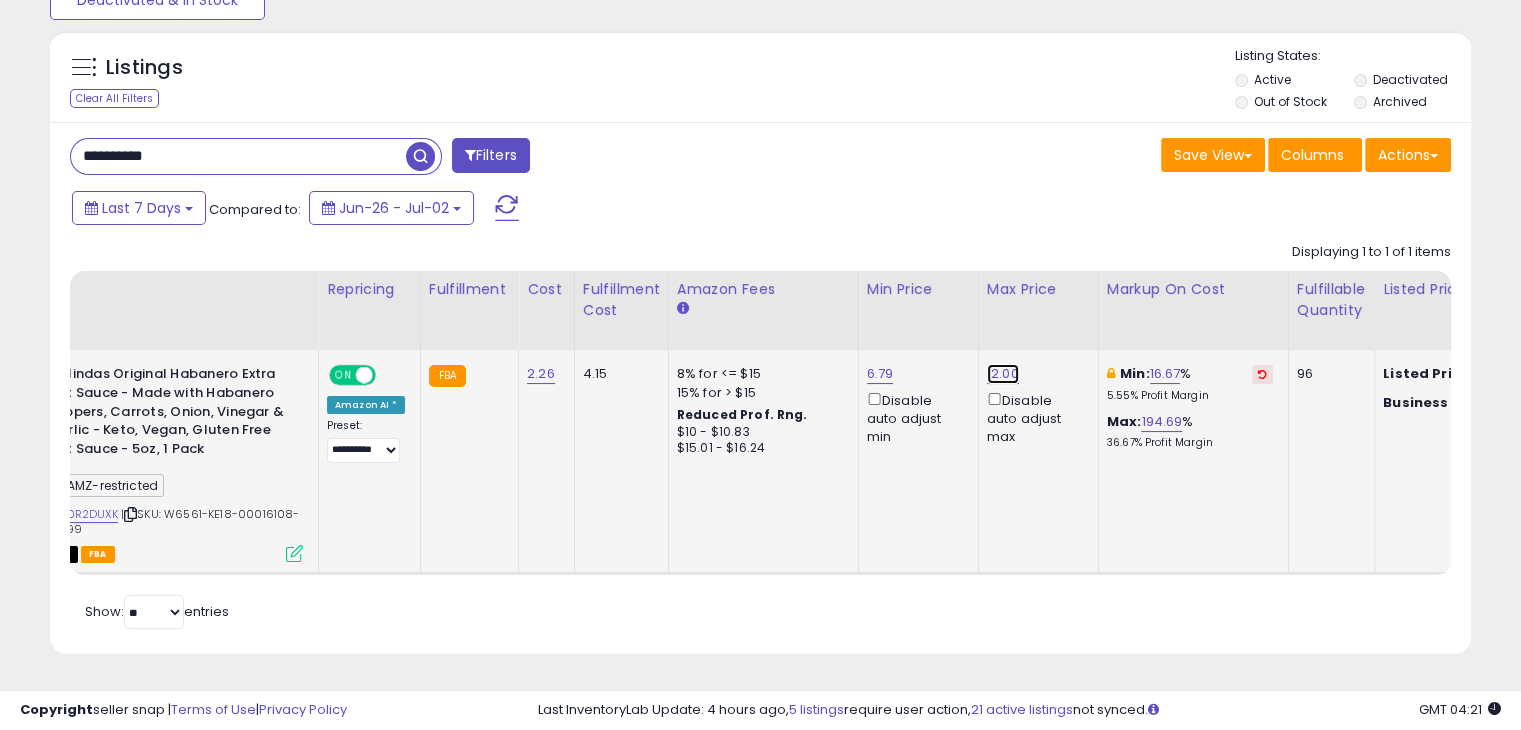 click on "12.00" at bounding box center [1003, 374] 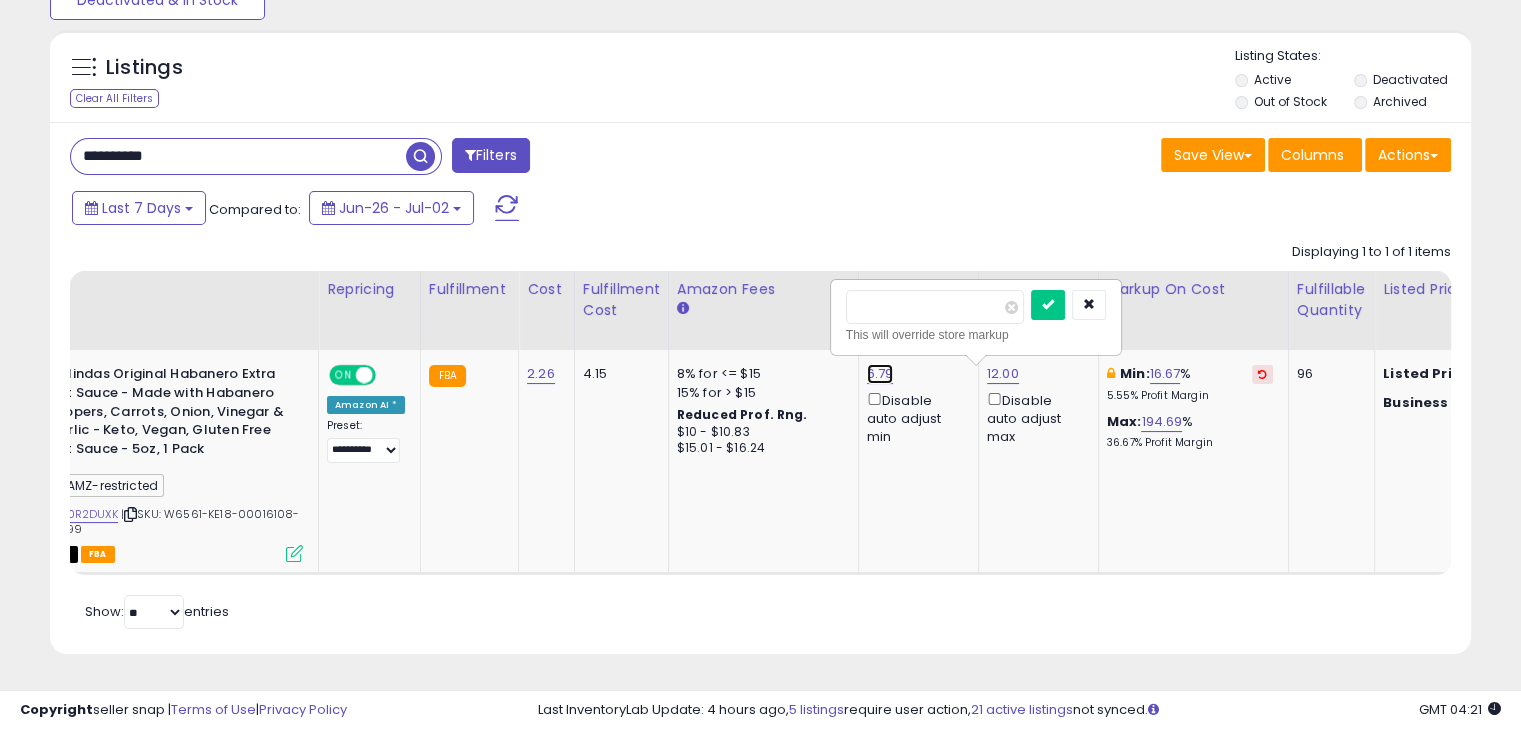 click on "6.79" at bounding box center [880, 374] 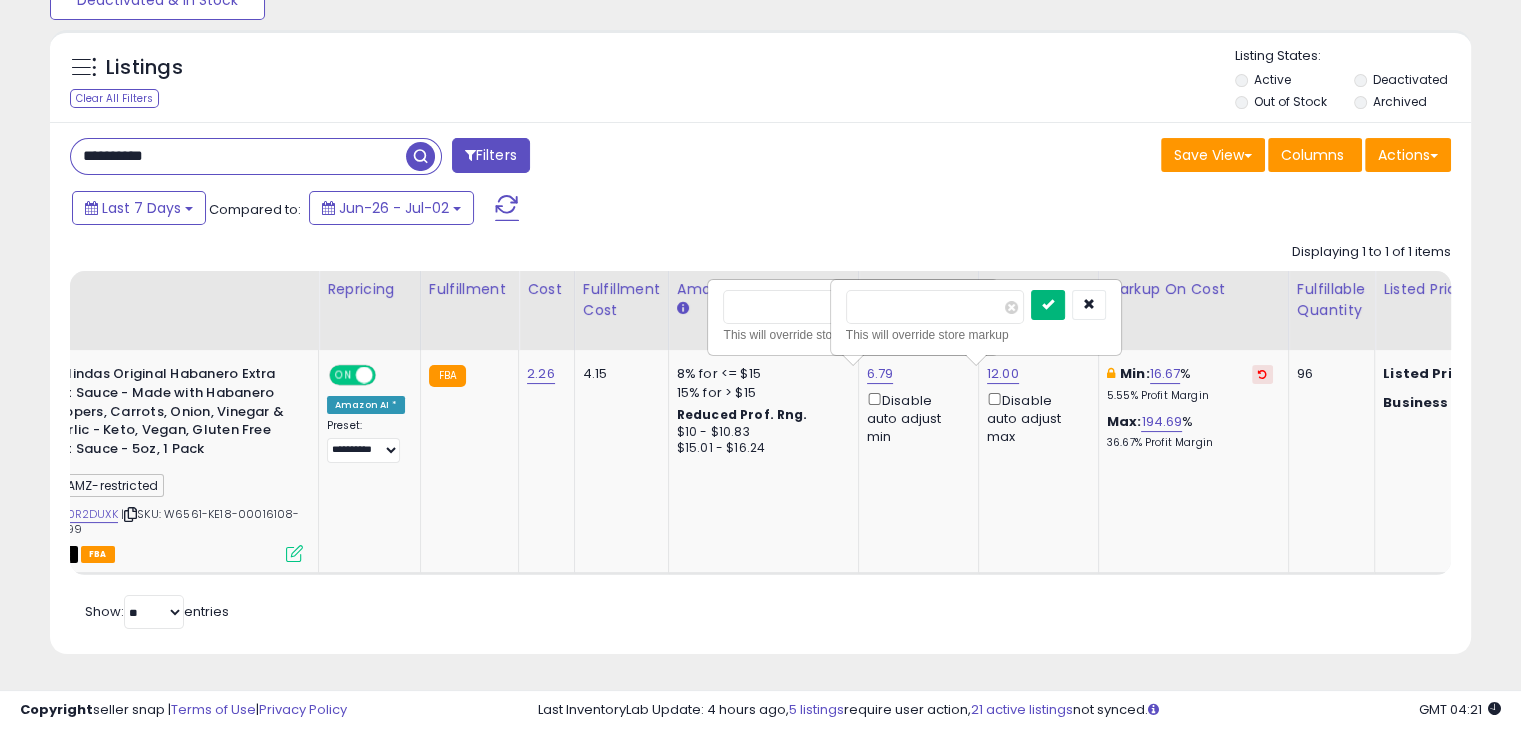 type on "****" 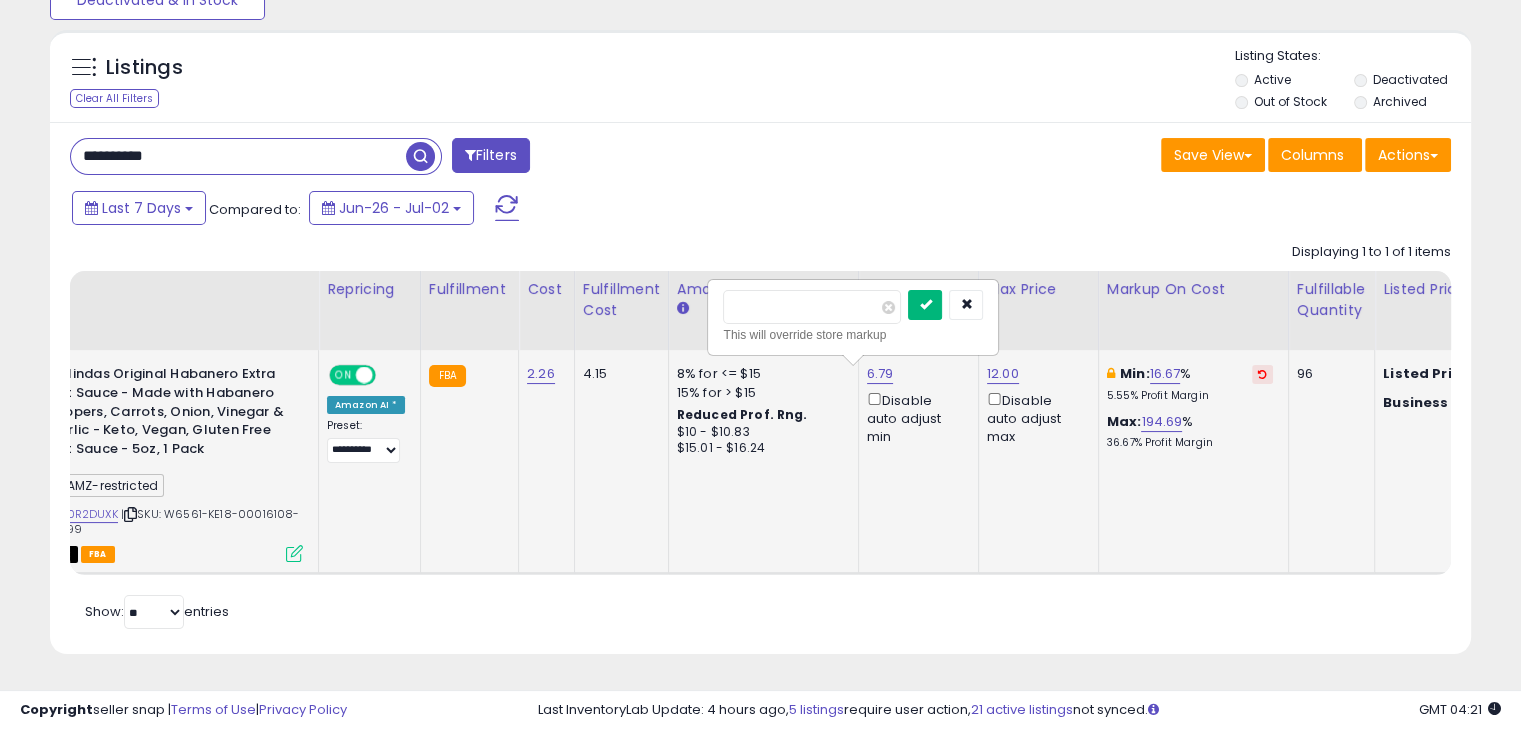 drag, startPoint x: 944, startPoint y: 309, endPoint x: 941, endPoint y: 320, distance: 11.401754 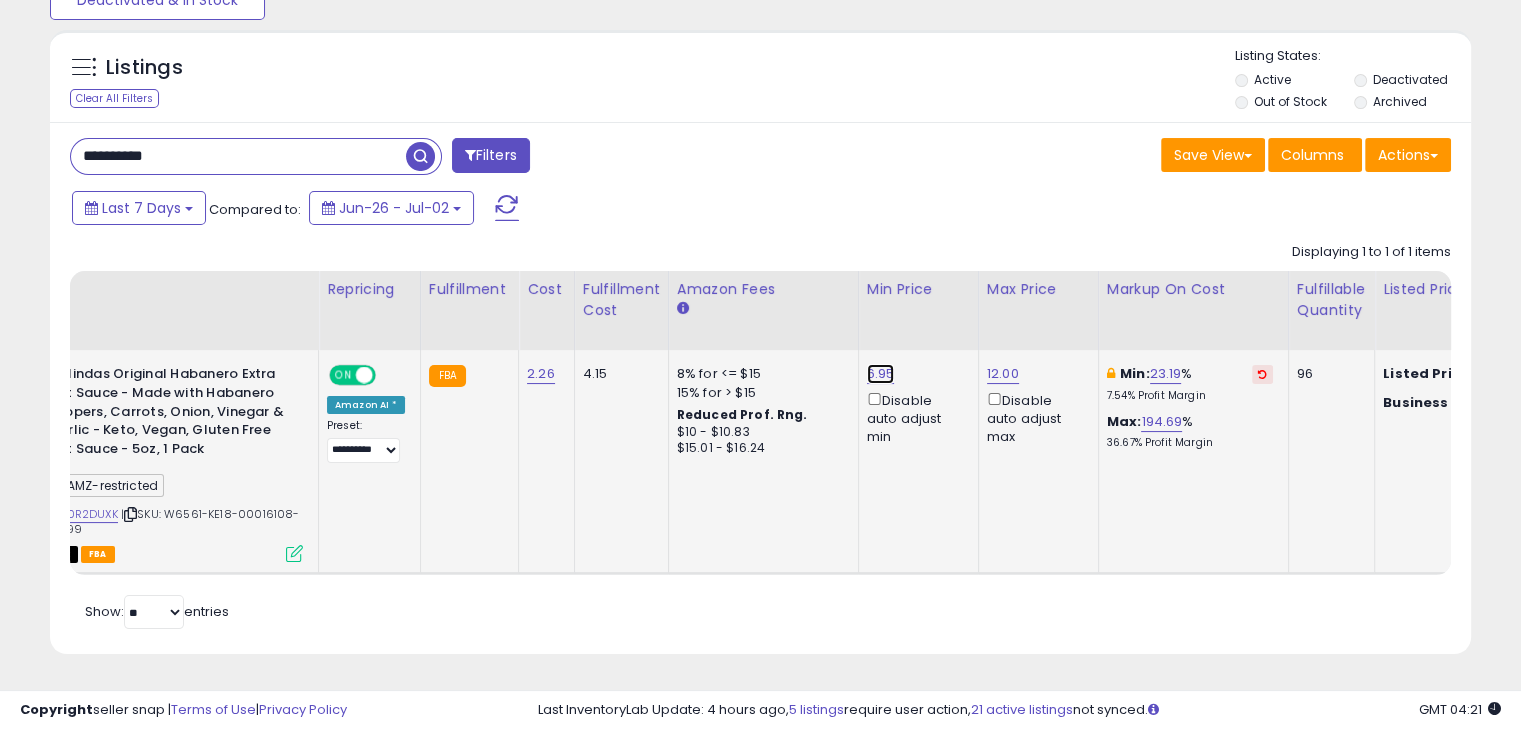 click on "6.95" at bounding box center [881, 374] 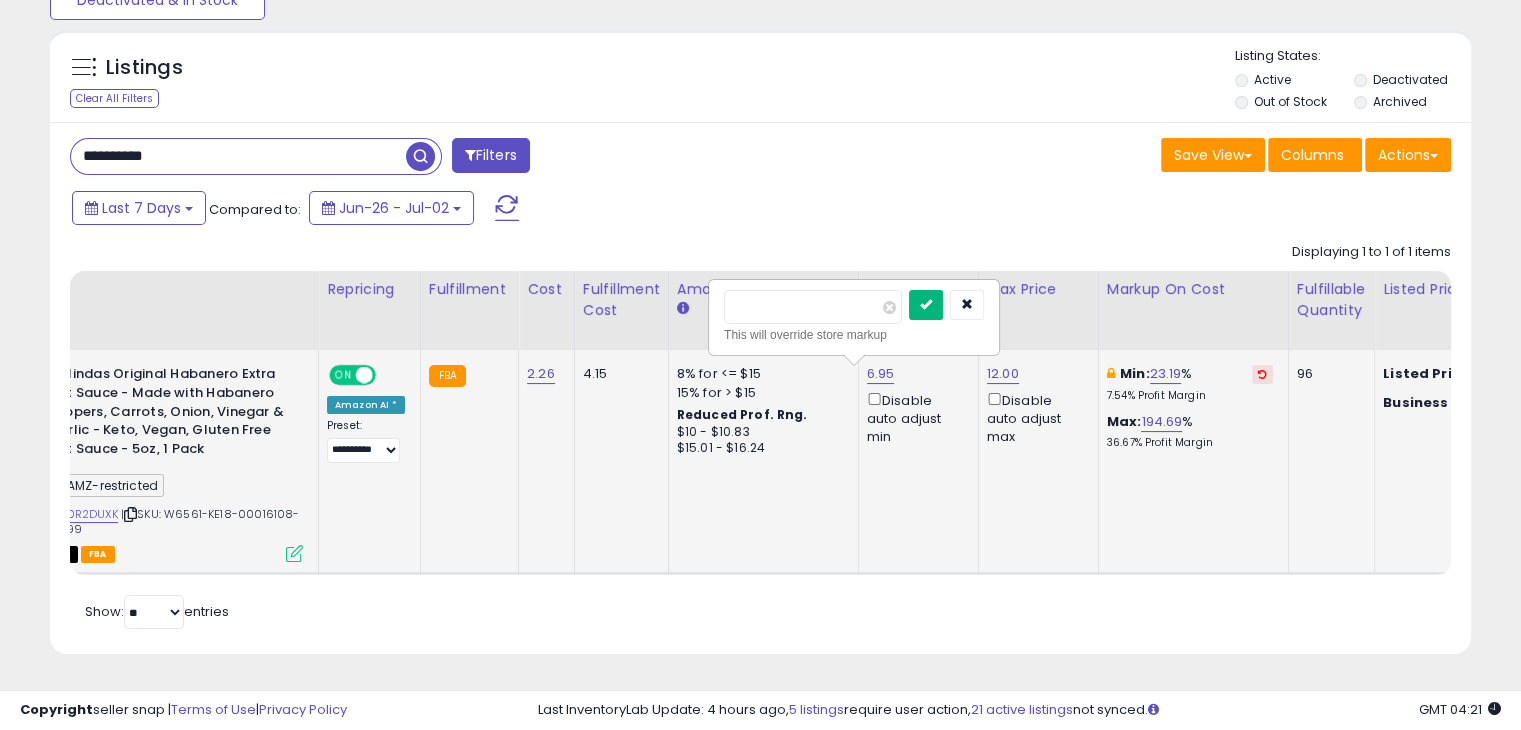 click at bounding box center (926, 305) 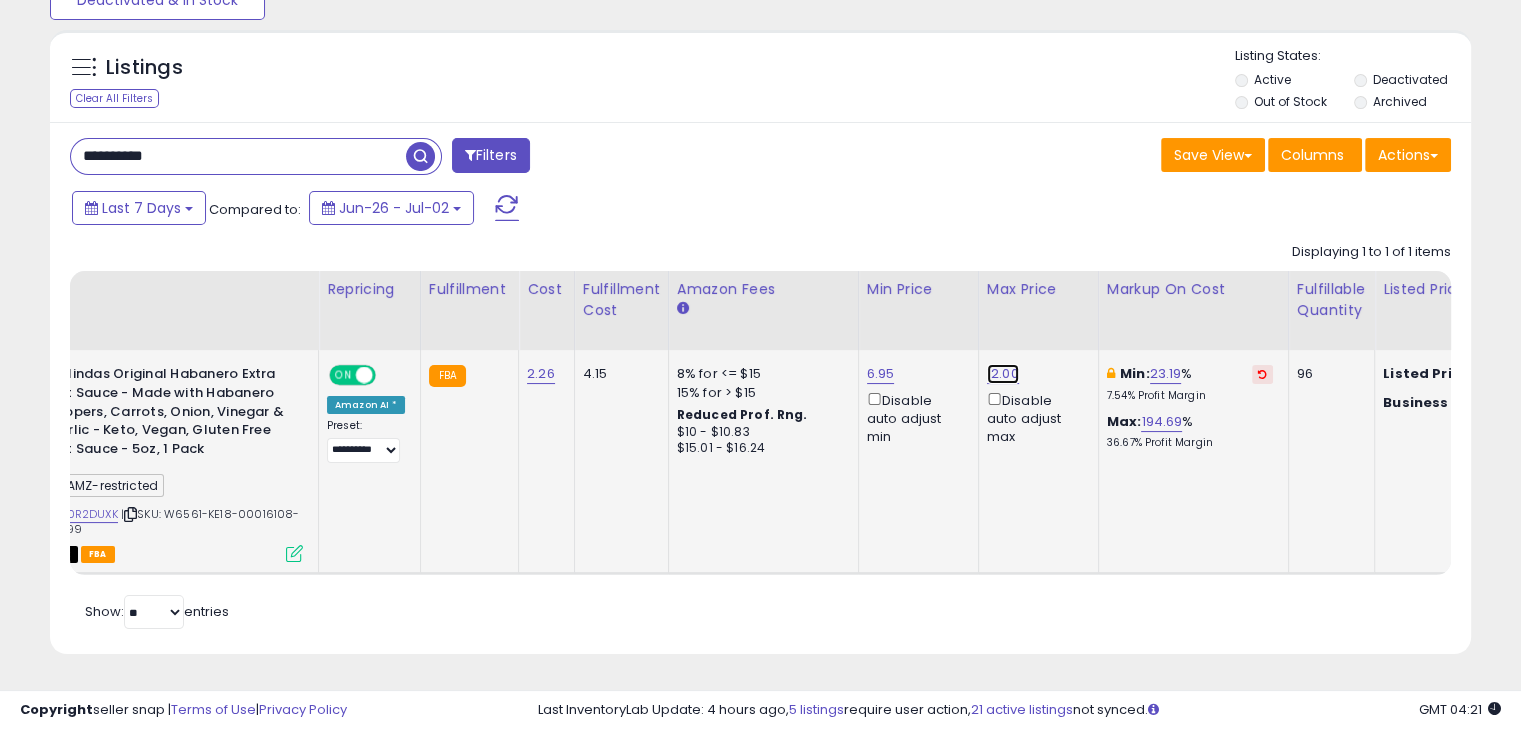 click on "12.00" at bounding box center (1003, 374) 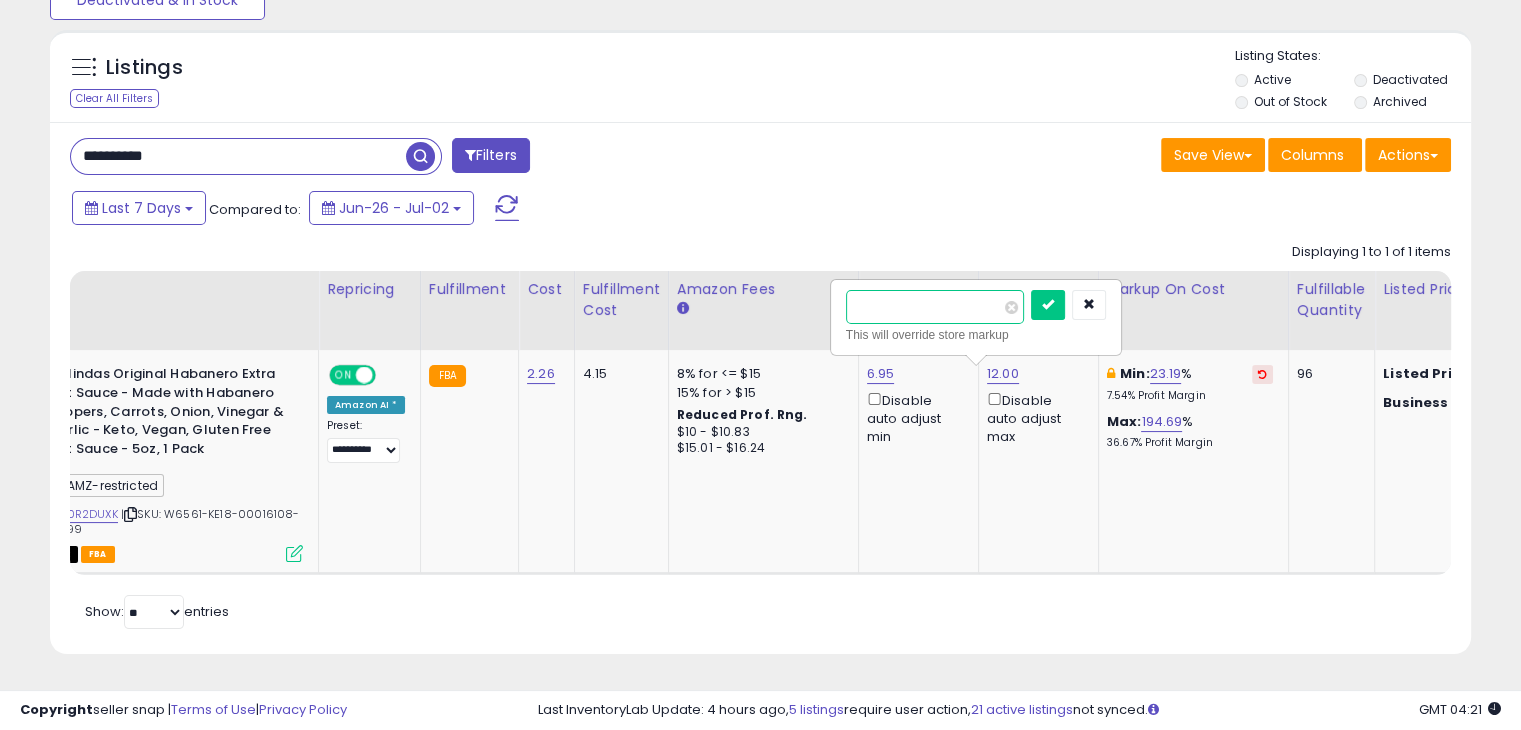 type on "*" 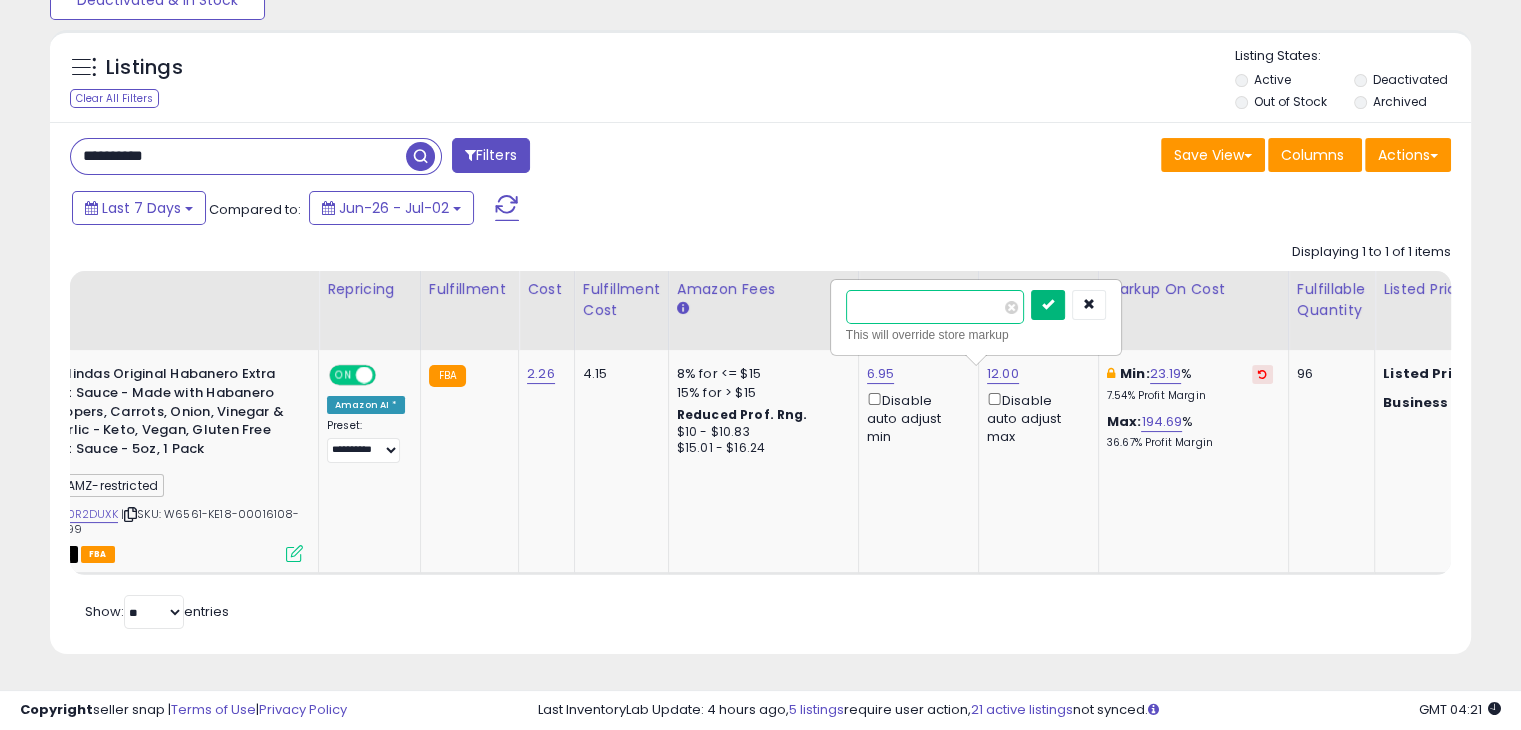 type on "***" 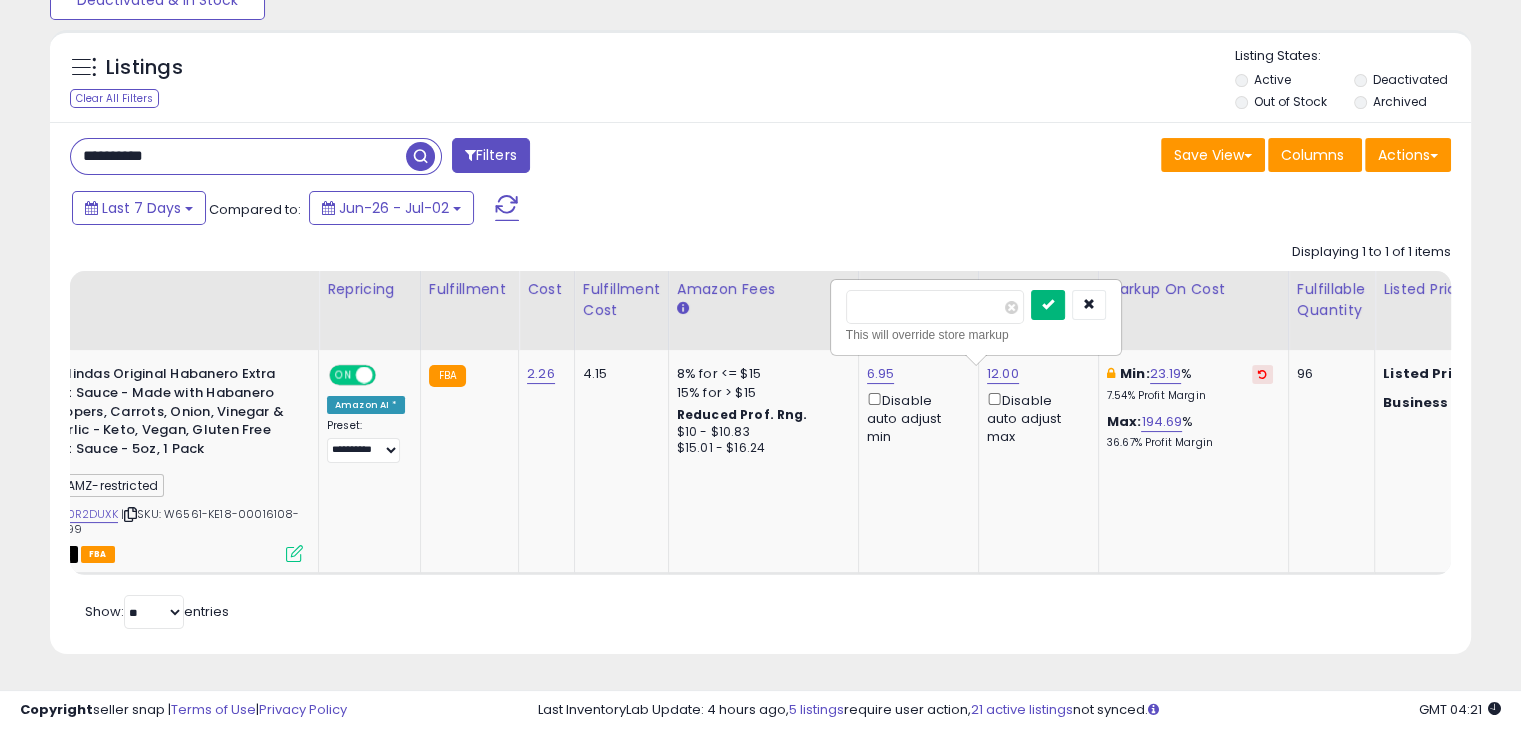 click at bounding box center [1048, 304] 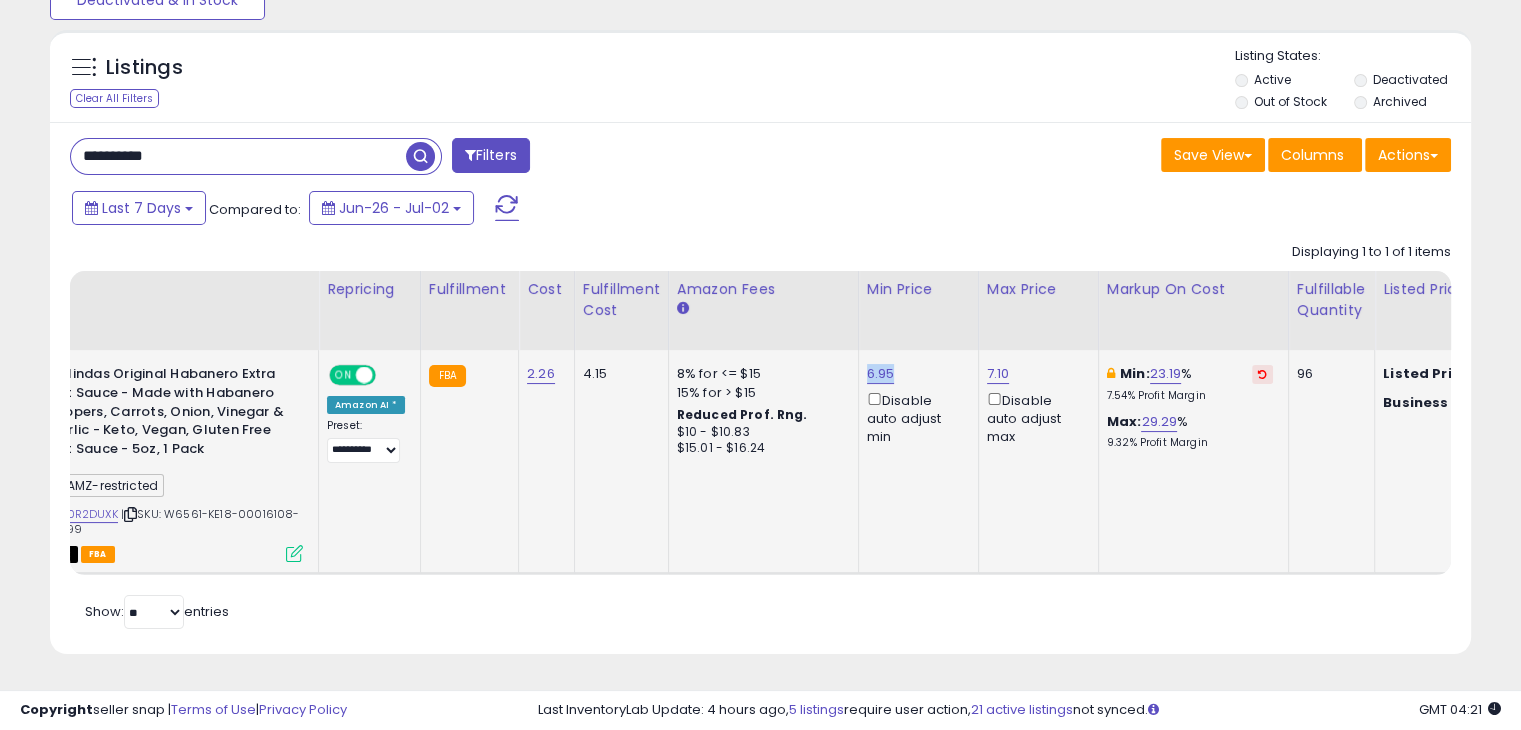 drag, startPoint x: 893, startPoint y: 377, endPoint x: 854, endPoint y: 372, distance: 39.319206 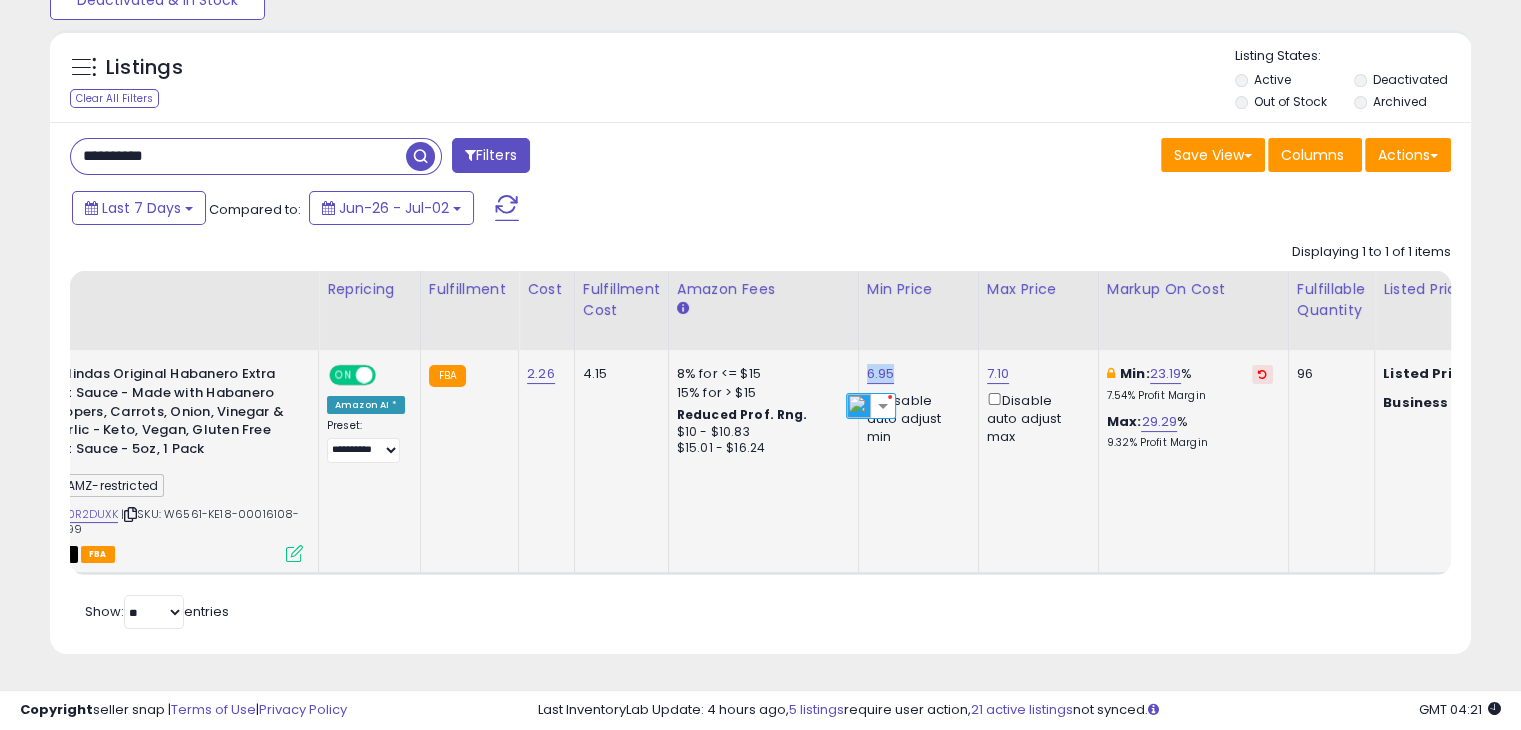 copy on "6.95" 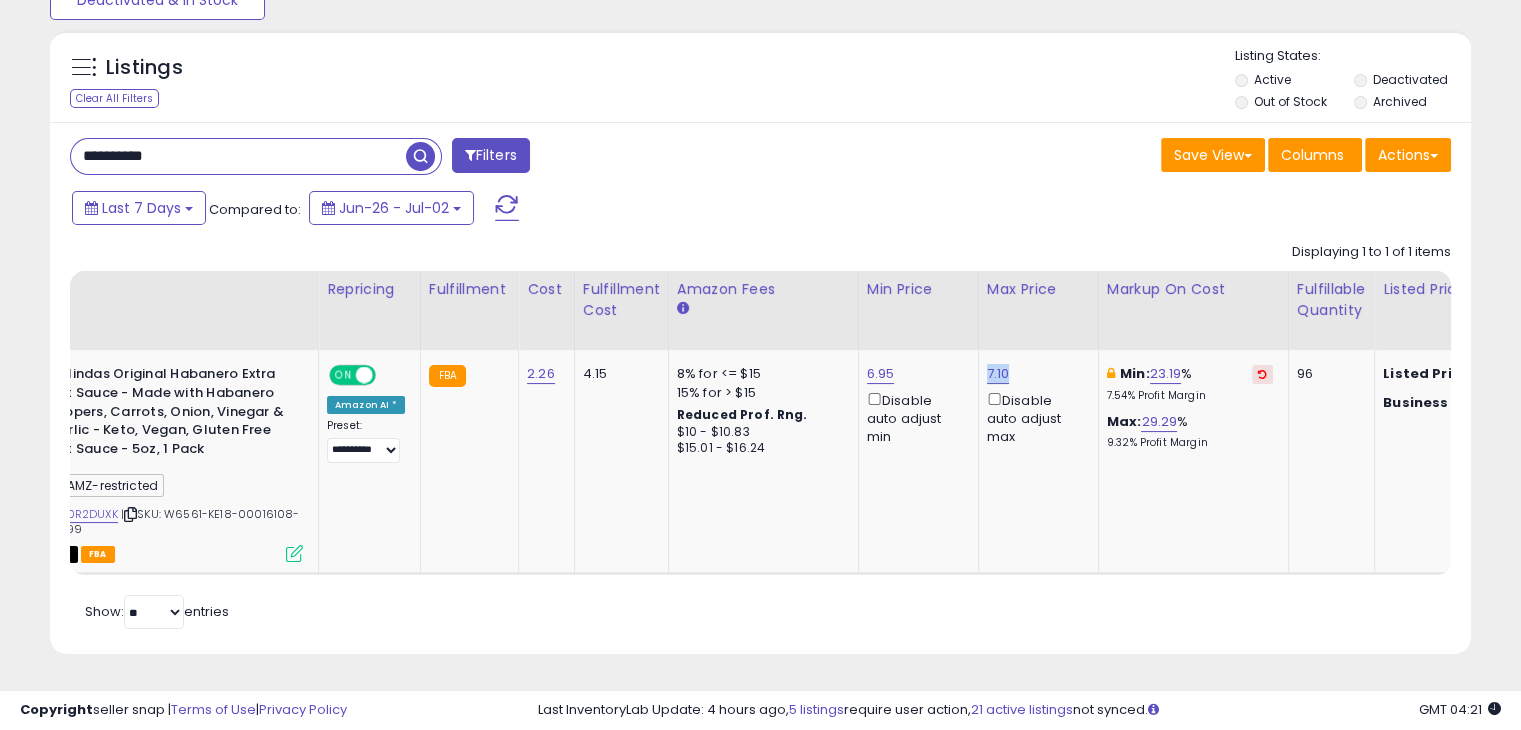 drag, startPoint x: 1003, startPoint y: 377, endPoint x: 976, endPoint y: 373, distance: 27.294687 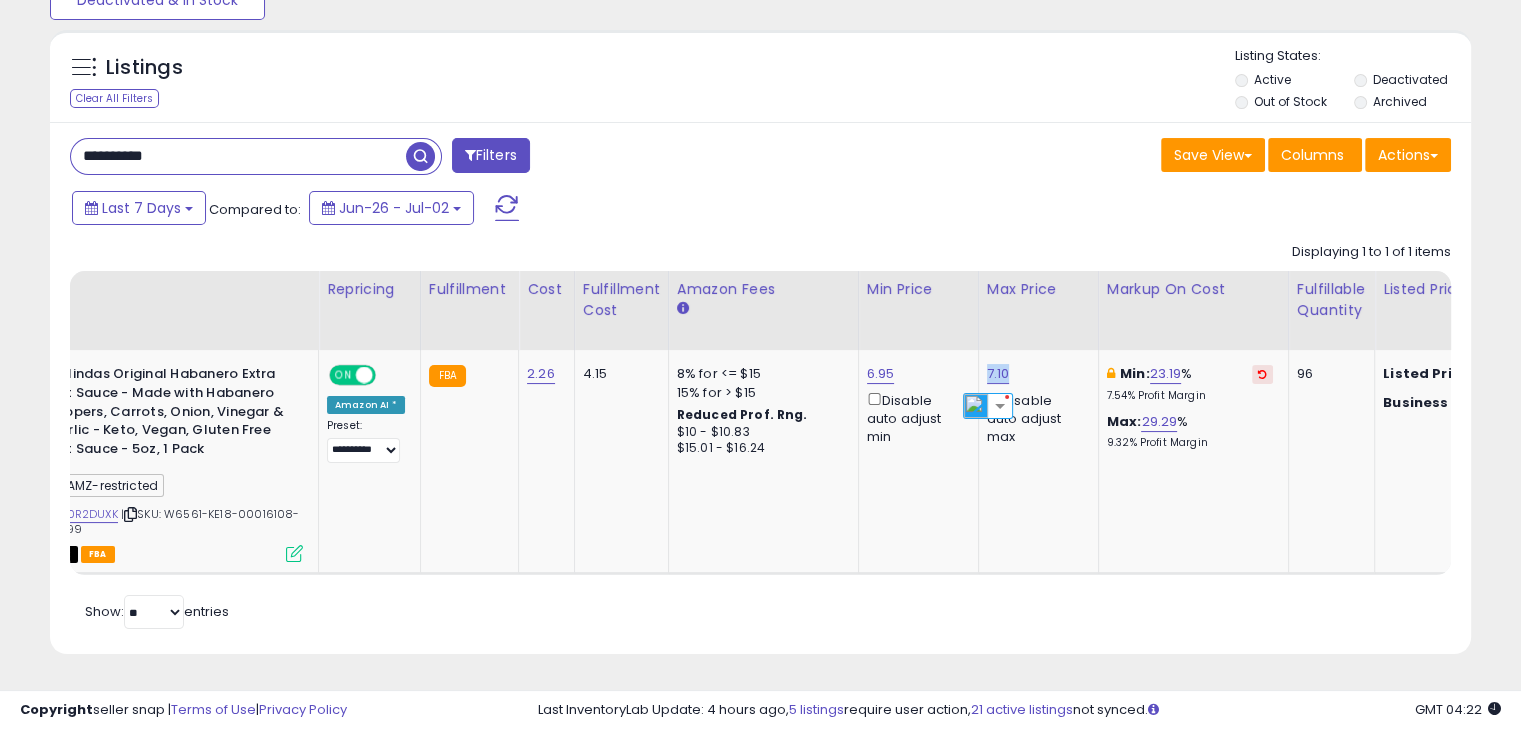 copy on "7.10" 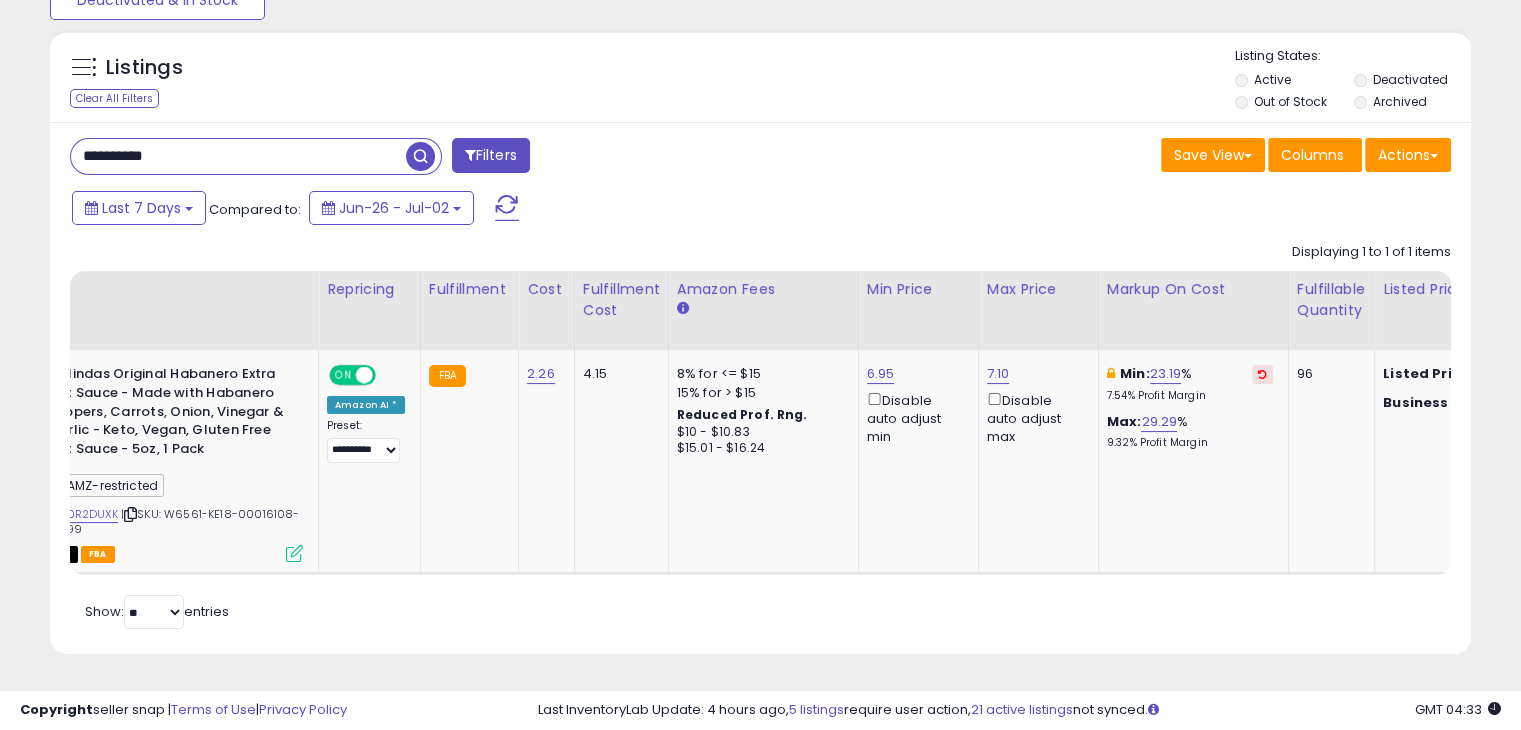 click on "**********" at bounding box center [238, 156] 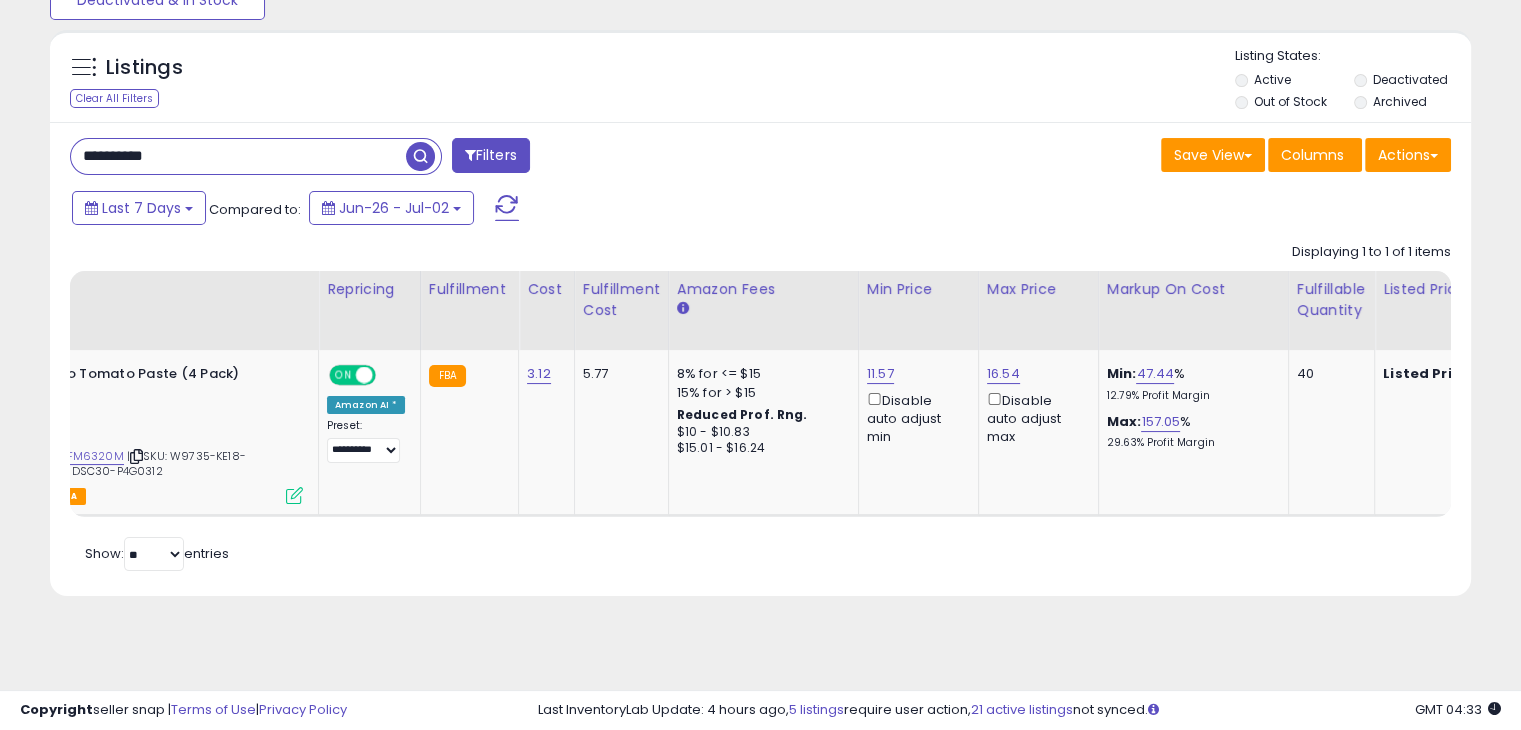 scroll, scrollTop: 0, scrollLeft: 0, axis: both 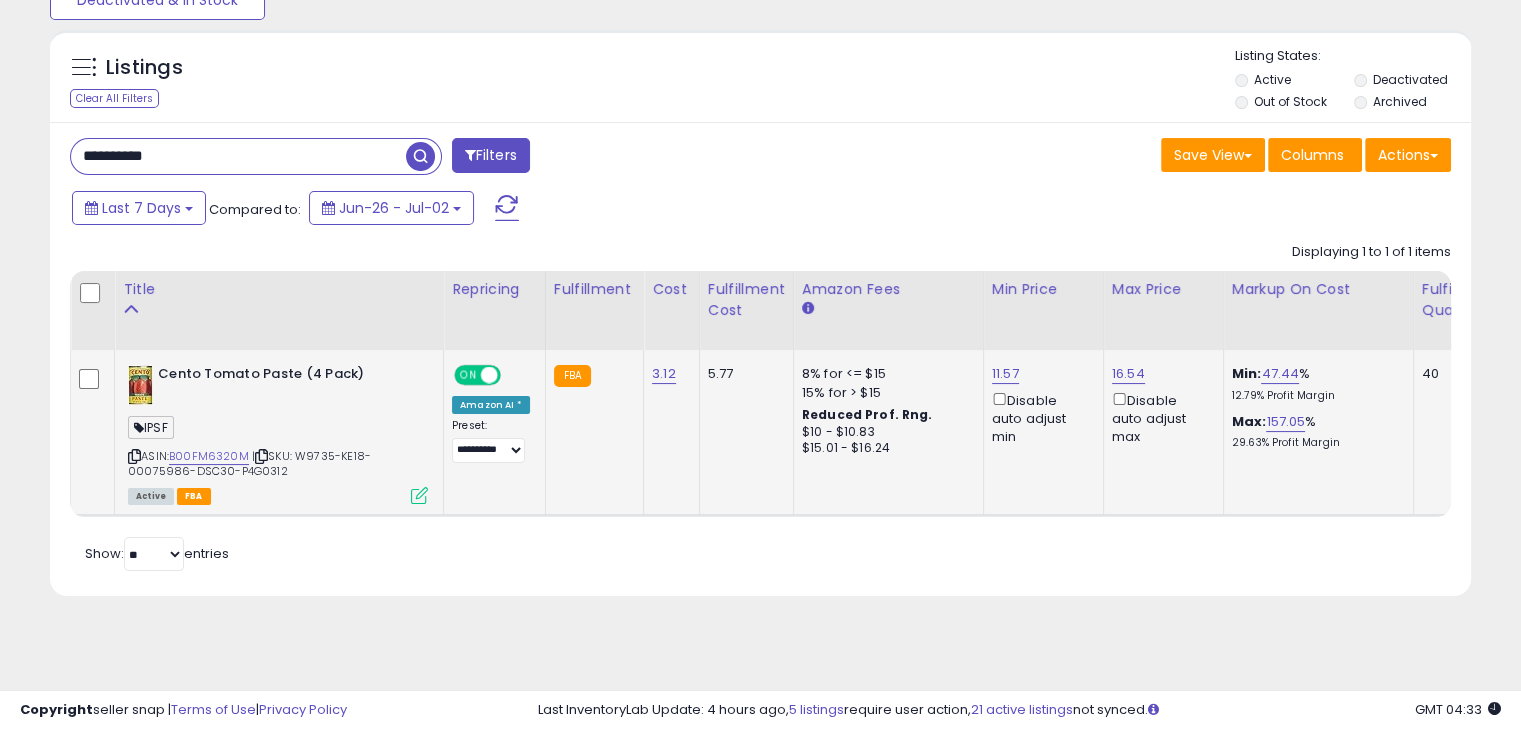 click at bounding box center (419, 495) 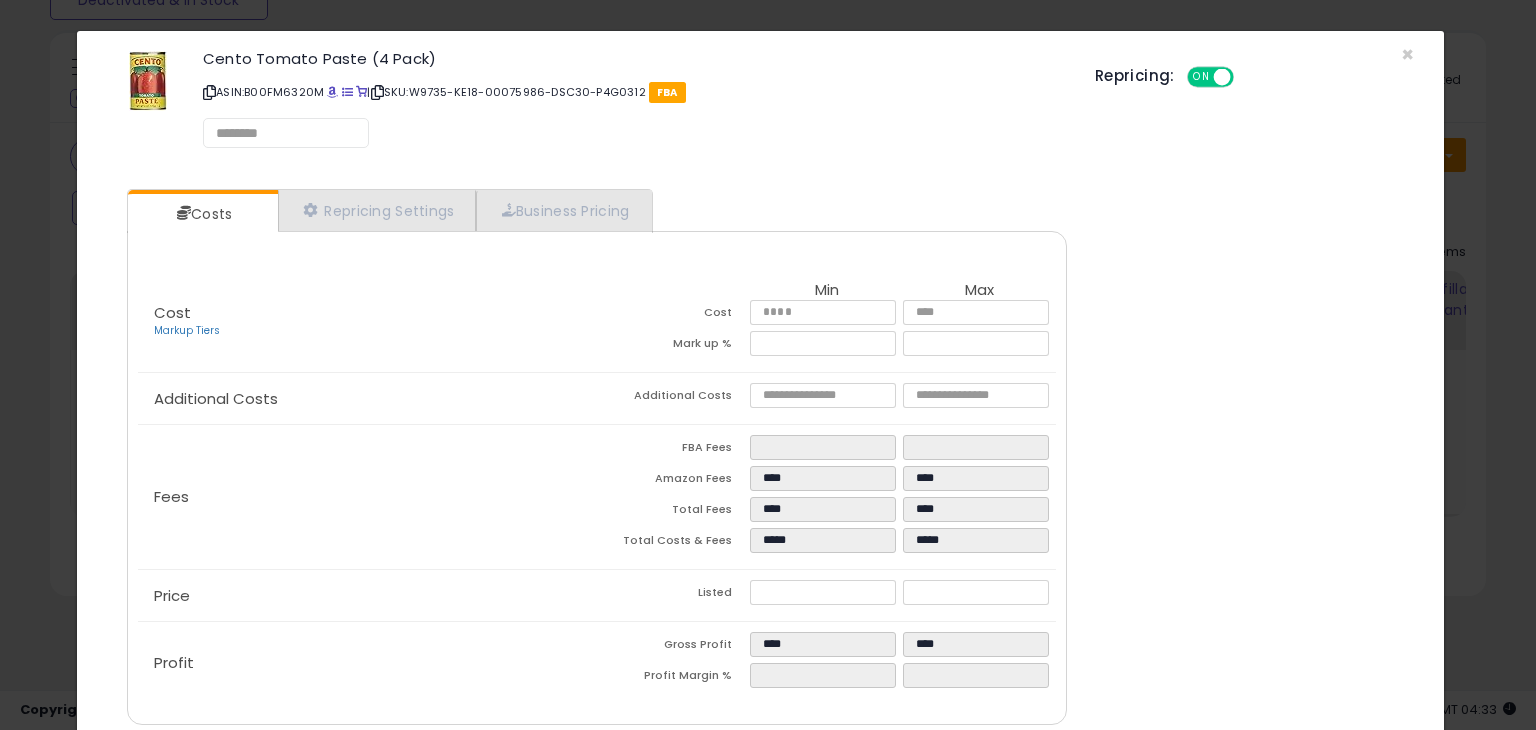 click on "× Close
Cento Tomato Paste (4 Pack)
ASIN:  B00FM6320M
|
SKU:  W9735-KE18-00075986-DSC30-P4G0312
FBA
Repricing:
ON   OFF
Retrieving listing data..." 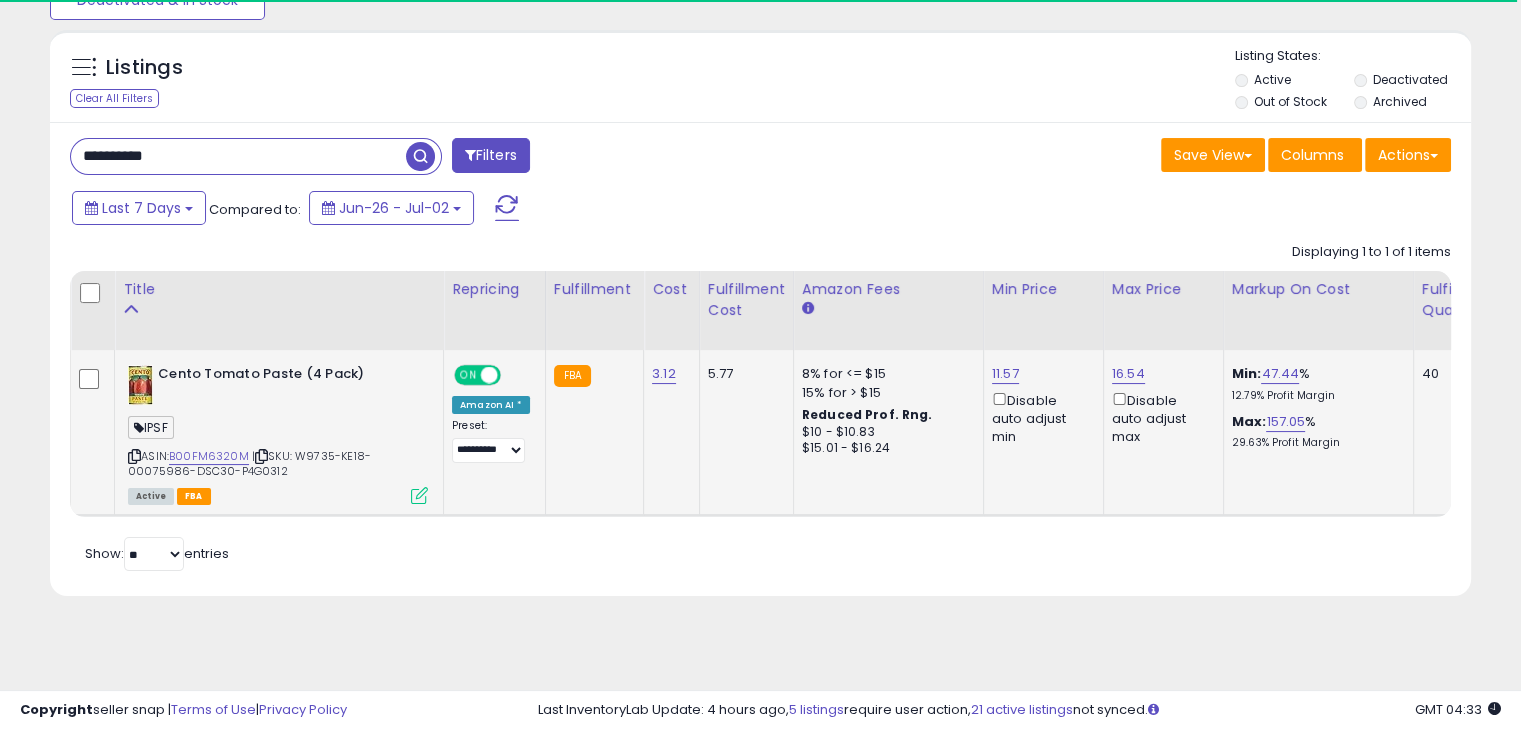 click at bounding box center (261, 456) 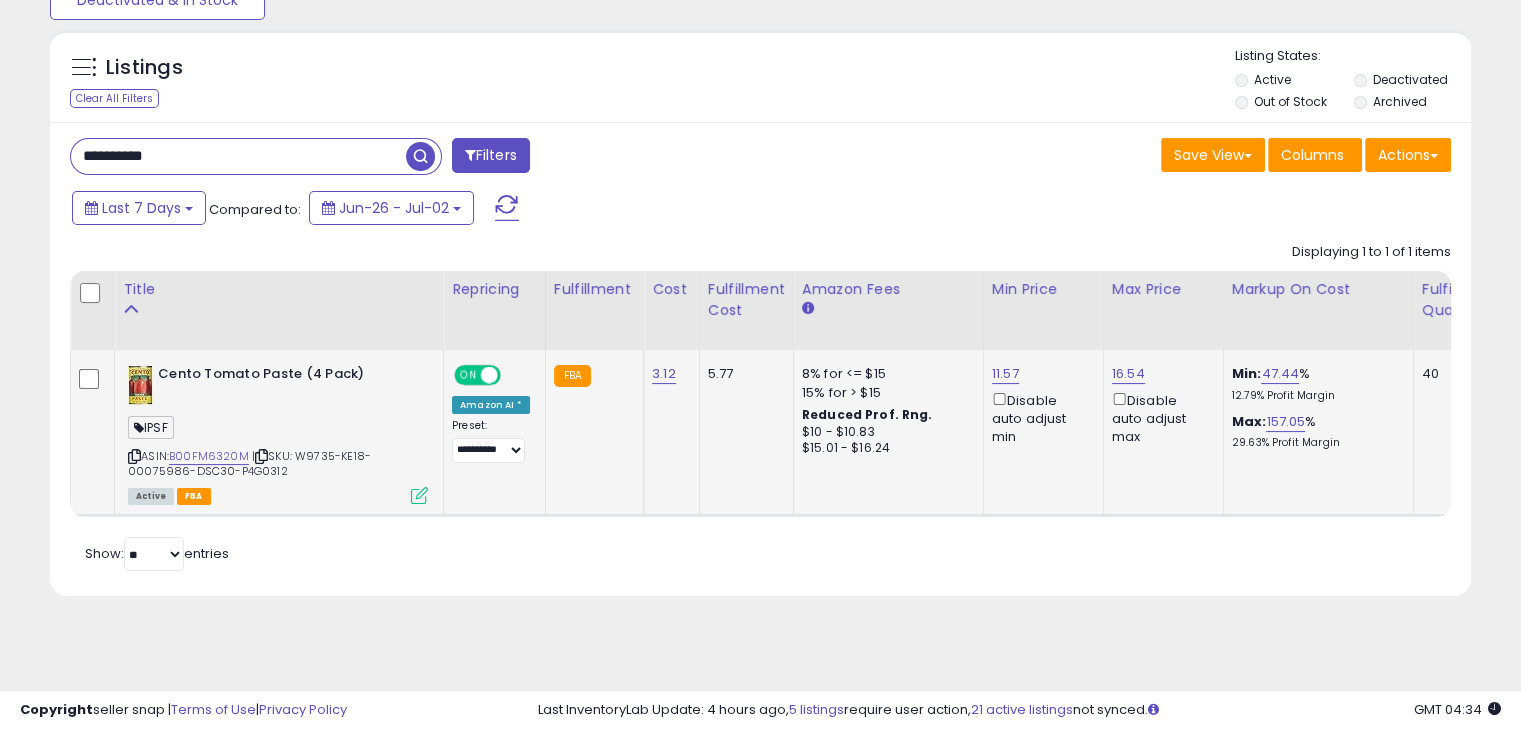 click at bounding box center [419, 495] 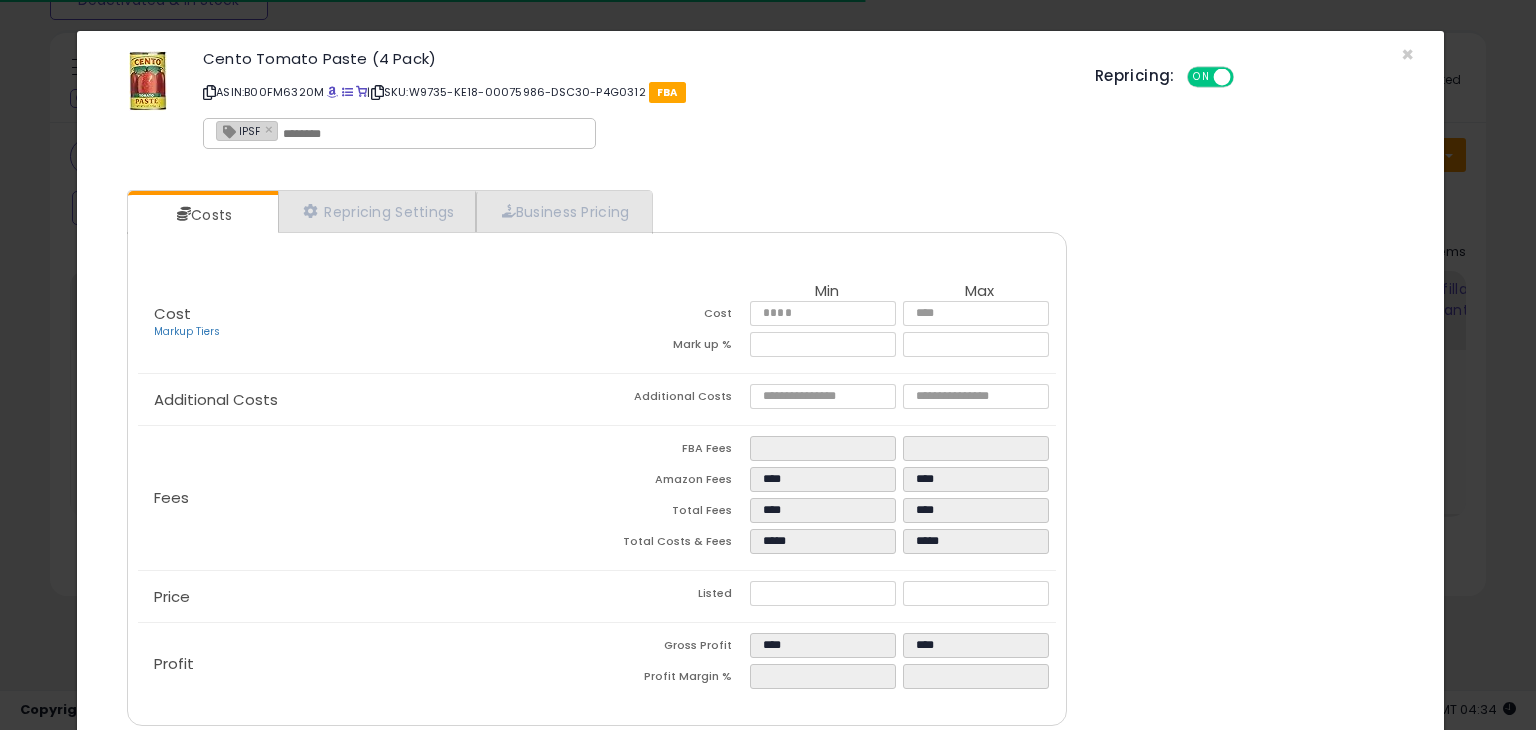 click on "IPSF ×" at bounding box center (399, 133) 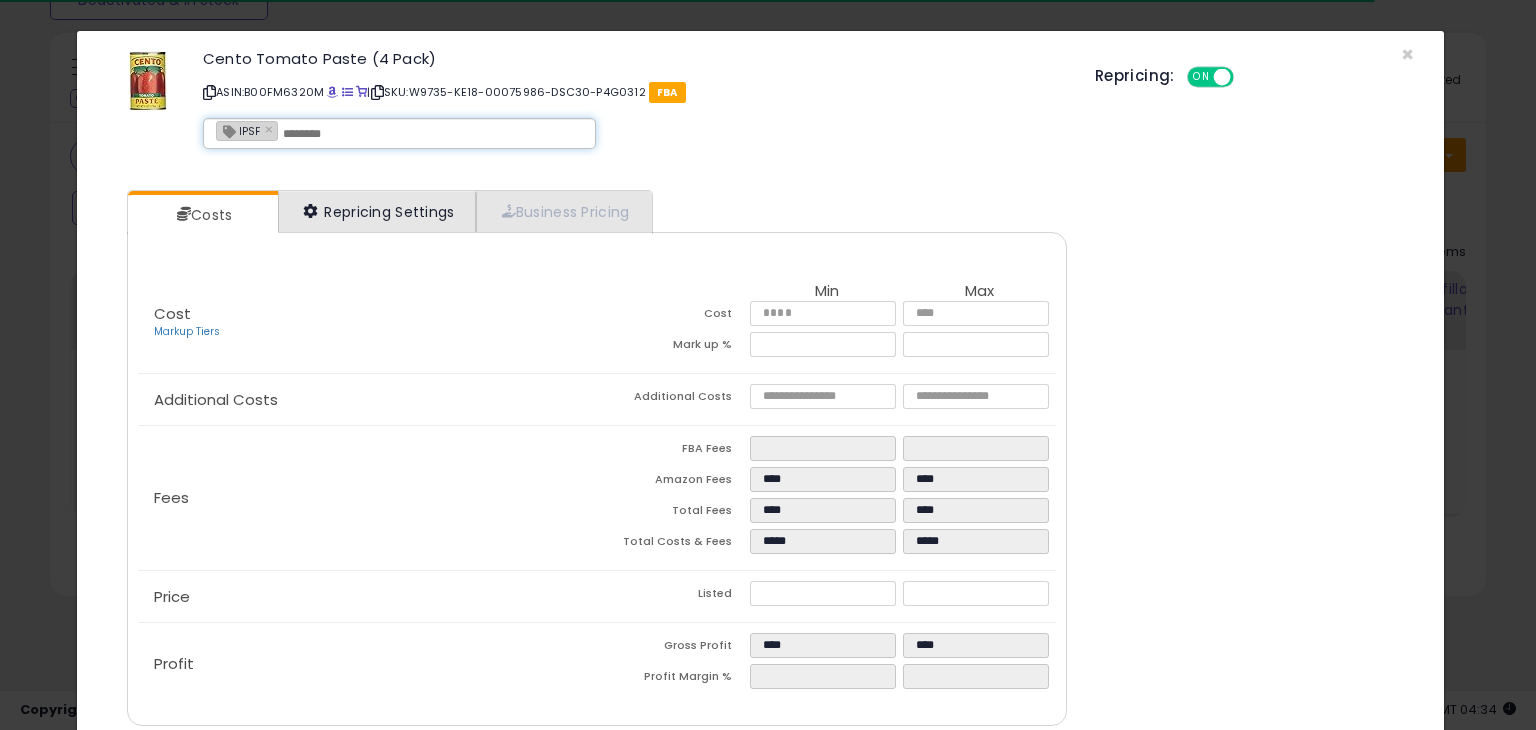 paste on "**********" 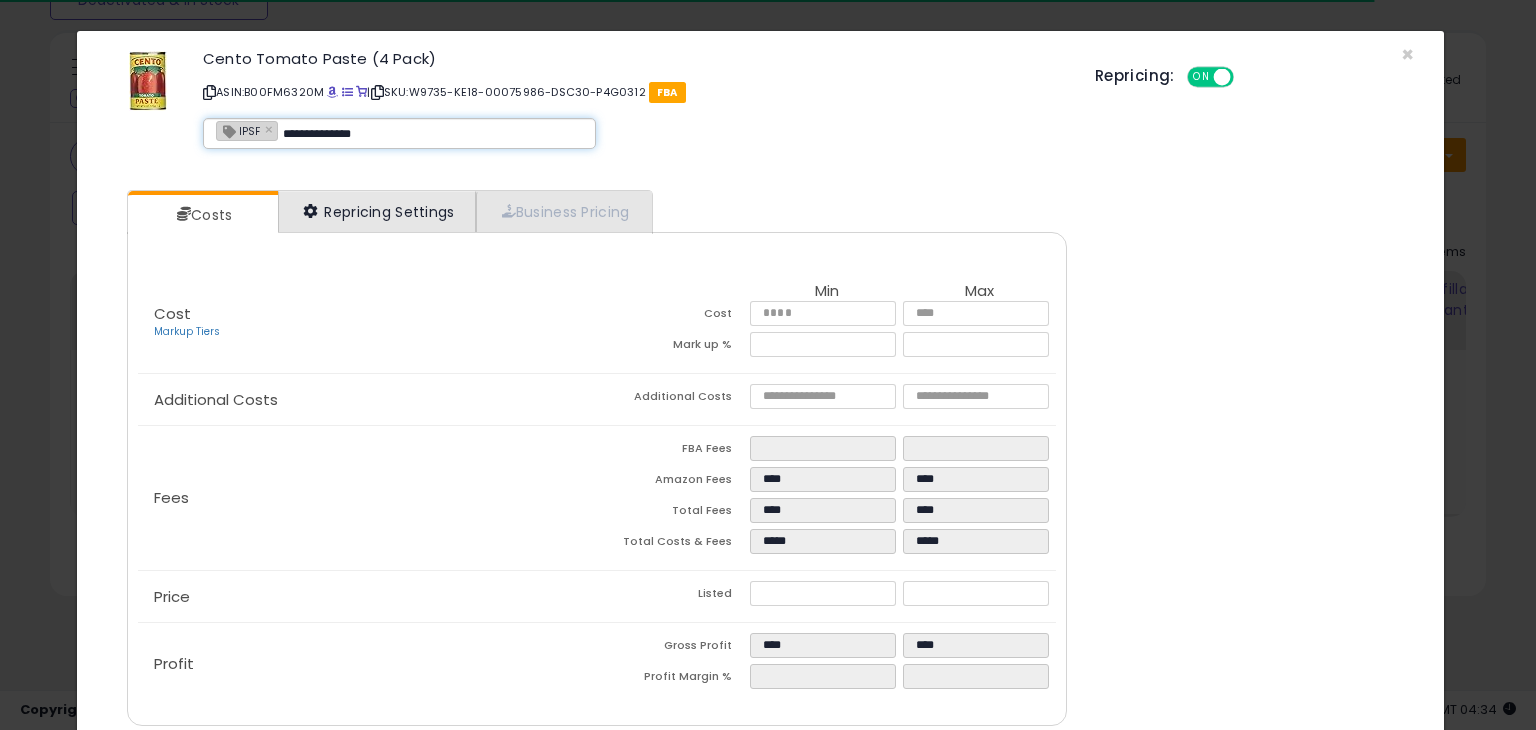 type on "**********" 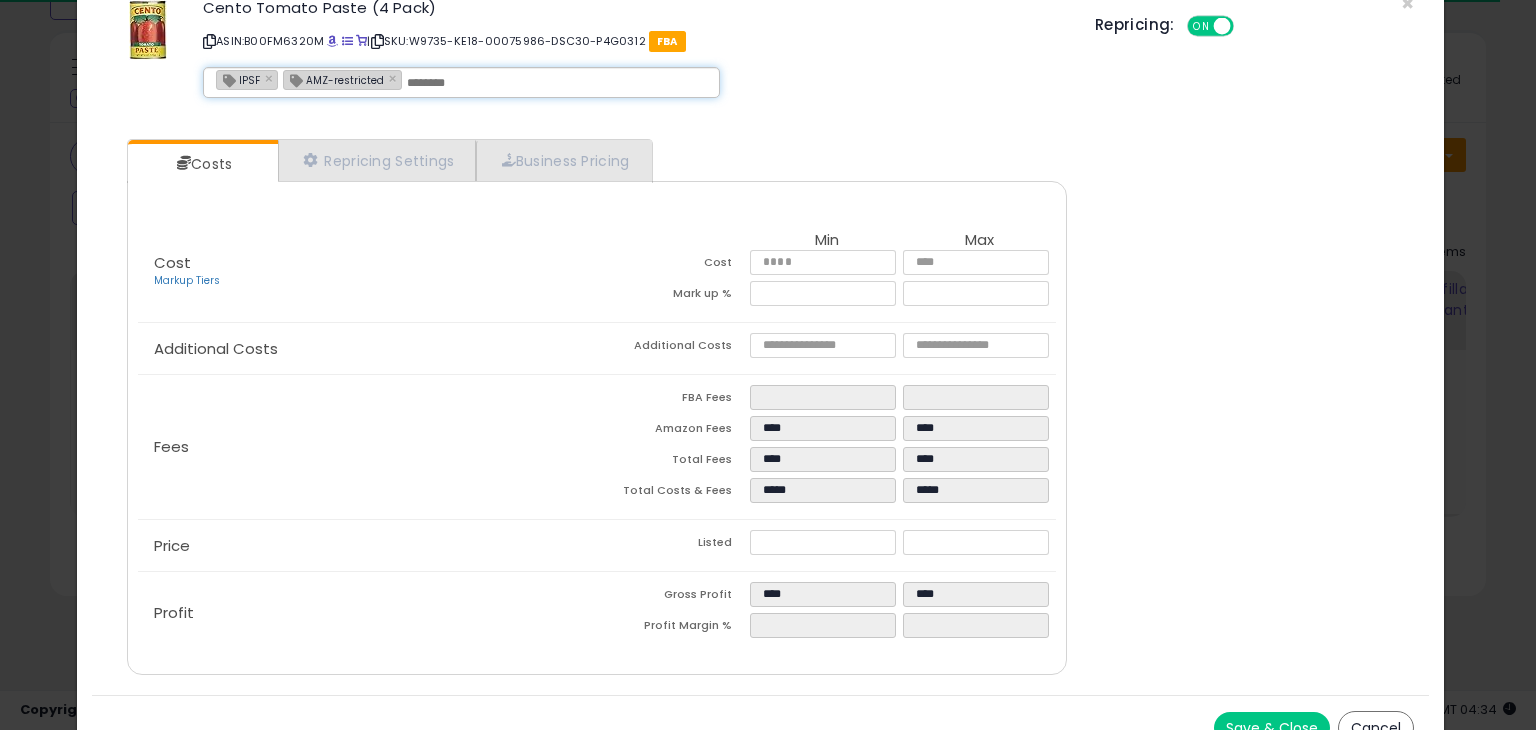 scroll, scrollTop: 79, scrollLeft: 0, axis: vertical 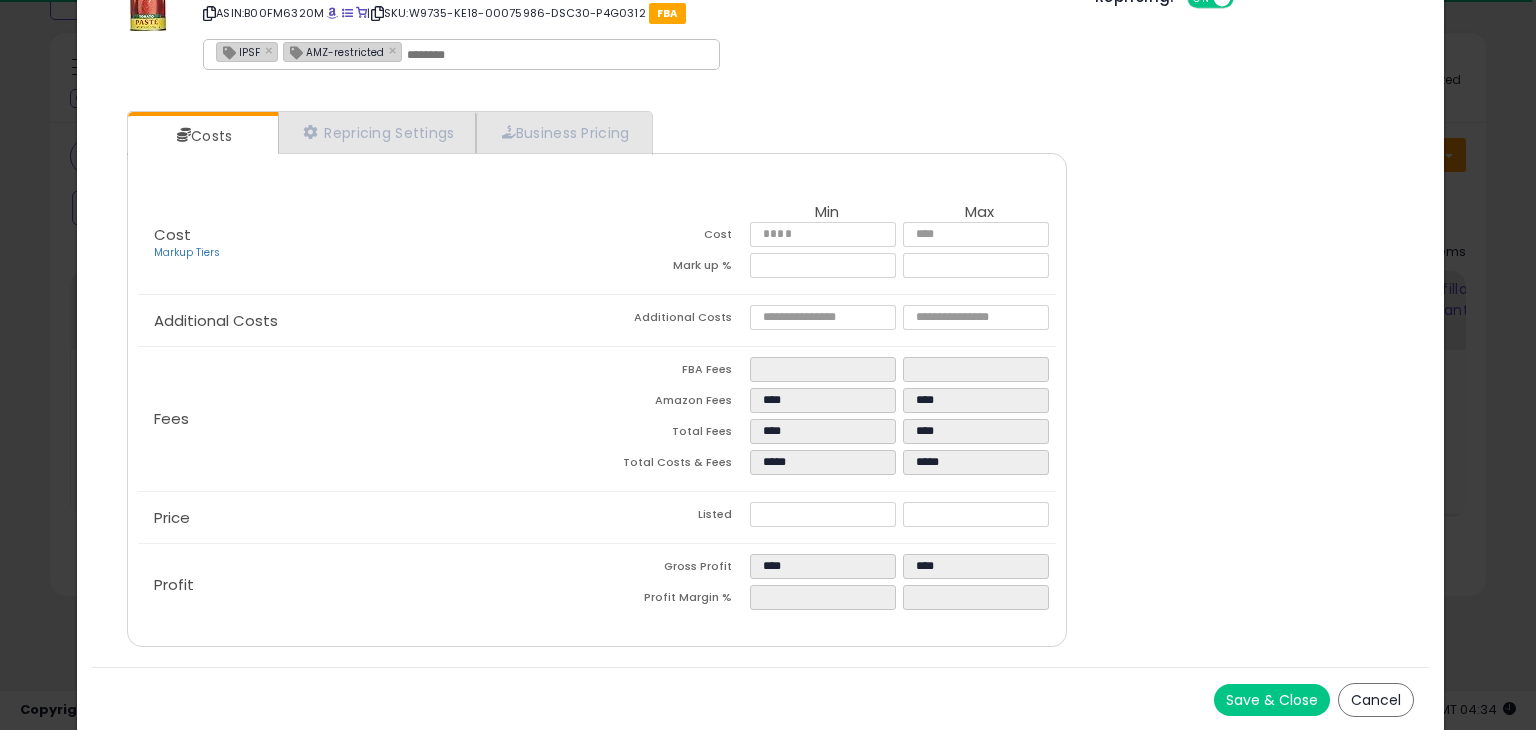 click on "Save & Close" at bounding box center (1272, 700) 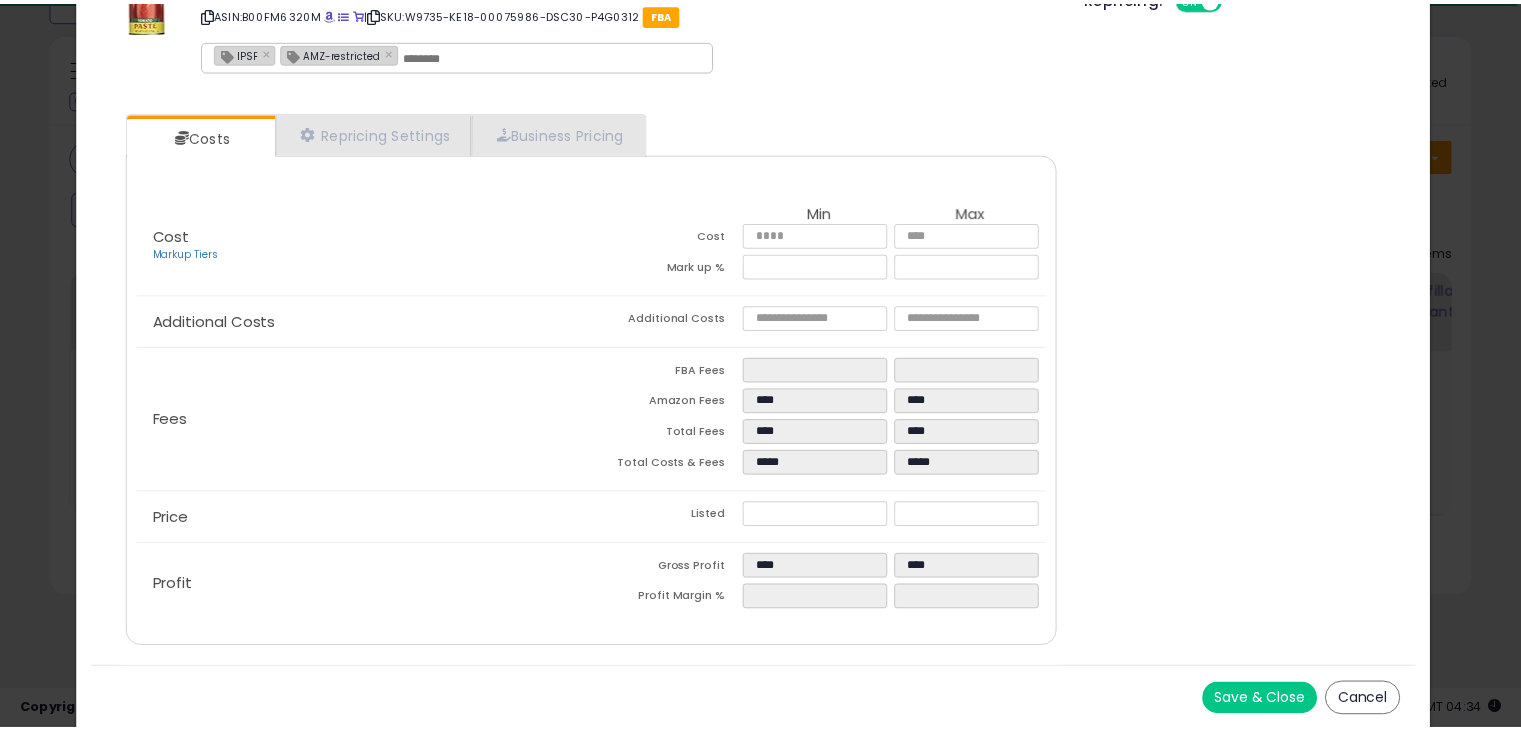 scroll, scrollTop: 0, scrollLeft: 0, axis: both 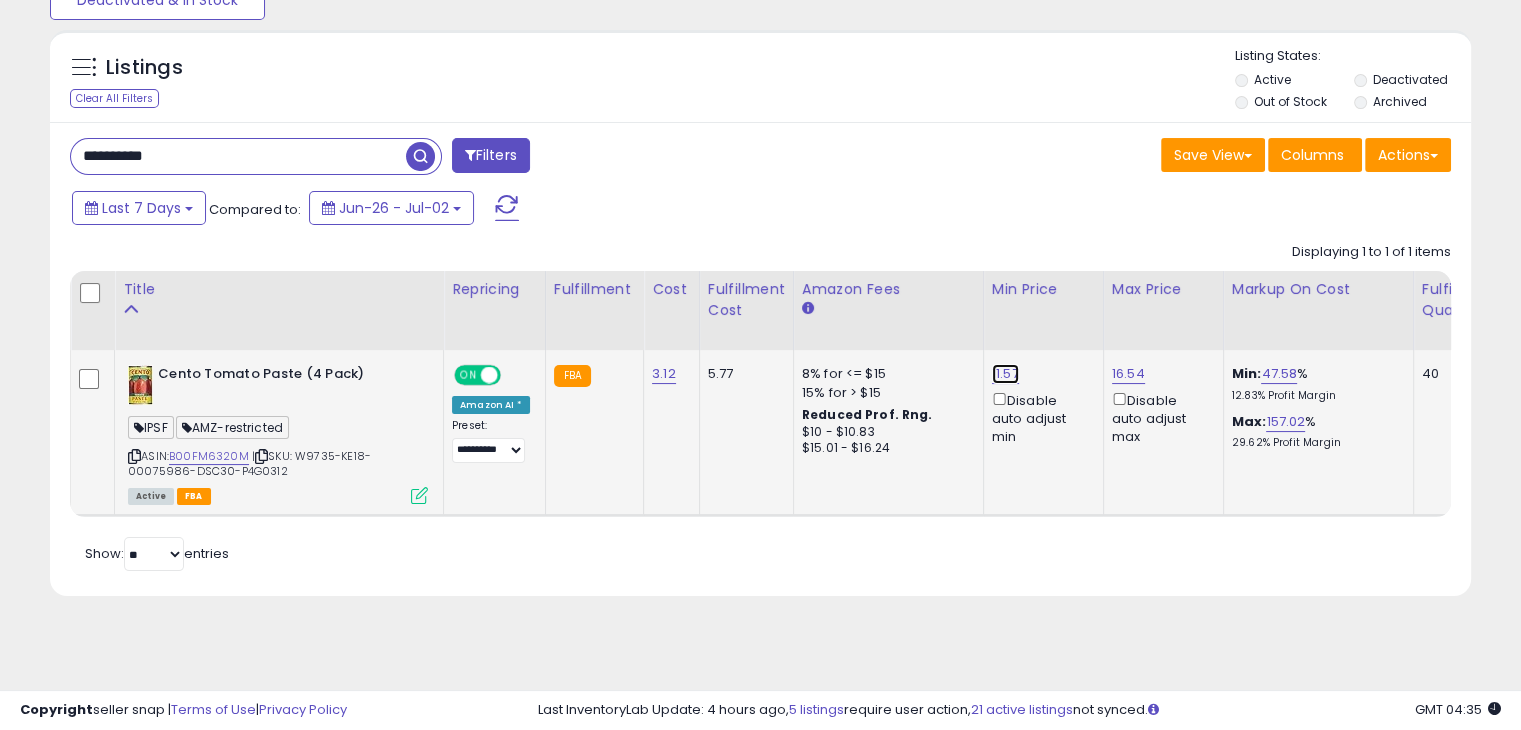 click on "11.57" at bounding box center [1005, 374] 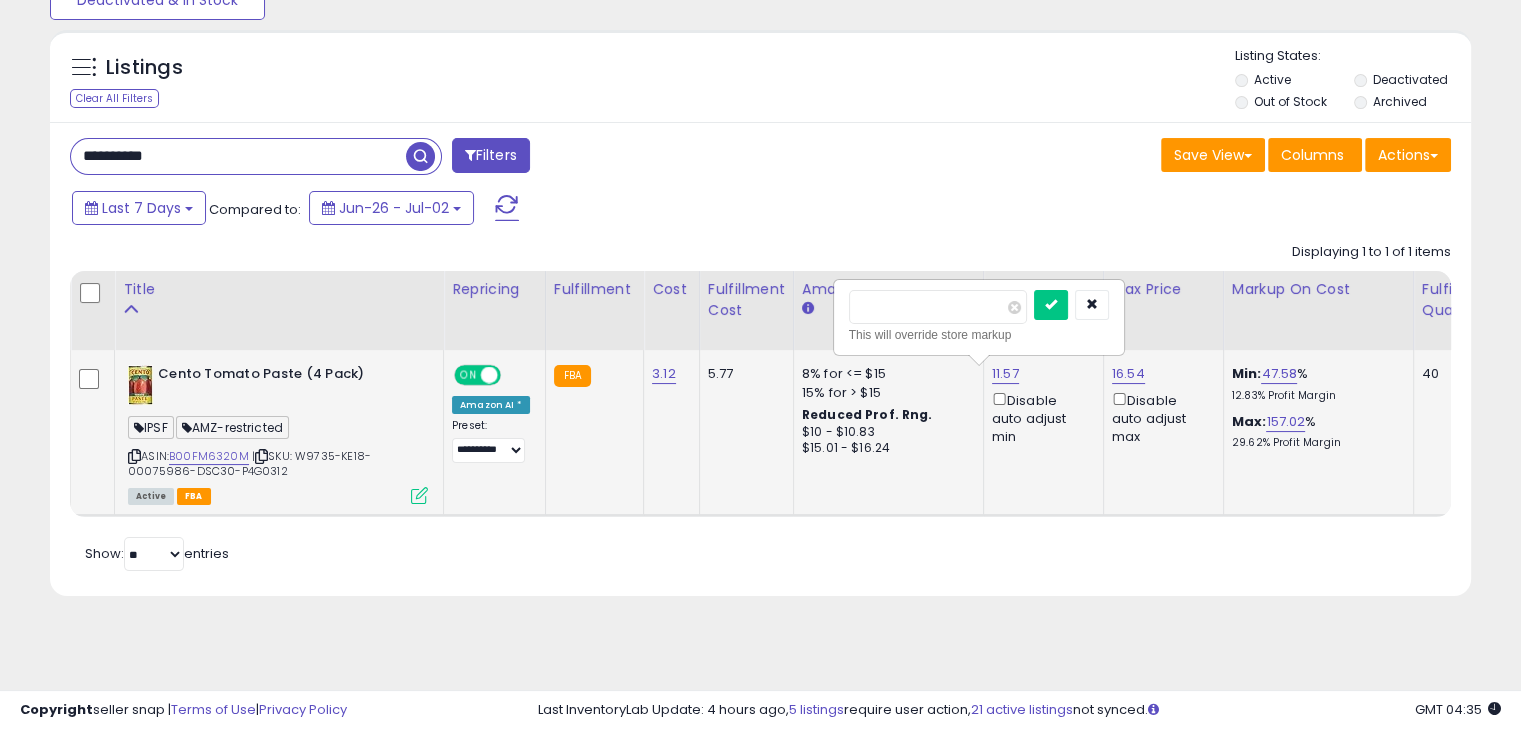 click on "*****" at bounding box center [938, 307] 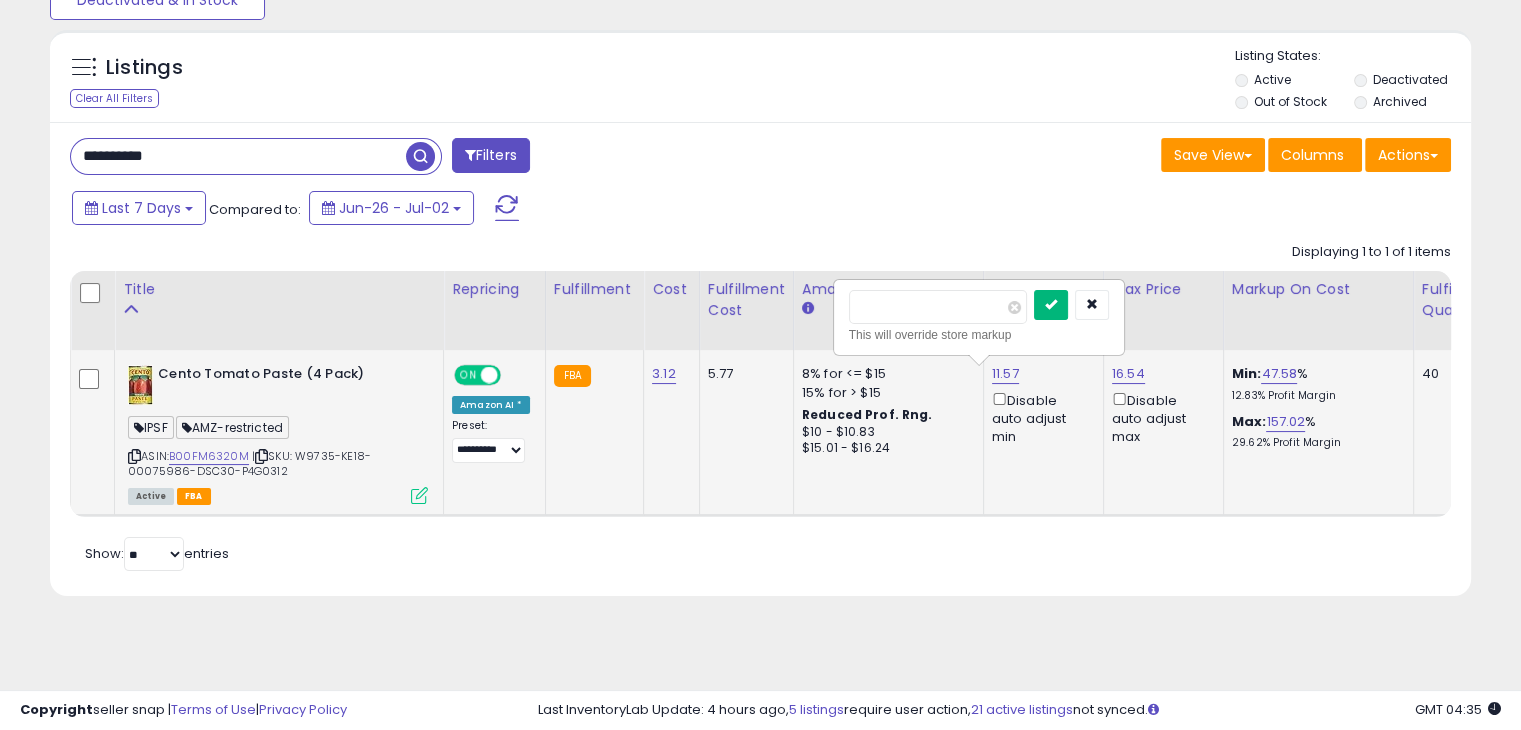 type on "*" 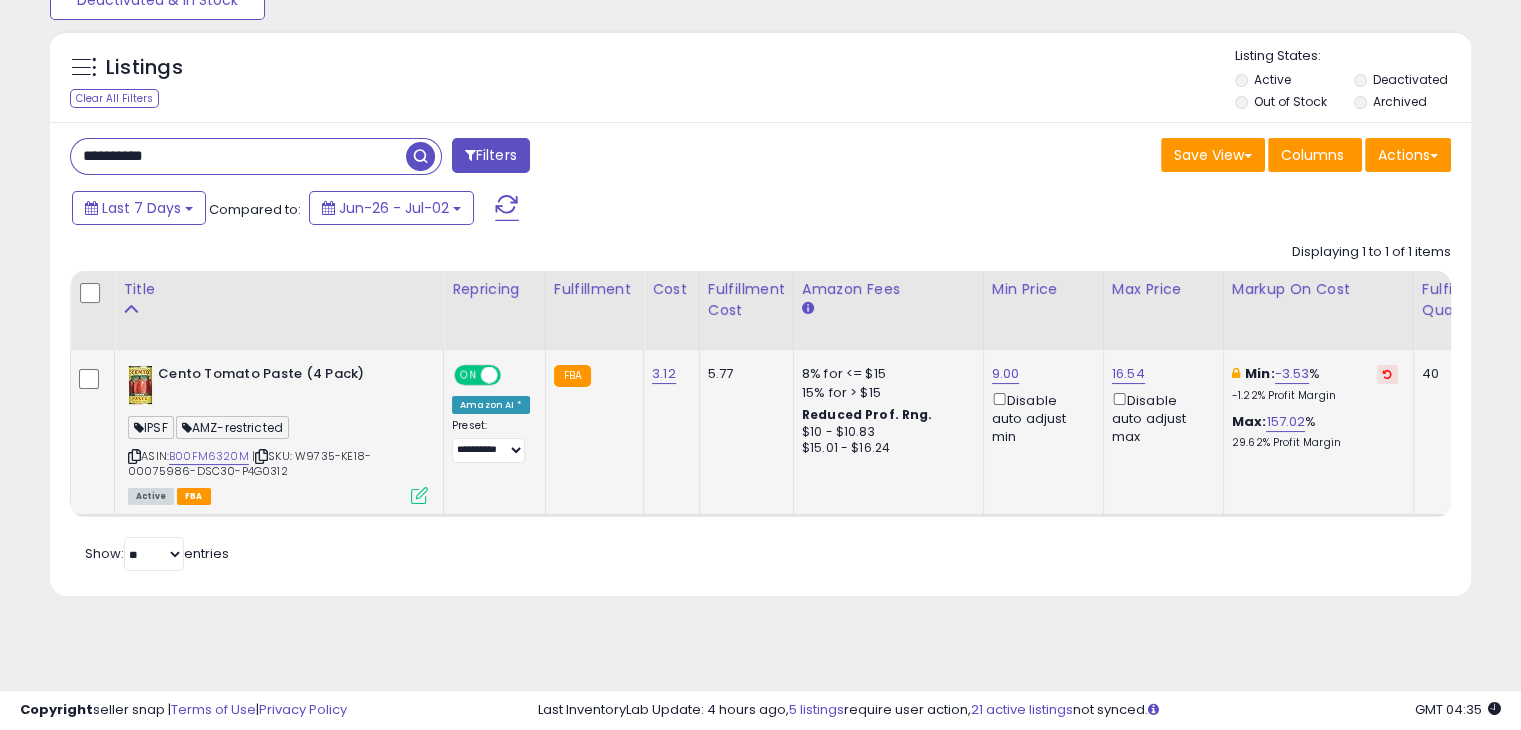 click on "9.00  Disable auto adjust min" at bounding box center (1040, 405) 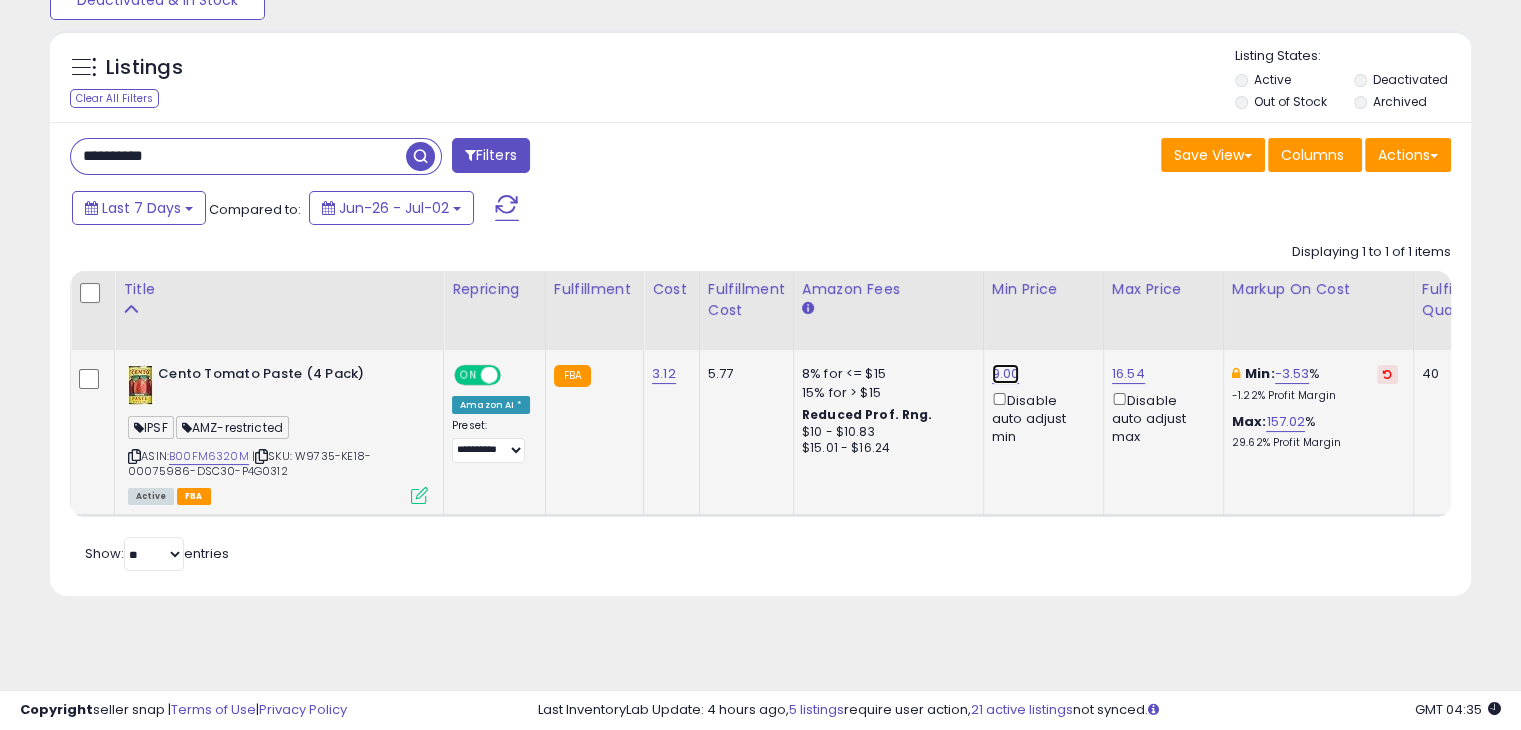 click on "9.00" at bounding box center (1006, 374) 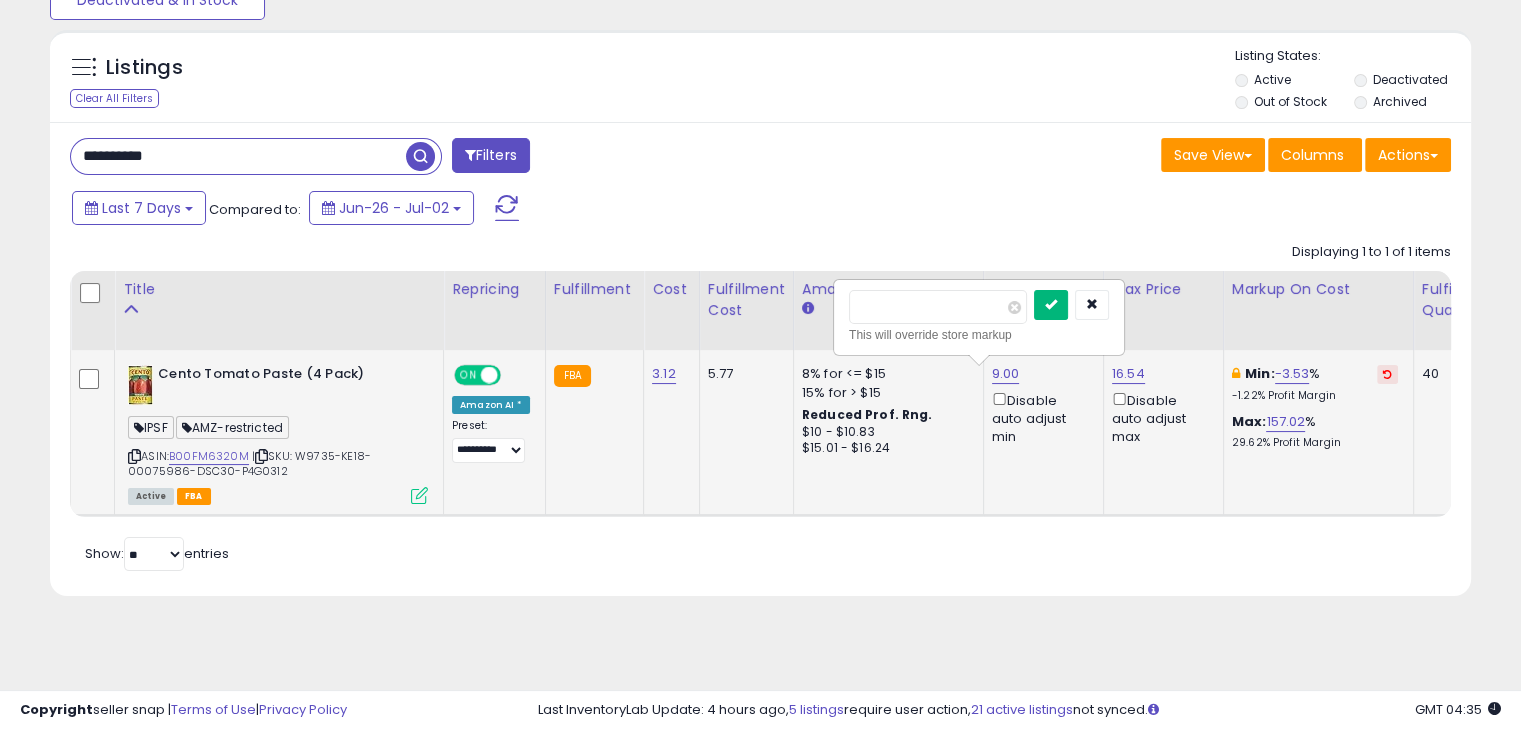 type on "***" 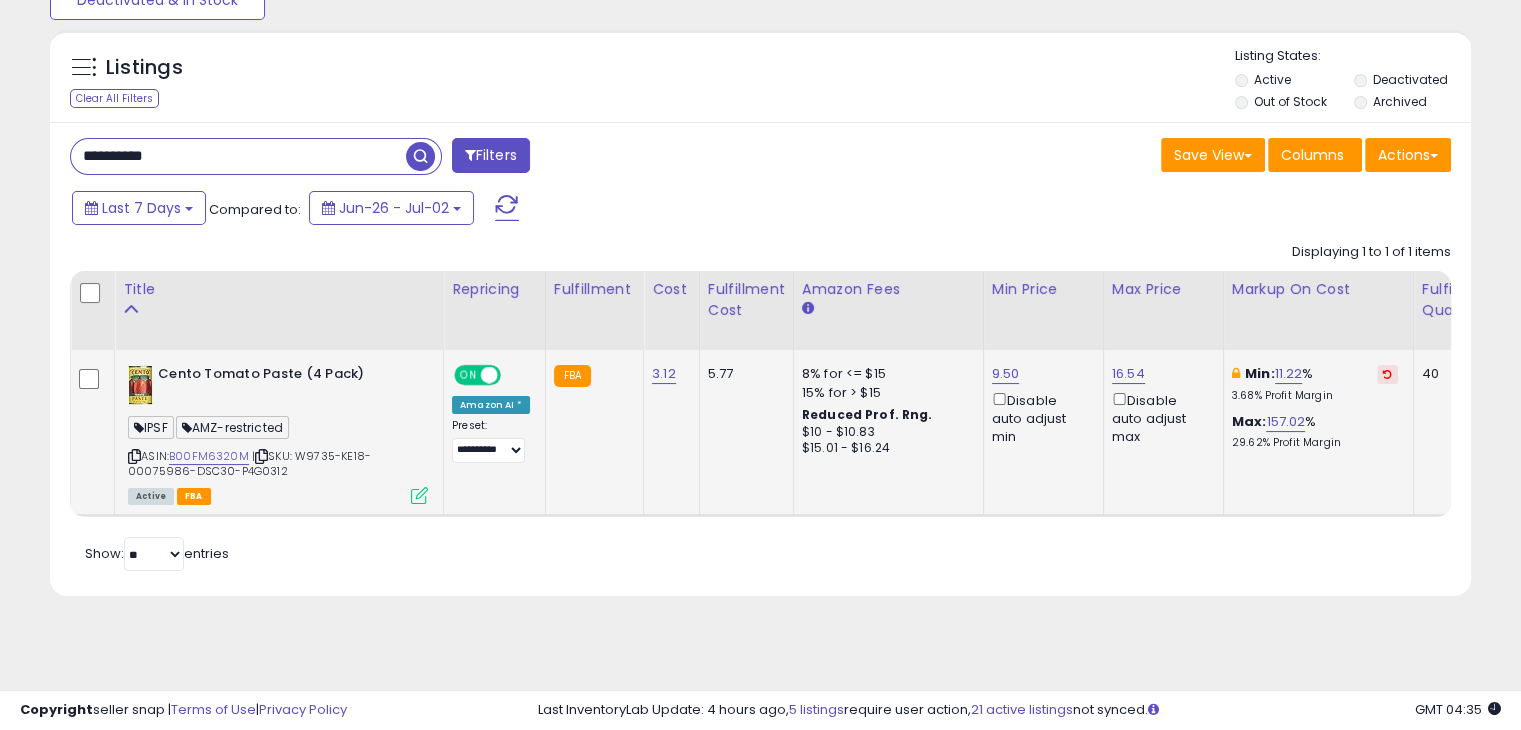 scroll, scrollTop: 0, scrollLeft: 363, axis: horizontal 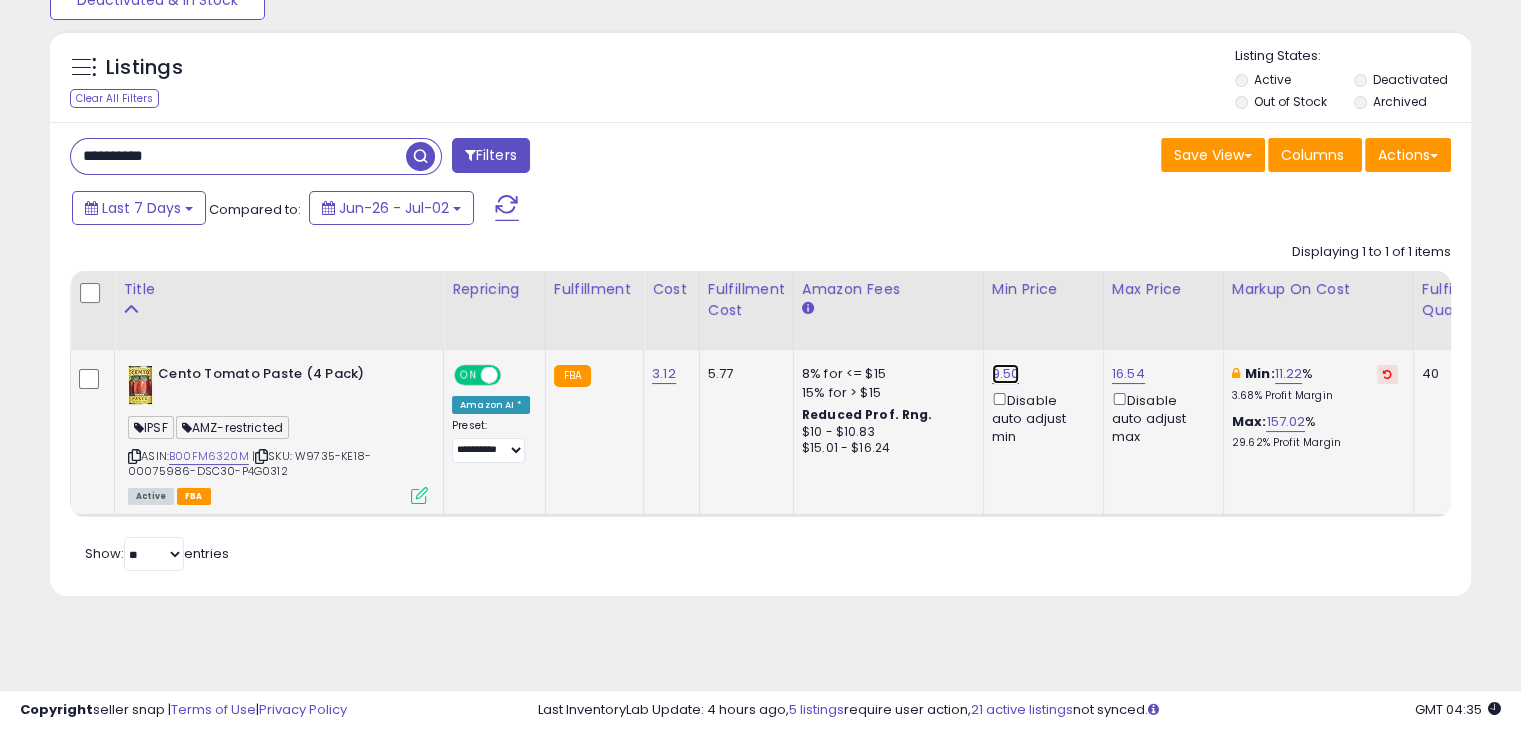 click on "9.50" at bounding box center [1006, 374] 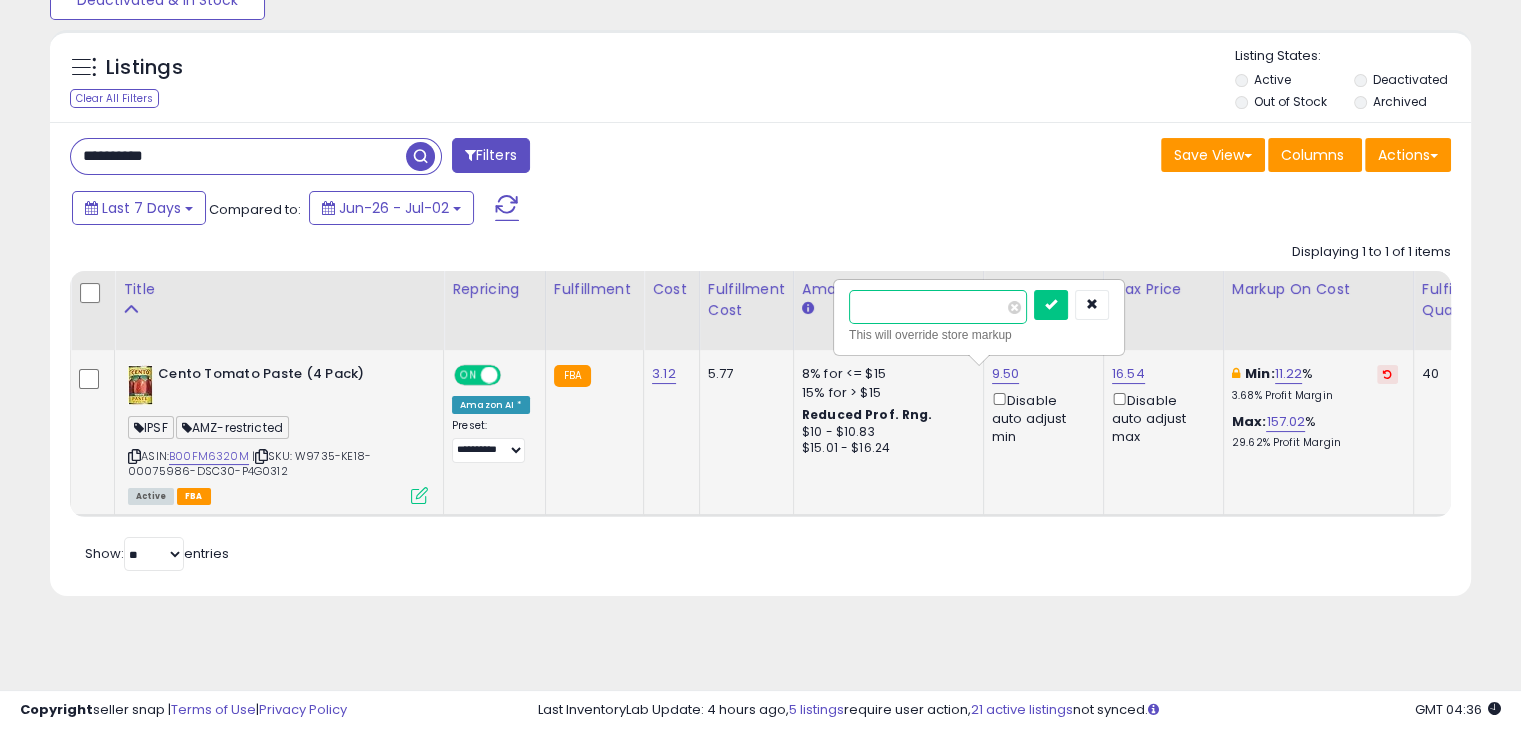 click on "****" at bounding box center [938, 307] 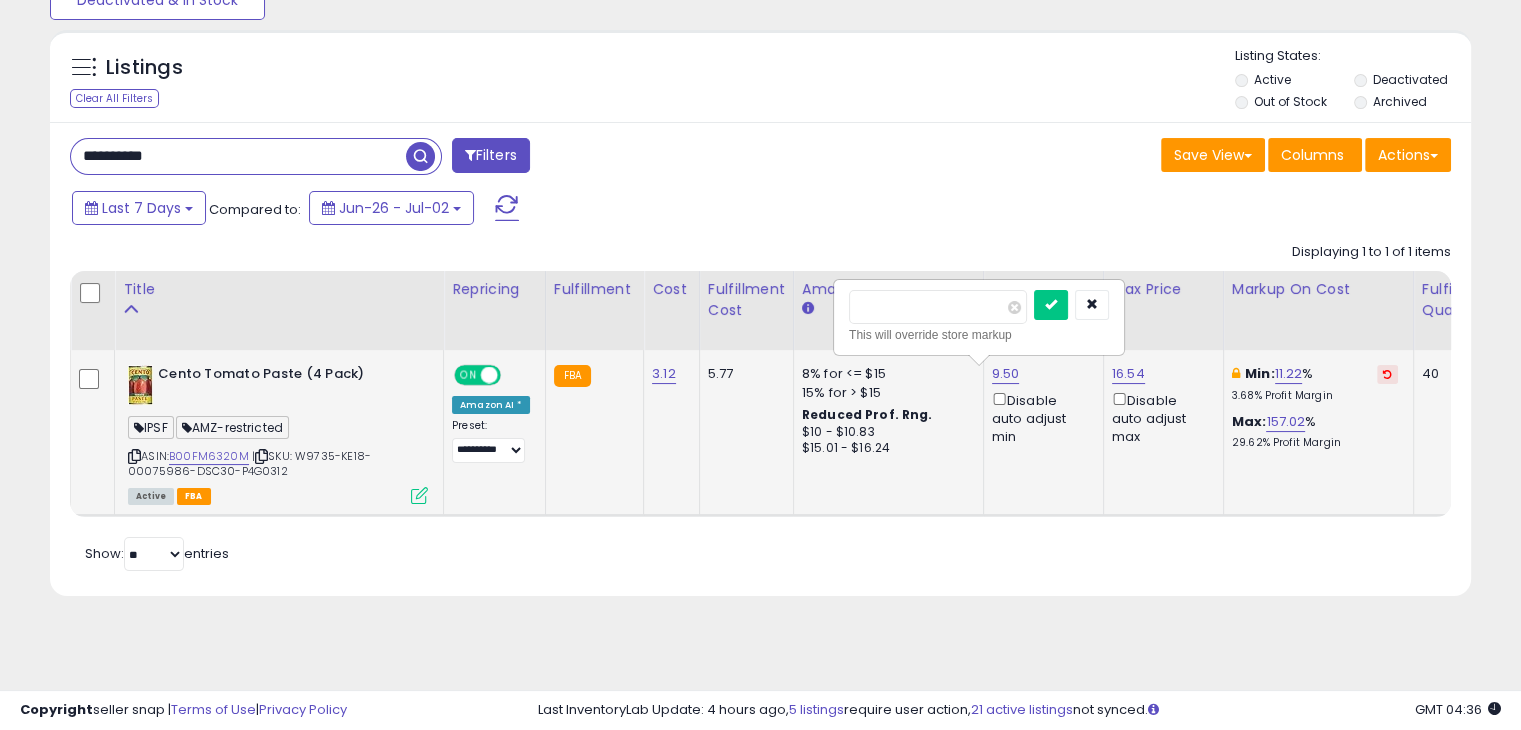 click on "**** This will override store markup" at bounding box center [979, 317] 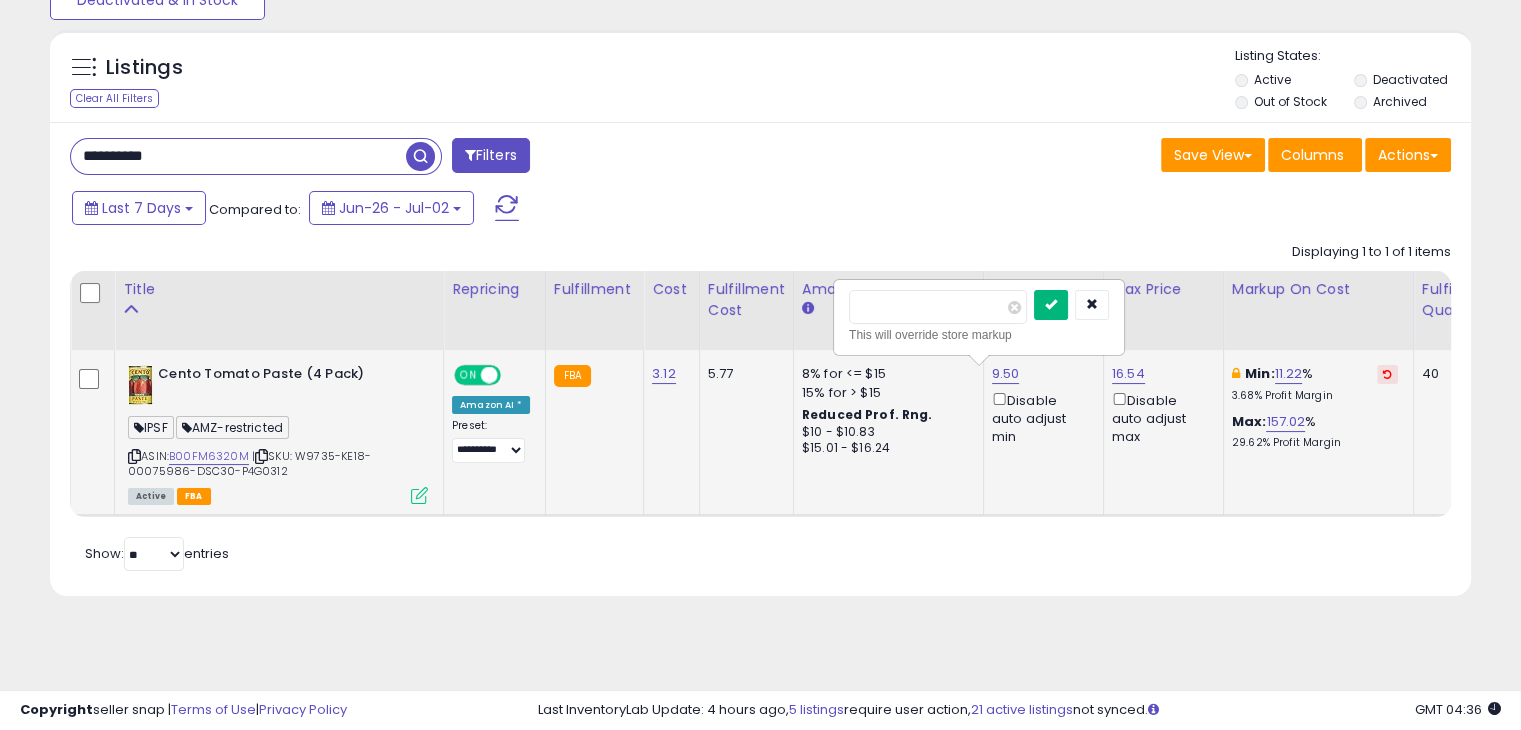 click at bounding box center (1051, 304) 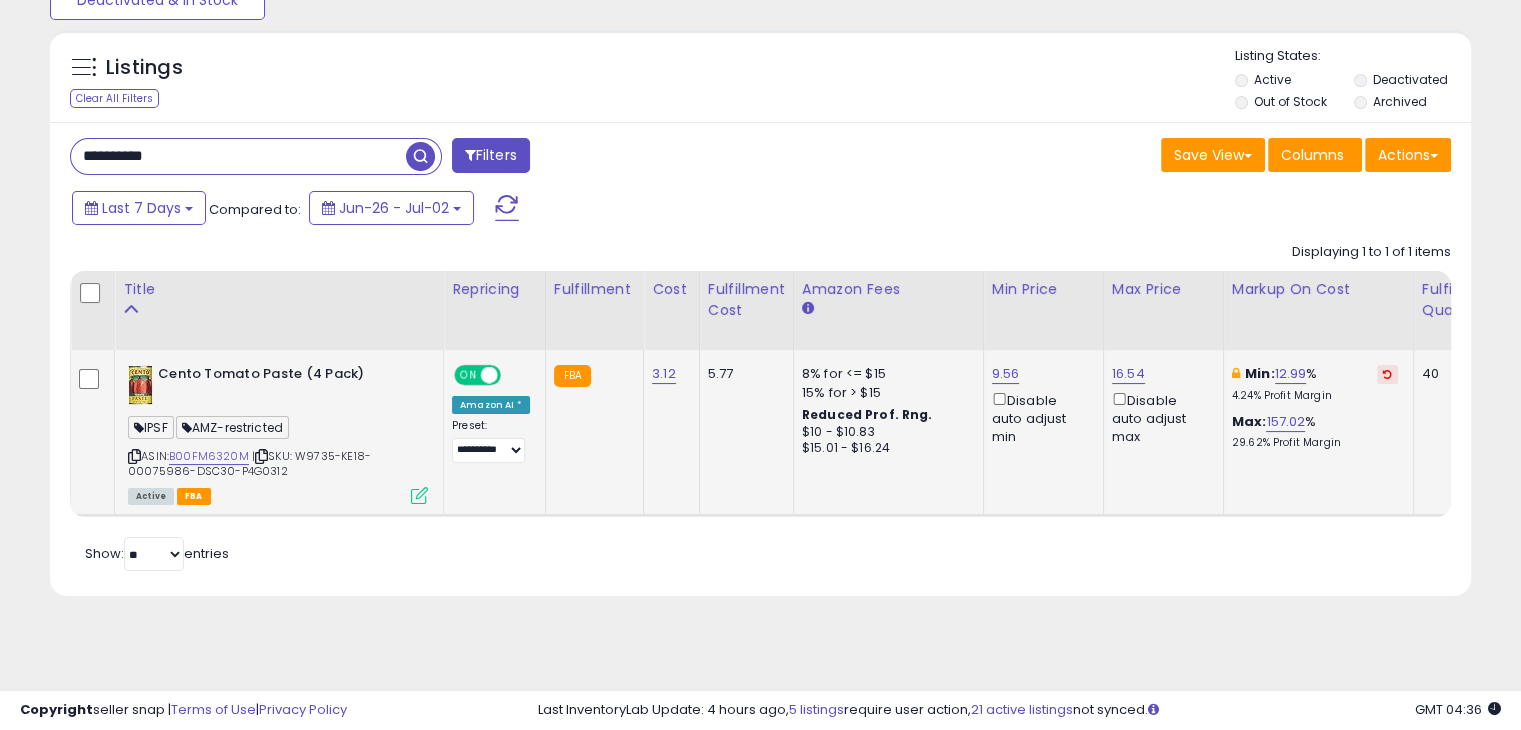 click on "16.54  Disable auto adjust max" 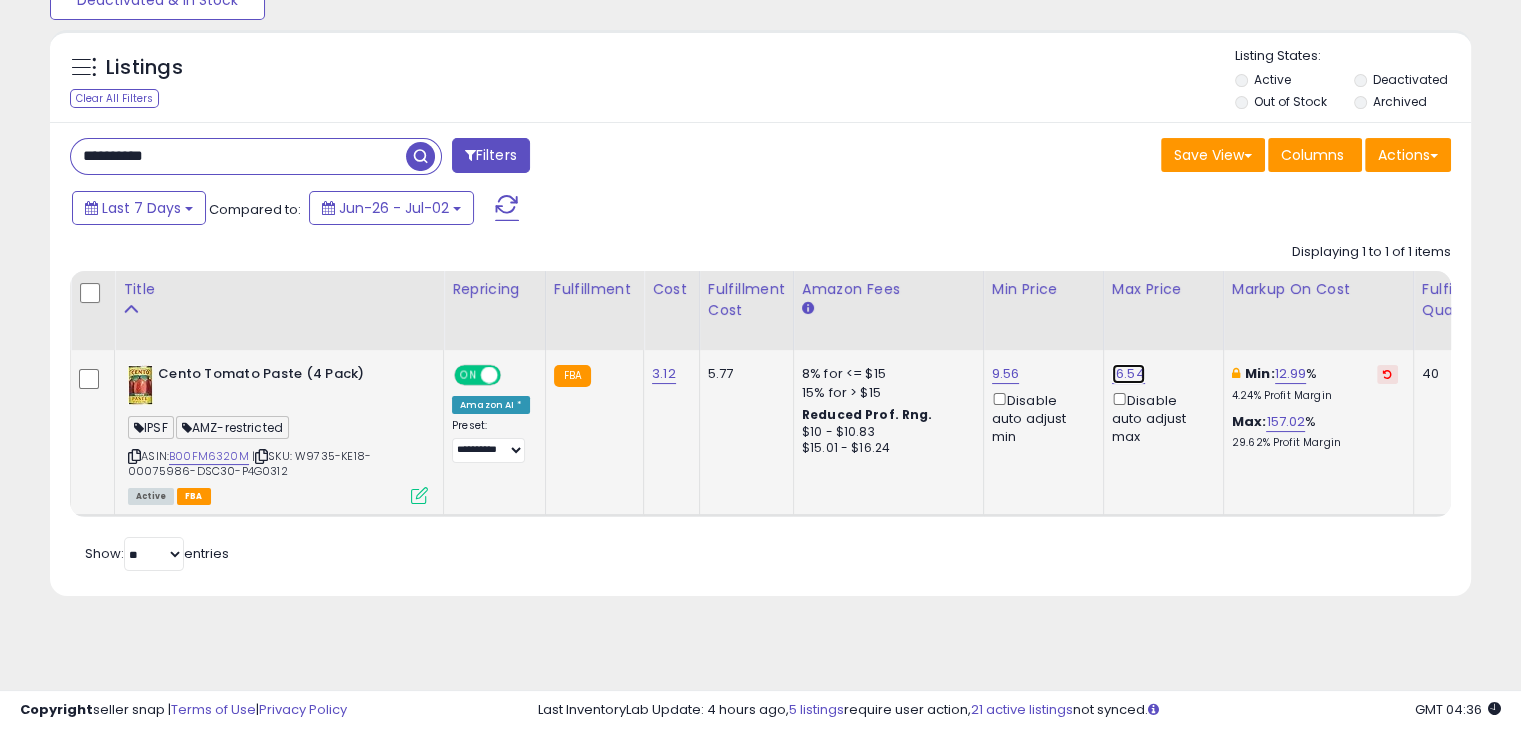 click on "16.54" at bounding box center (1128, 374) 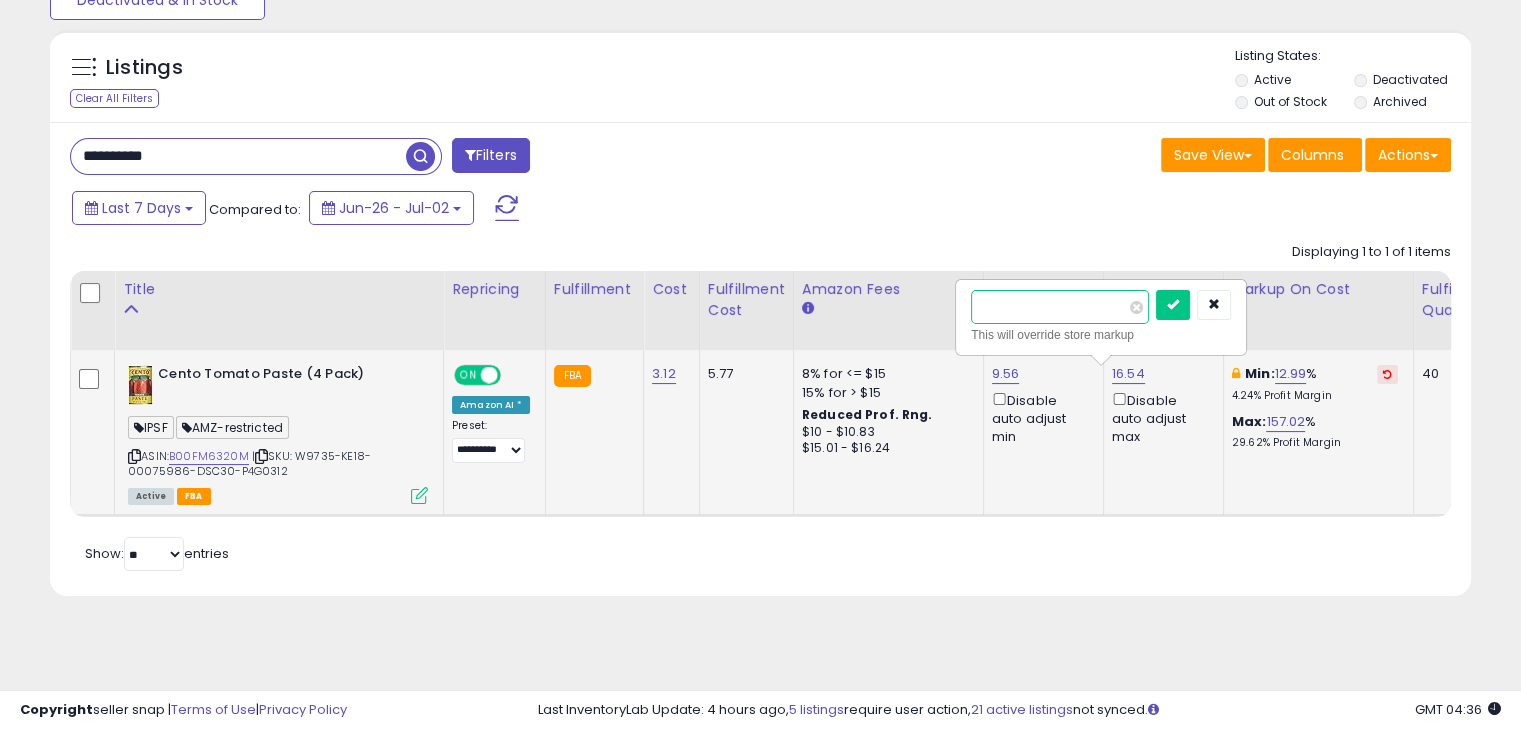 drag, startPoint x: 1040, startPoint y: 316, endPoint x: 979, endPoint y: 298, distance: 63.600315 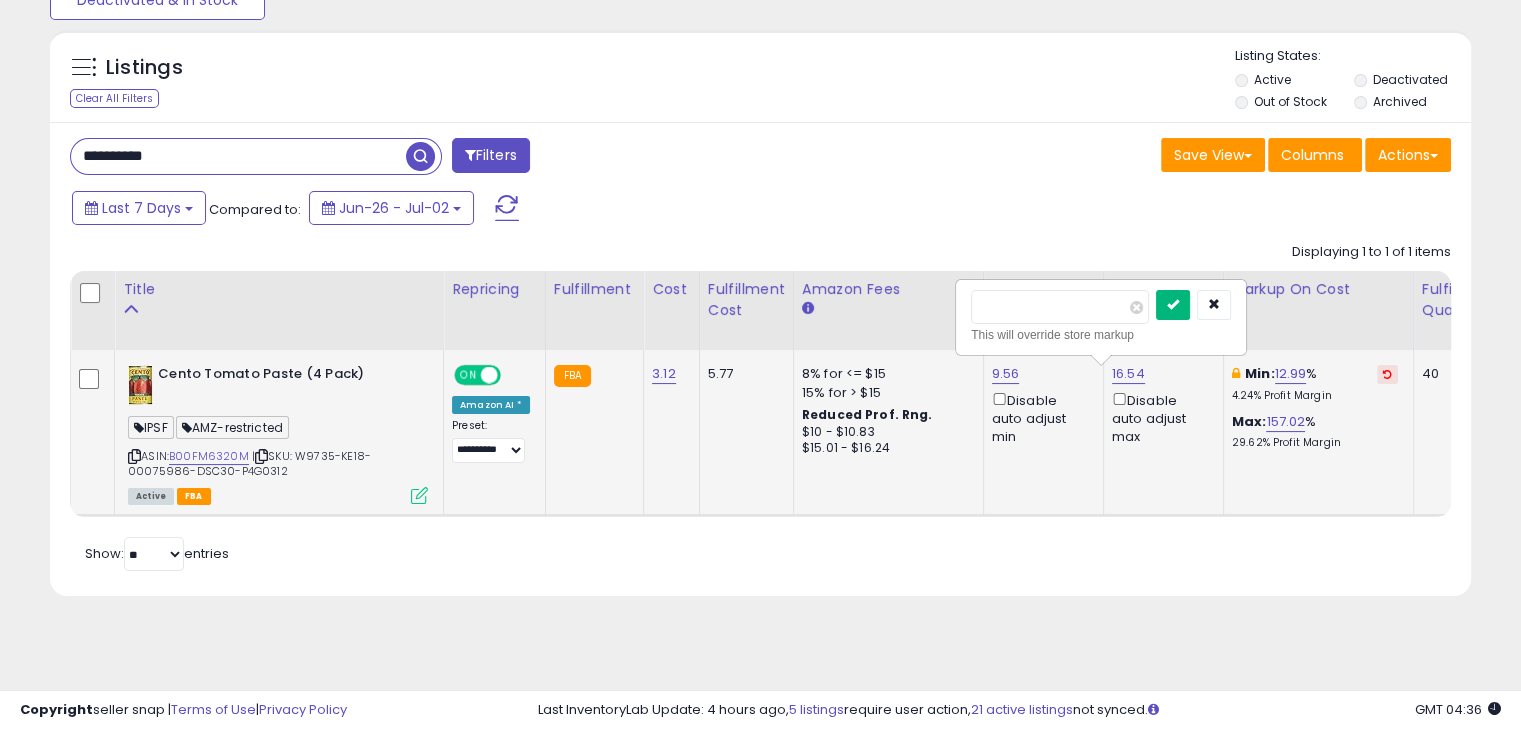 click at bounding box center (1173, 305) 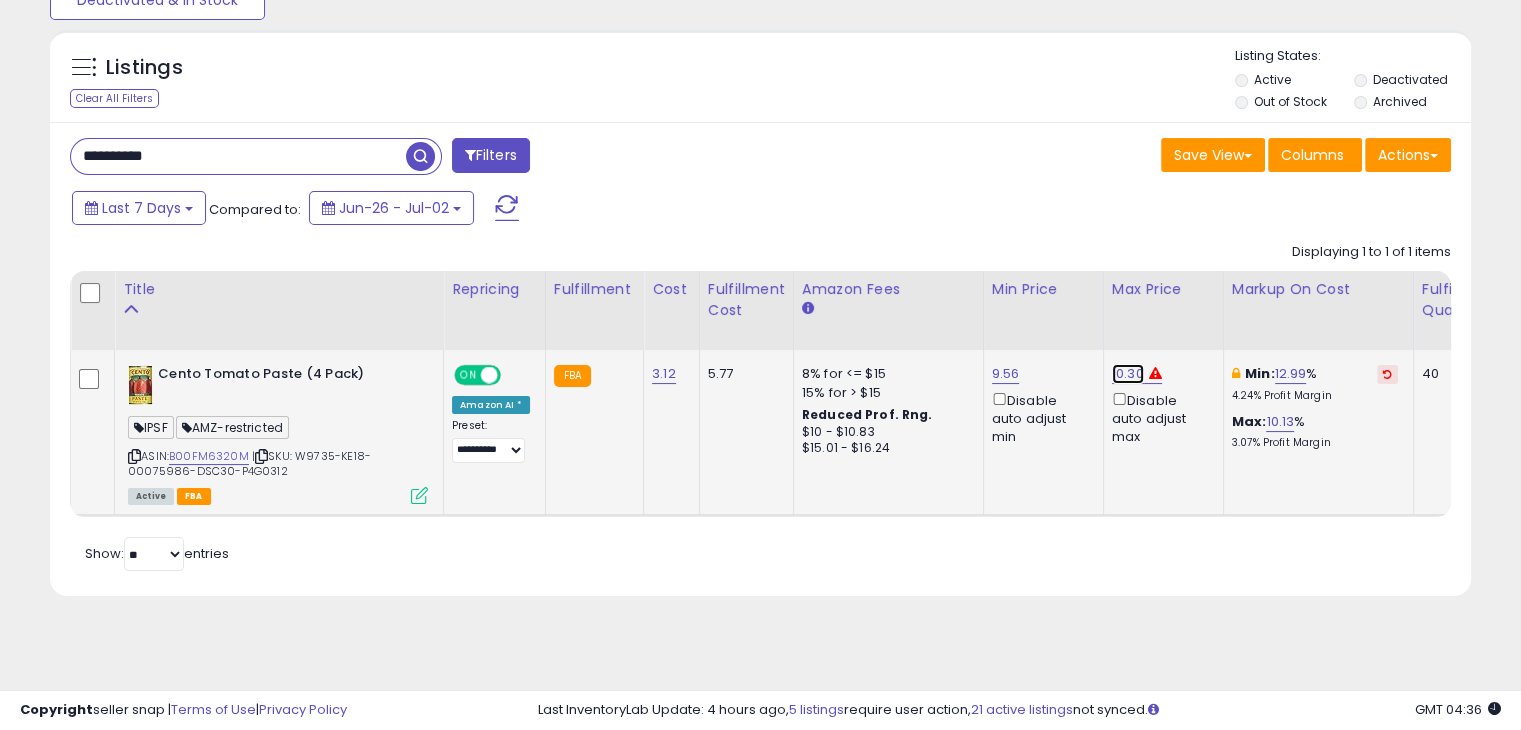 click on "10.30" at bounding box center (1128, 374) 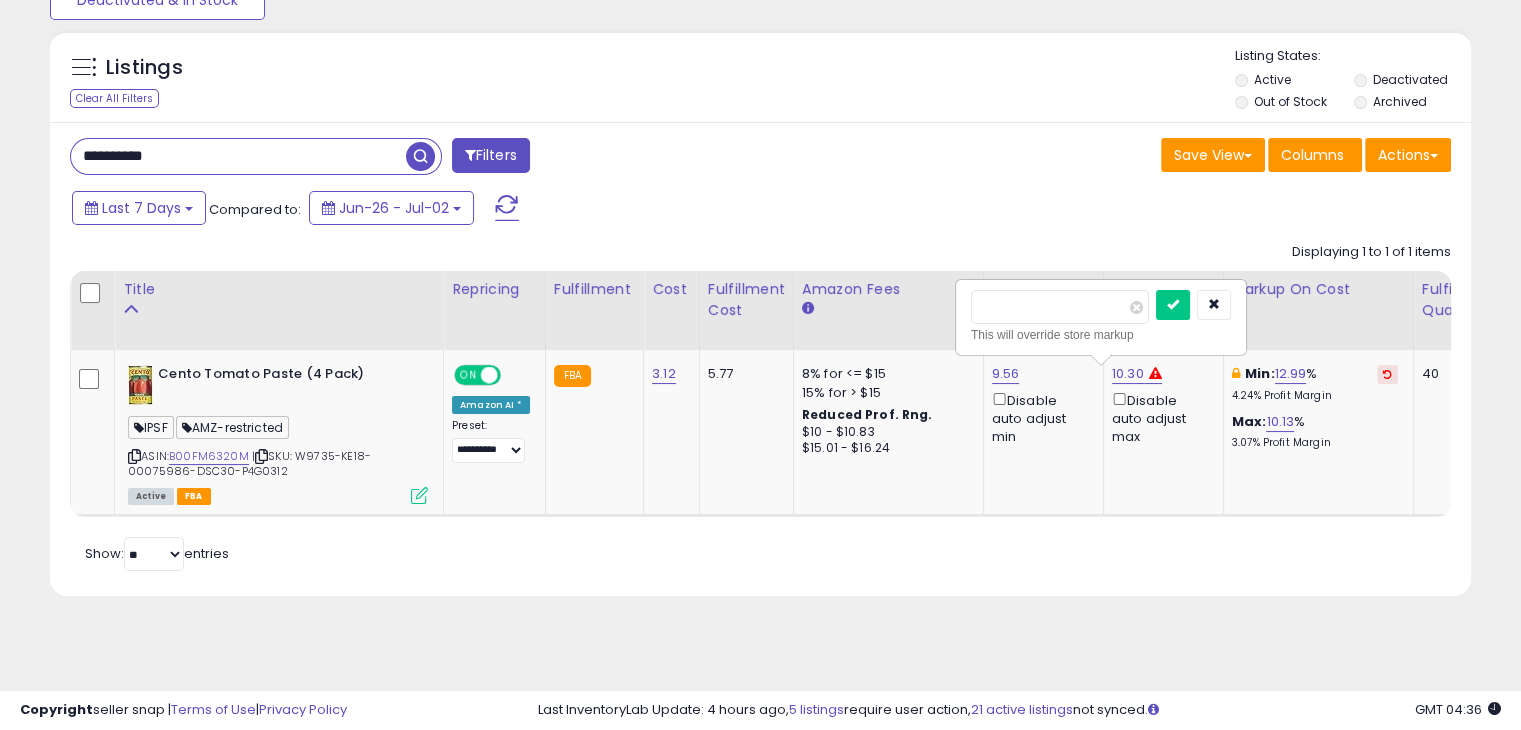 drag, startPoint x: 1030, startPoint y: 297, endPoint x: 932, endPoint y: 290, distance: 98.24968 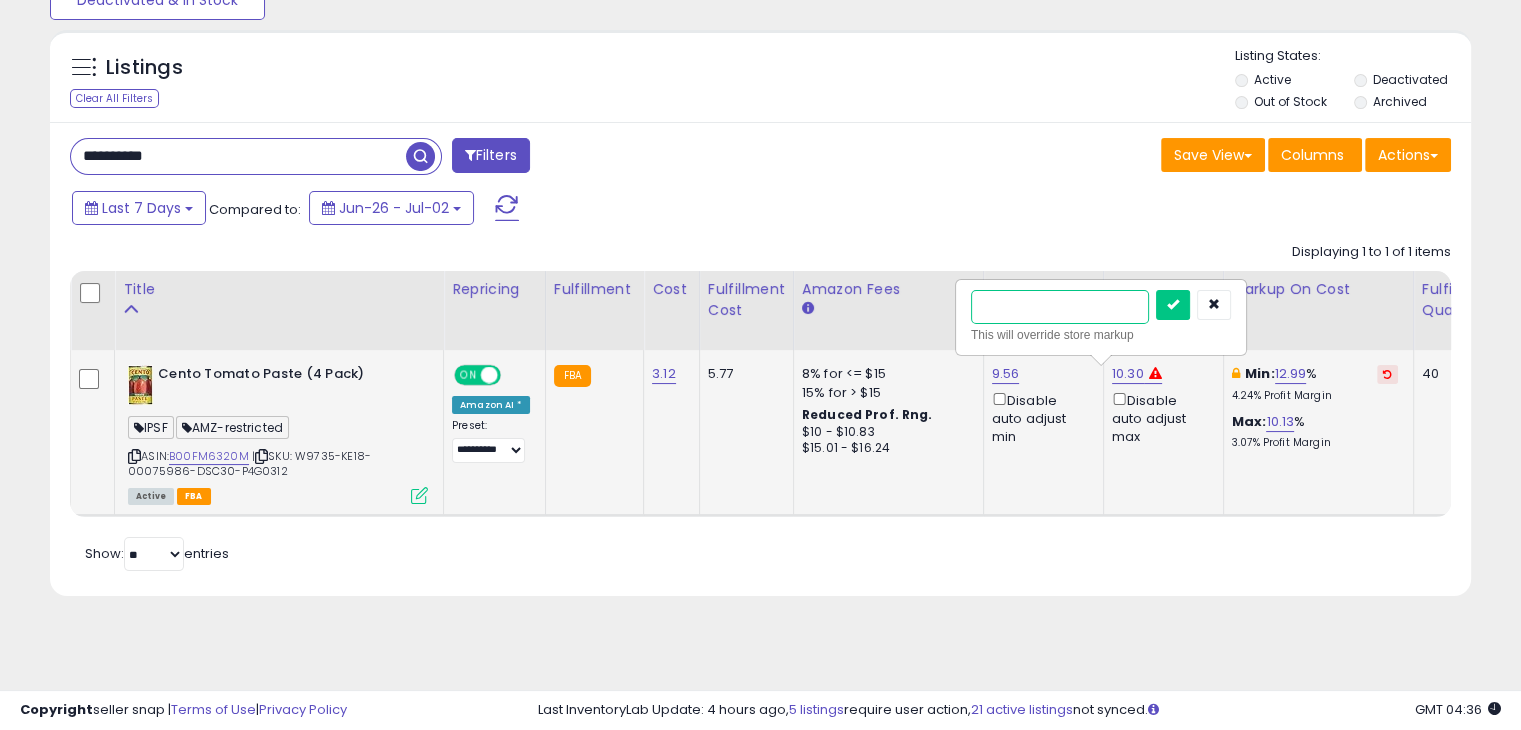 click at bounding box center [1060, 307] 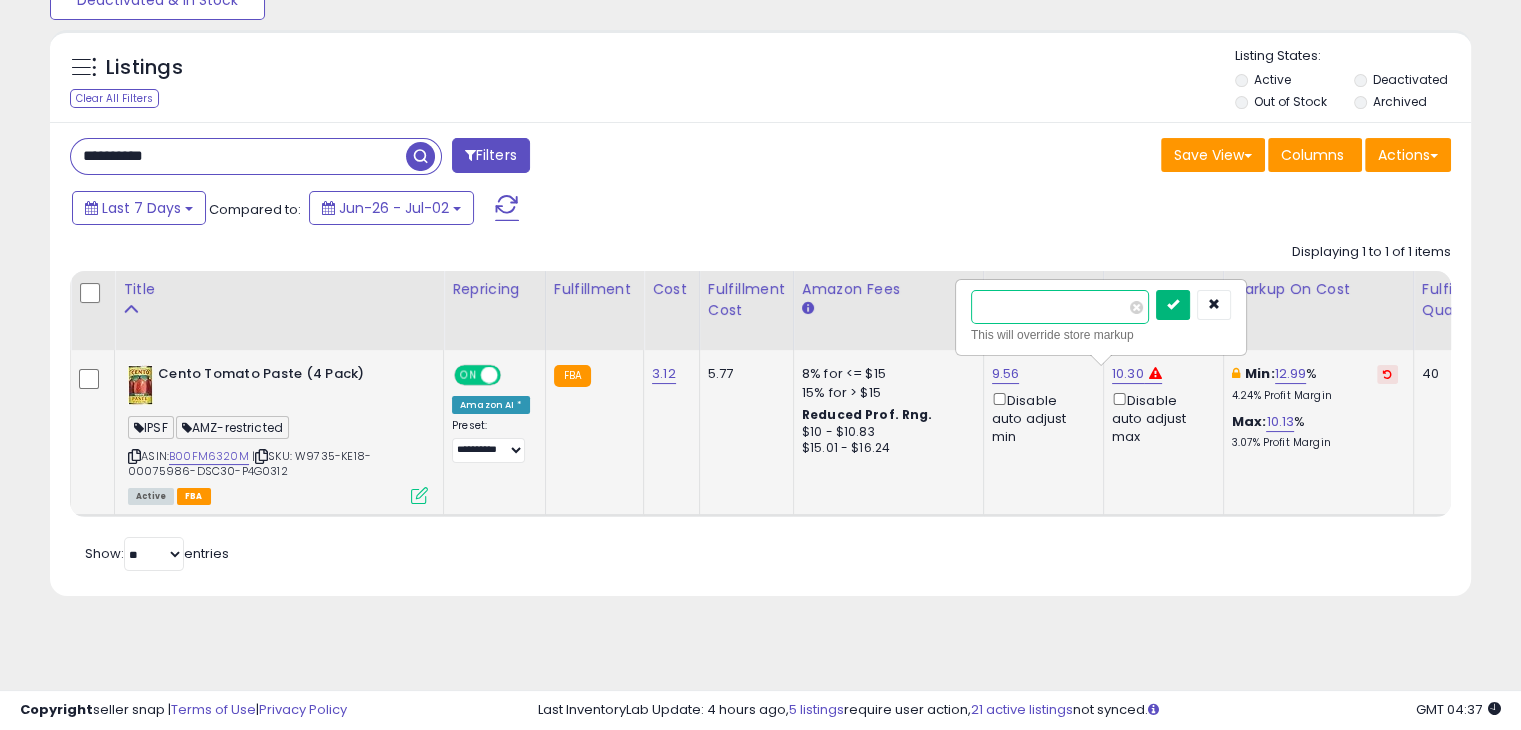 type on "****" 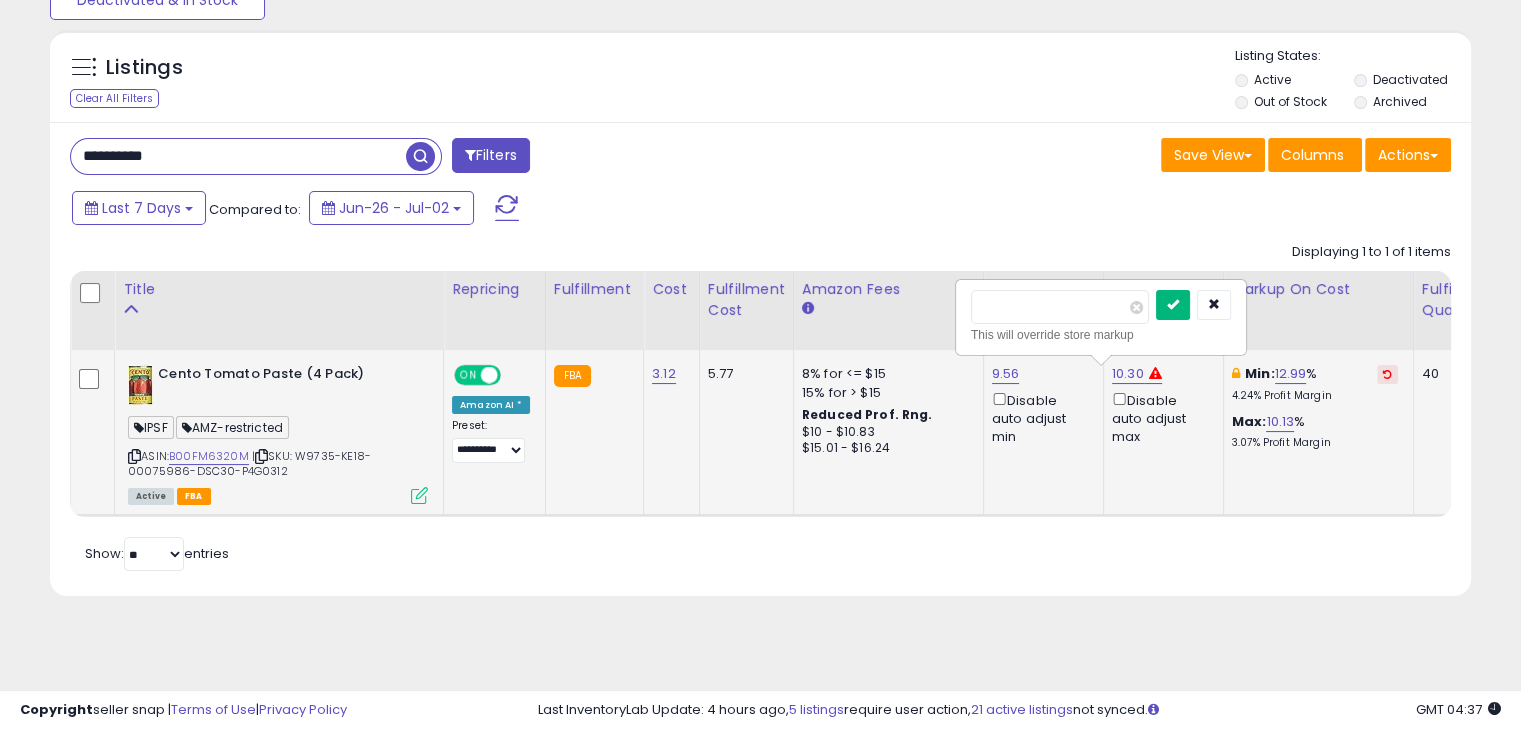 click at bounding box center (1173, 305) 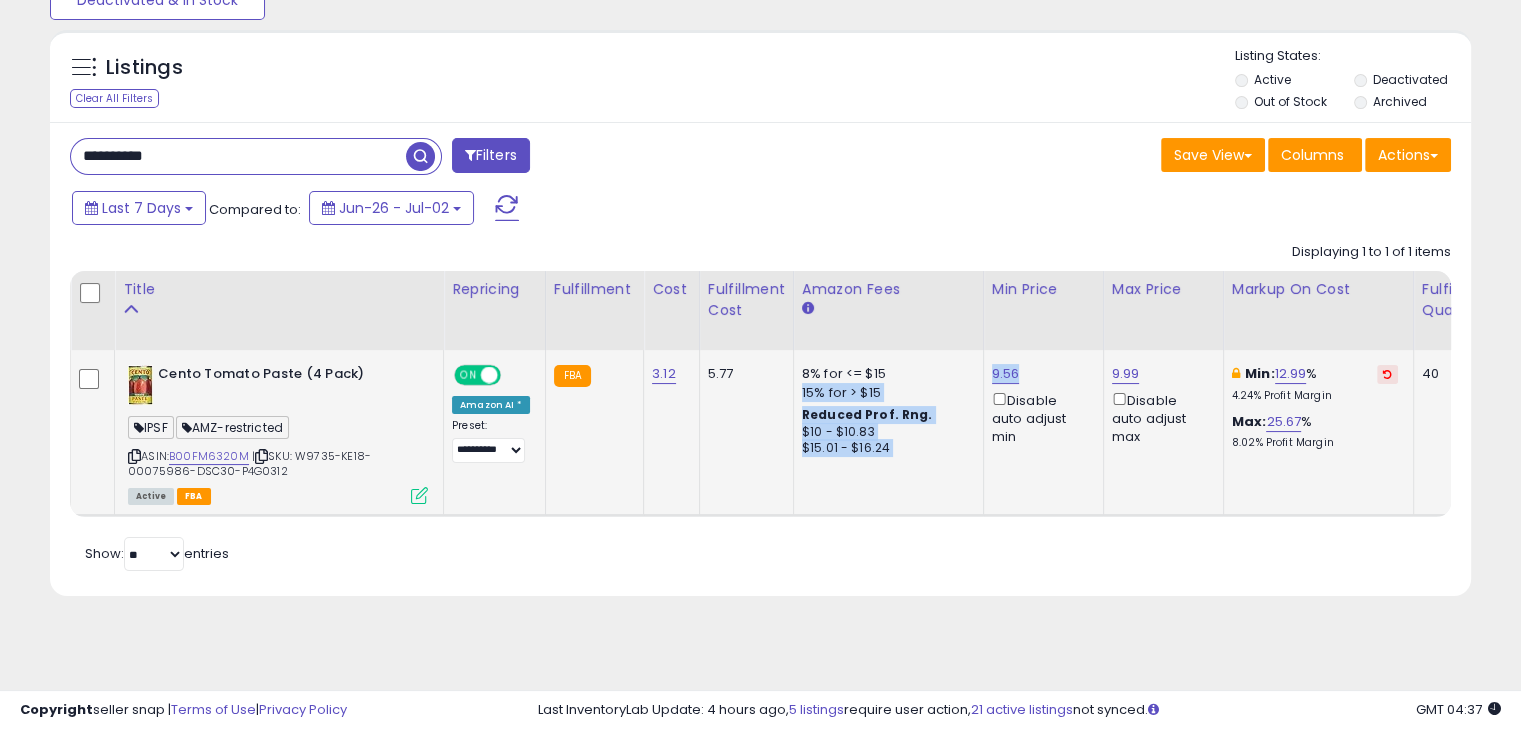 drag, startPoint x: 1002, startPoint y: 370, endPoint x: 970, endPoint y: 371, distance: 32.01562 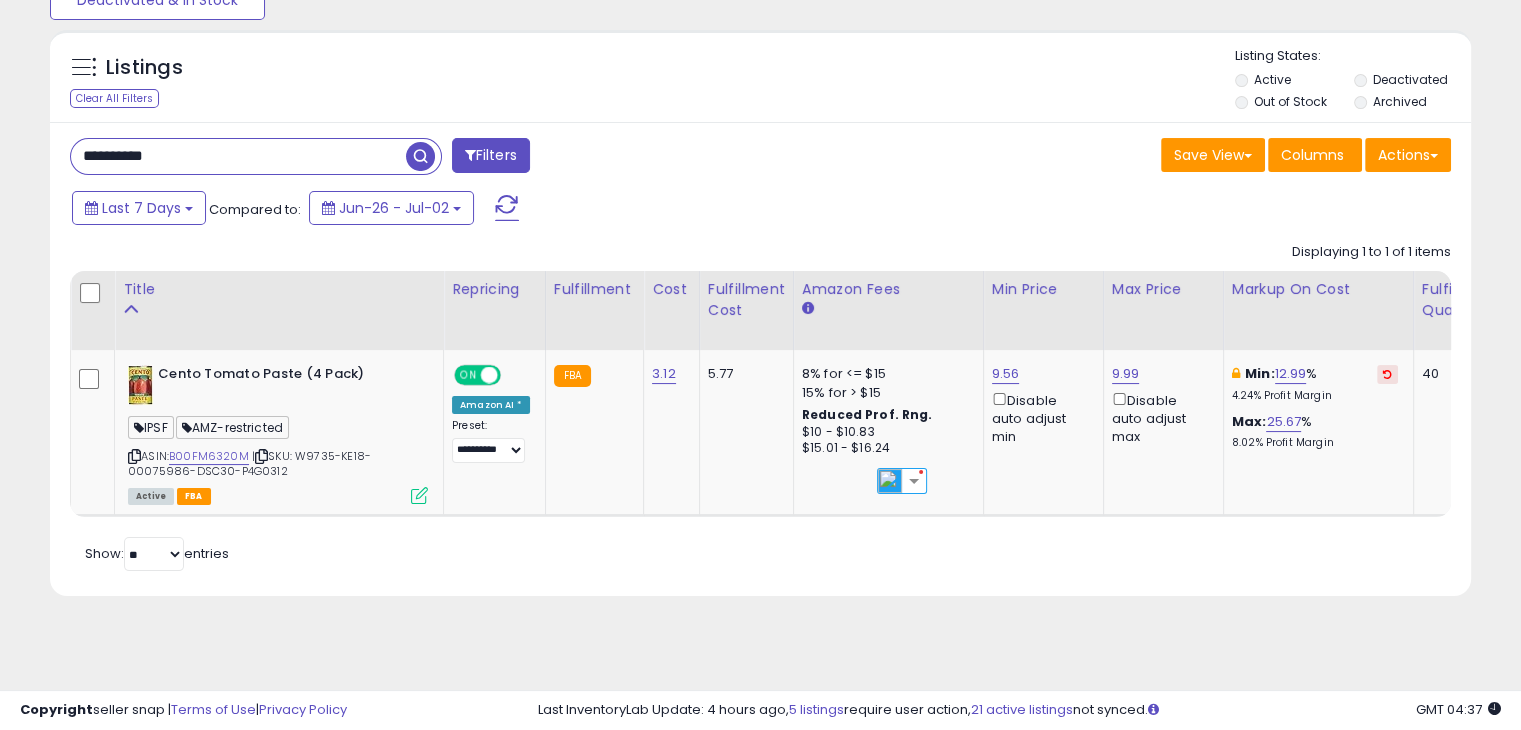 drag, startPoint x: 1001, startPoint y: 569, endPoint x: 998, endPoint y: 449, distance: 120.03749 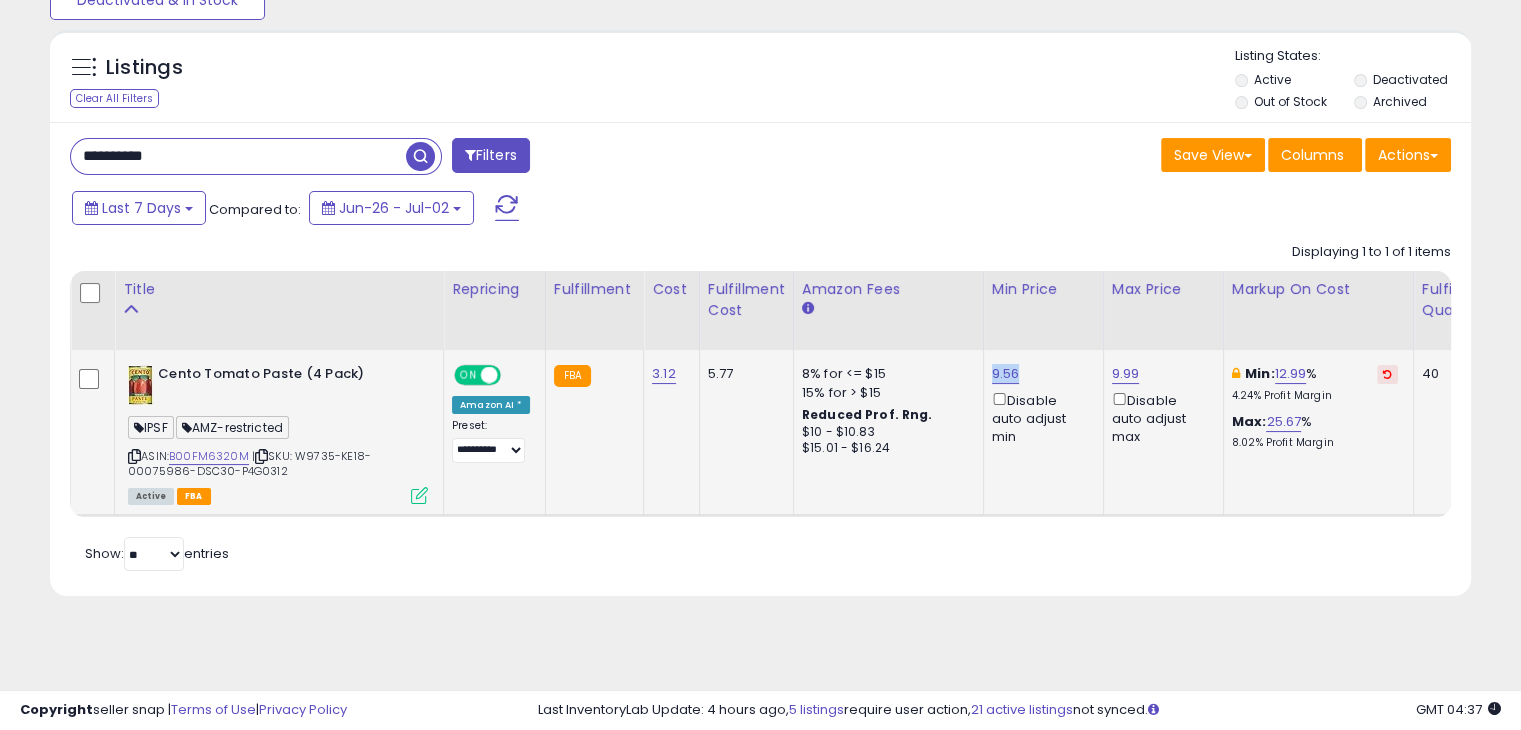 drag, startPoint x: 1012, startPoint y: 372, endPoint x: 980, endPoint y: 374, distance: 32.06244 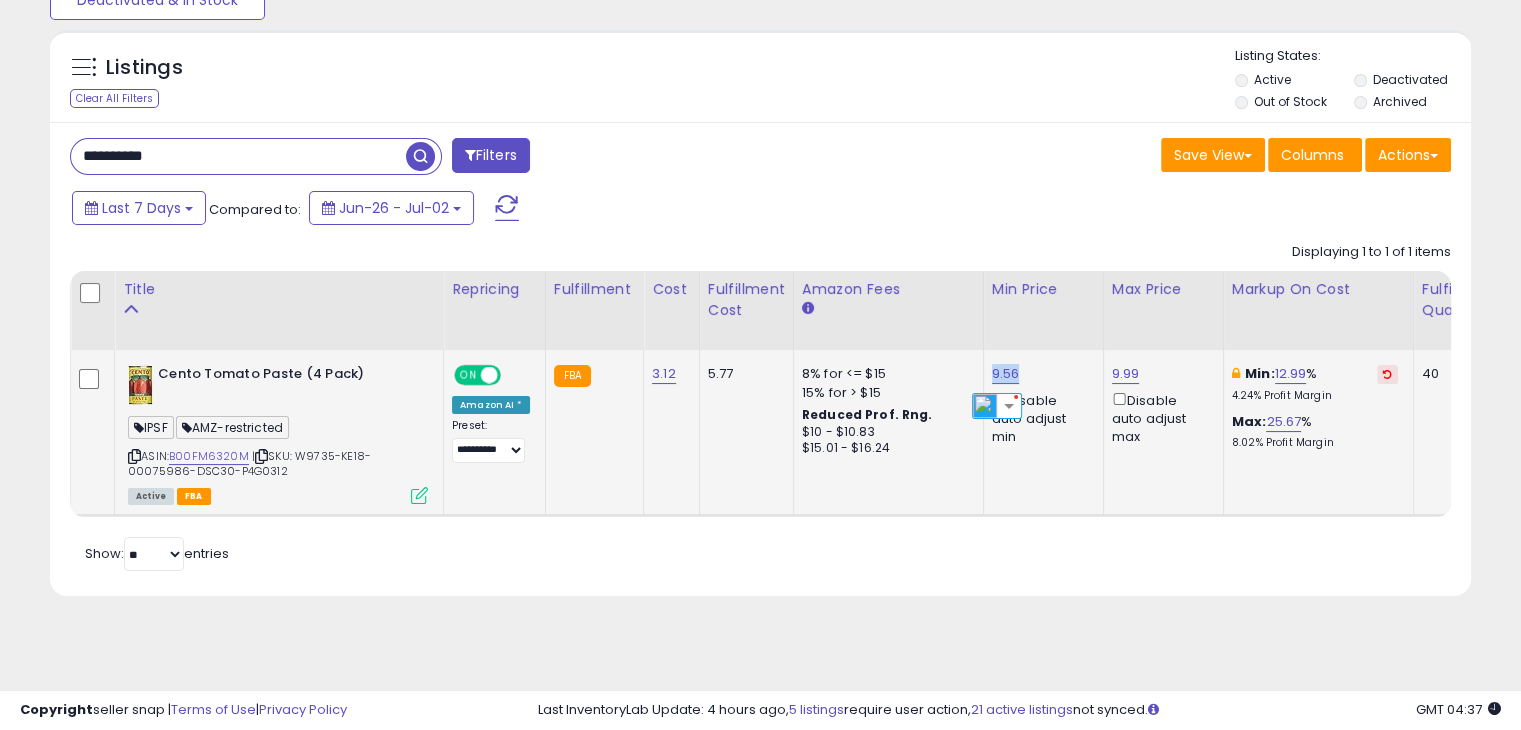 copy on "9.56" 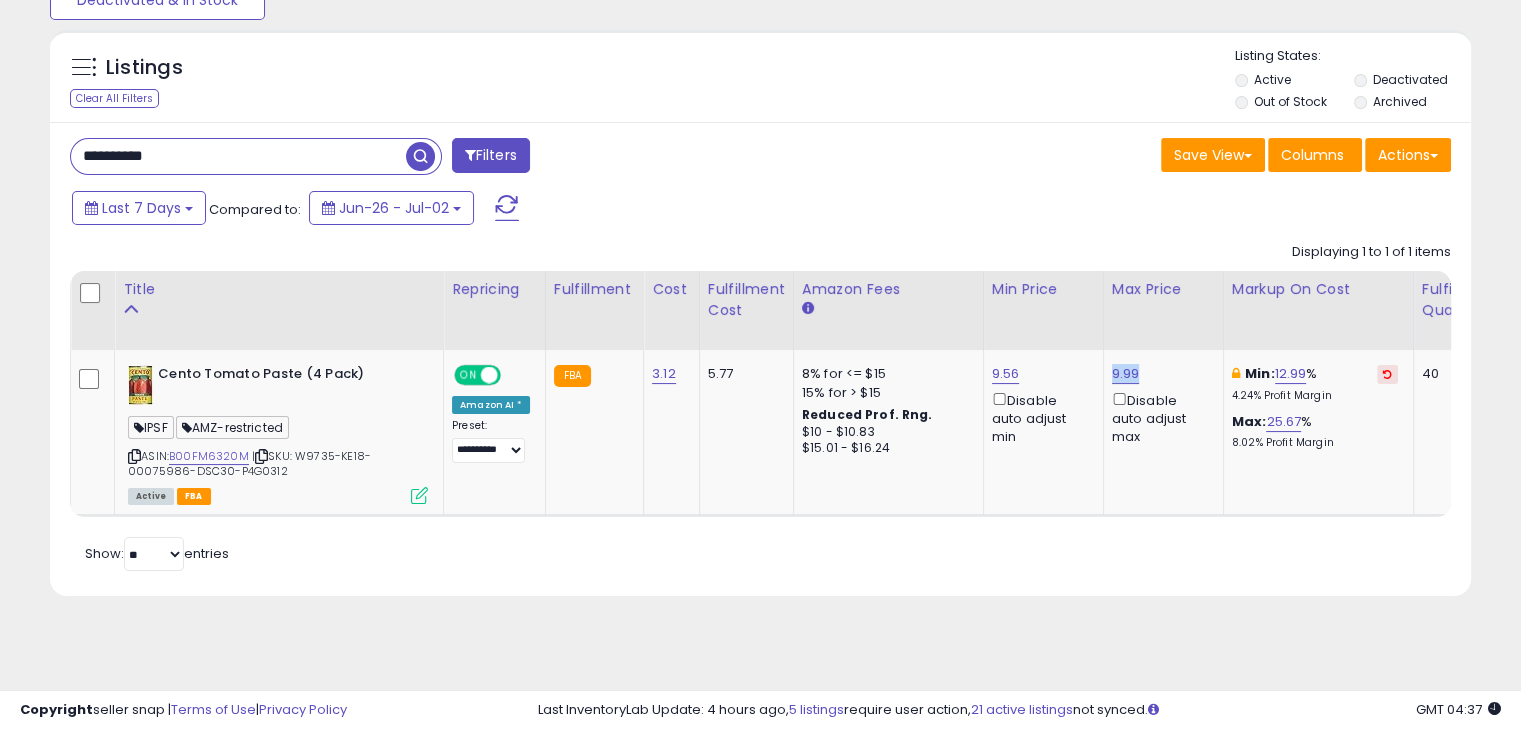 drag, startPoint x: 1130, startPoint y: 378, endPoint x: 1100, endPoint y: 376, distance: 30.066593 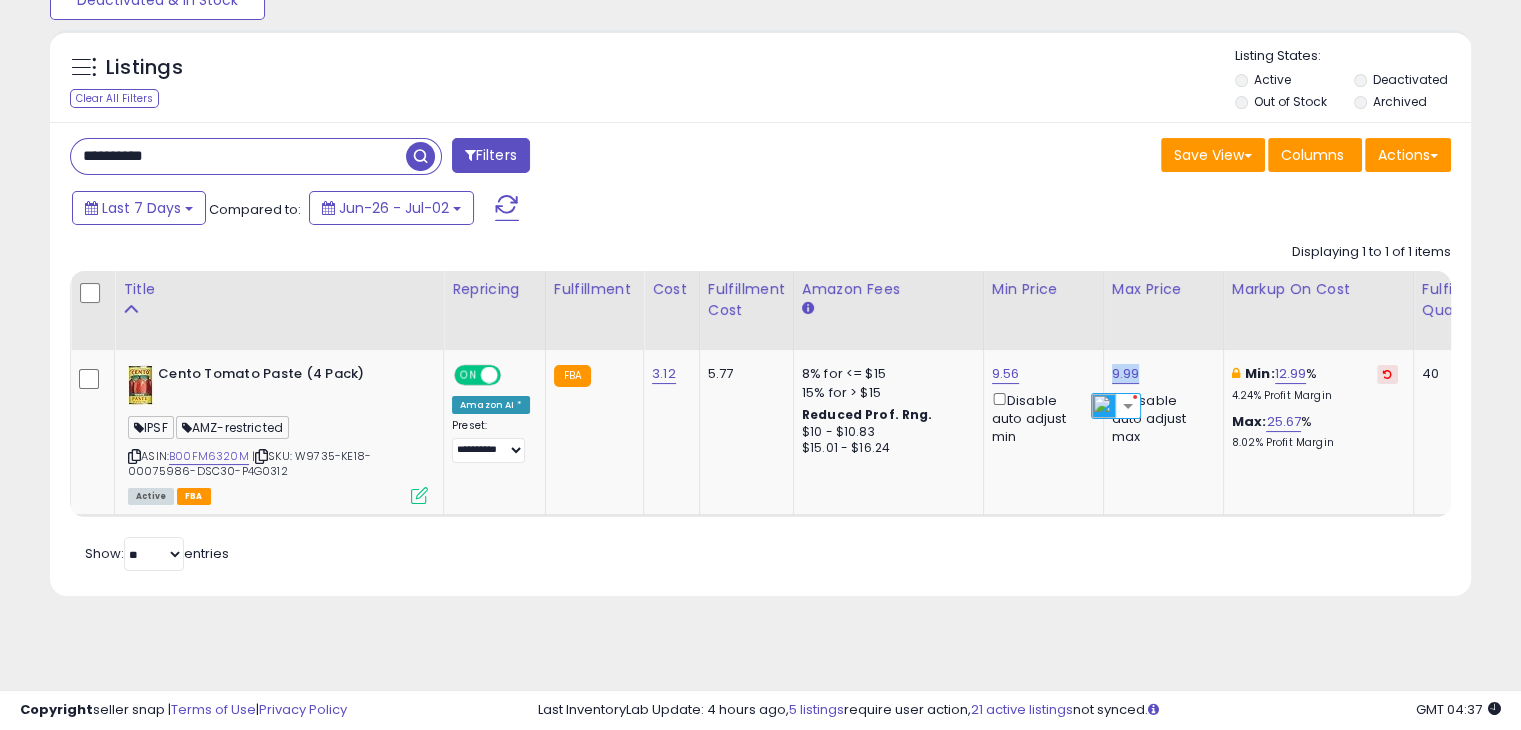 copy on "9.99" 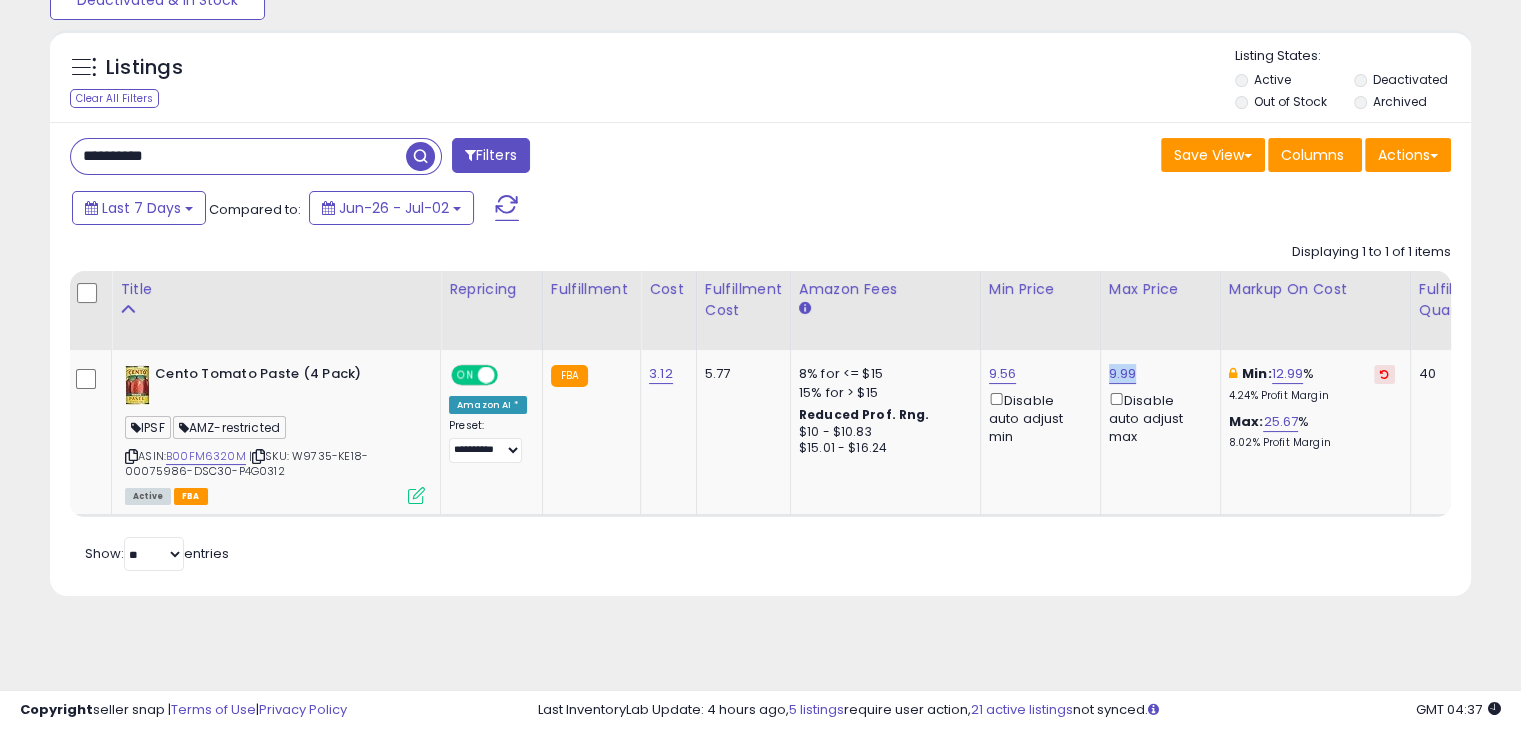scroll, scrollTop: 0, scrollLeft: 40, axis: horizontal 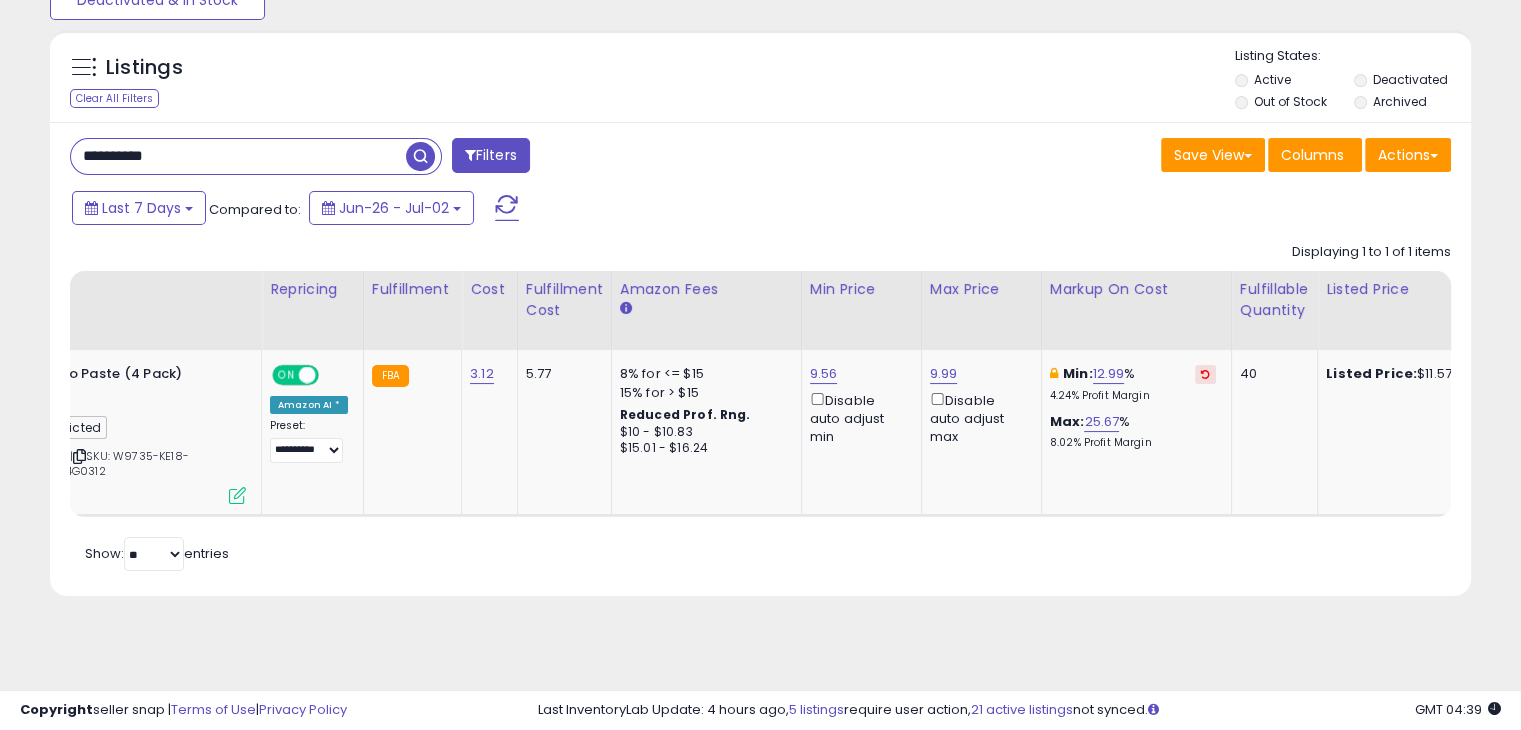 click on "Title
Repricing" at bounding box center [1382, 394] 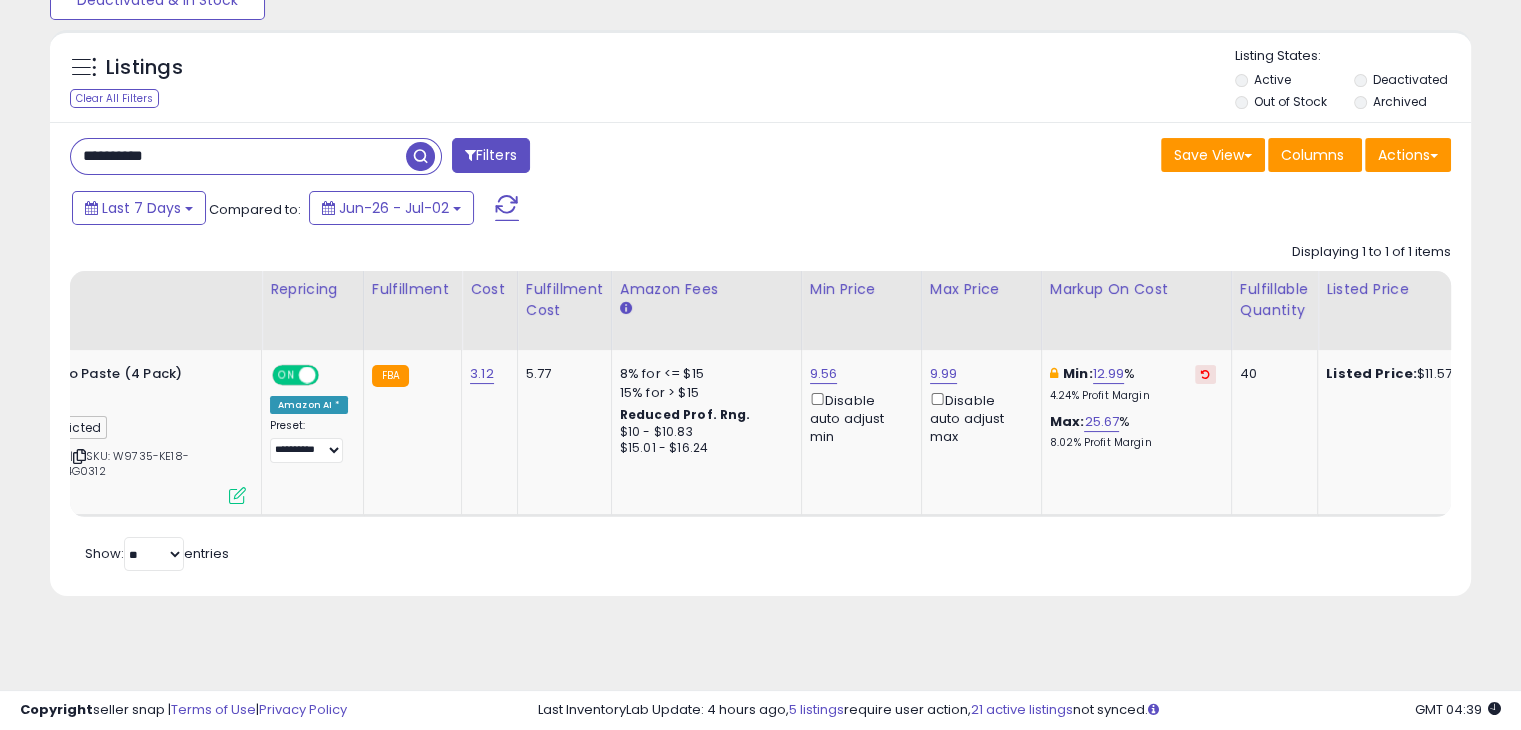 scroll, scrollTop: 0, scrollLeft: 328, axis: horizontal 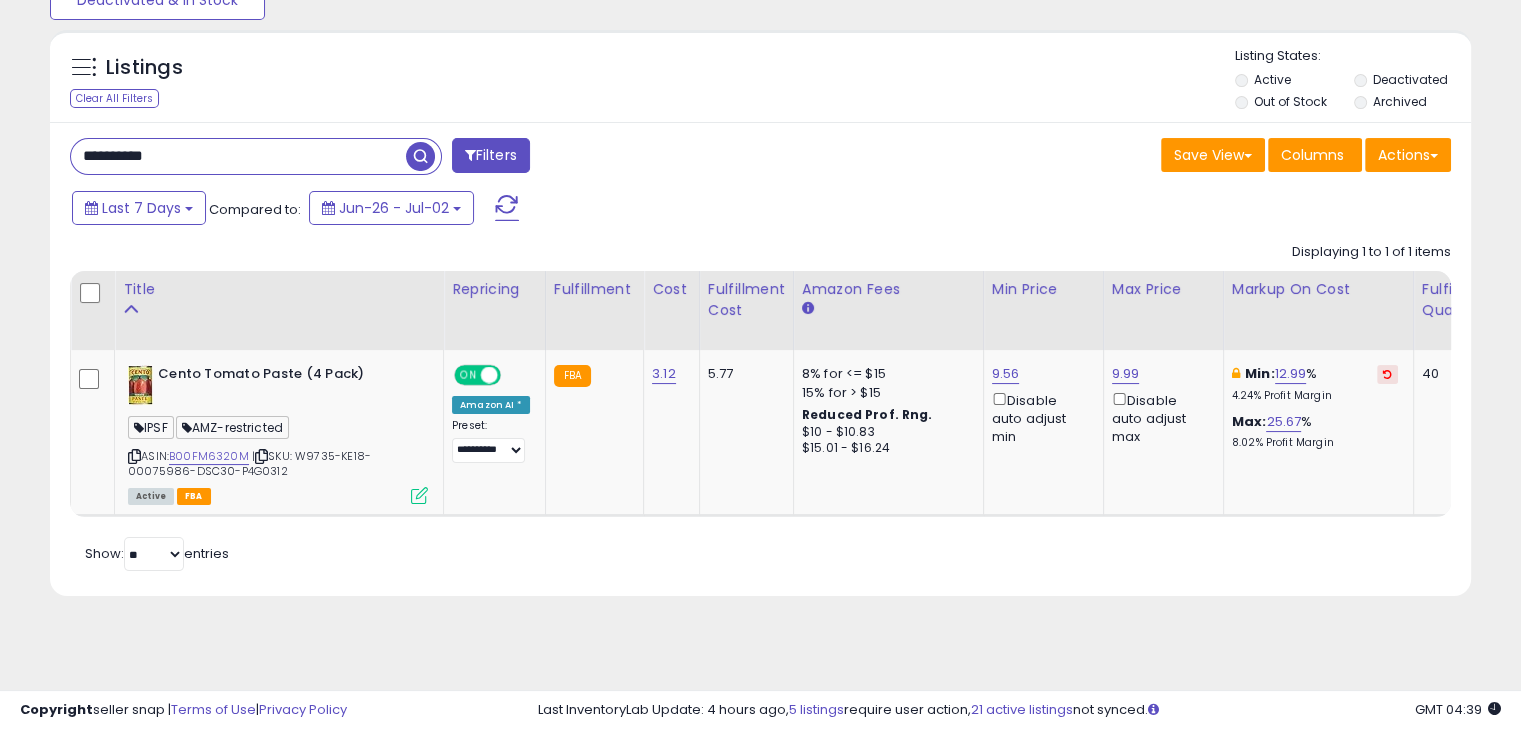 click on "Retrieving listings data..
Displaying 1 to 1 of 1 items
Title
Repricing" at bounding box center (760, 404) 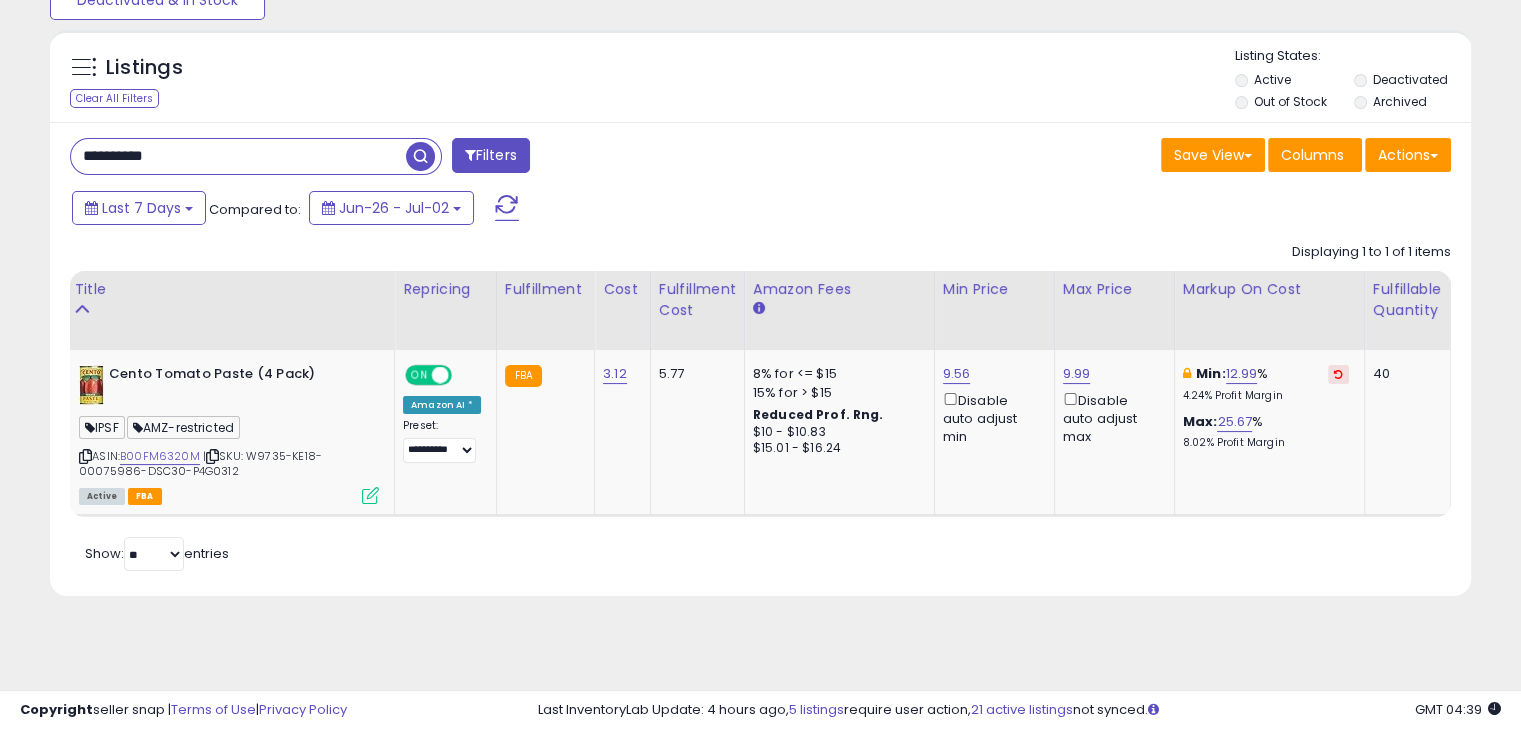 scroll, scrollTop: 0, scrollLeft: 106, axis: horizontal 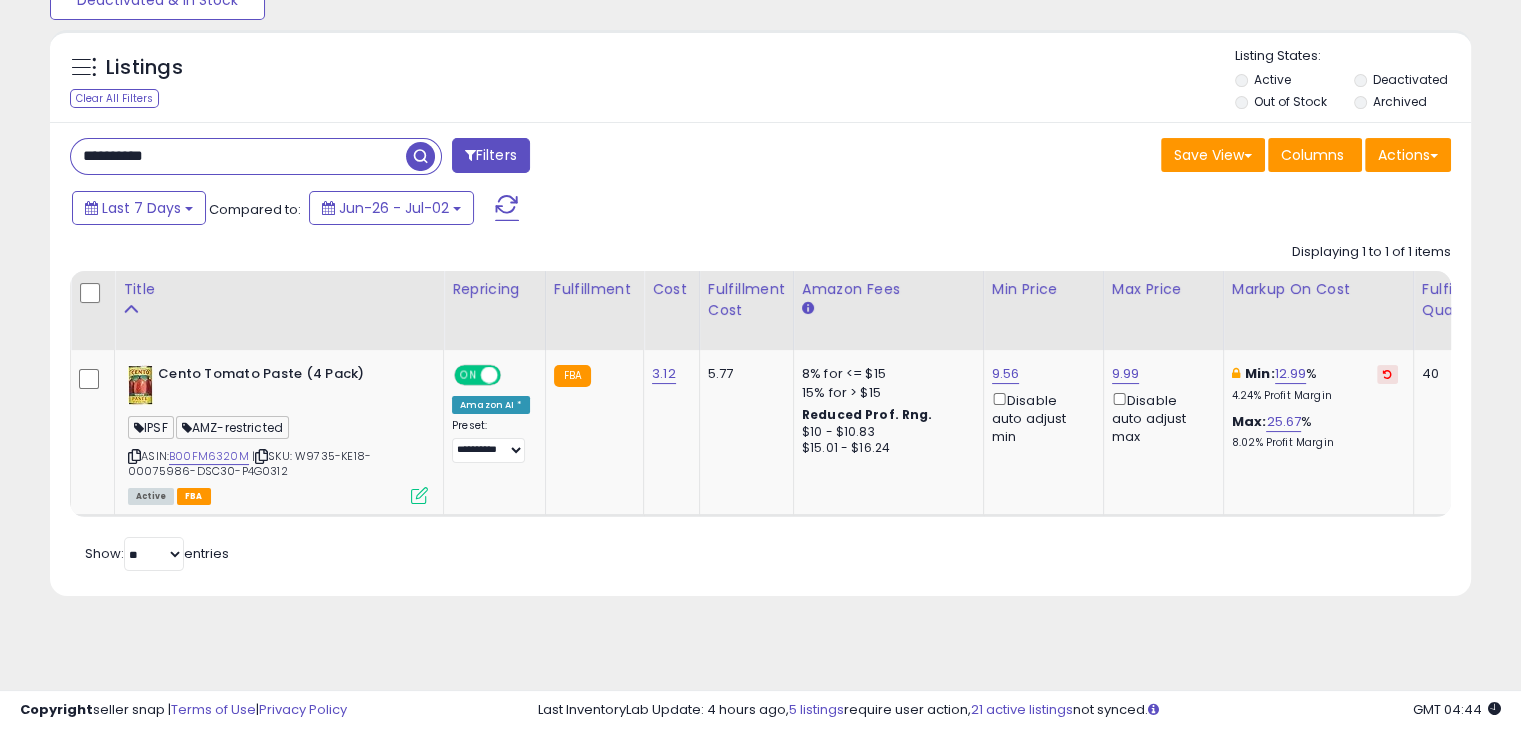 drag, startPoint x: 236, startPoint y: 129, endPoint x: 234, endPoint y: 145, distance: 16.124516 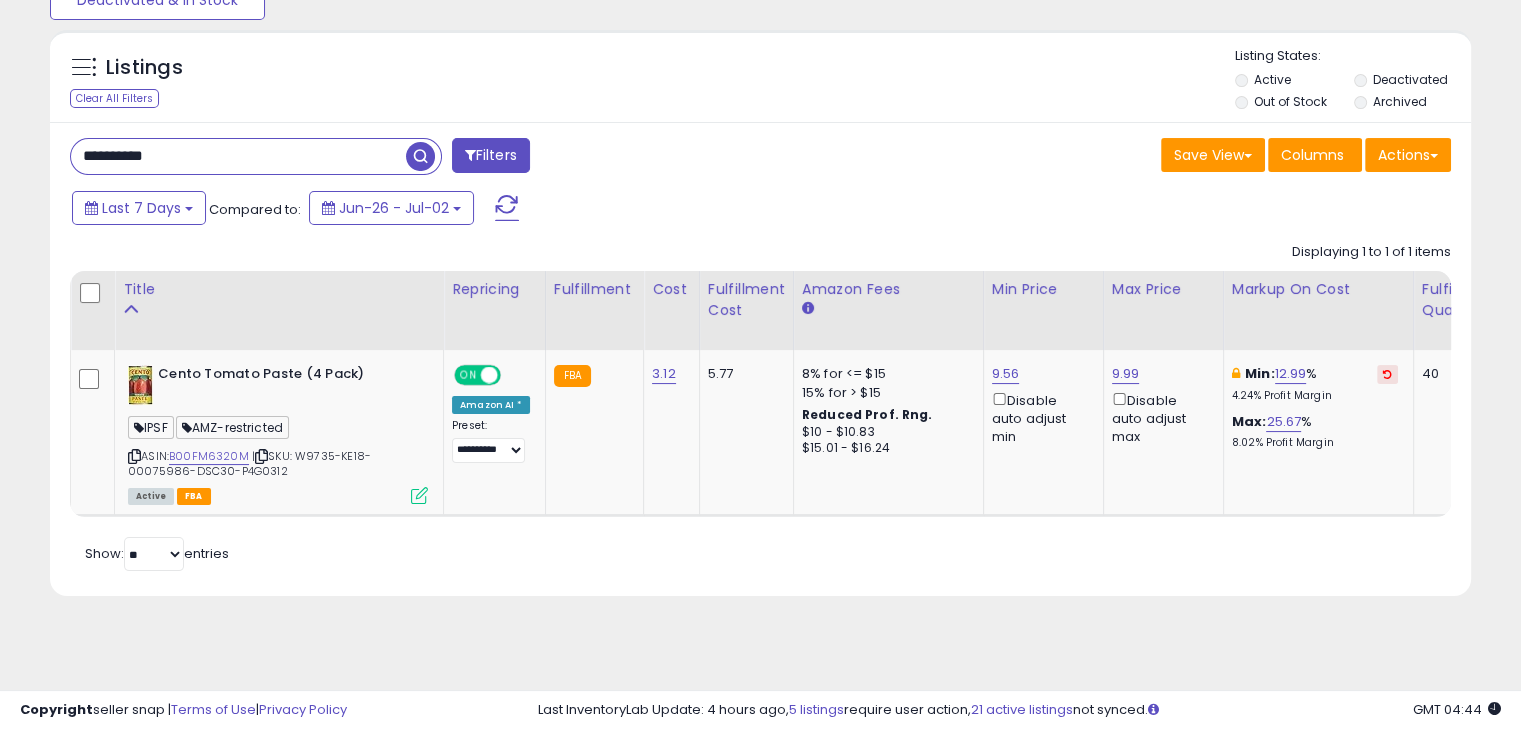 click on "**********" at bounding box center (238, 156) 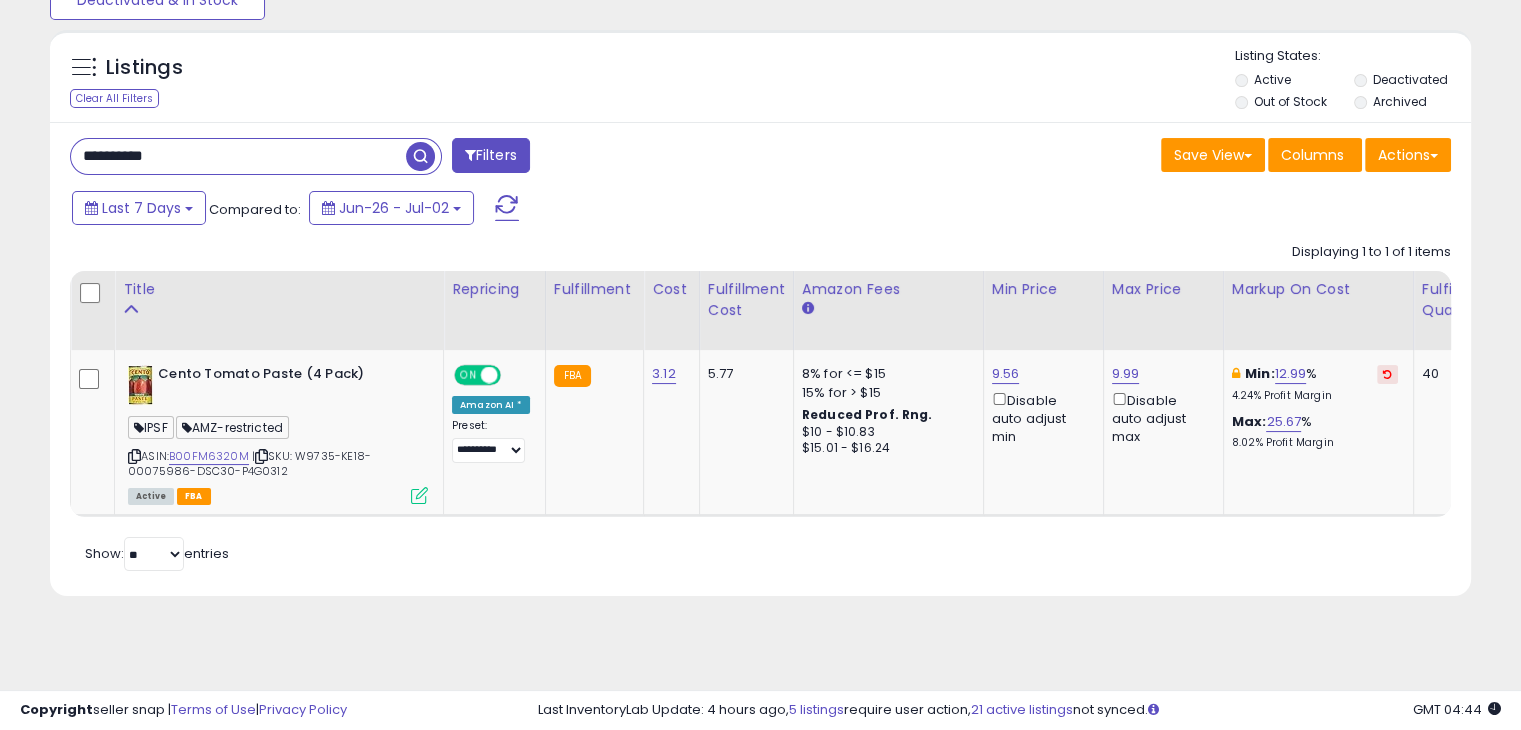 paste 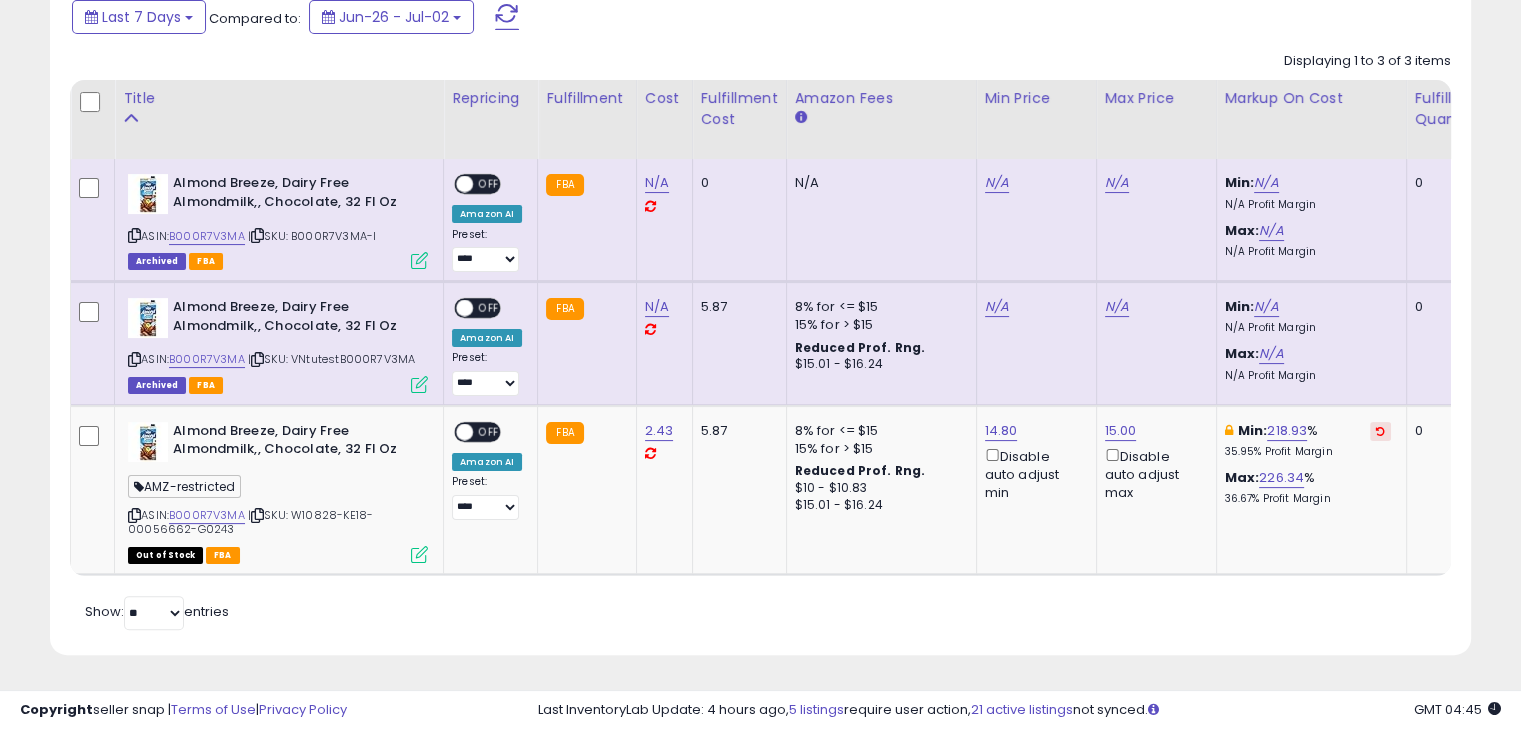 scroll, scrollTop: 365, scrollLeft: 0, axis: vertical 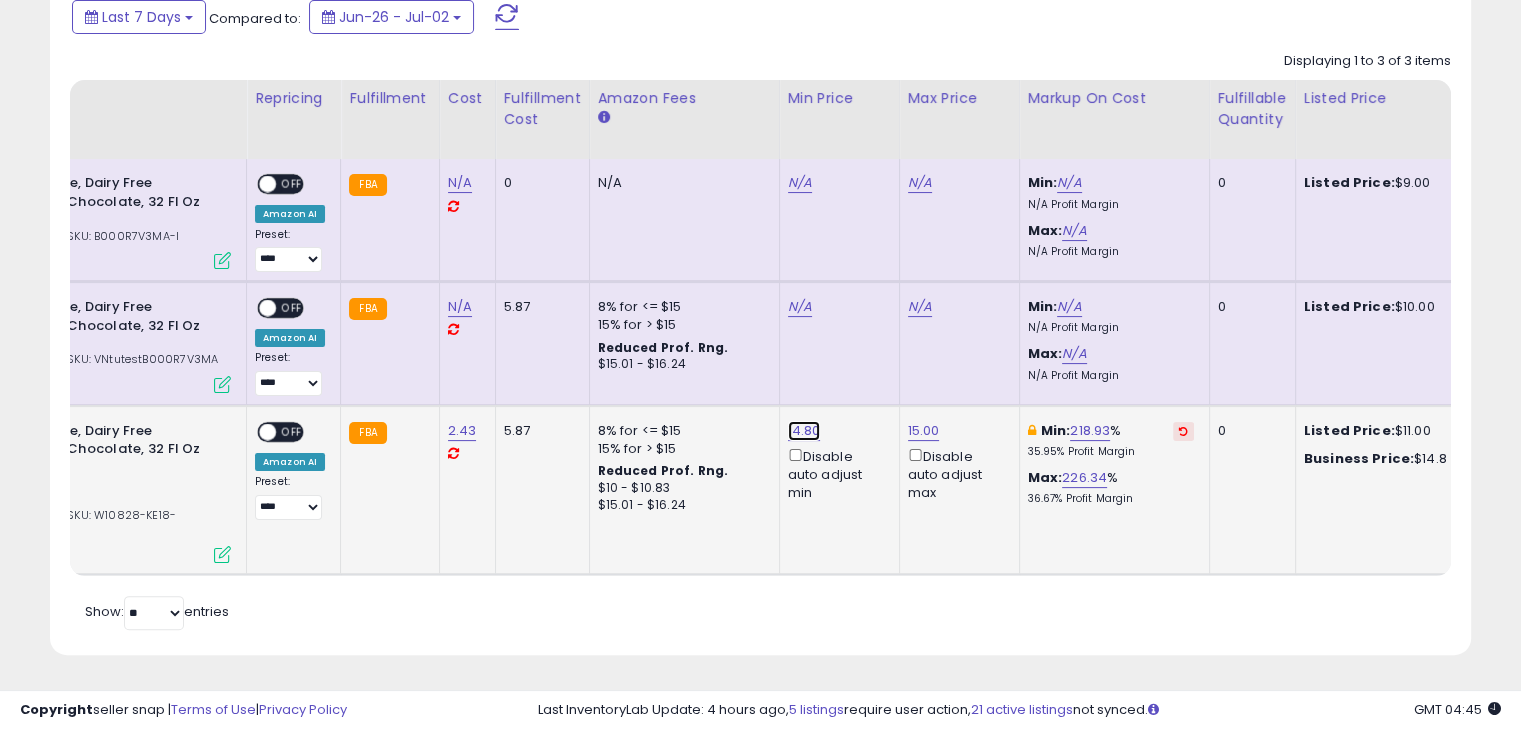 click on "14.80" at bounding box center (800, 183) 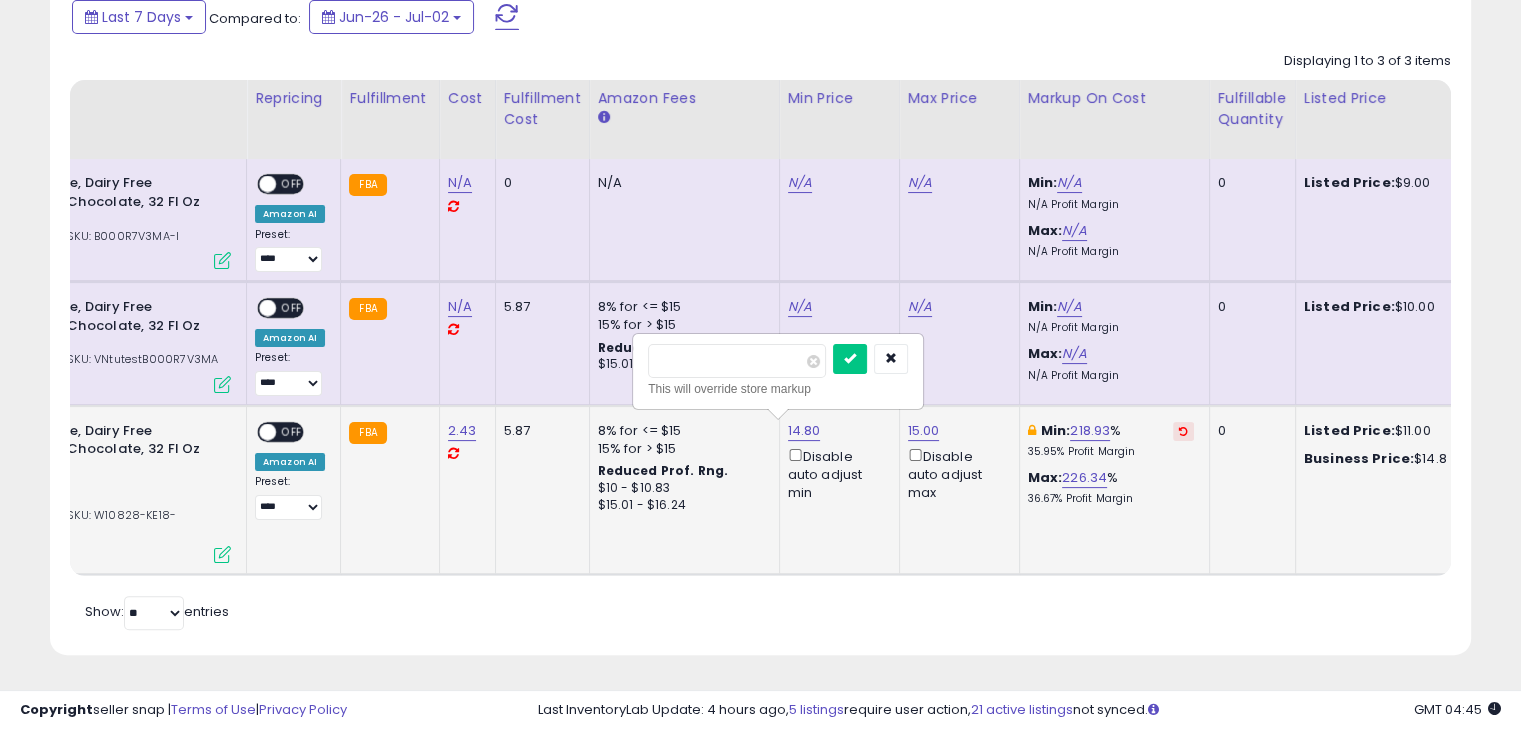 click on "*****" at bounding box center (737, 361) 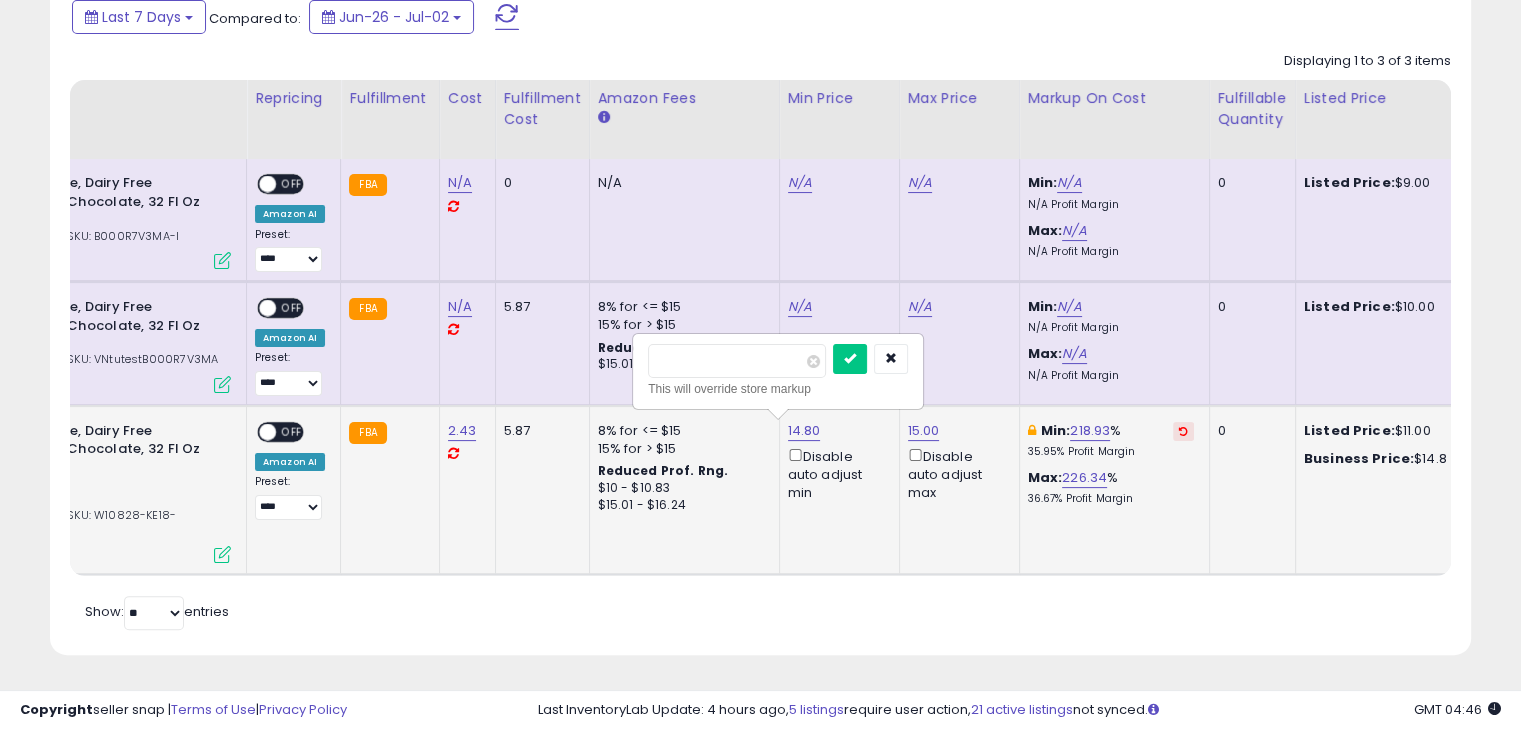 type on "*" 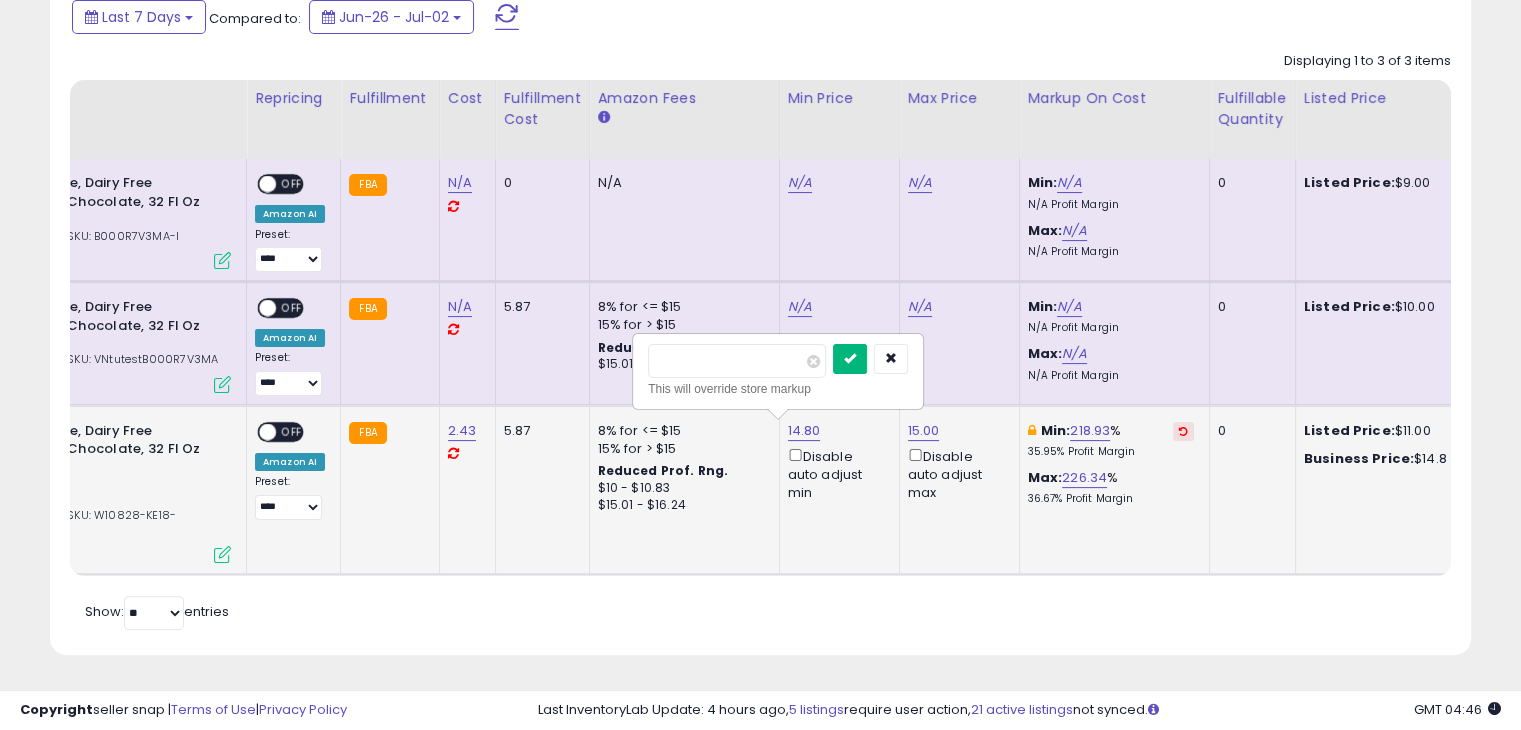click at bounding box center [850, 359] 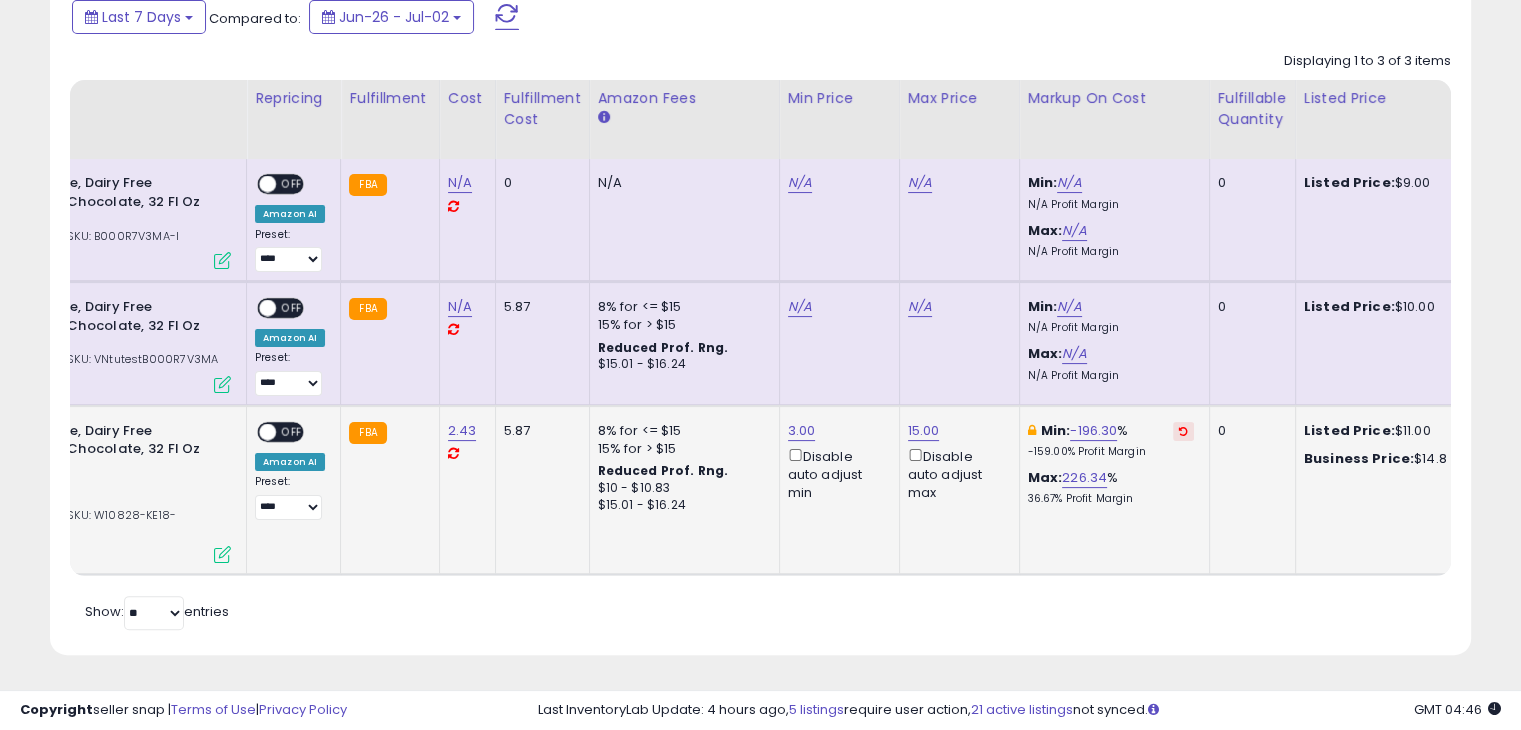 click on "3.00  Disable auto adjust min" 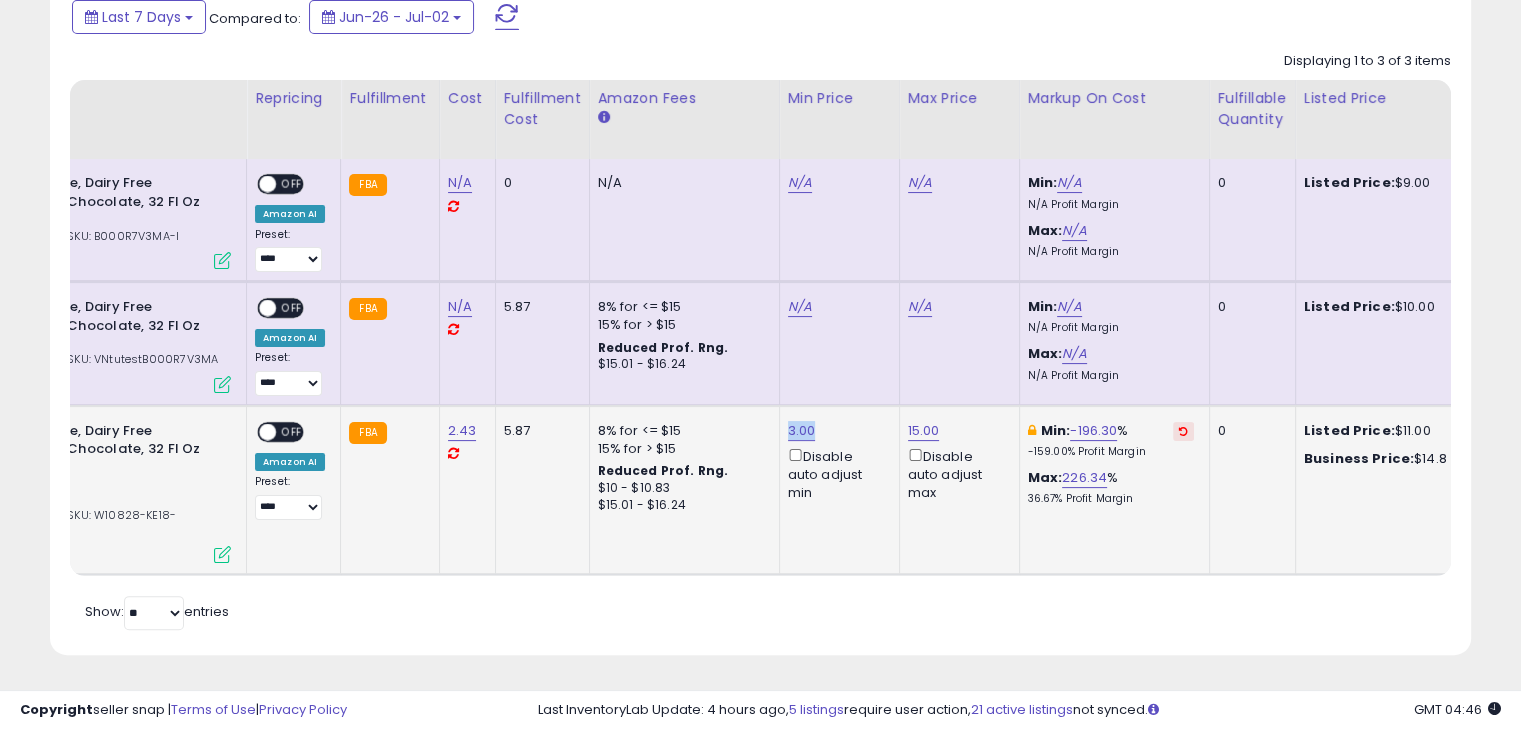 click on "3.00  Disable auto adjust min" 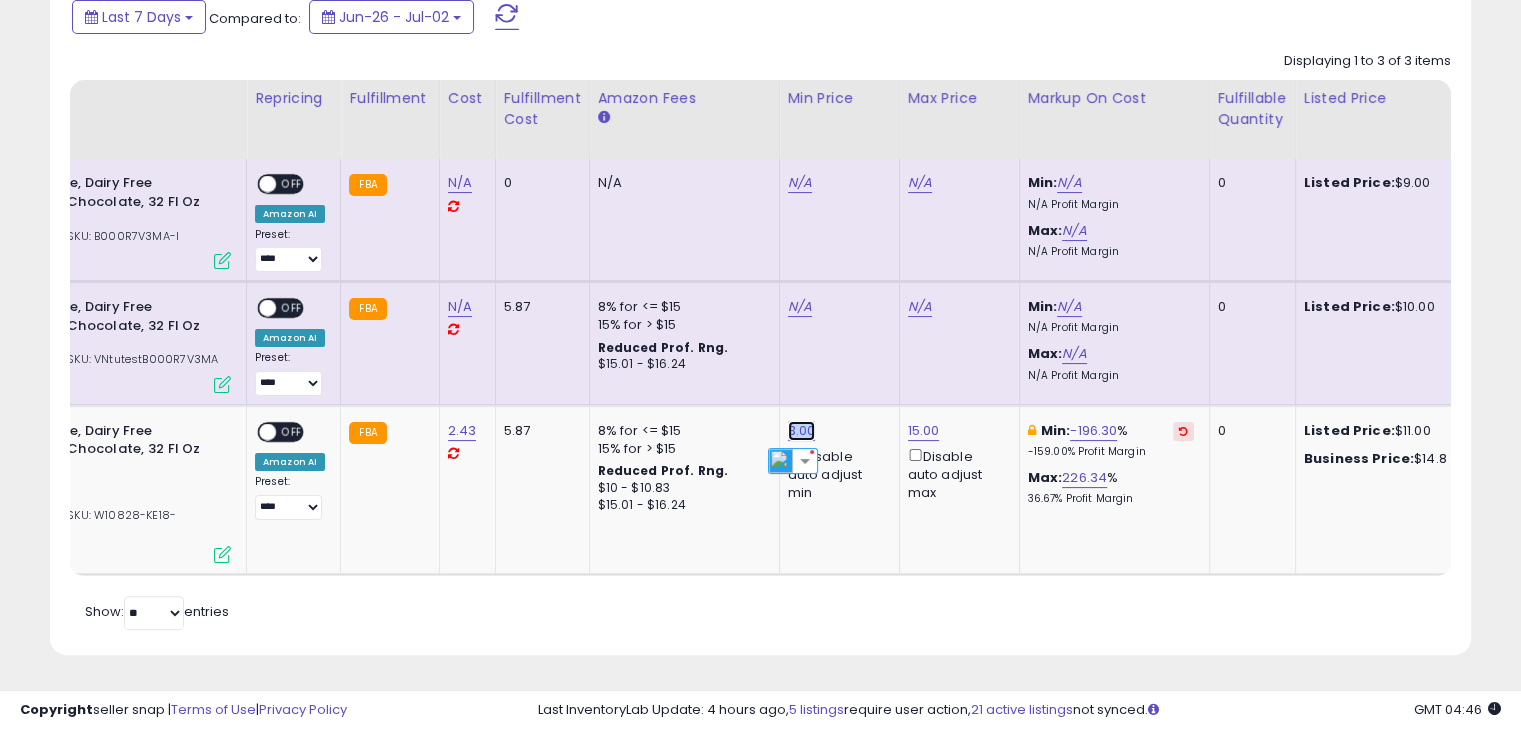 click on "3.00" at bounding box center (800, 183) 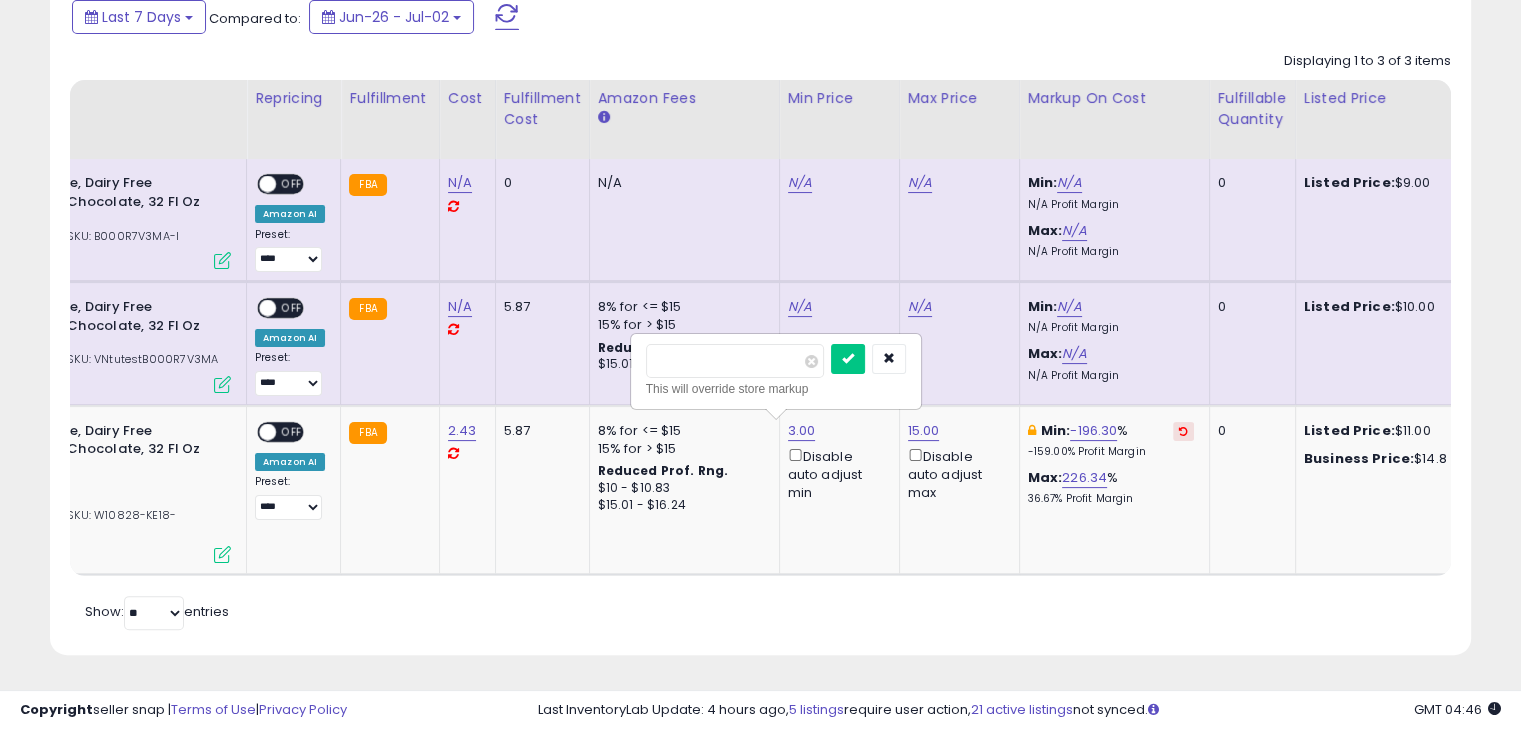 type on "*" 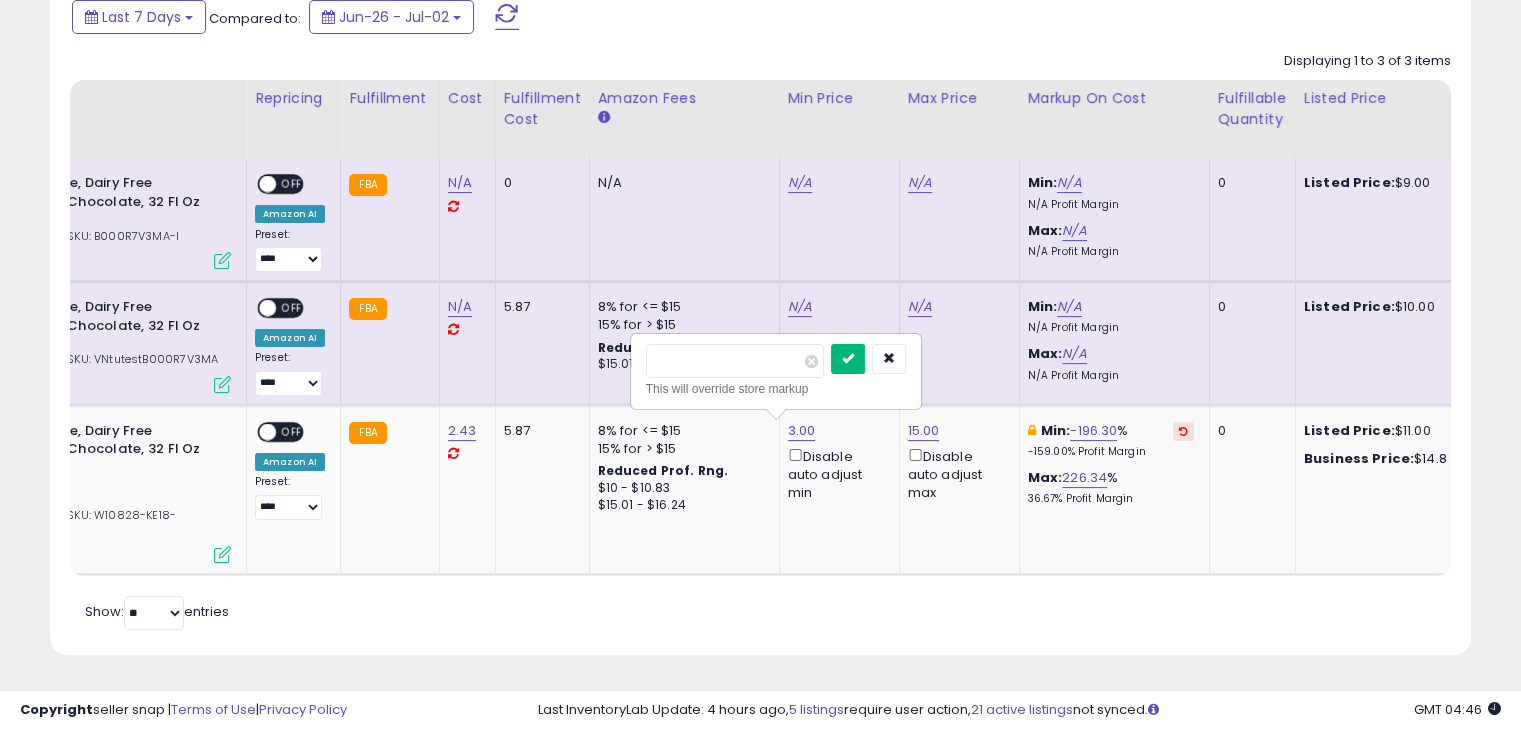 type on "****" 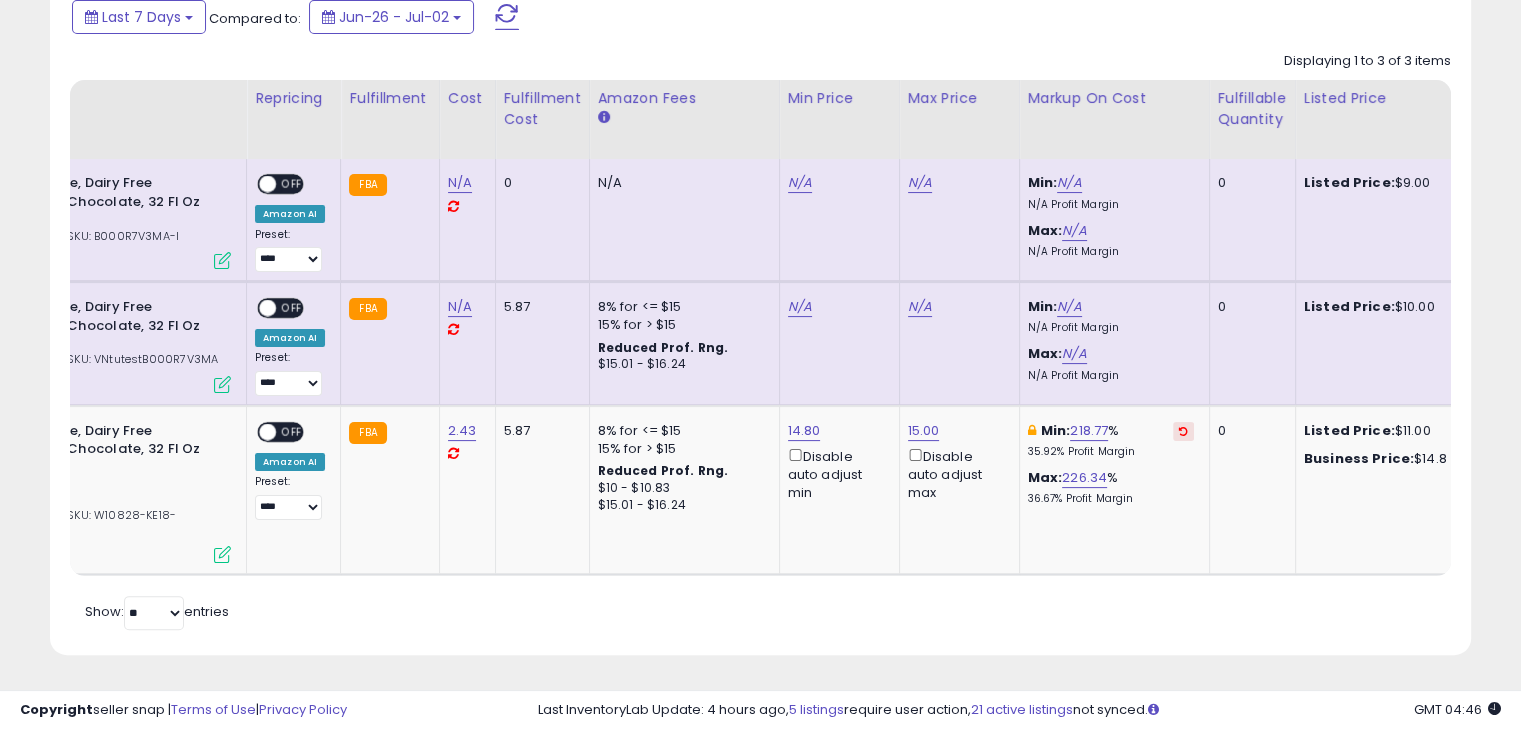 scroll, scrollTop: 0, scrollLeft: 128, axis: horizontal 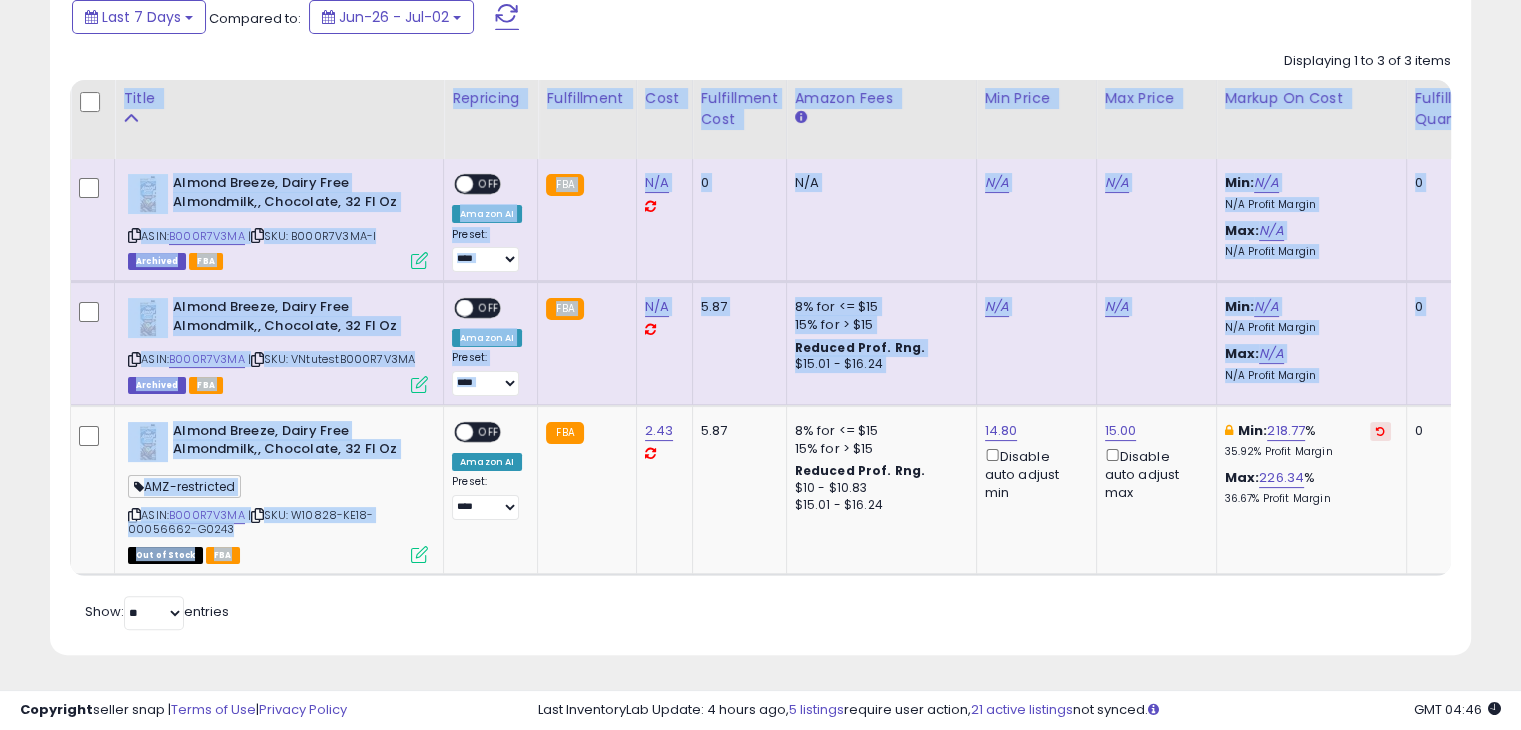click on "Title
Repricing
Fulfillment Cost ROI   0" 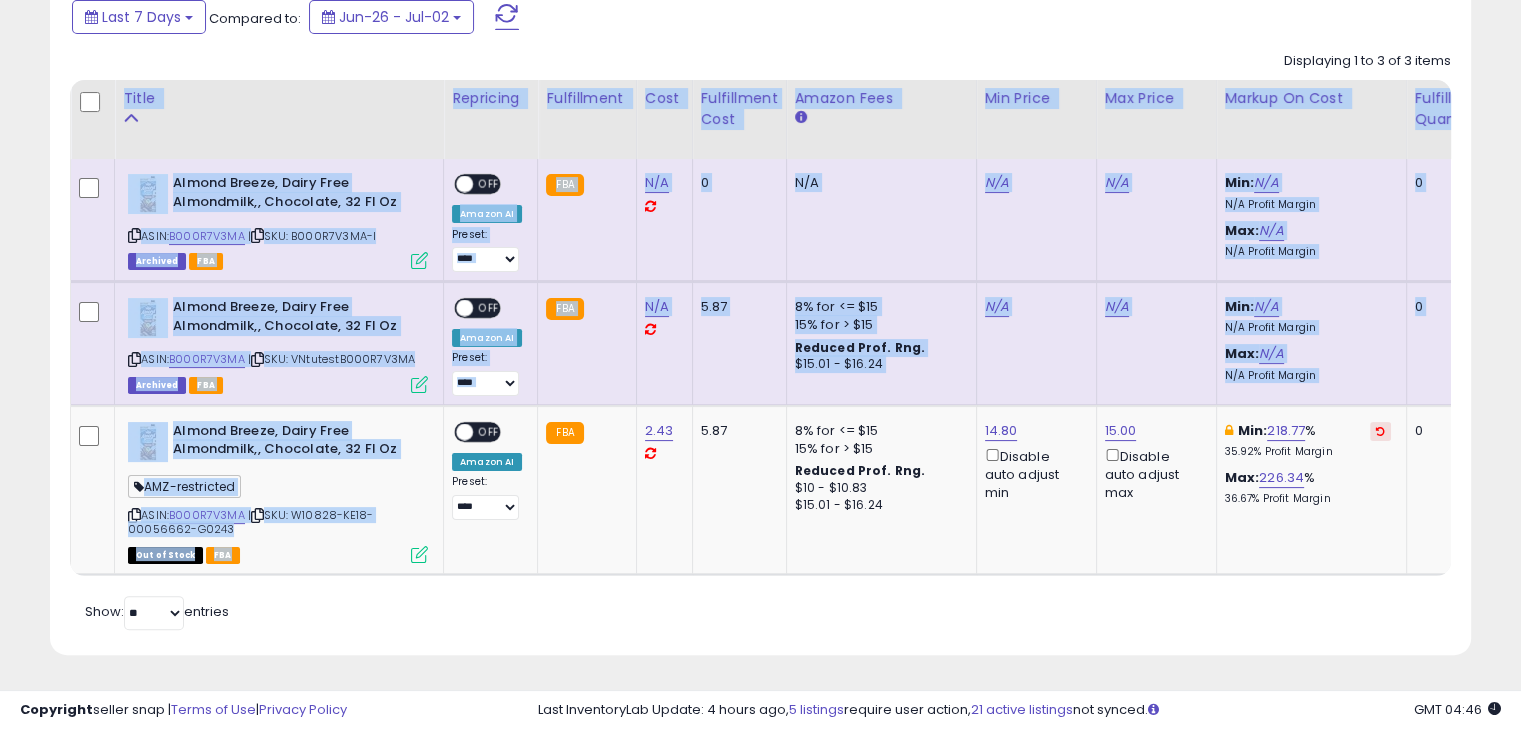 click on "**********" at bounding box center (760, 293) 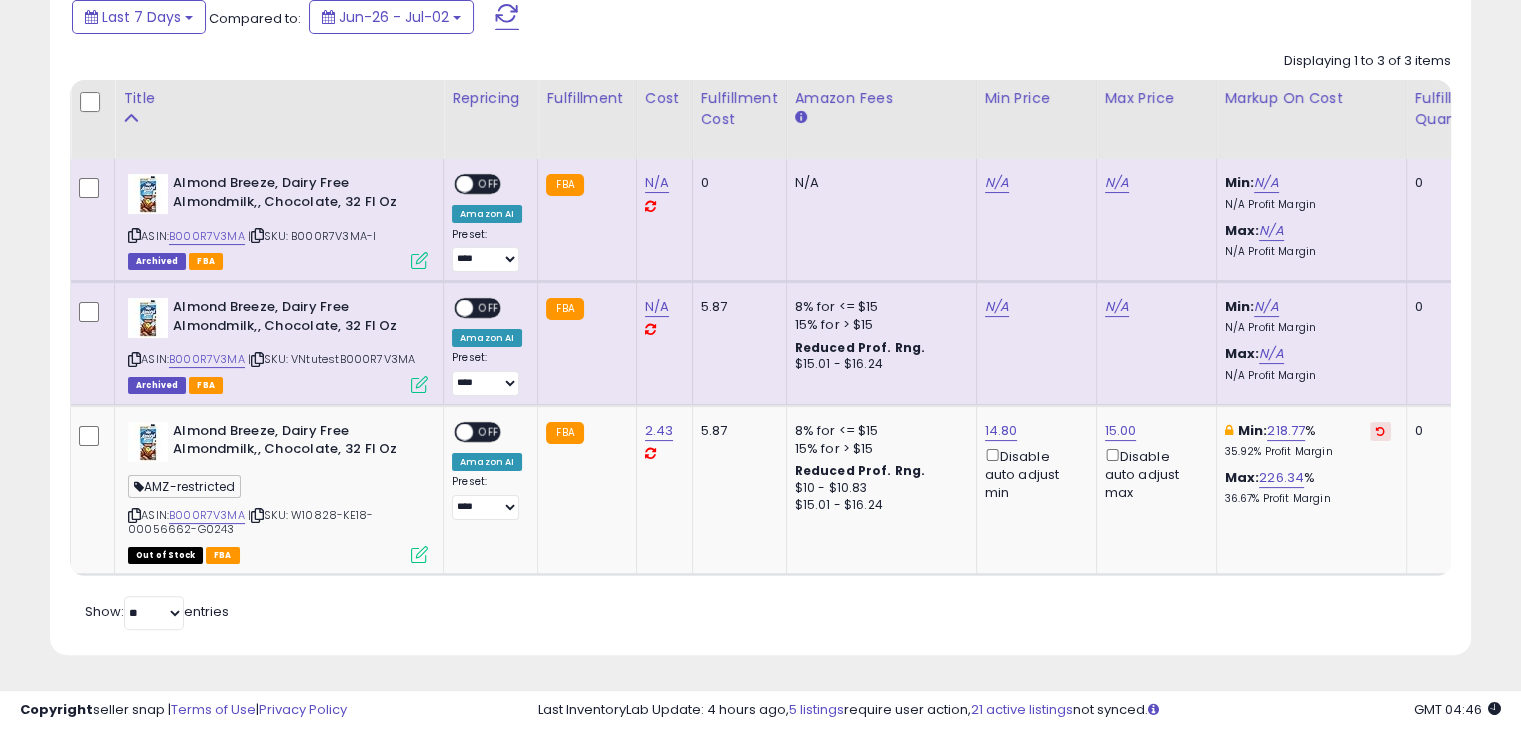 scroll, scrollTop: 0, scrollLeft: 100, axis: horizontal 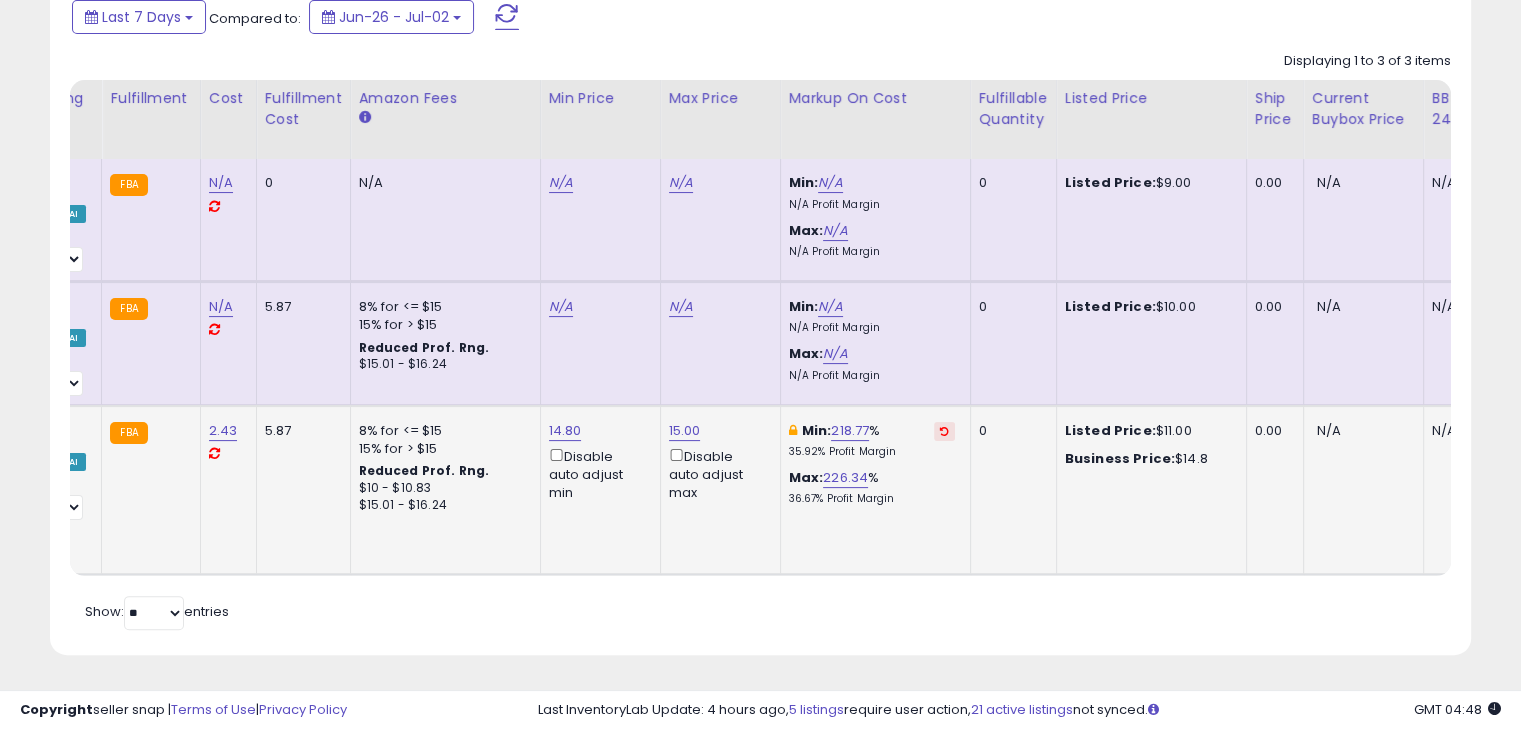 drag, startPoint x: 634, startPoint y: 554, endPoint x: 464, endPoint y: 549, distance: 170.07352 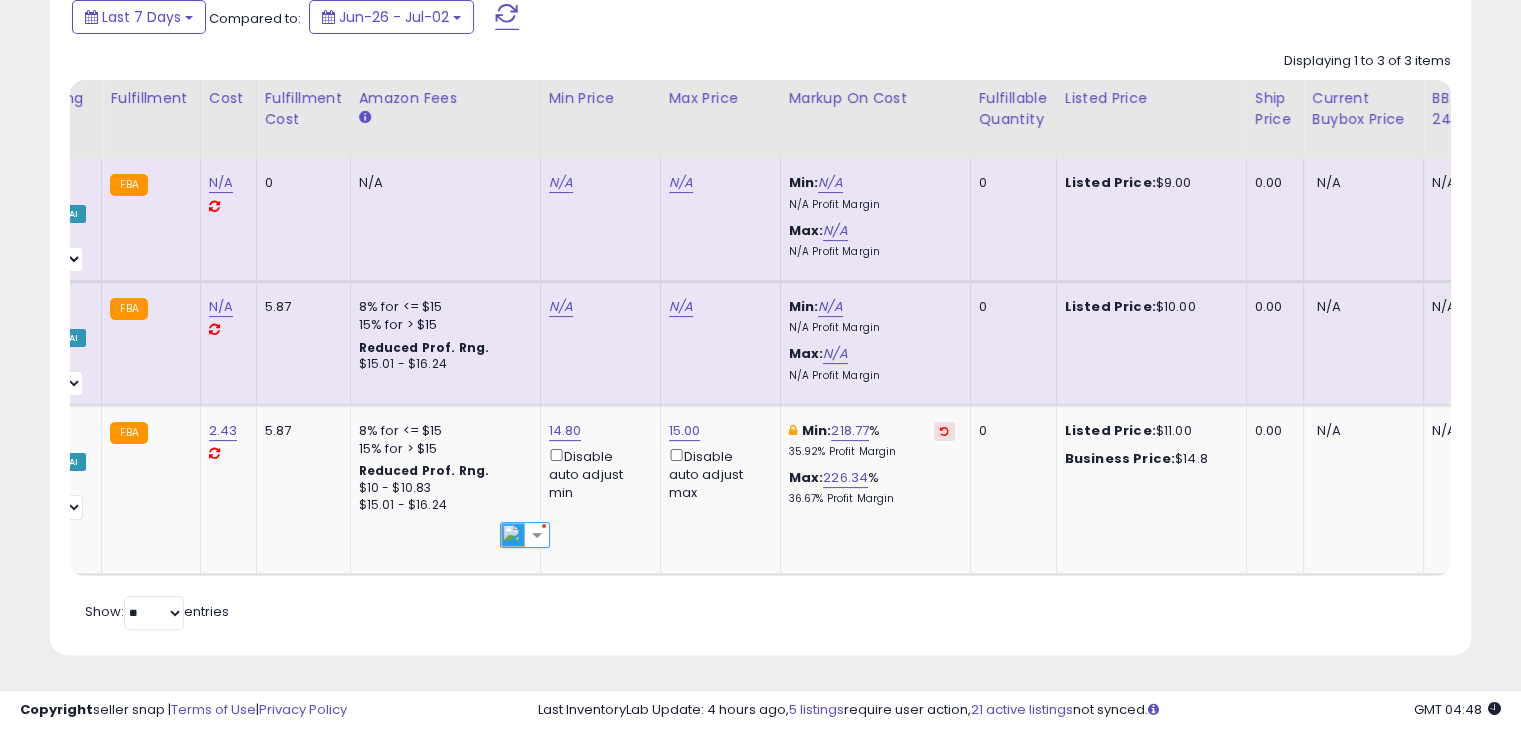 drag, startPoint x: 524, startPoint y: 614, endPoint x: 540, endPoint y: 608, distance: 17.088007 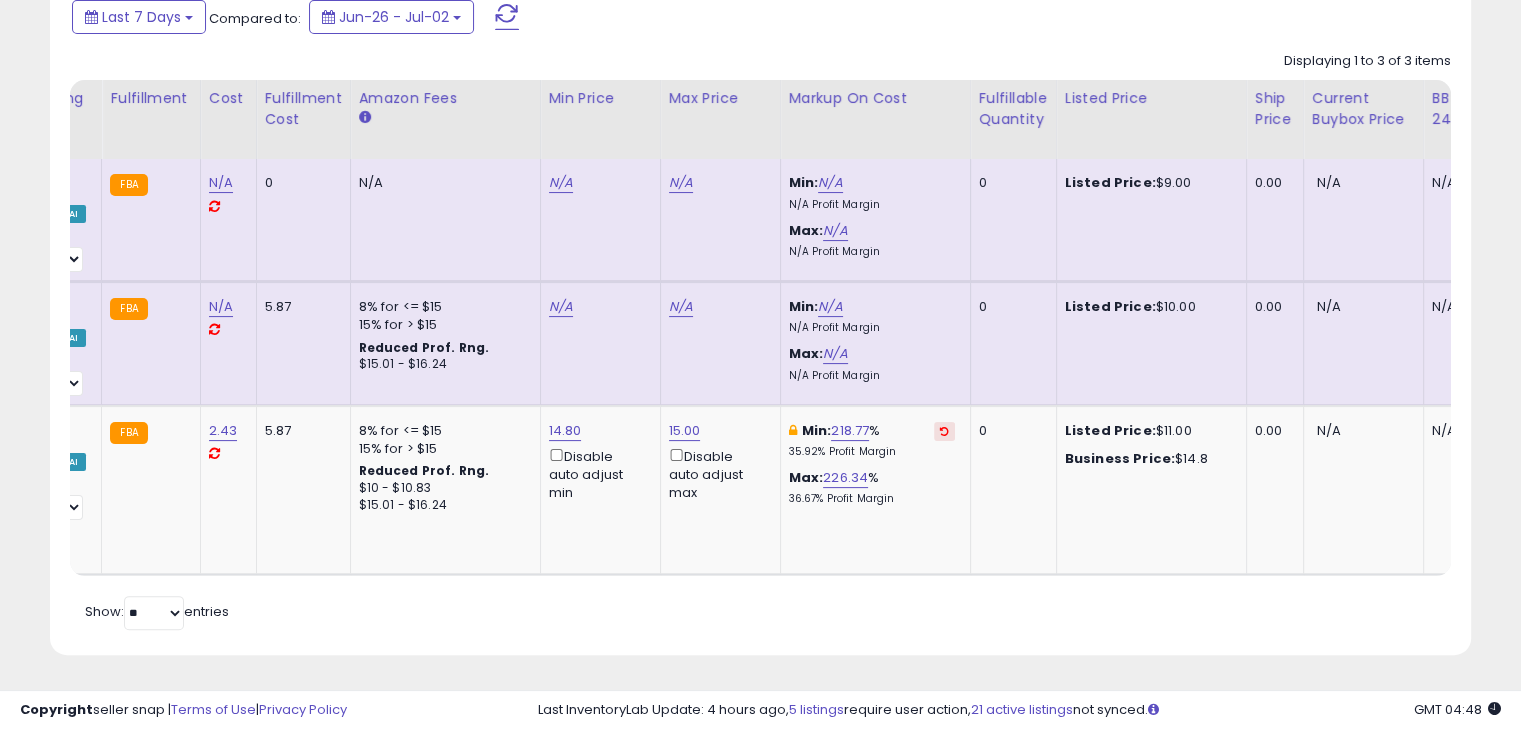 scroll, scrollTop: 0, scrollLeft: 204, axis: horizontal 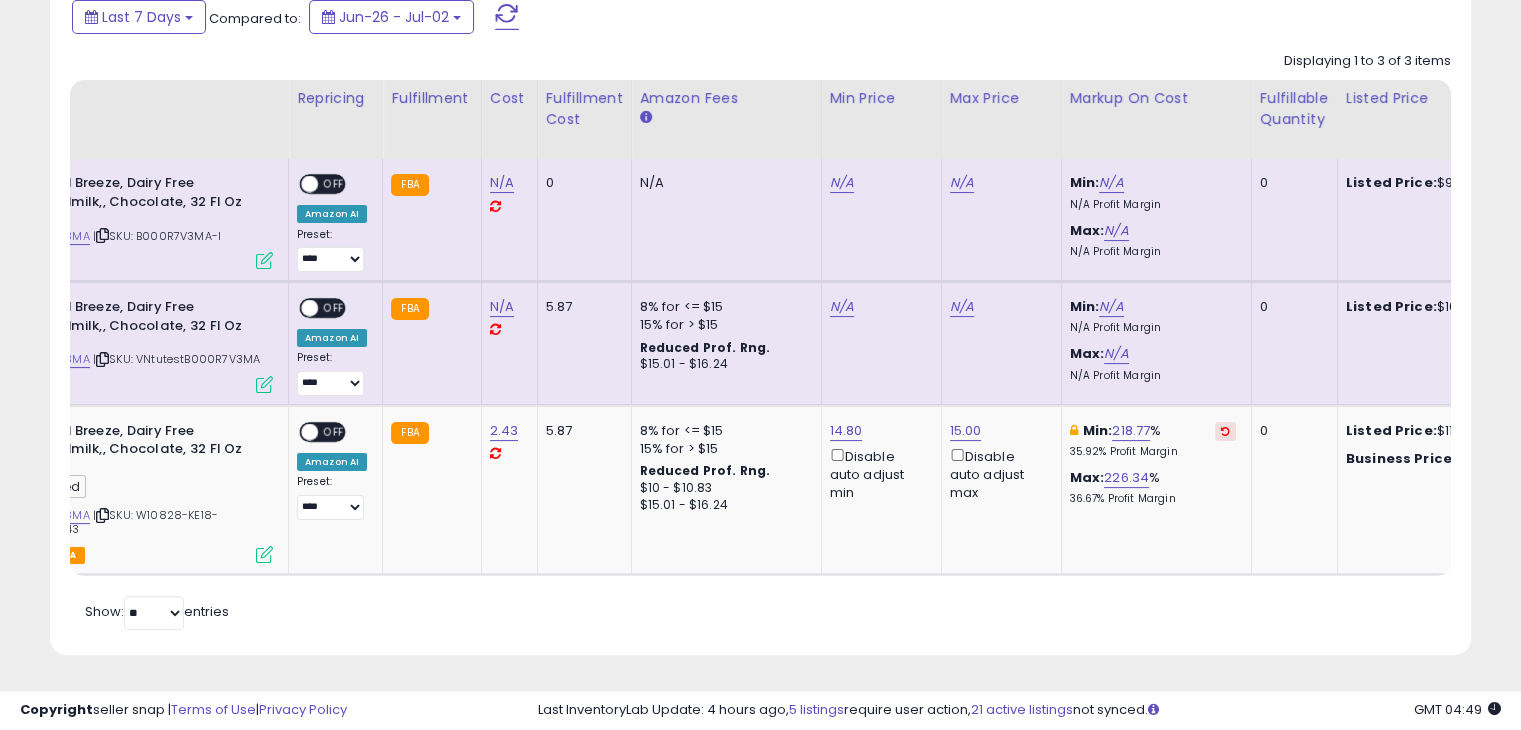 drag, startPoint x: 608, startPoint y: 579, endPoint x: 617, endPoint y: 573, distance: 10.816654 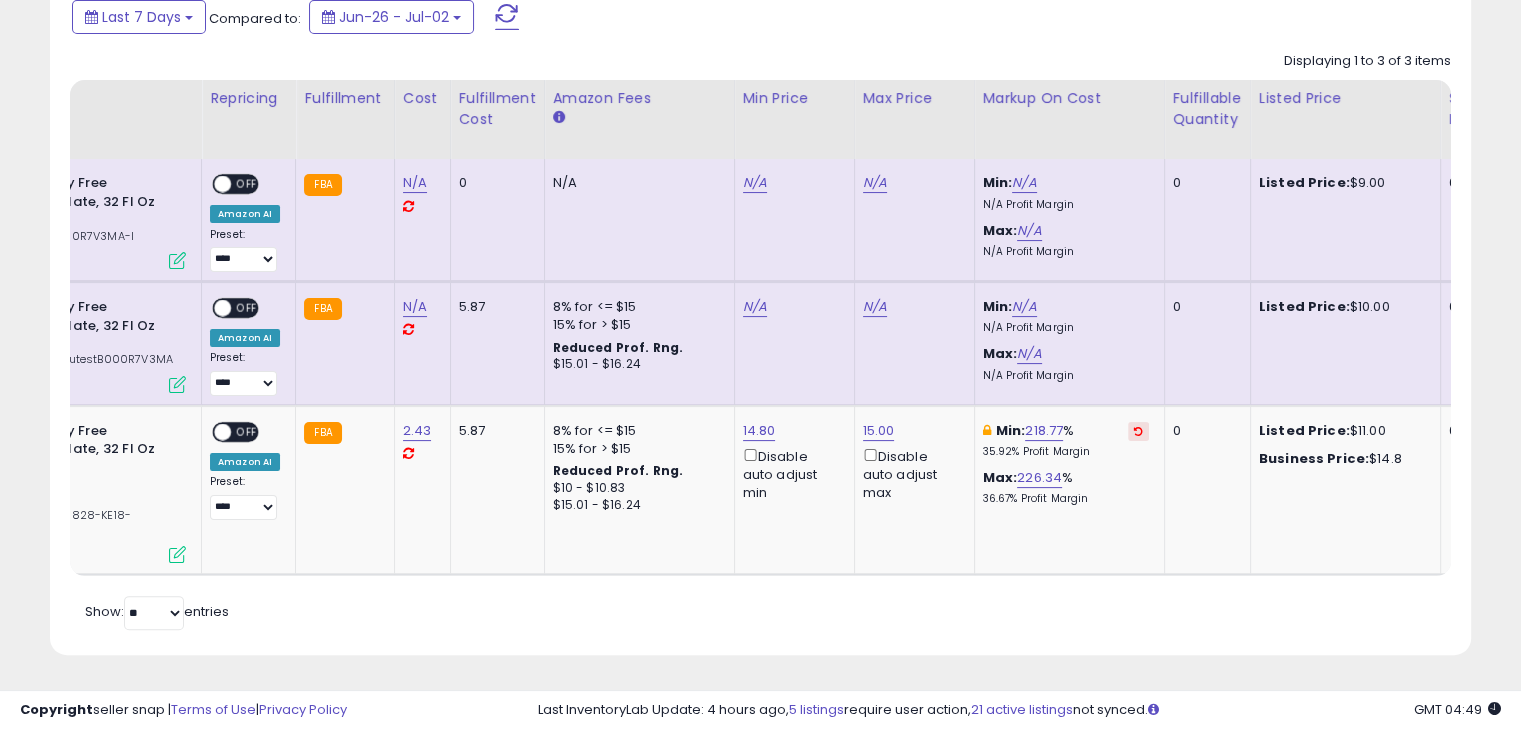 scroll, scrollTop: 0, scrollLeft: 228, axis: horizontal 